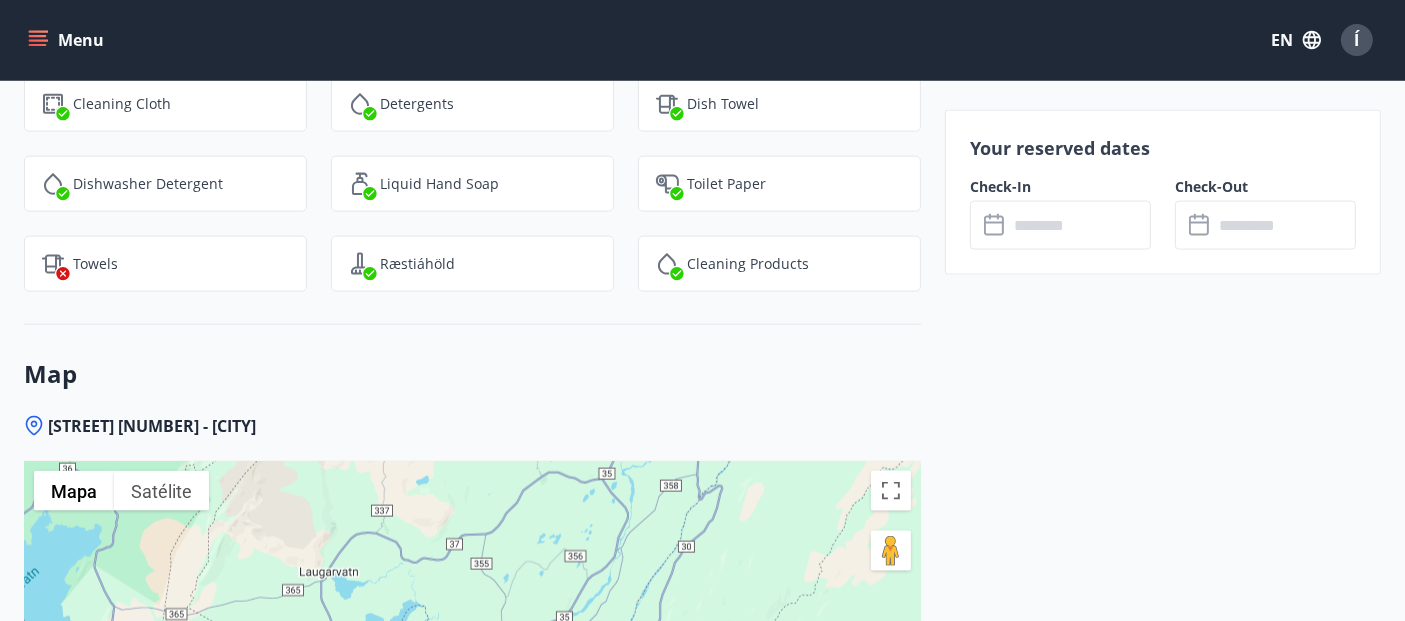 scroll, scrollTop: 2707, scrollLeft: 0, axis: vertical 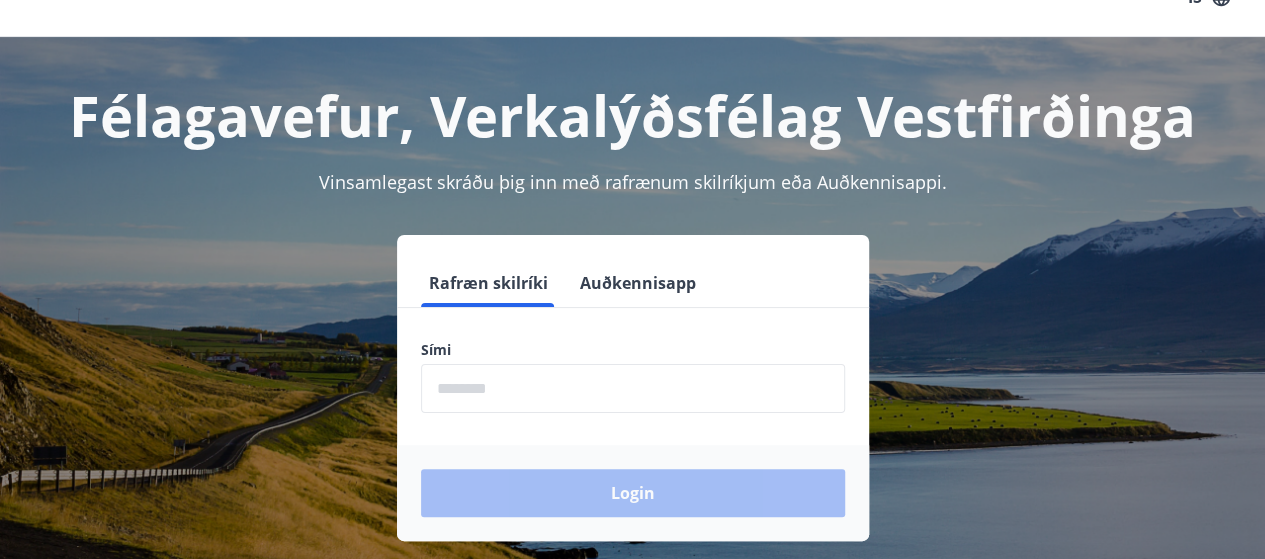 click at bounding box center (633, 388) 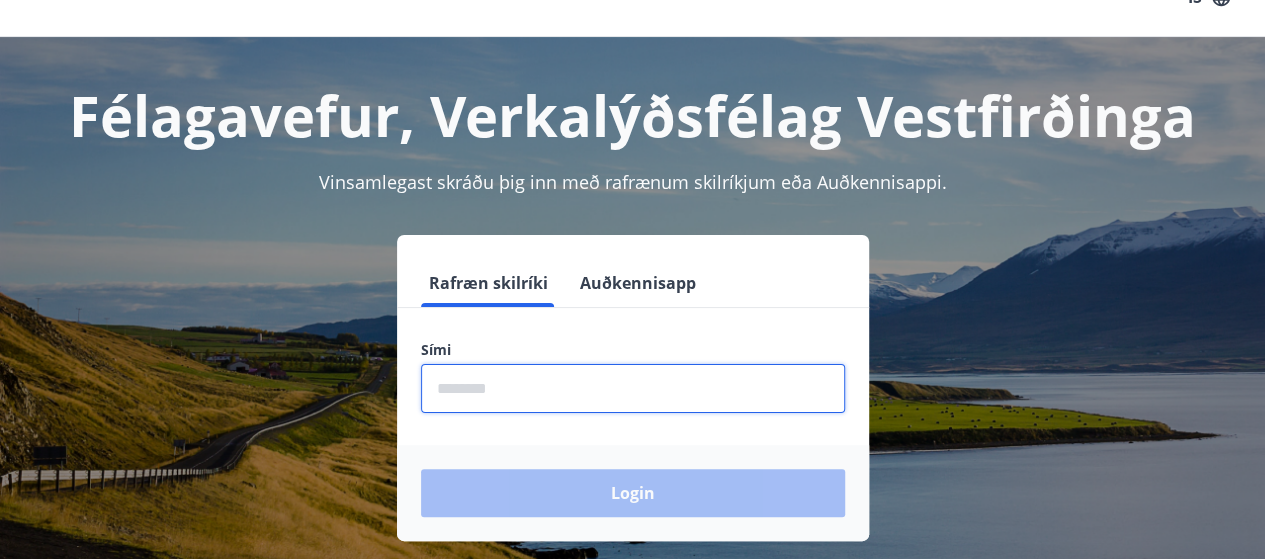 click at bounding box center [633, 388] 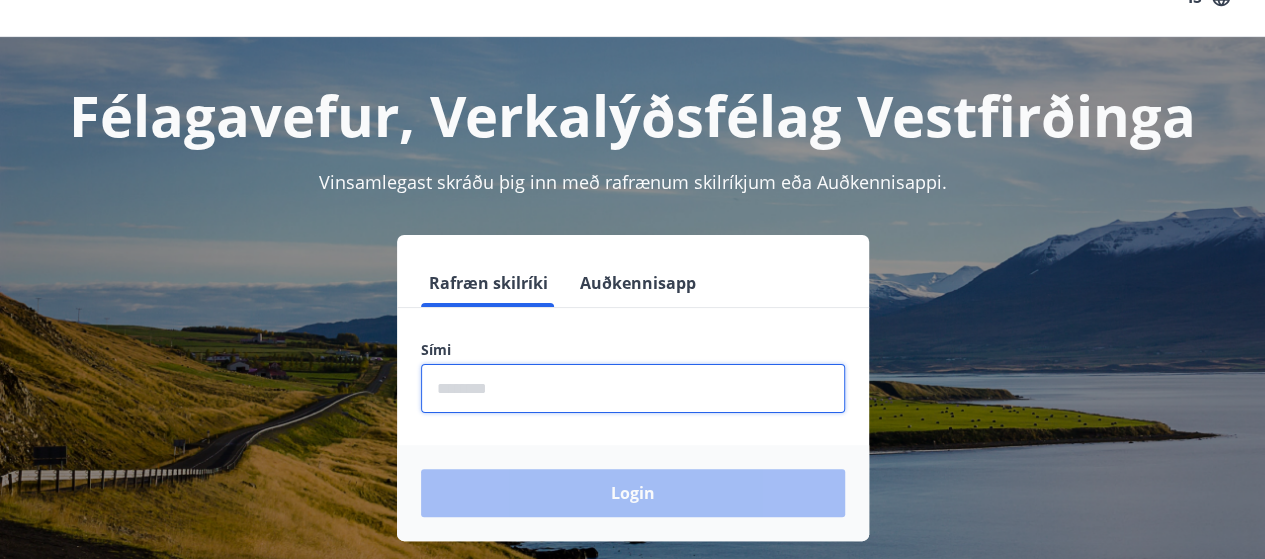 type on "********" 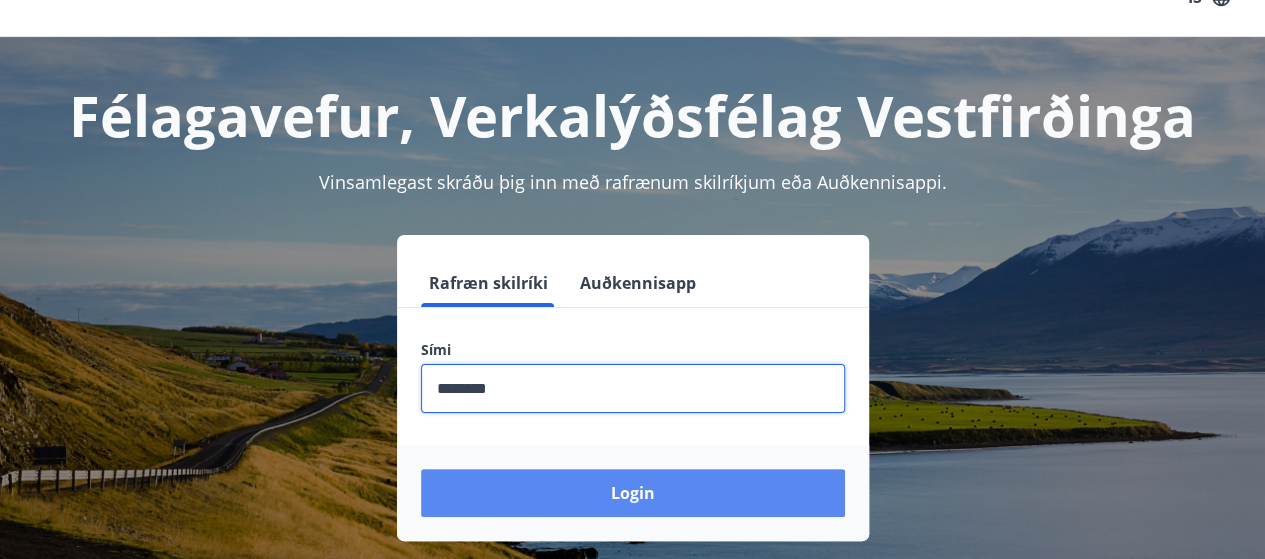 click on "Login" at bounding box center [633, 493] 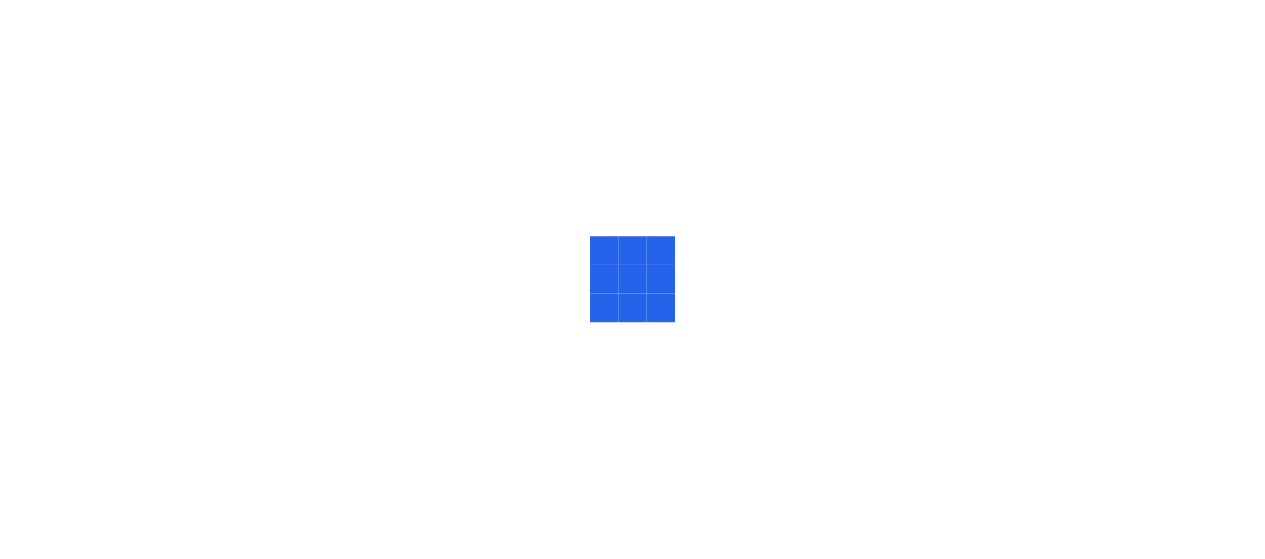 scroll, scrollTop: 0, scrollLeft: 0, axis: both 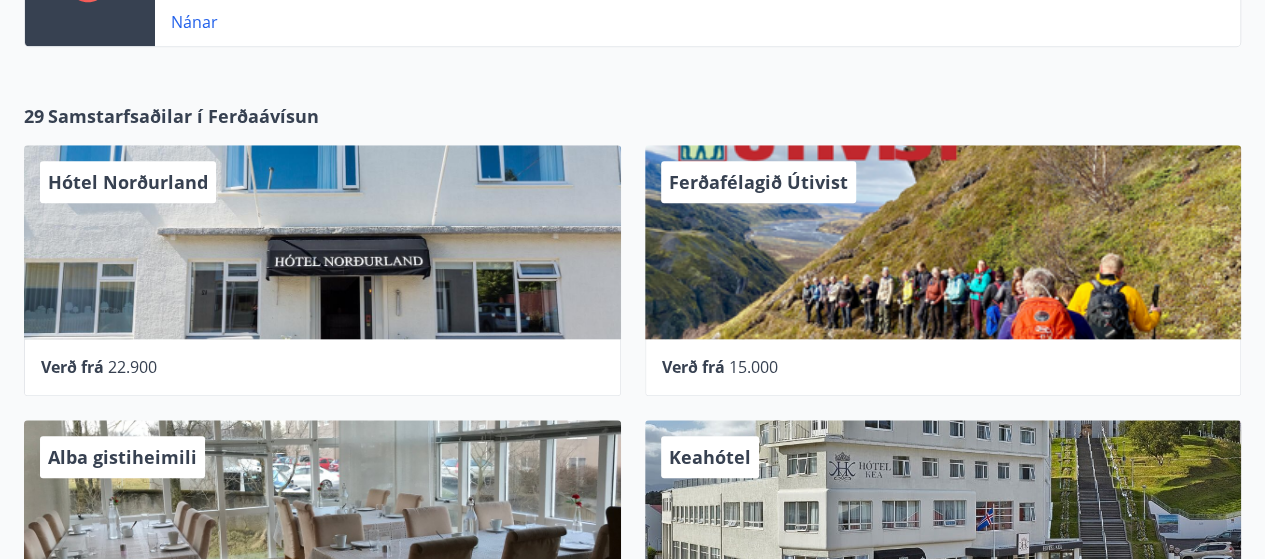 drag, startPoint x: 360, startPoint y: 128, endPoint x: 97, endPoint y: 128, distance: 263 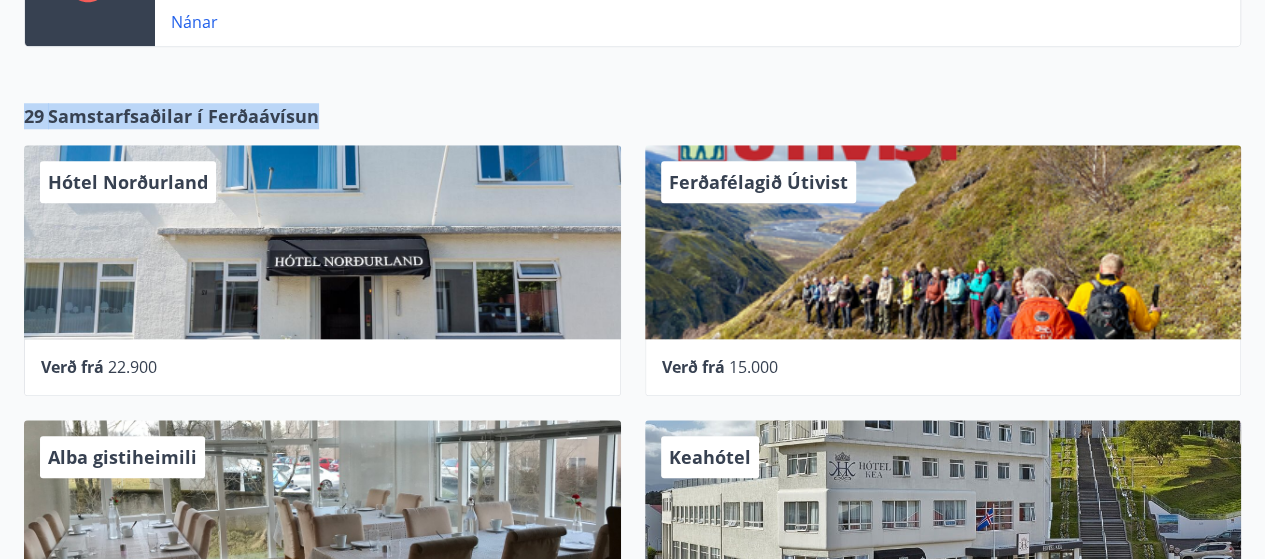 drag, startPoint x: 370, startPoint y: 108, endPoint x: 0, endPoint y: 113, distance: 370.03378 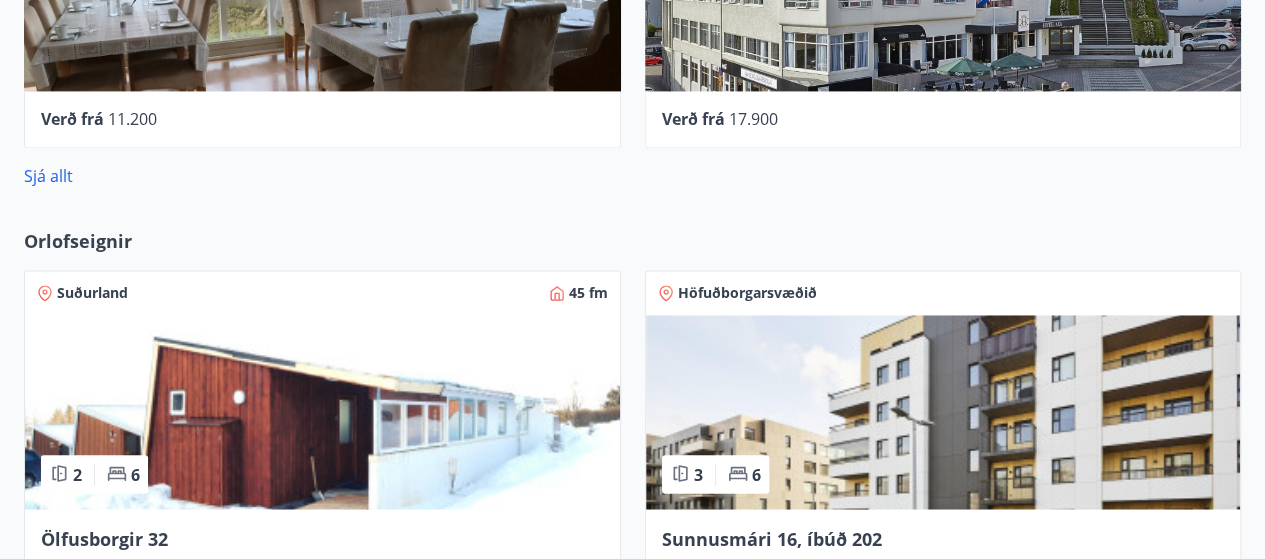scroll, scrollTop: 1452, scrollLeft: 0, axis: vertical 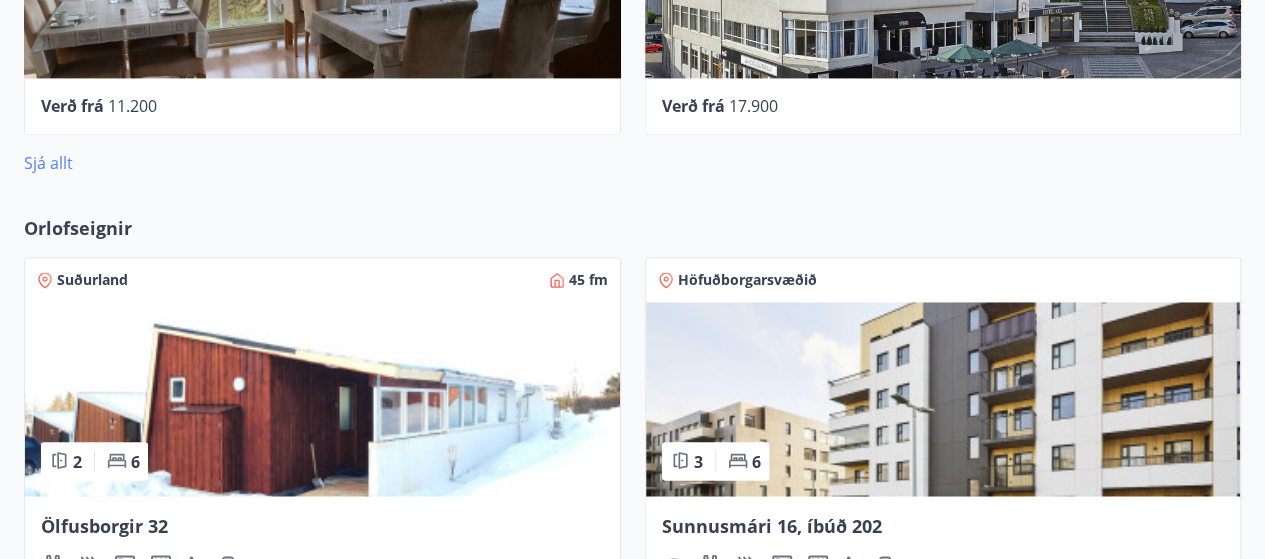 click on "Sjá allt" at bounding box center (48, 163) 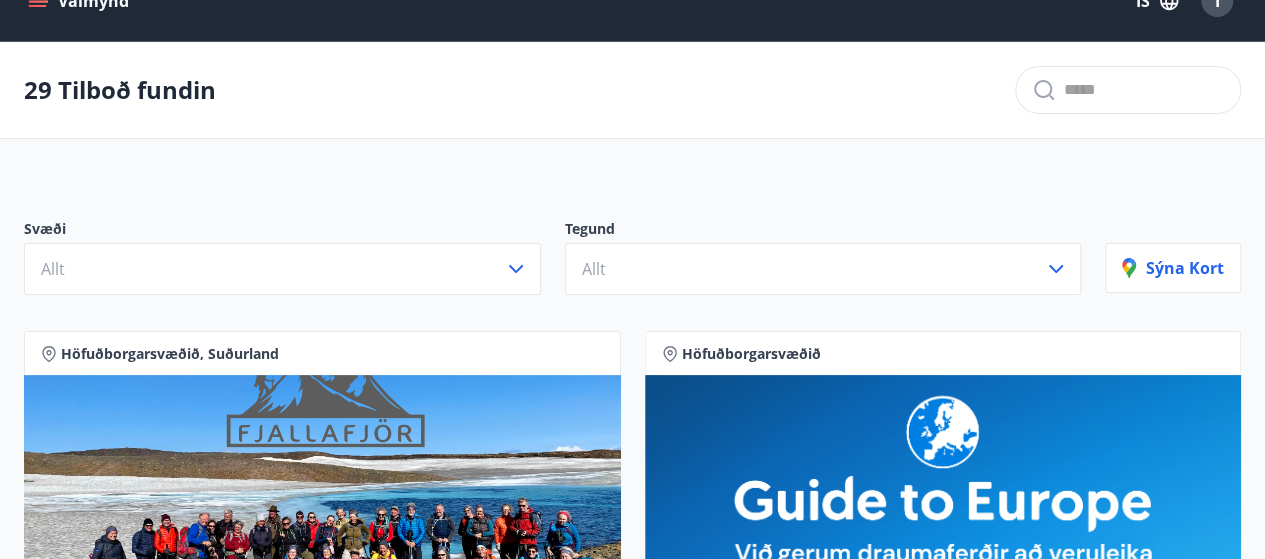 scroll, scrollTop: 36, scrollLeft: 0, axis: vertical 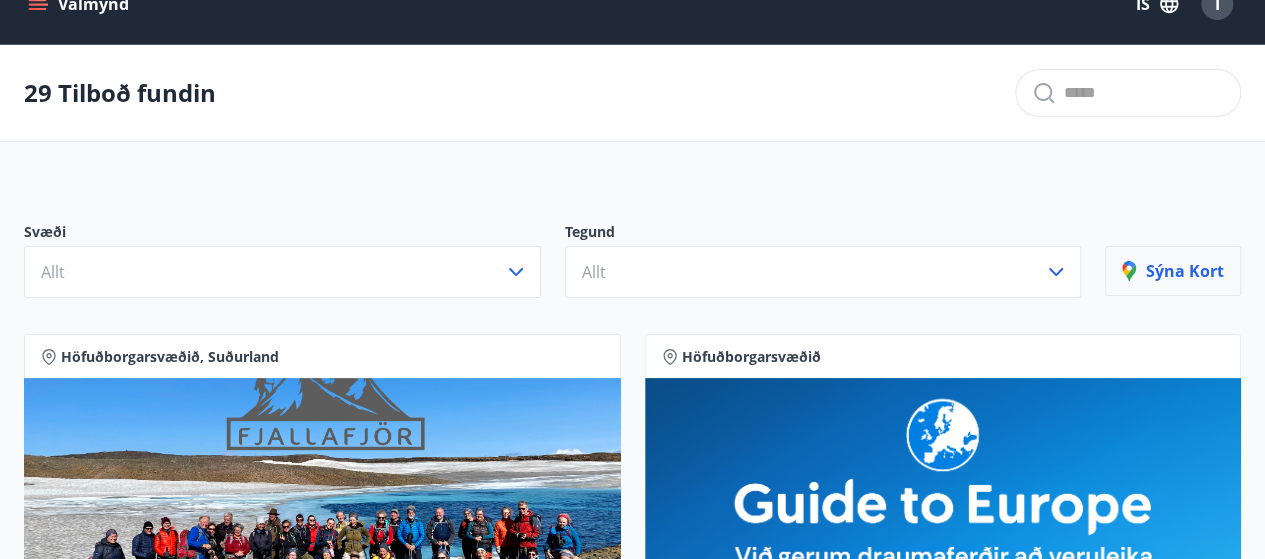 click on "Sýna kort" at bounding box center (1173, 271) 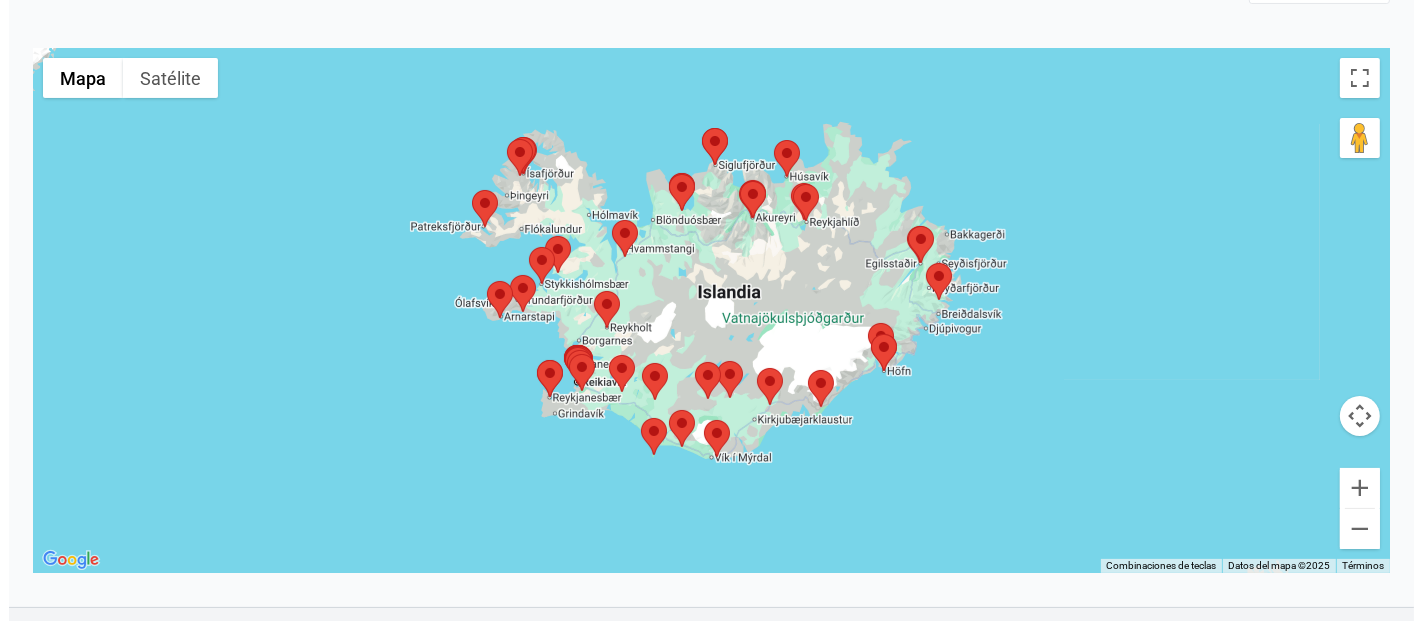 scroll, scrollTop: 313, scrollLeft: 0, axis: vertical 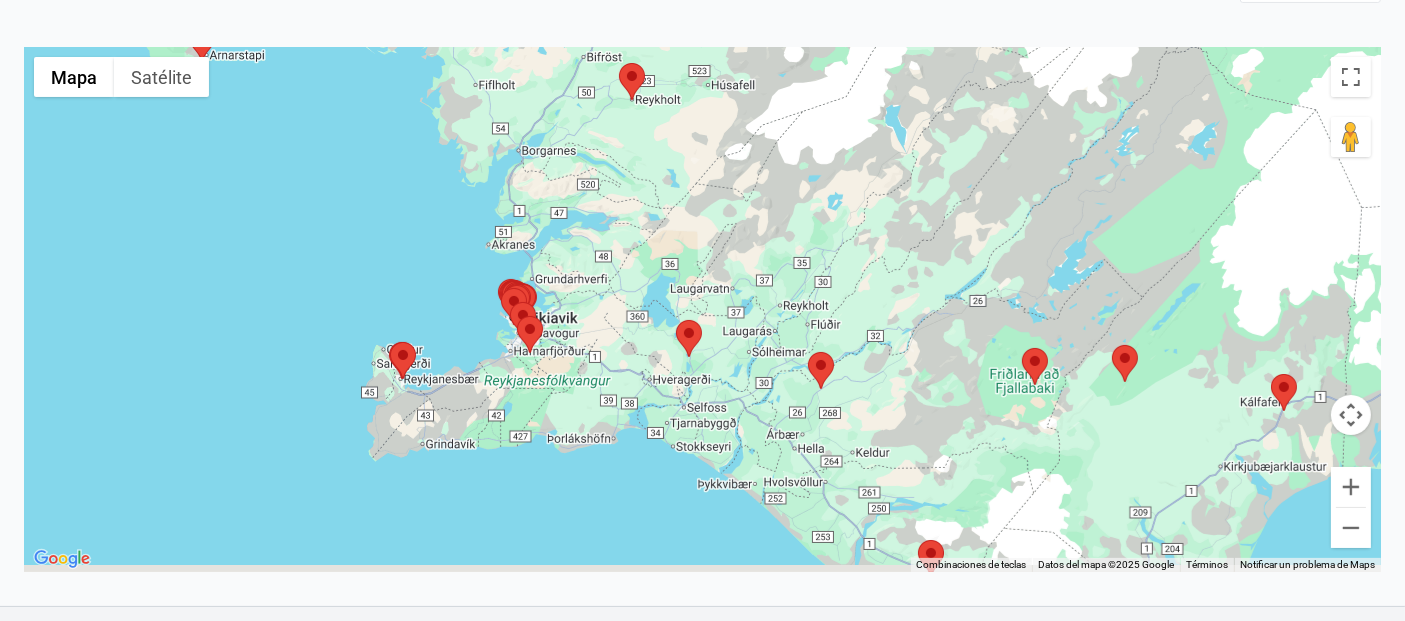 drag, startPoint x: 503, startPoint y: 371, endPoint x: 654, endPoint y: 222, distance: 212.13675 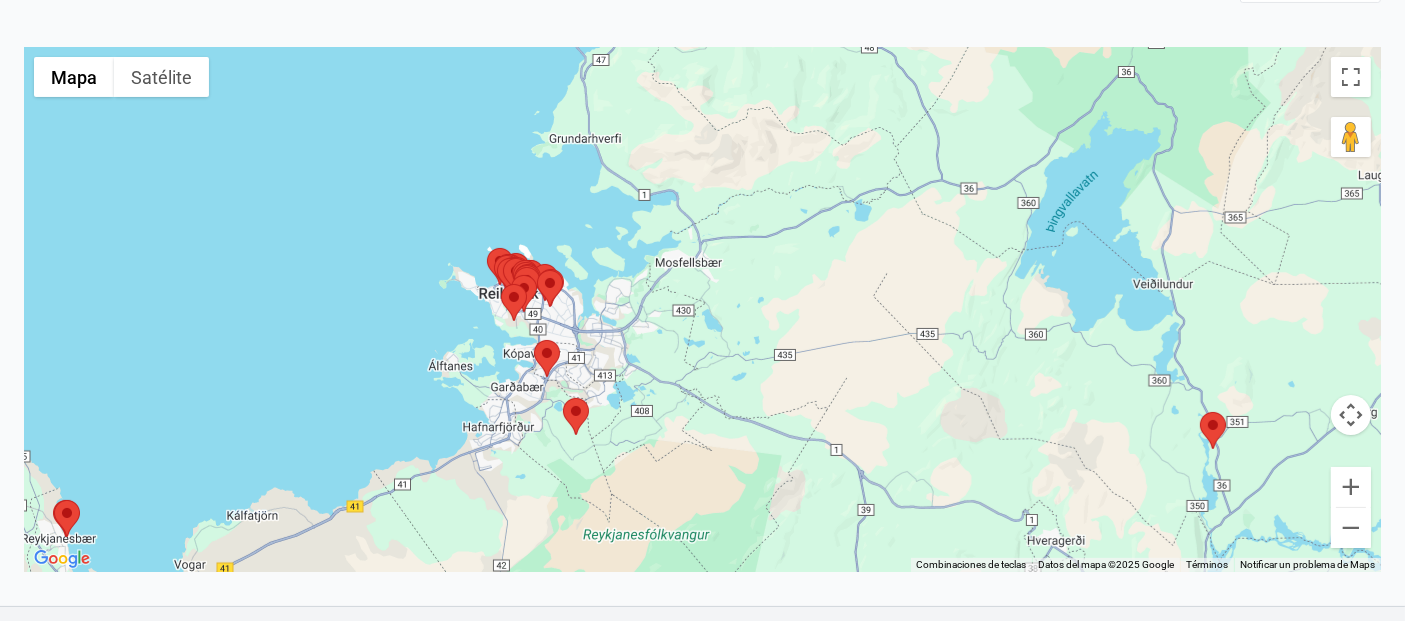 drag, startPoint x: 534, startPoint y: 326, endPoint x: 679, endPoint y: 273, distance: 154.38264 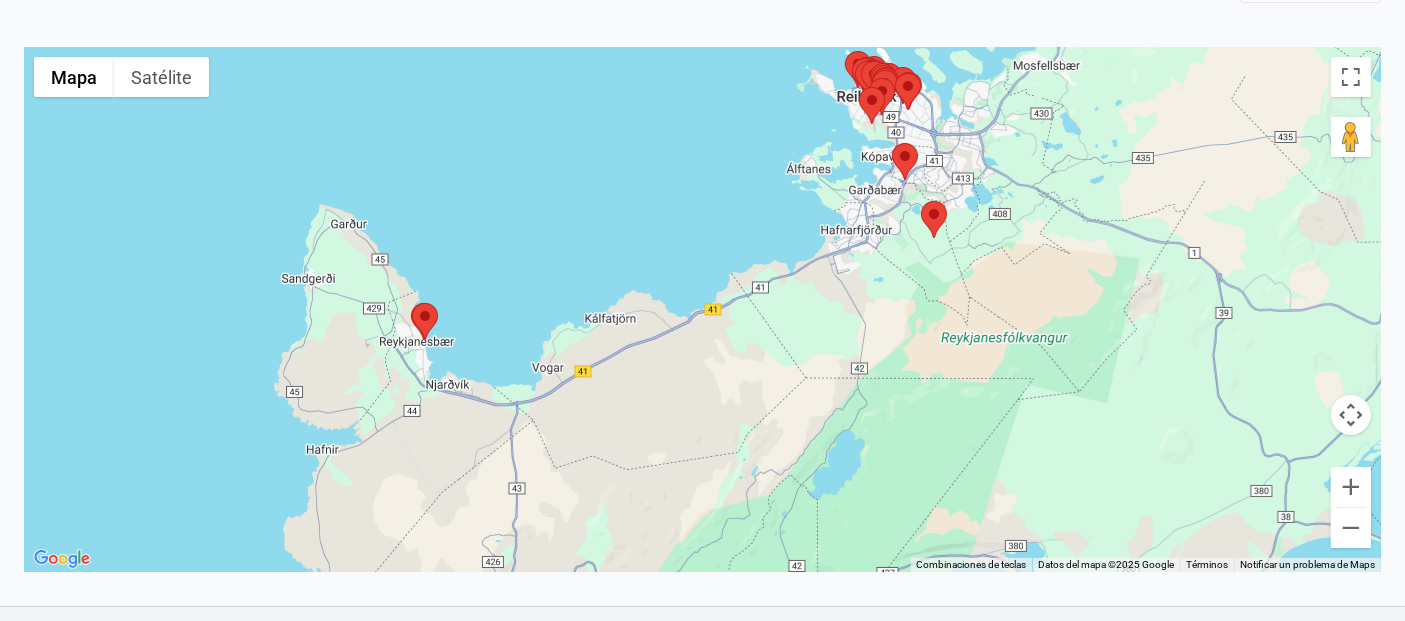 drag, startPoint x: 473, startPoint y: 464, endPoint x: 808, endPoint y: 282, distance: 381.24664 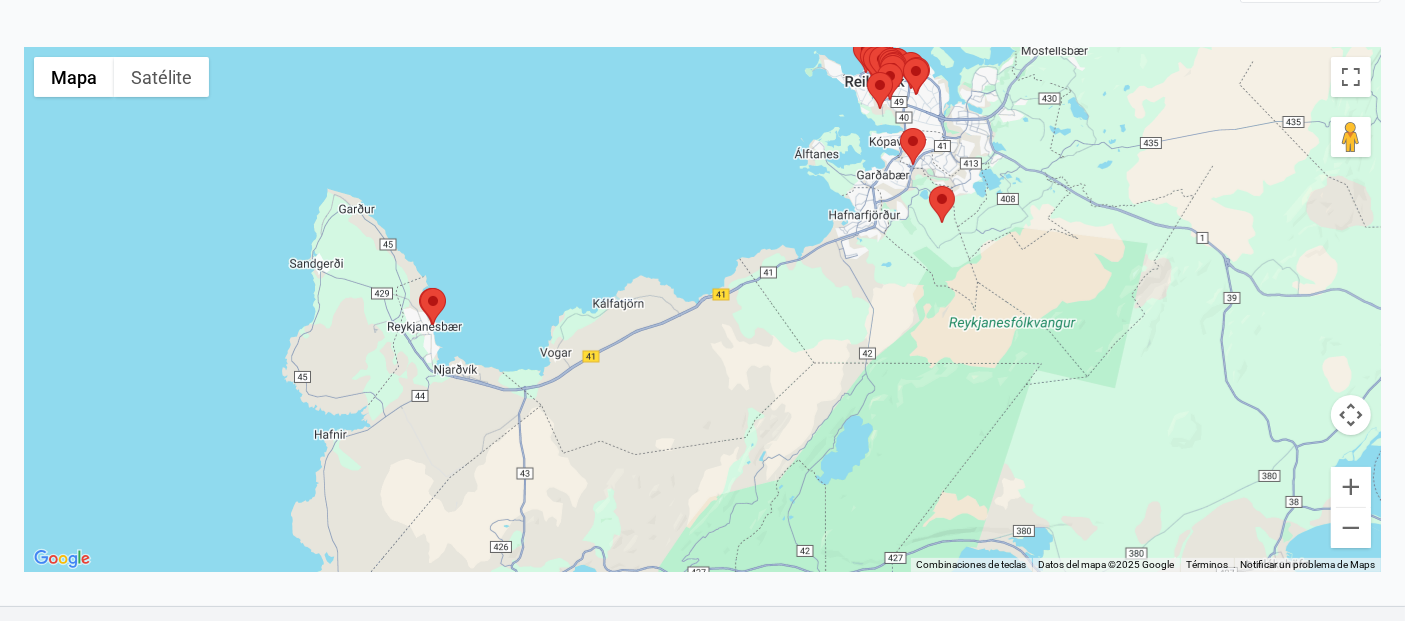 click at bounding box center (420, 288) 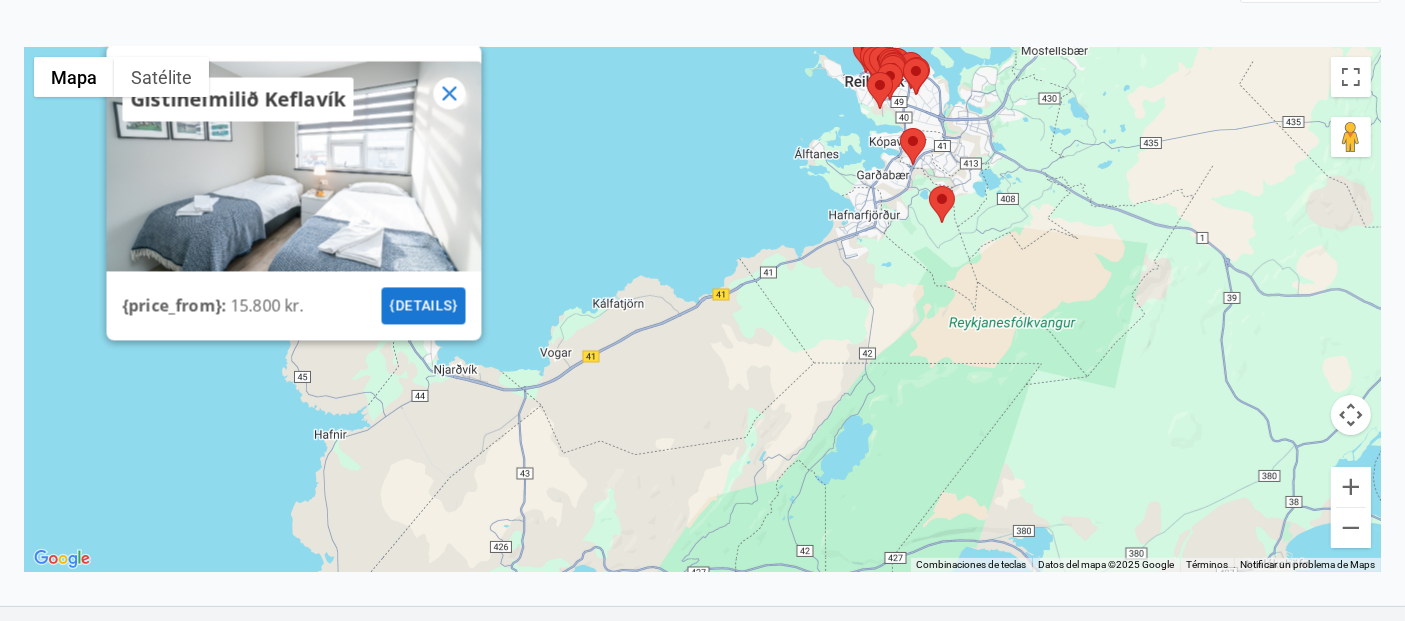 click at bounding box center (929, 186) 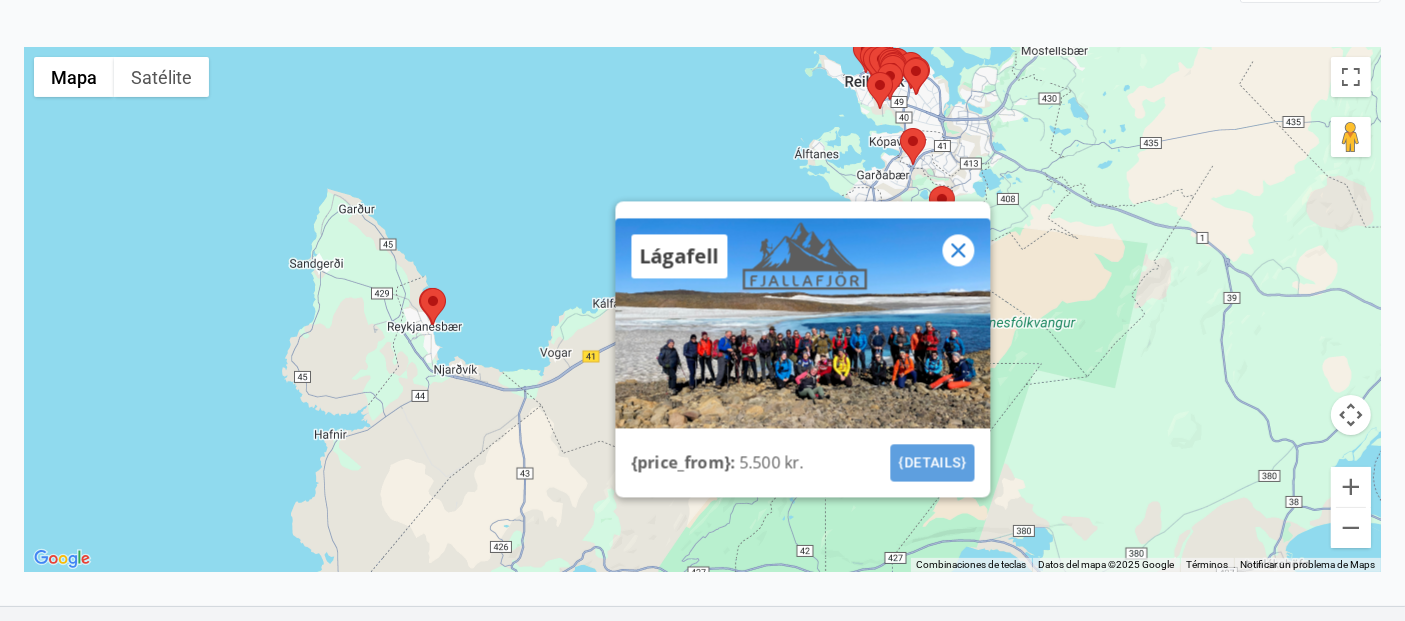 click on "{details}" at bounding box center [932, 462] 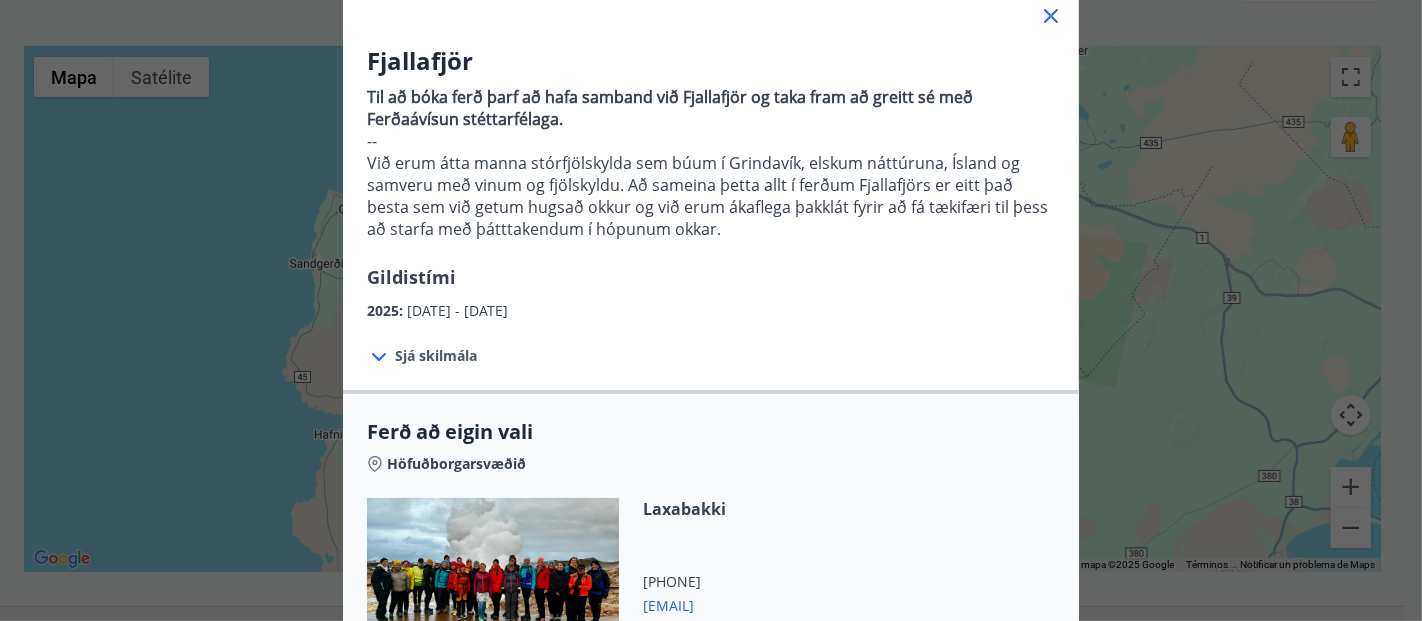 scroll, scrollTop: 134, scrollLeft: 0, axis: vertical 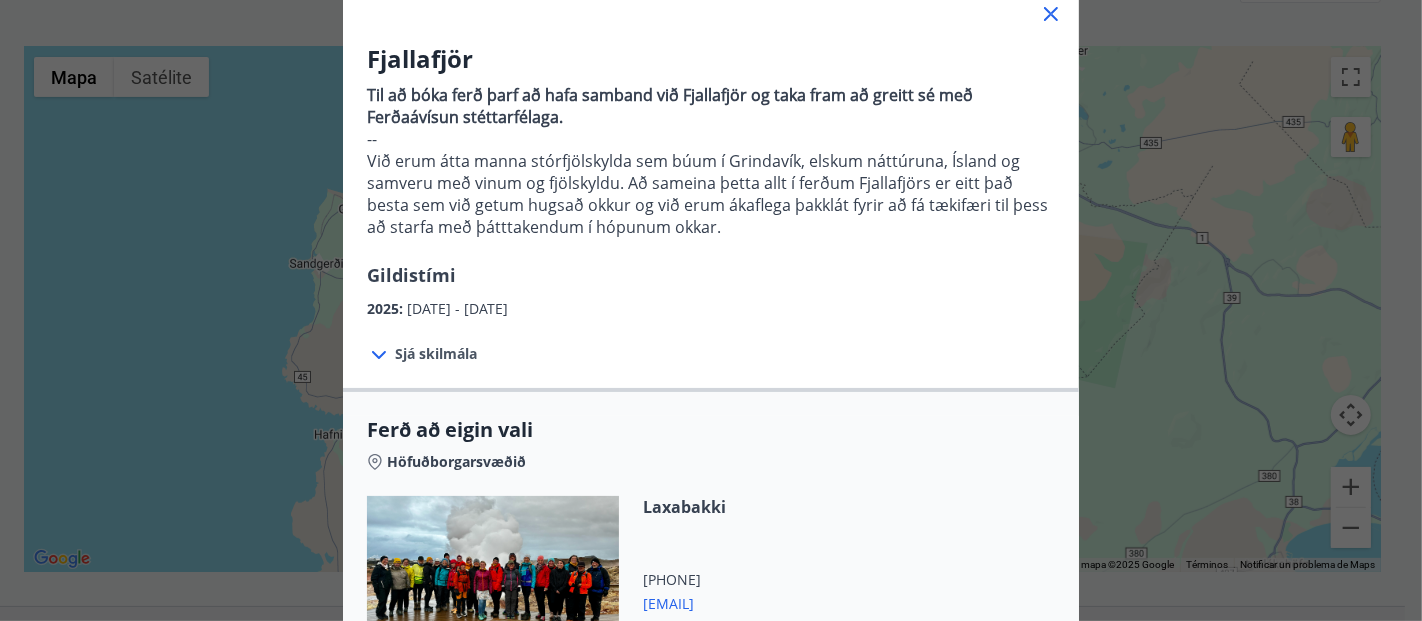 drag, startPoint x: 583, startPoint y: 329, endPoint x: 464, endPoint y: 184, distance: 187.57932 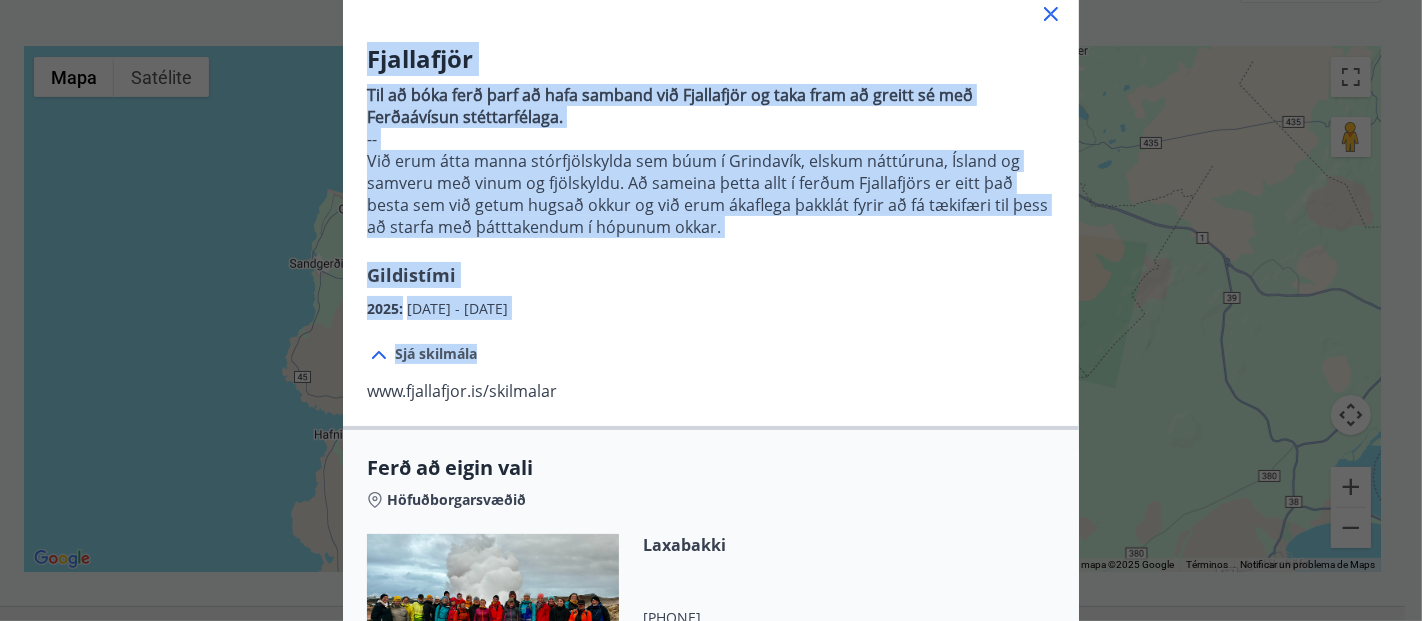 drag, startPoint x: 570, startPoint y: 337, endPoint x: 360, endPoint y: 55, distance: 351.60205 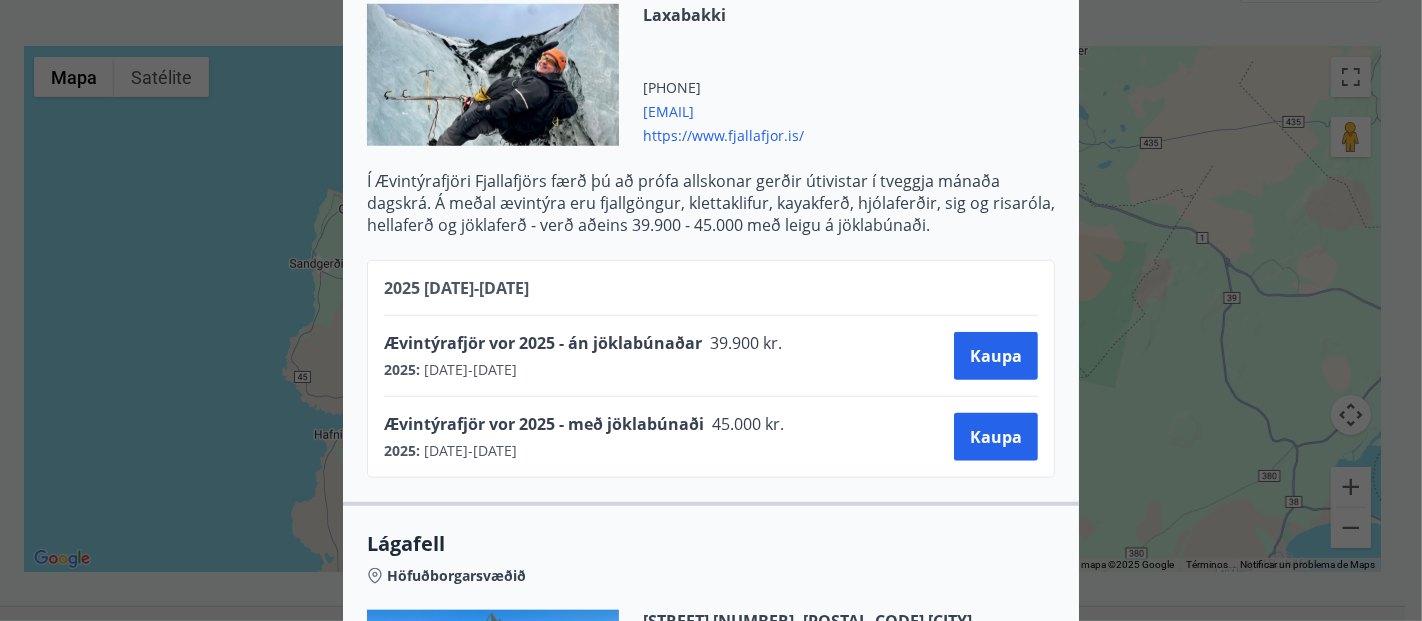 scroll, scrollTop: 1488, scrollLeft: 0, axis: vertical 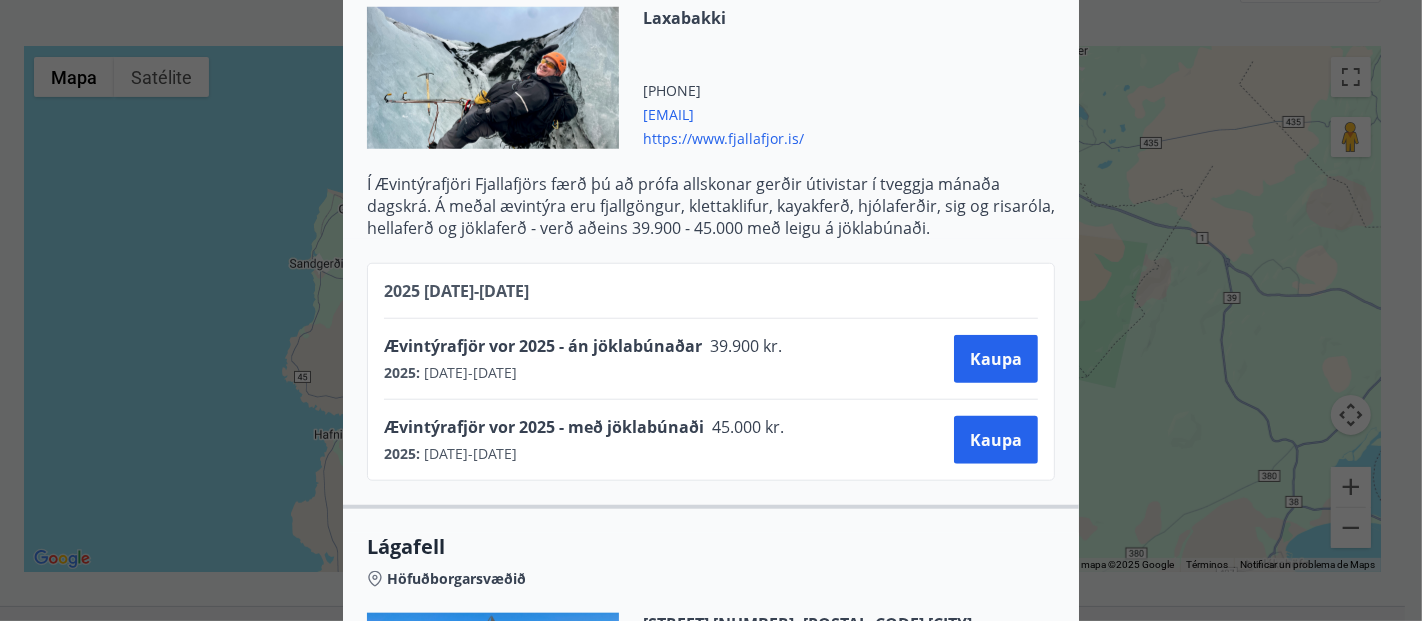 click on "Fjallafjör Til að bóka ferð þarf að hafa samband við Fjallafjör og taka fram að greitt sé með Ferðaávísun stéttarfélaga.
--
Við erum átta manna stórfjölskylda sem búum í Grindavík, elskum náttúruna, Ísland og samveru með vinum og fjölskyldu.  Að sameina þetta allt í ferðum Fjallafjörs er eitt það besta sem við getum hugsað okkur og við erum ákaflega þakklát fyrir að fá tækifæri til þess að starfa með þátttakendum í hópunum okkar.
Gildistími [YEAR] : [DATE] - [DATE] Sjá skilmála [URL]
Ferð að eigin vali Höfuðborgarsvæðið Laxabakki [PHONE] [EMAIL] [URL] Hjá Fjallafjöri getur þú notað ferðaávísun til þess að greiða fyrir alla dagskrárliði og nýtt niðurgreiðslu ferðaávísunarinnar á enn meira Fjör!
[YEAR]   [DATE]  -  [DATE] Ferð að eigin vali (10.000) 10.000 kr. [YEAR] : [DATE]  -  [DATE] Kaupa Ferð að eigin vali (20.000) 20.000 kr. [YEAR] :" at bounding box center (711, 310) 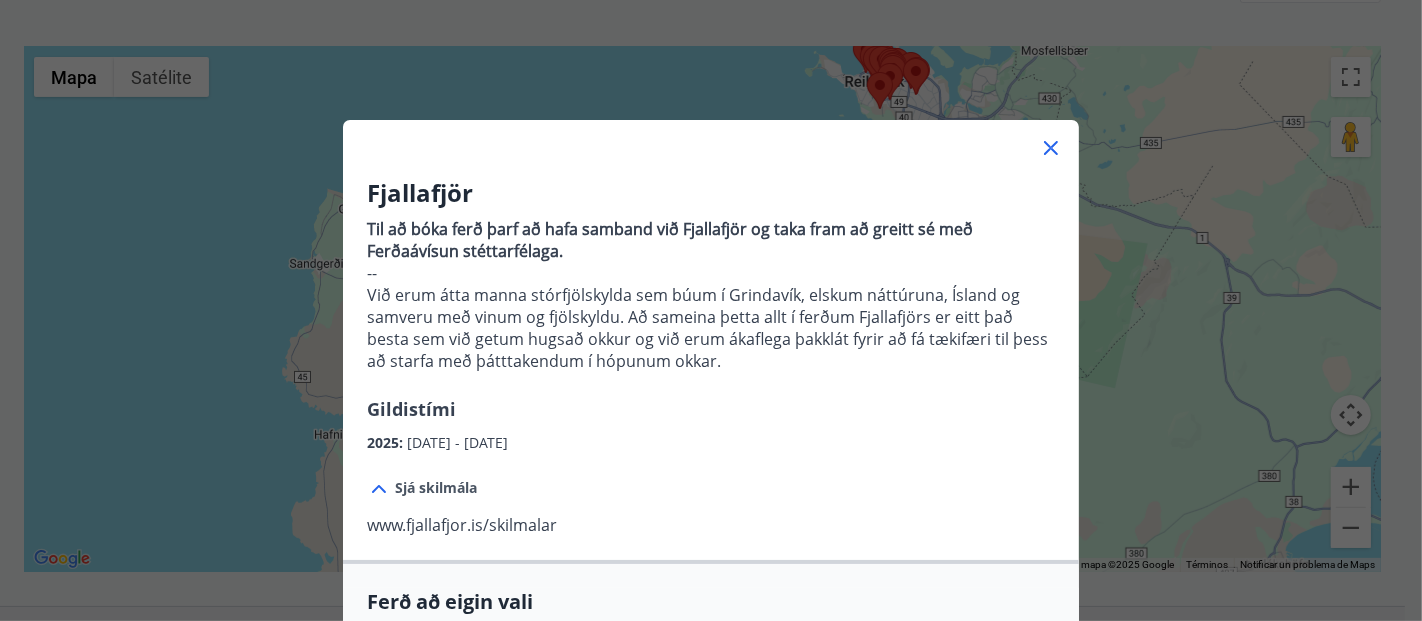 click 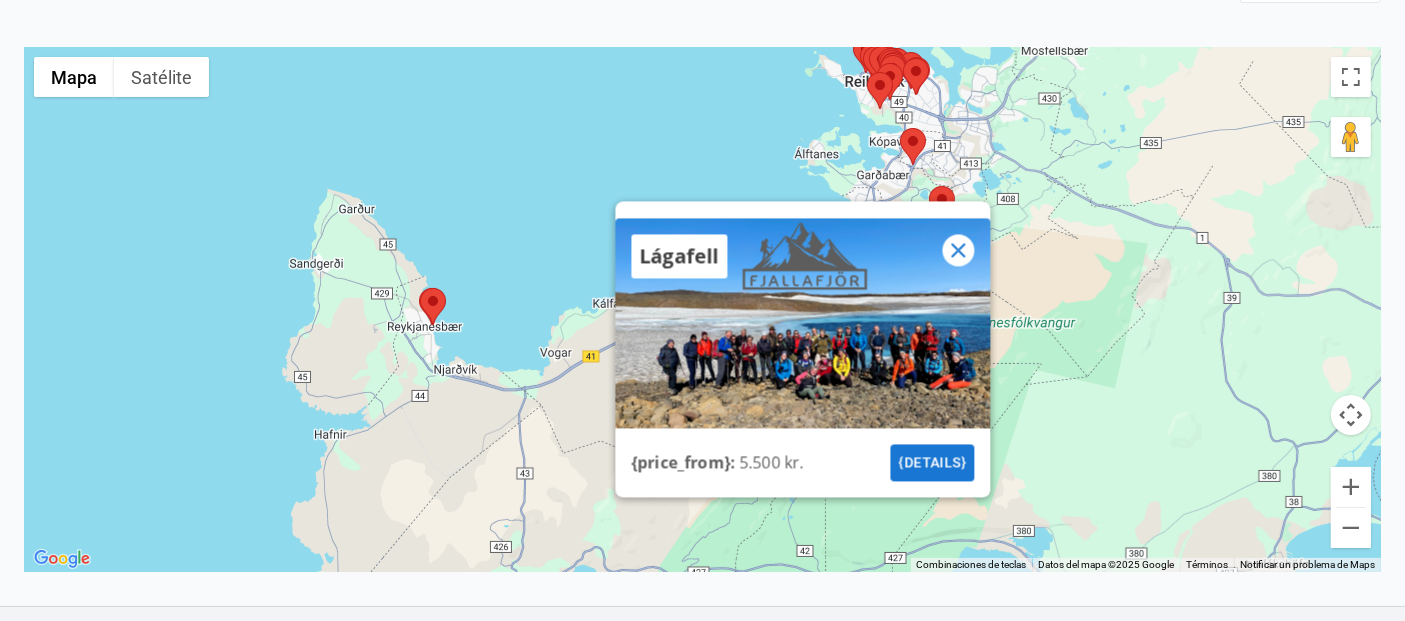 click 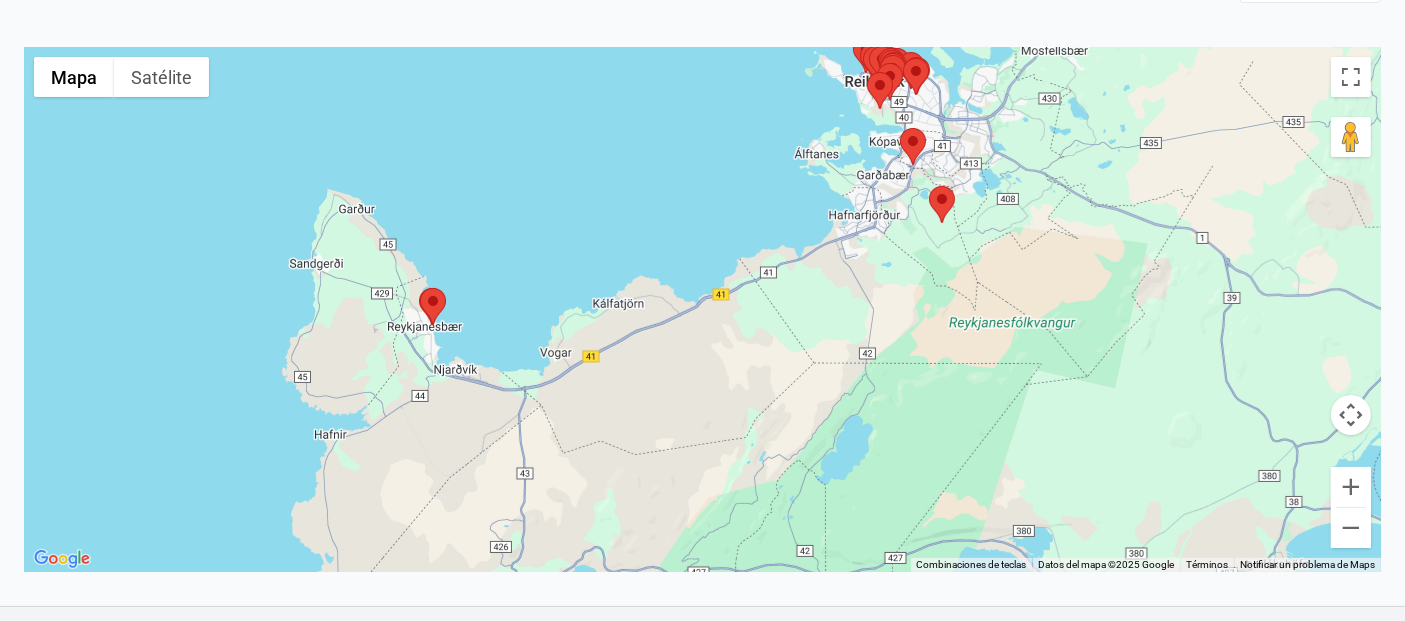 click at bounding box center (900, 128) 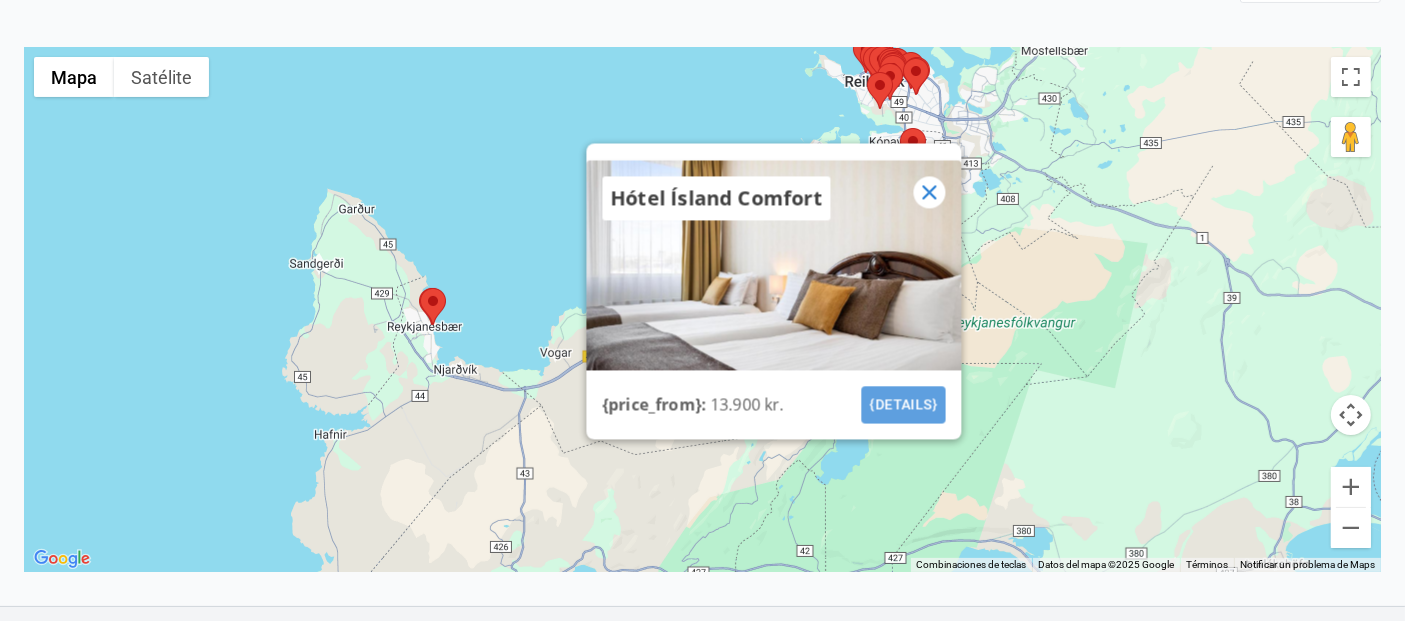 click on "{details}" at bounding box center [903, 404] 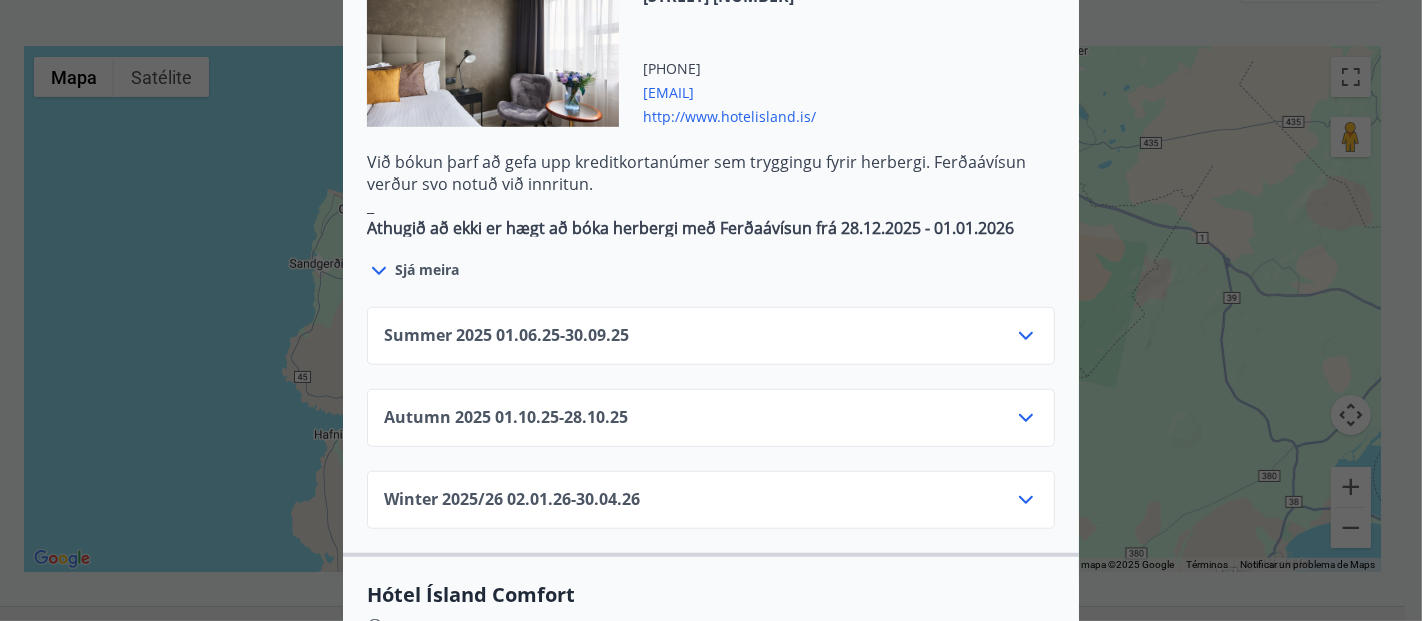 scroll, scrollTop: 1228, scrollLeft: 0, axis: vertical 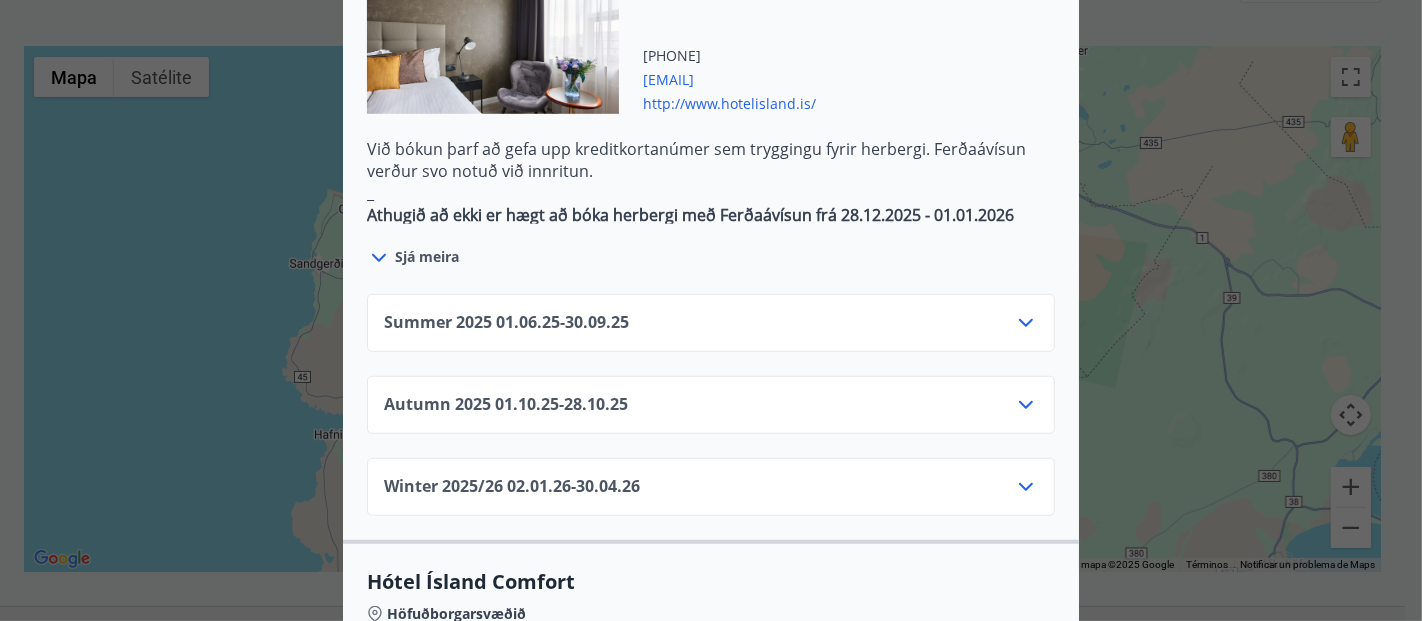 click on "[SEASON] [YEAR]   [DATE]  -  [DATE]" at bounding box center (711, 413) 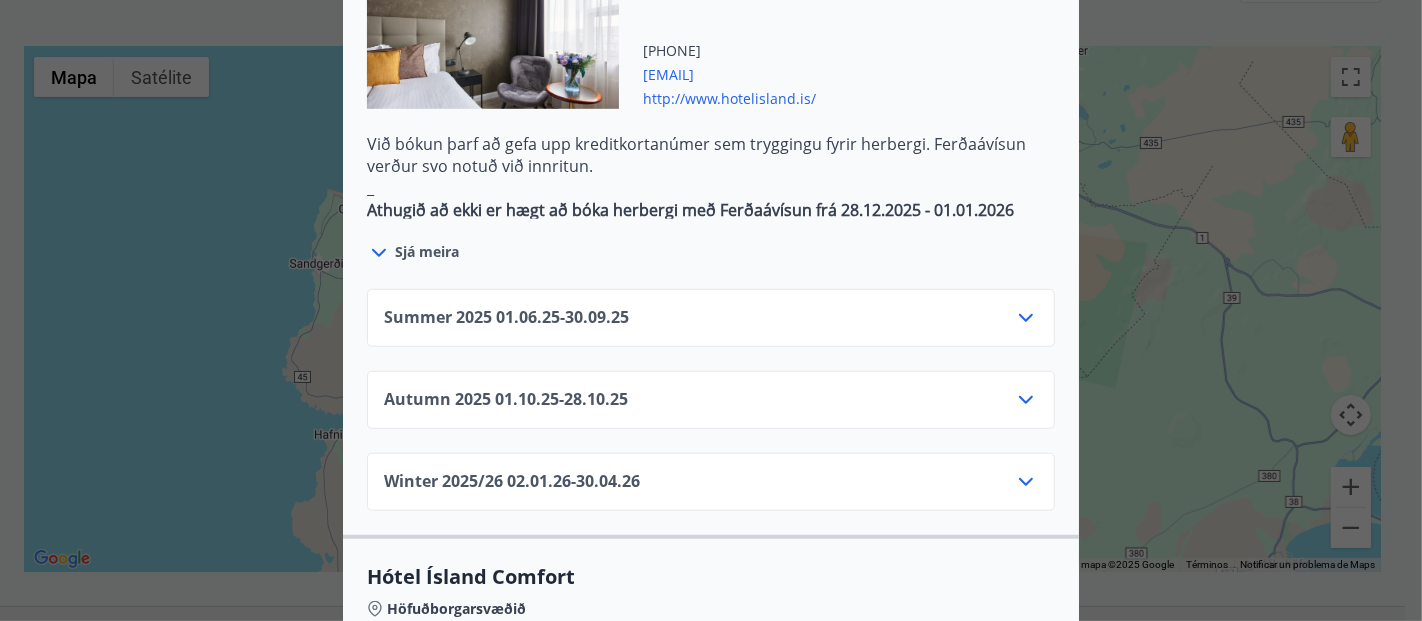 click 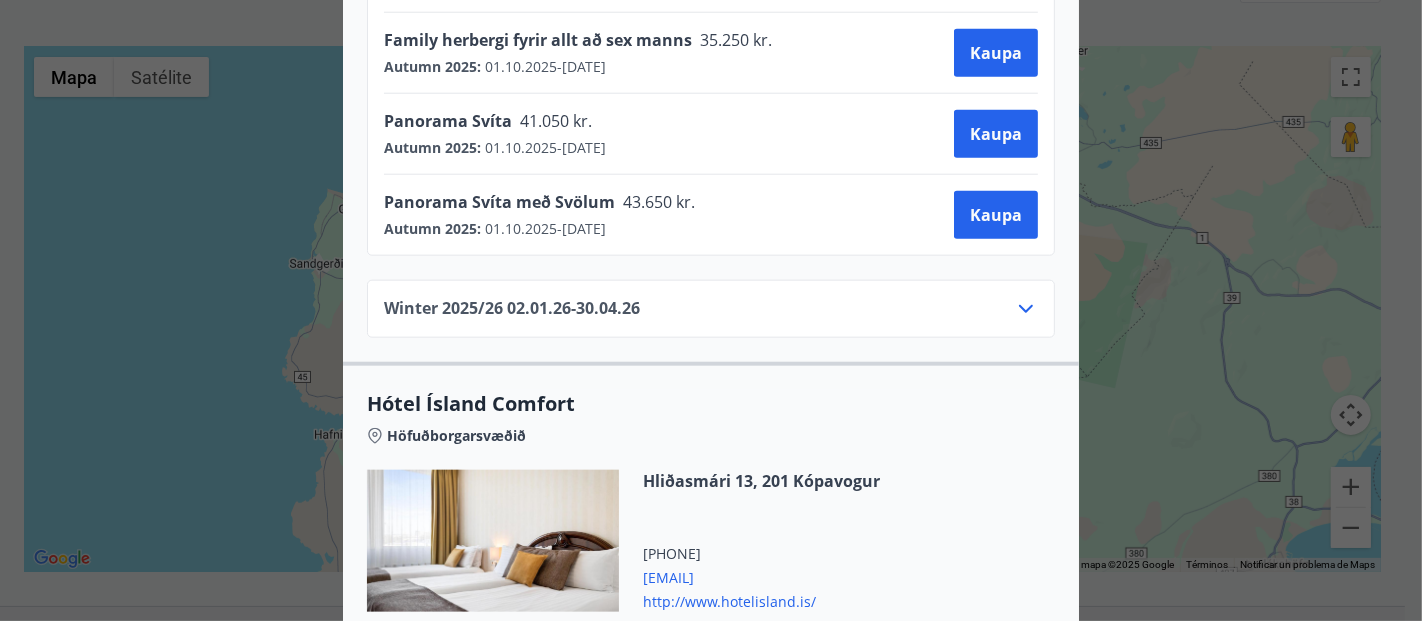 scroll, scrollTop: 1840, scrollLeft: 0, axis: vertical 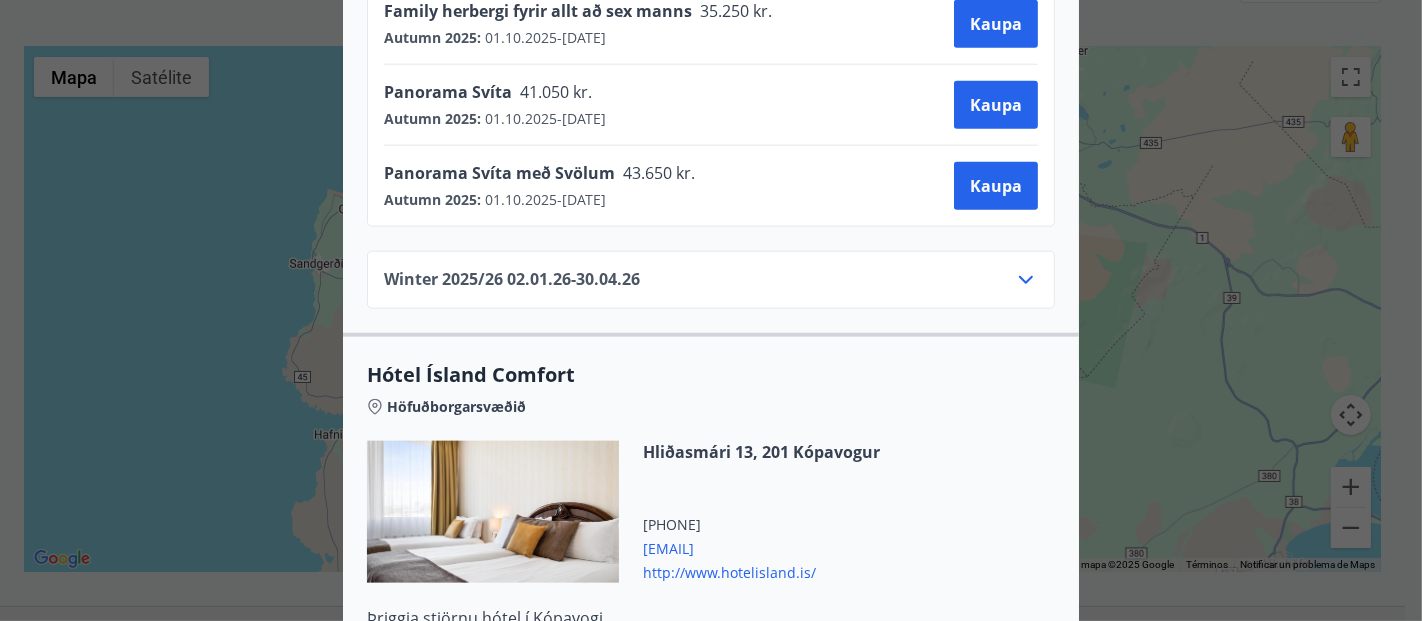 click on "[SEASON] [YEAR]   [DATE]  -  [DATE]" at bounding box center (711, 288) 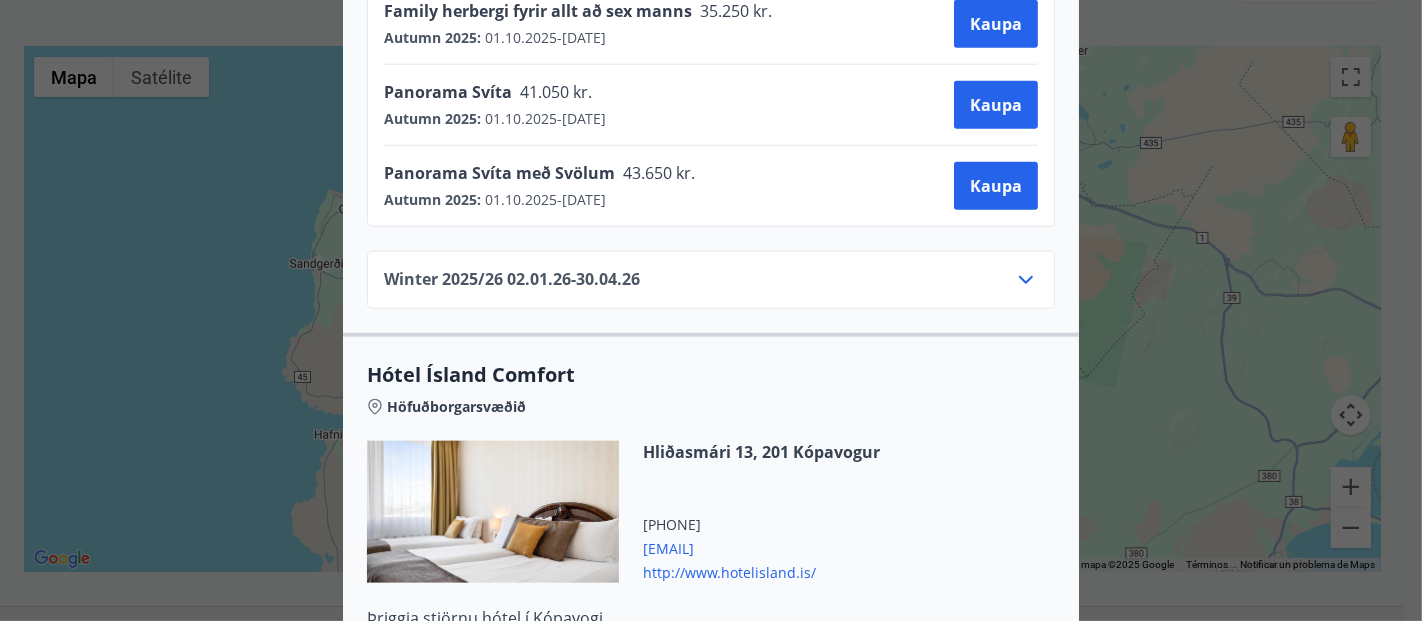 click on "[SEASON] [YEAR]   [DATE]  -  [DATE]" at bounding box center (711, 288) 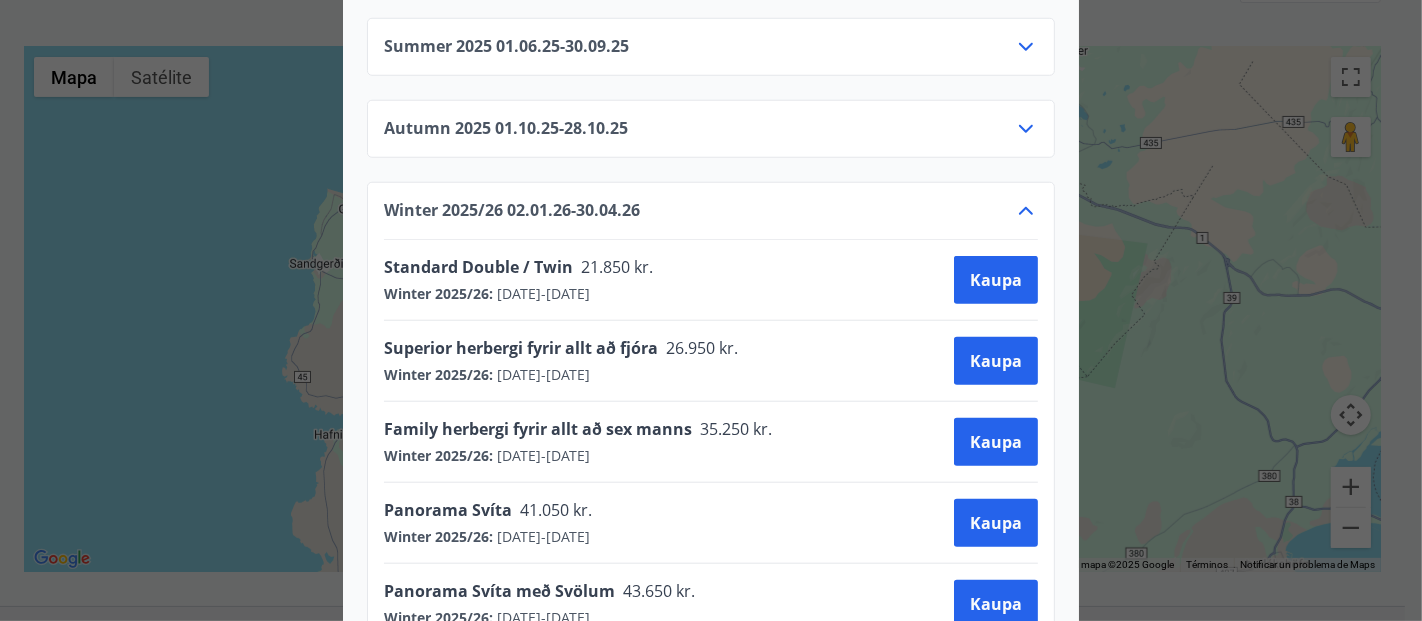 scroll, scrollTop: 1492, scrollLeft: 0, axis: vertical 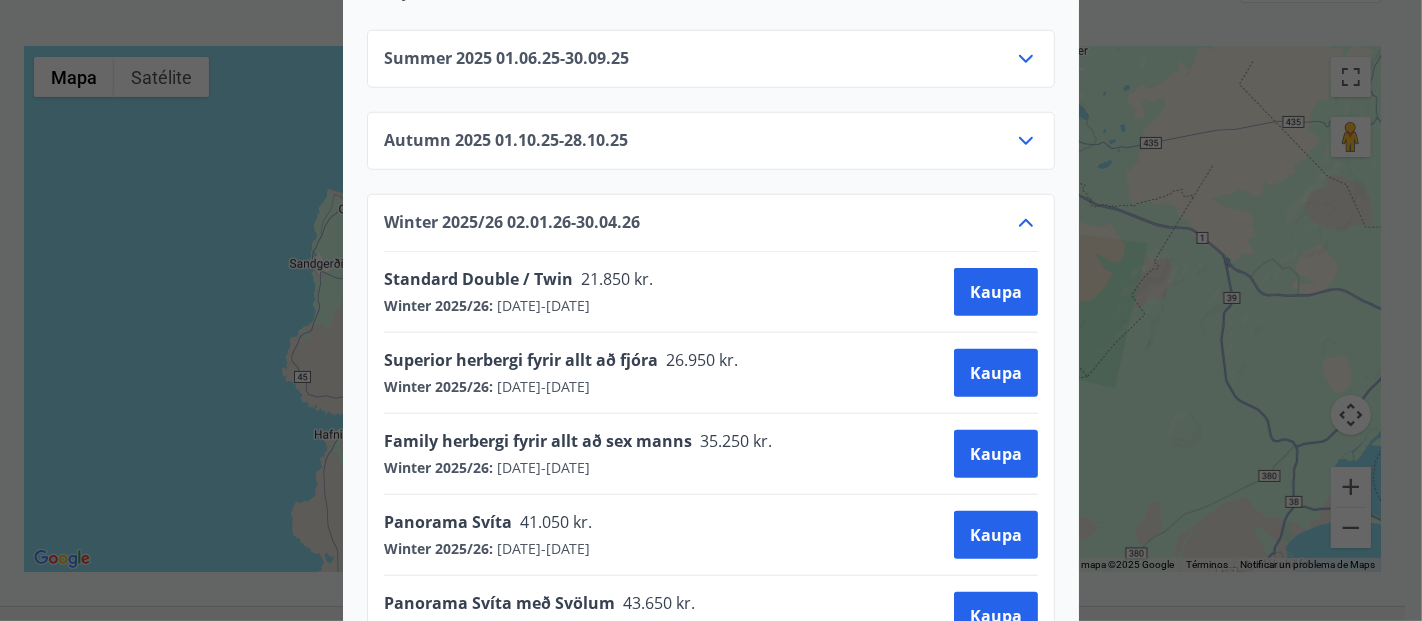 click on "[SEASON] [YEAR]   [DATE]  -  [DATE]" at bounding box center [711, 141] 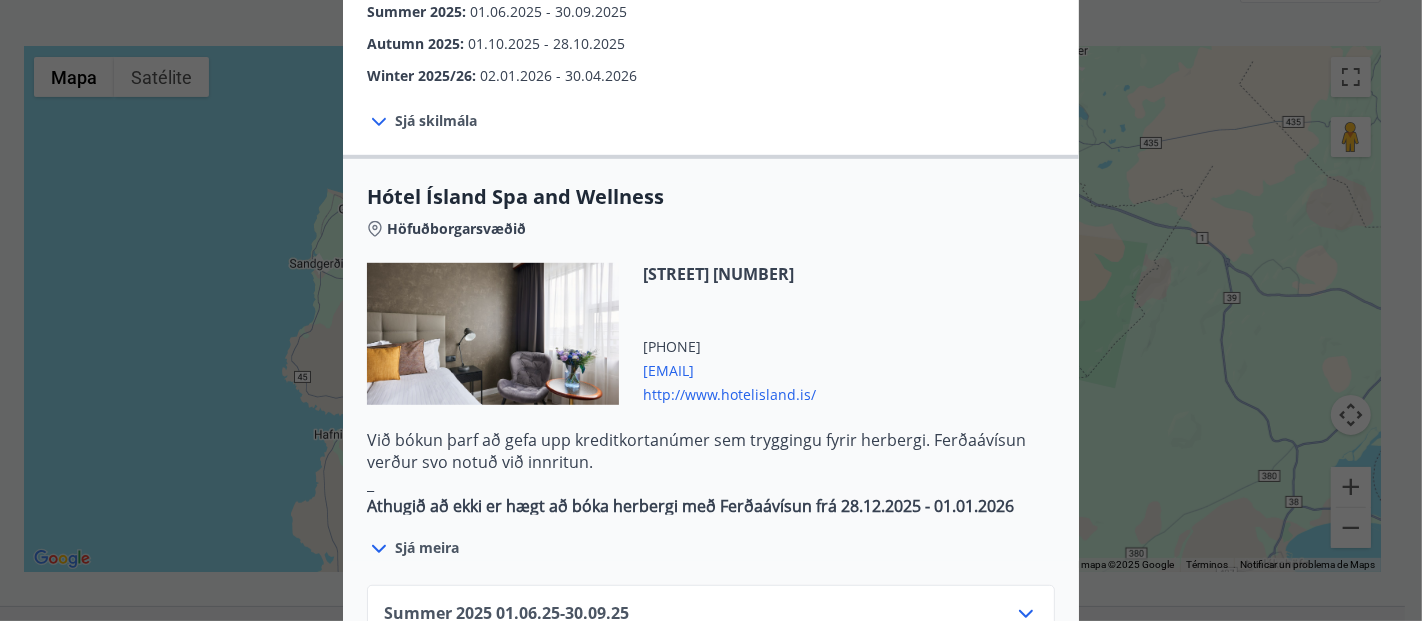 scroll, scrollTop: 925, scrollLeft: 0, axis: vertical 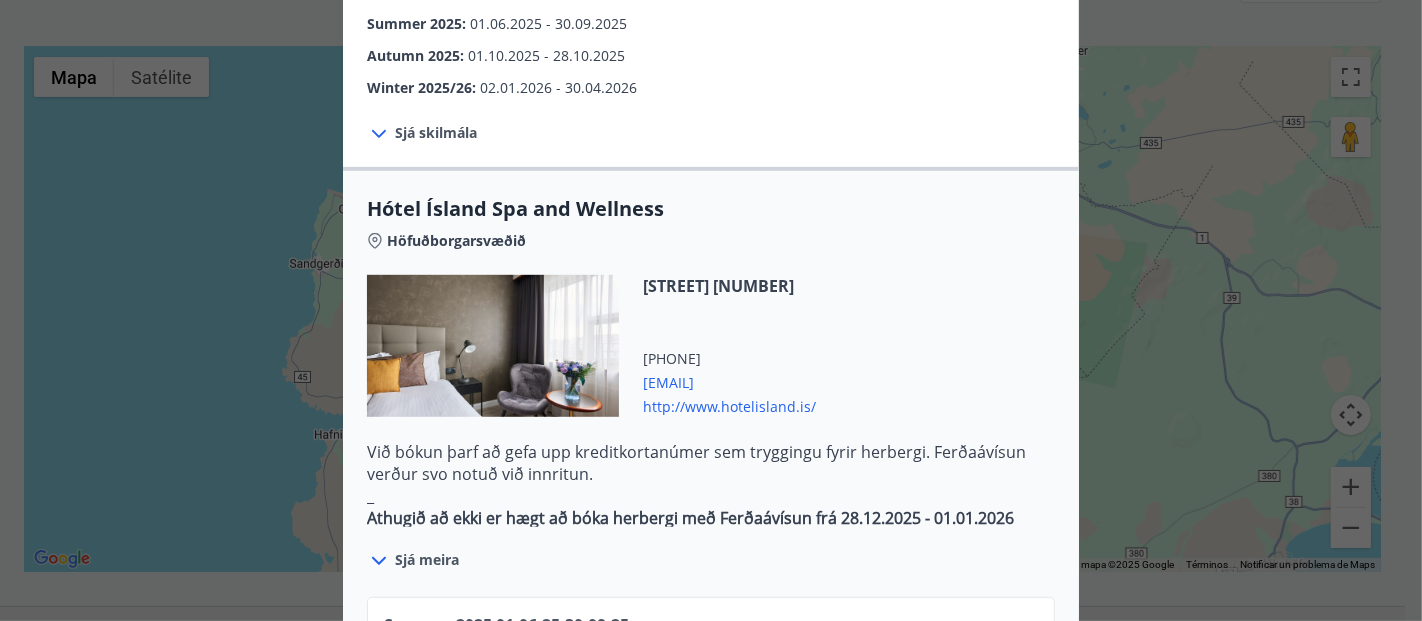 click on "Sjá skilmála" at bounding box center (436, 133) 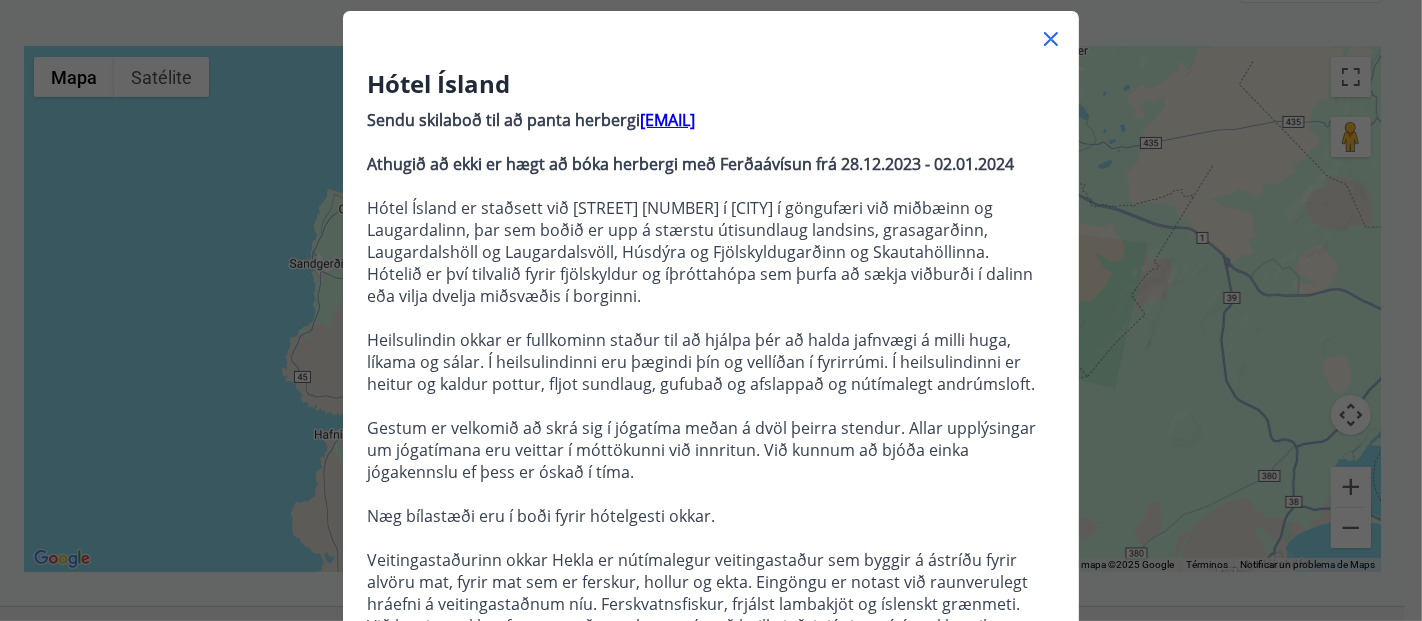 scroll, scrollTop: 105, scrollLeft: 0, axis: vertical 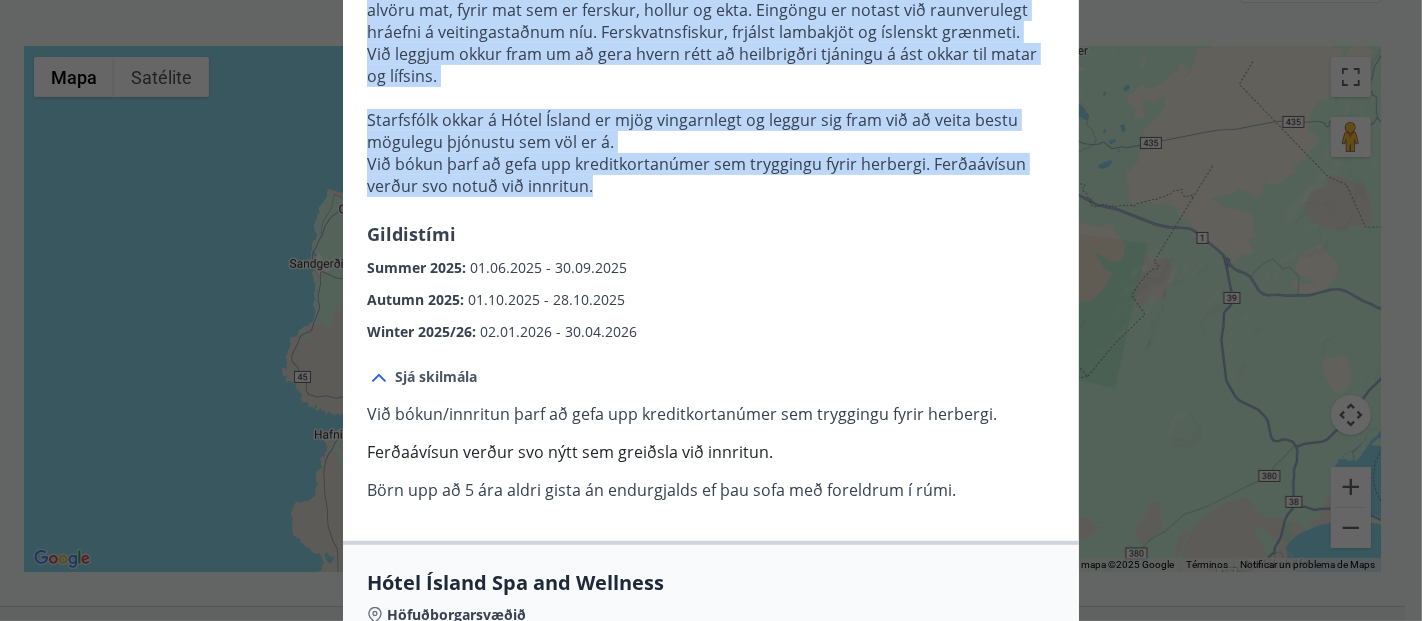 drag, startPoint x: 362, startPoint y: 168, endPoint x: 592, endPoint y: 204, distance: 232.80034 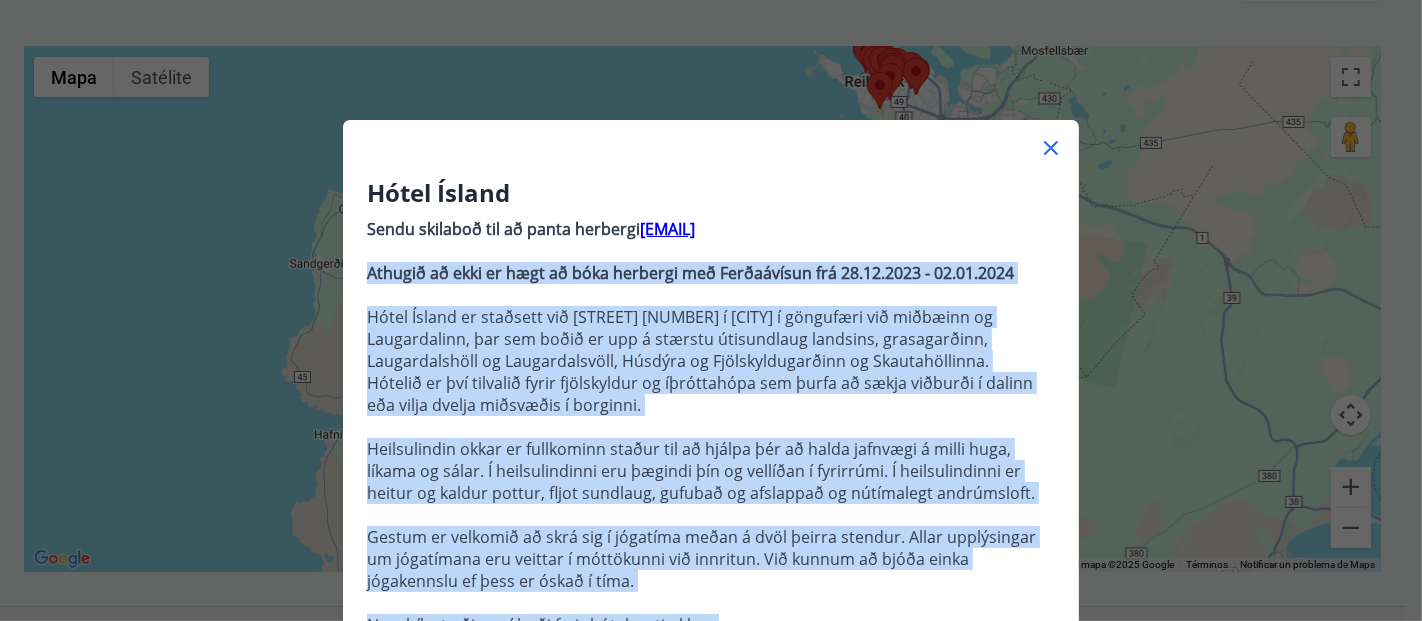 scroll, scrollTop: 0, scrollLeft: 0, axis: both 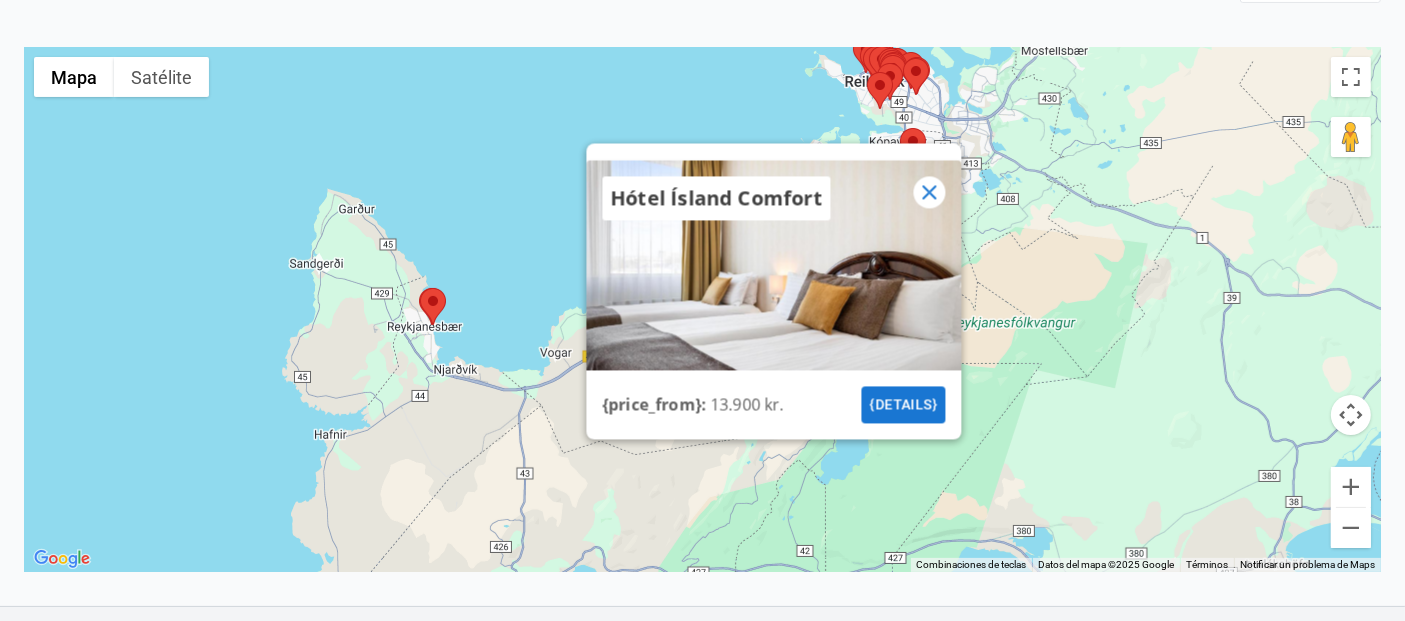 click 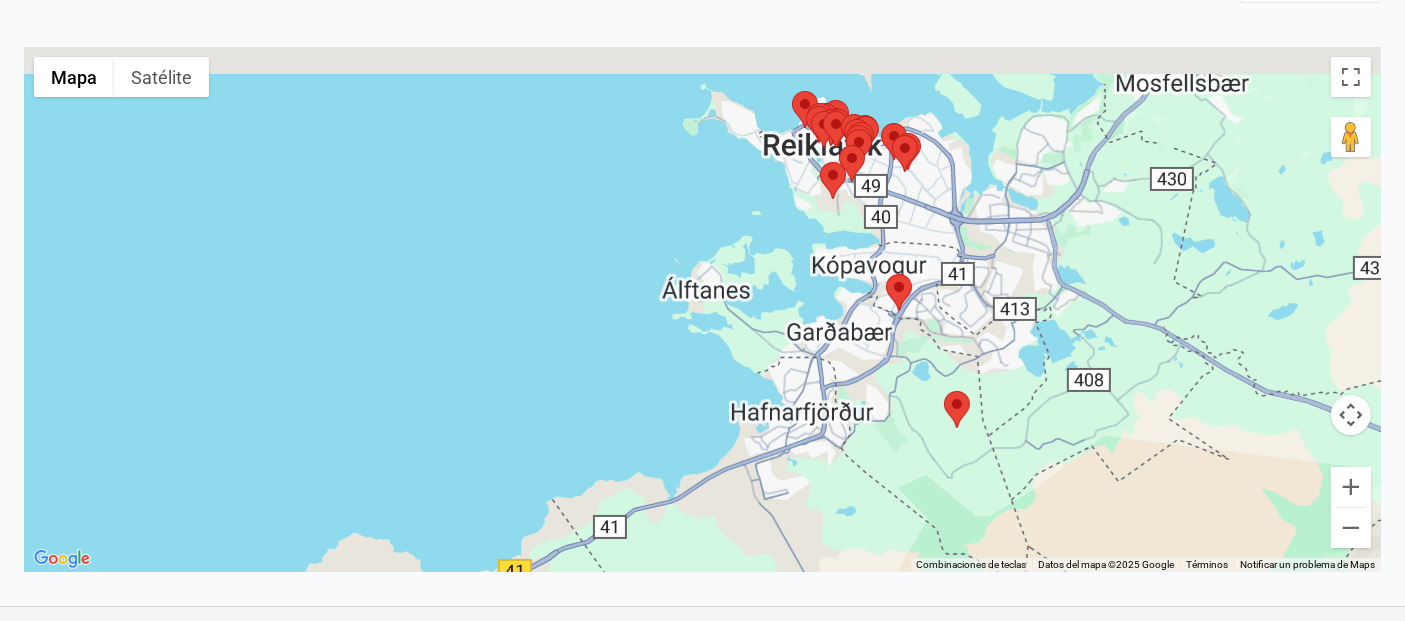 drag, startPoint x: 898, startPoint y: 102, endPoint x: 883, endPoint y: 241, distance: 139.807 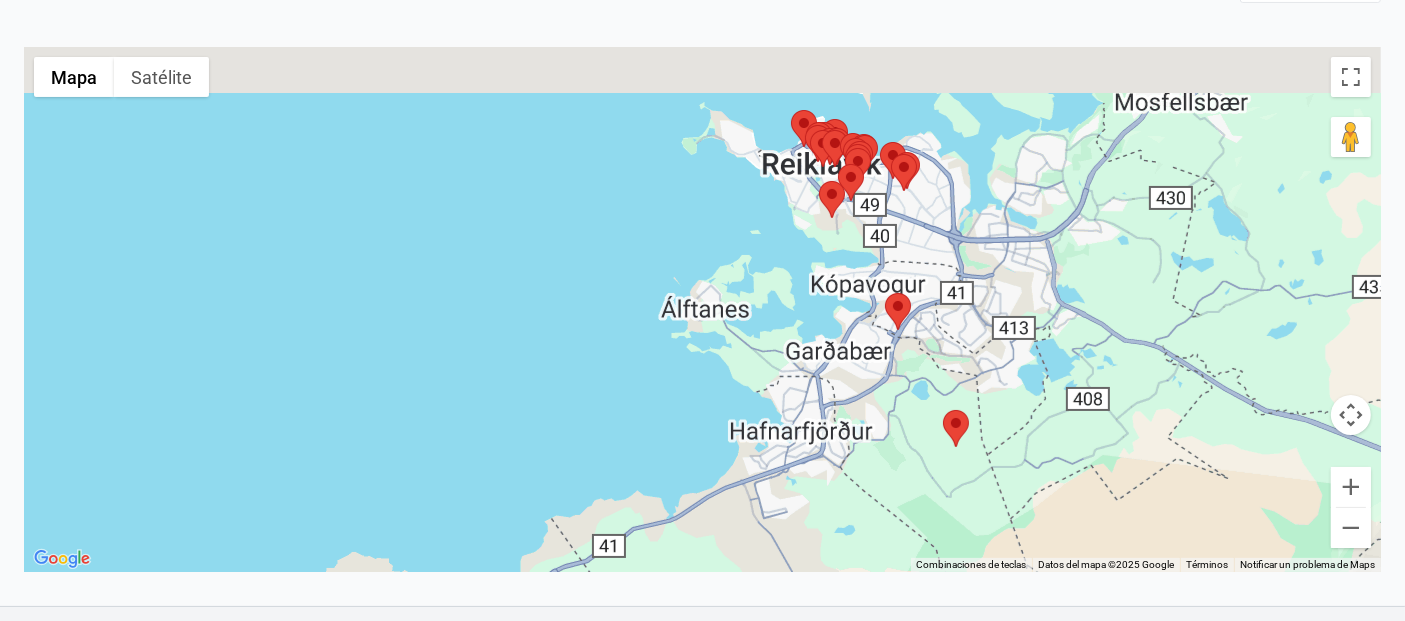 click at bounding box center [819, 181] 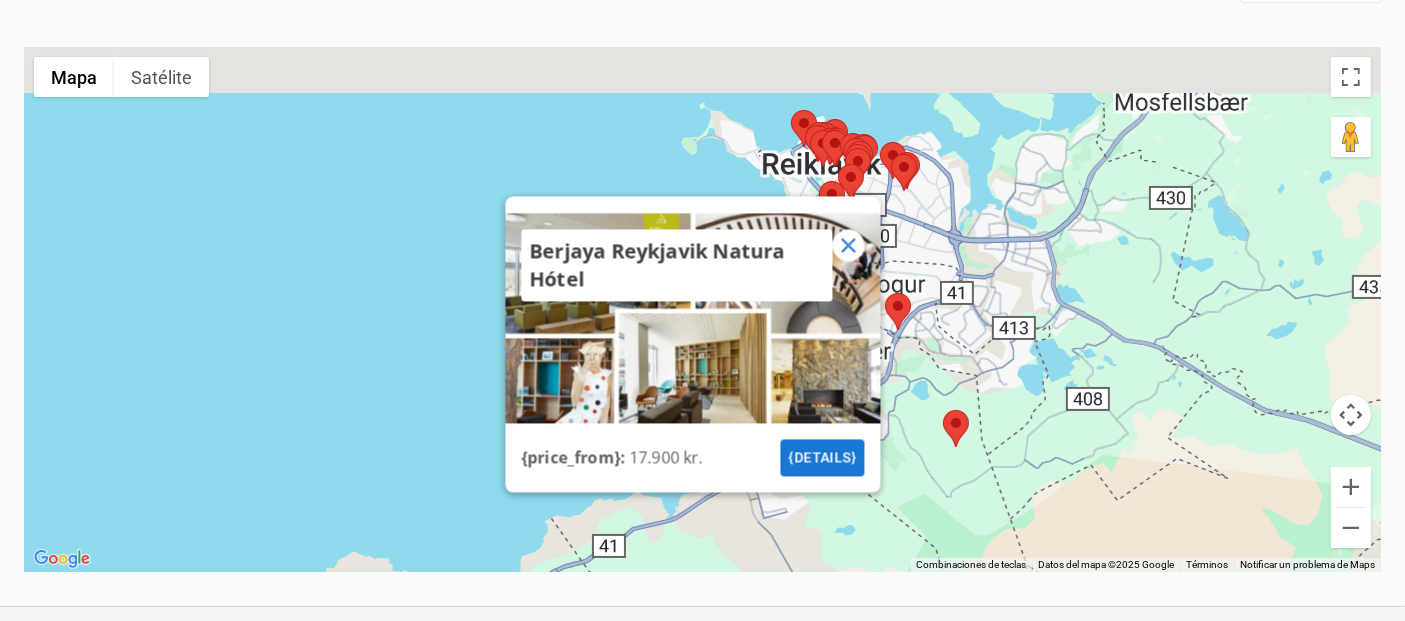 click 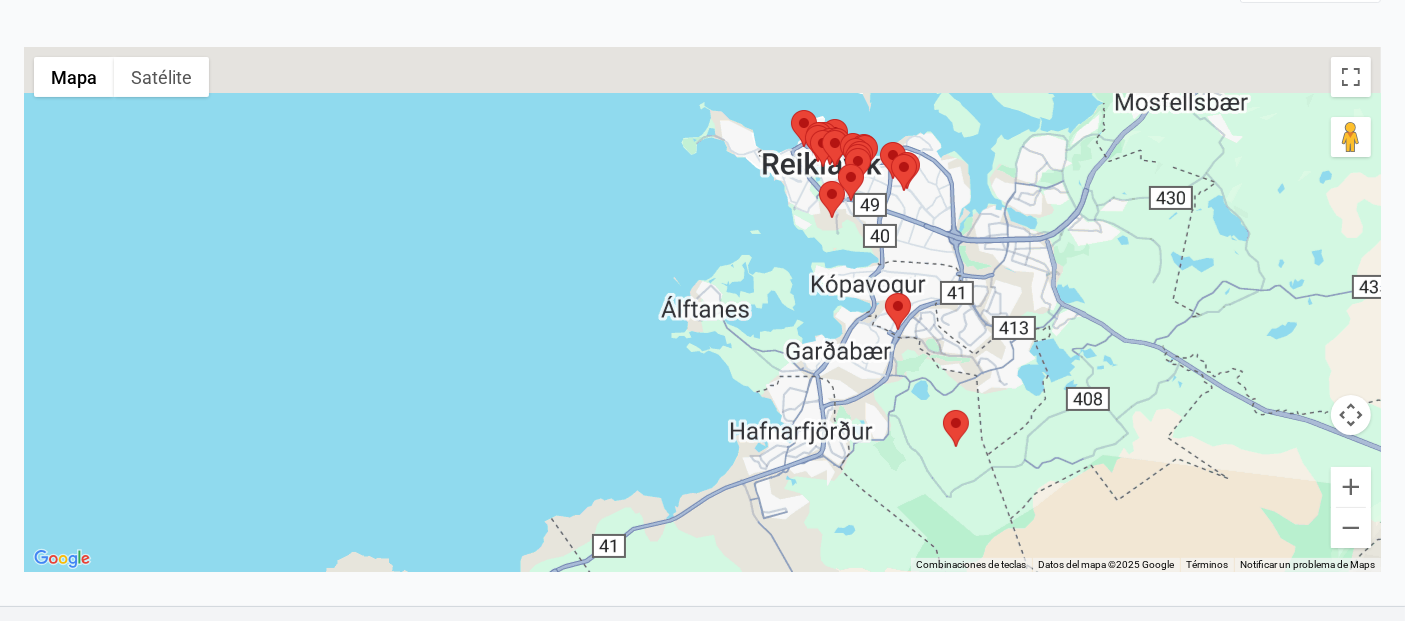 click at bounding box center (838, 164) 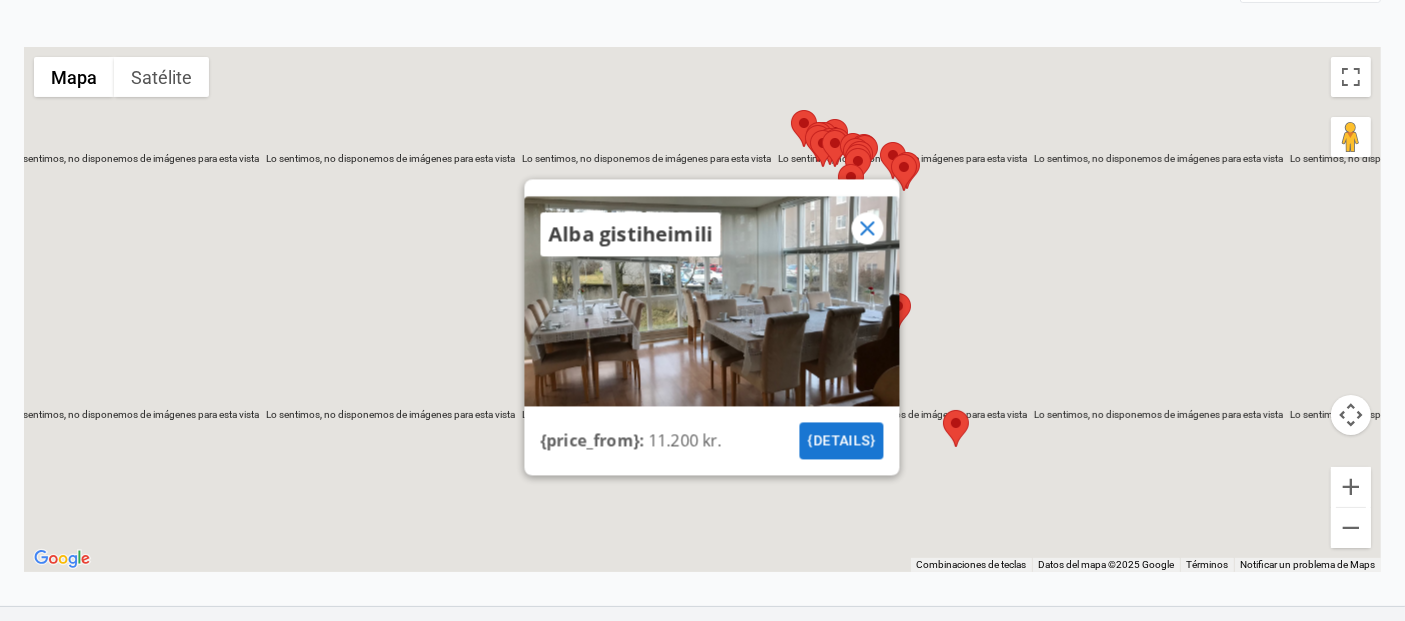 click on "{details}" at bounding box center [841, 440] 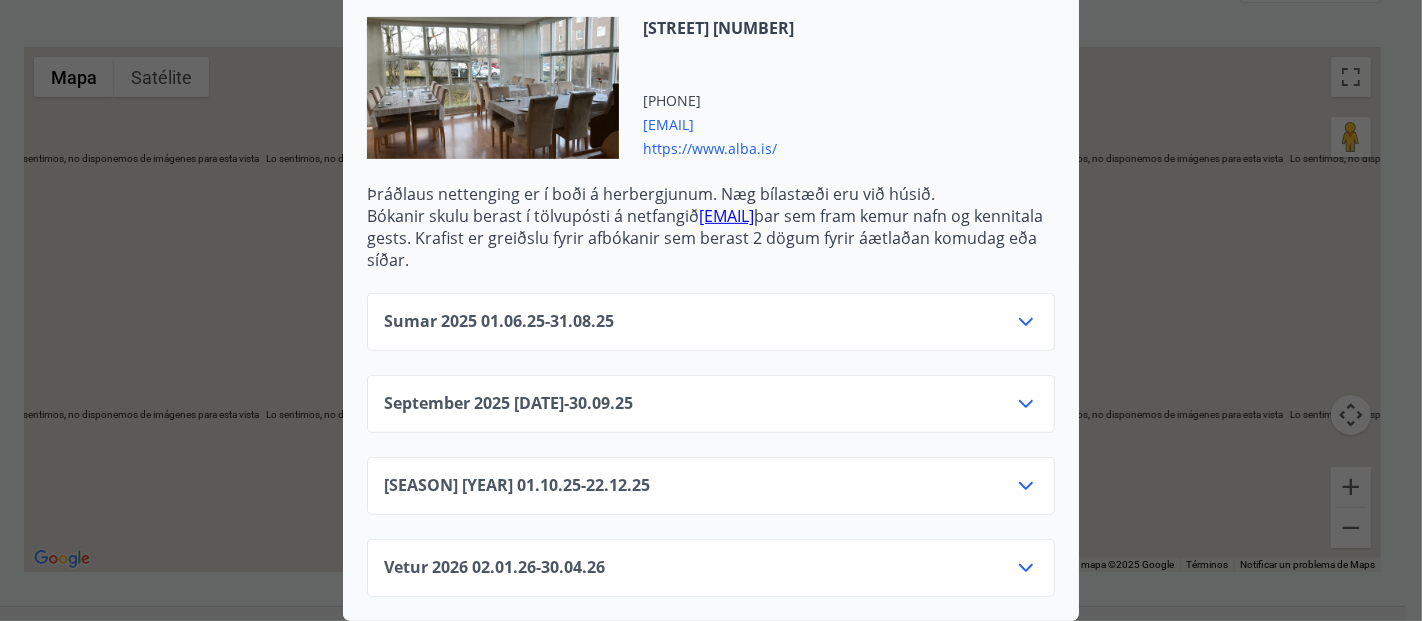 scroll, scrollTop: 681, scrollLeft: 0, axis: vertical 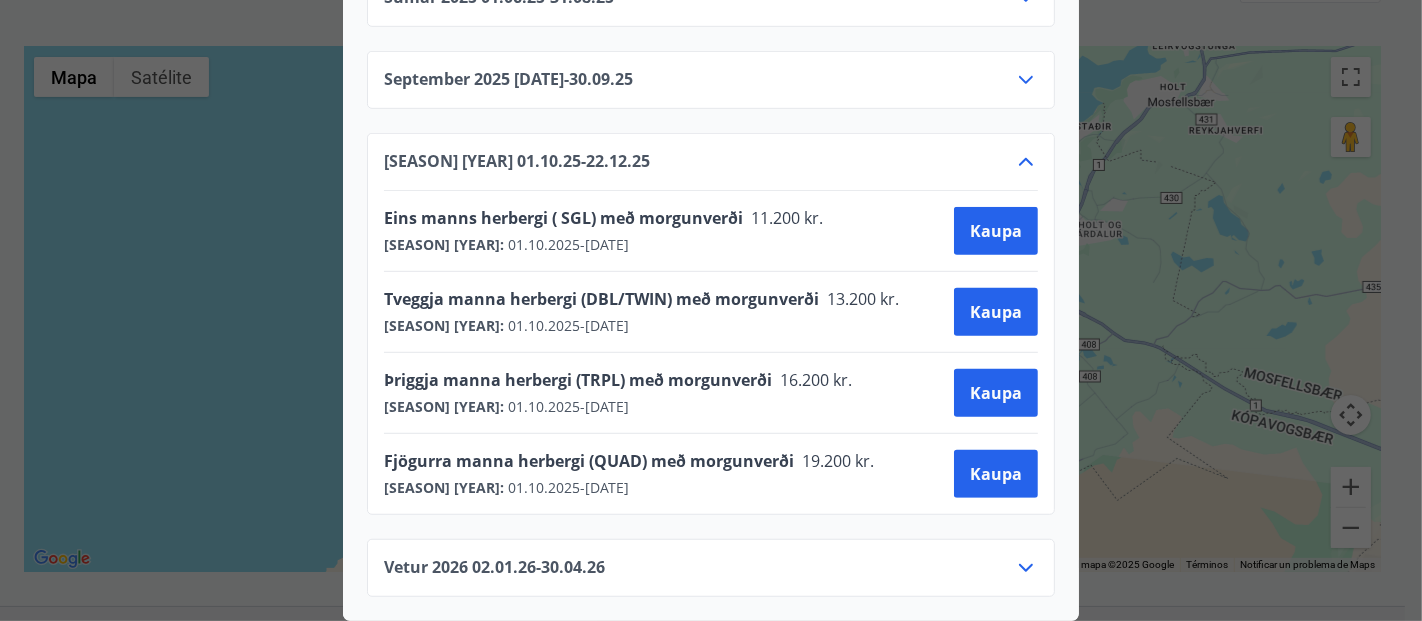 drag, startPoint x: 377, startPoint y: 150, endPoint x: 746, endPoint y: 481, distance: 495.70355 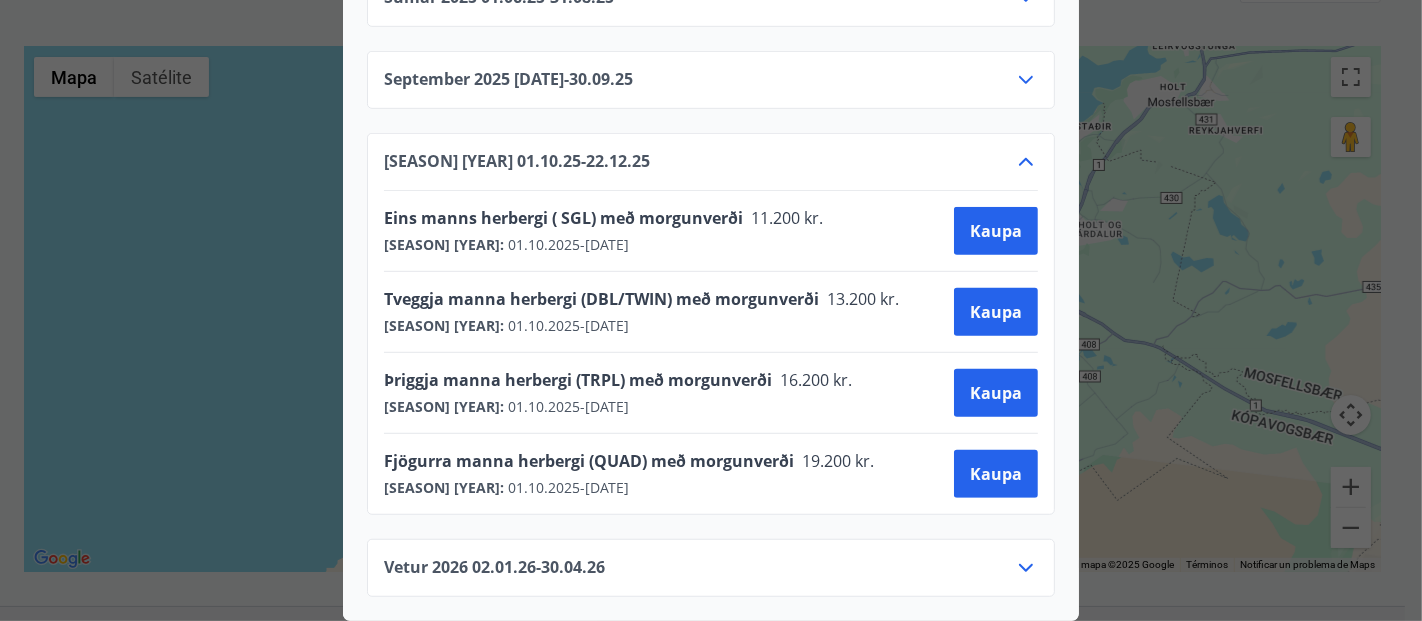 copy on "[SEASON] [YEAR]   [DATE]  -  [DATE] Eins manns herbergi ( SGL) með morgunverði 11.200 kr. [SEASON] [YEAR] : [DATE]  -  [DATE] Kaupa Tveggja manna herbergi (DBL/TWIN) með morgunverði 13.200 kr. [SEASON] [YEAR] : [DATE]  -  [DATE] Kaupa Þriggja manna herbergi (TRPL) með morgunverði 16.200 kr. [SEASON] [YEAR] : [DATE]  -  [DATE] Kaupa Fjögurra manna herbergi (QUAD) með morgunverði 19.200 kr. [SEASON] [YEAR] : [DATE]  -  [DATE] Kaupa" 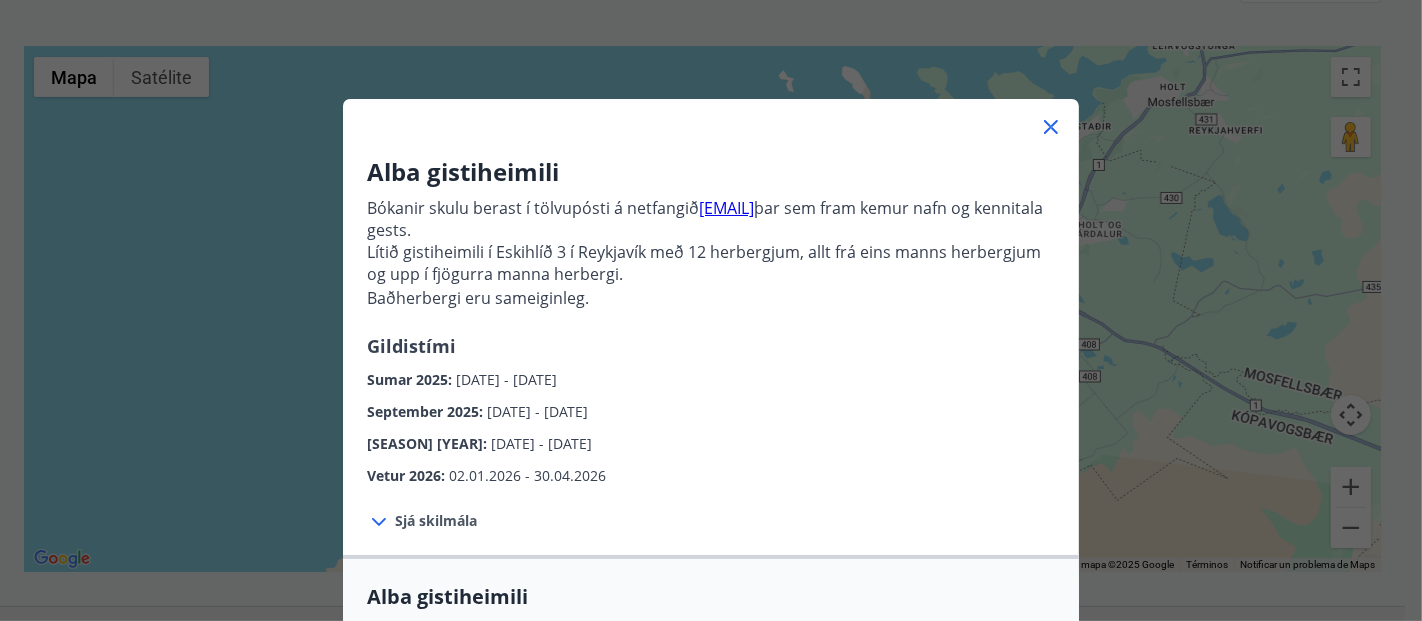 scroll, scrollTop: 0, scrollLeft: 0, axis: both 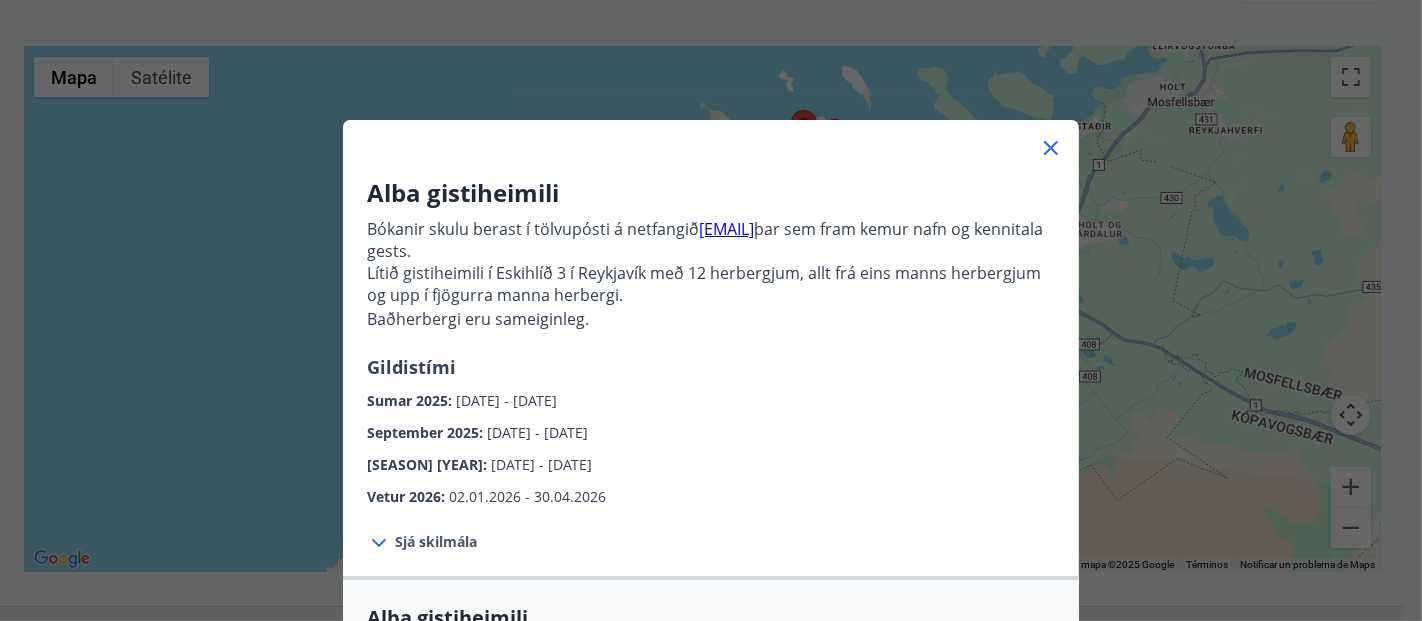 click 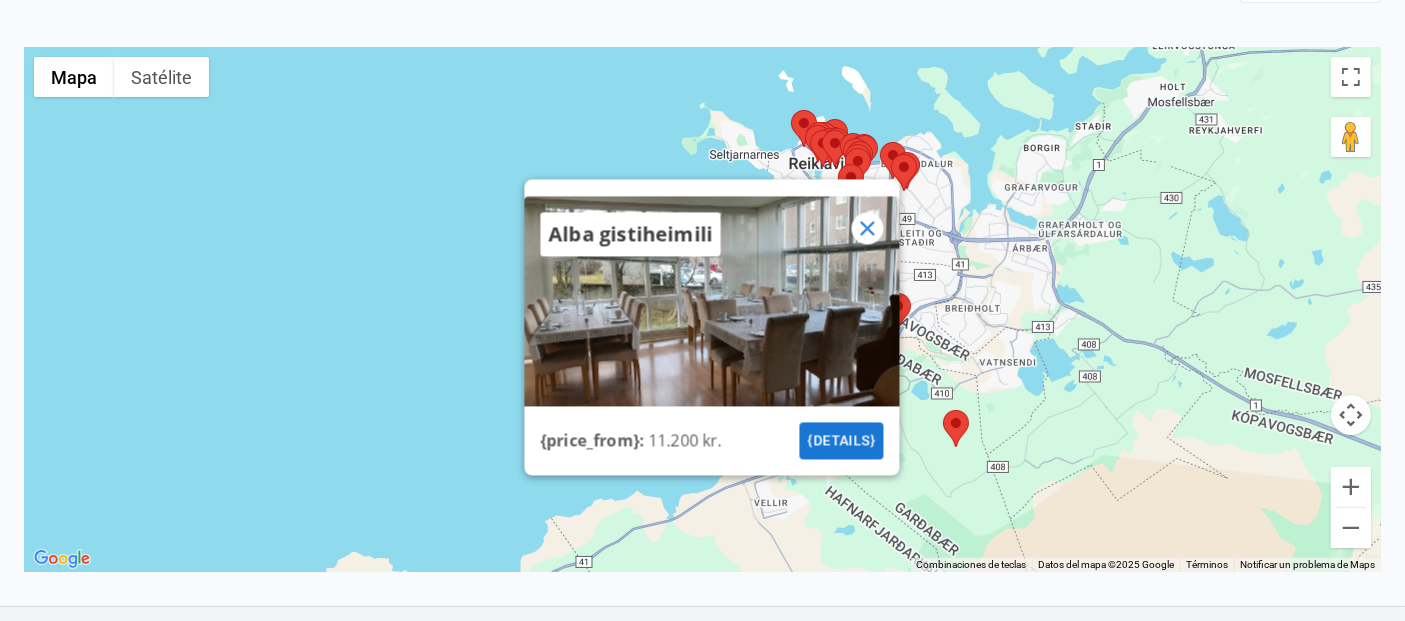 click 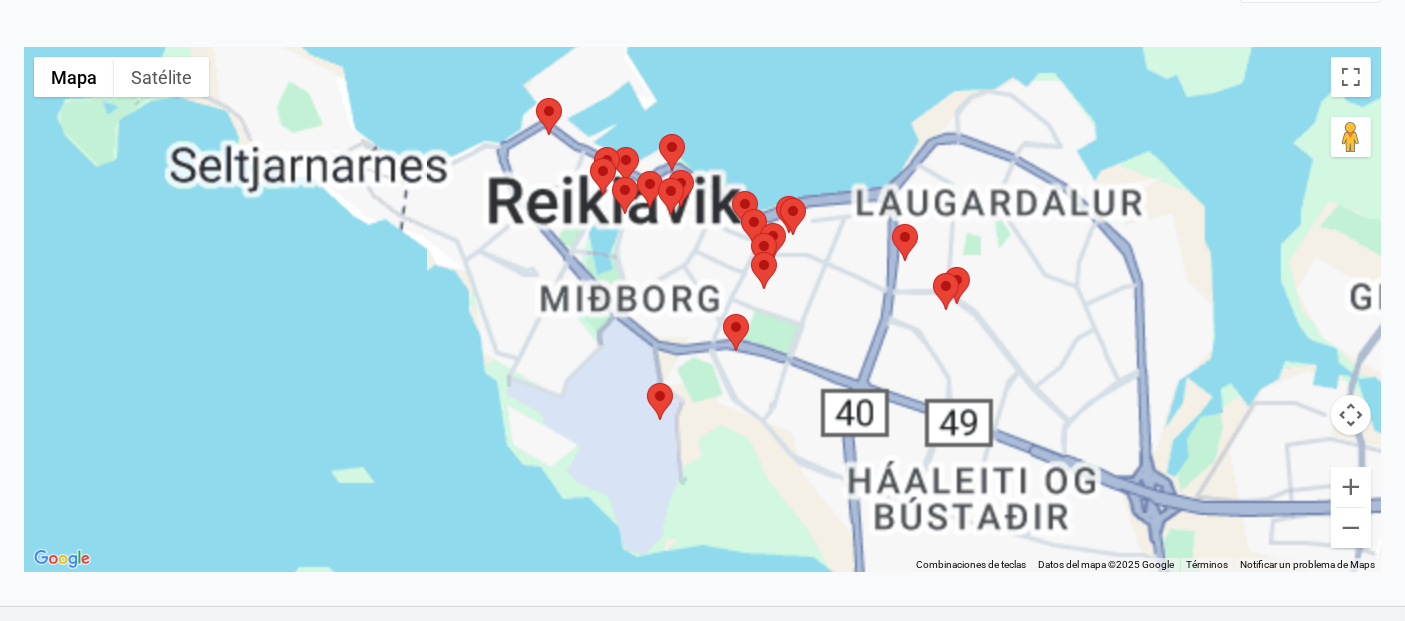drag, startPoint x: 863, startPoint y: 209, endPoint x: 832, endPoint y: 437, distance: 230.09781 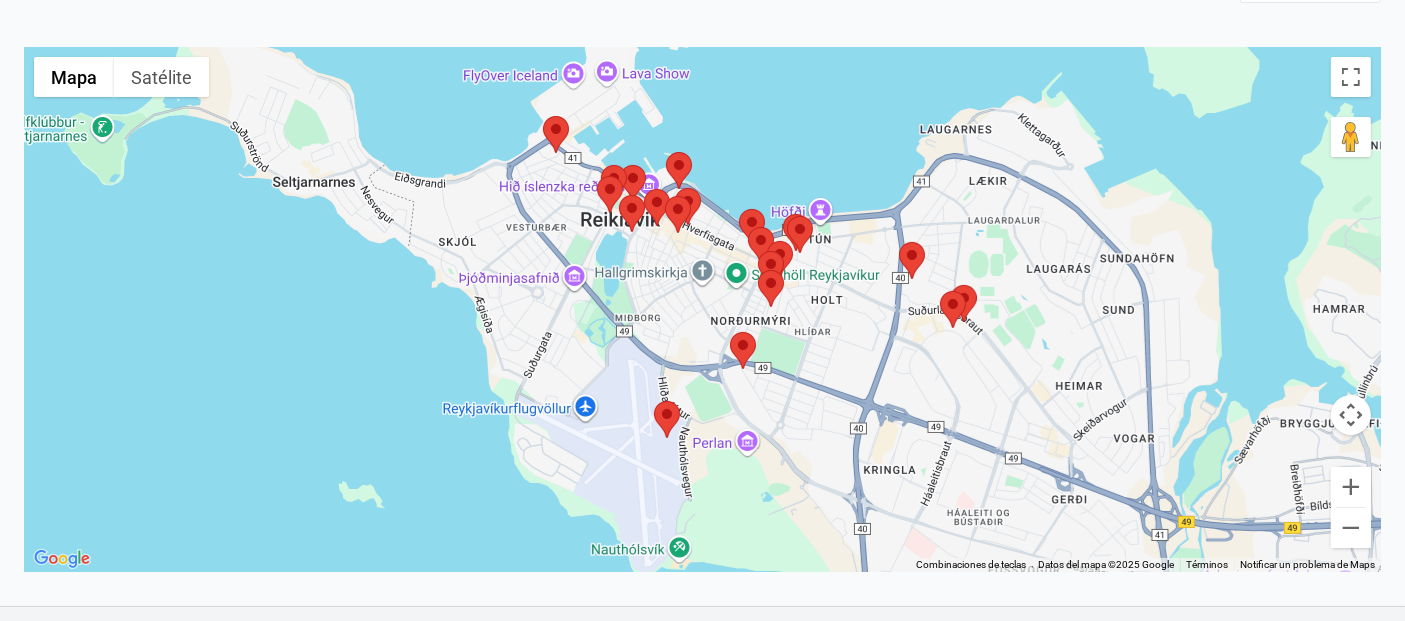 click at bounding box center [543, 116] 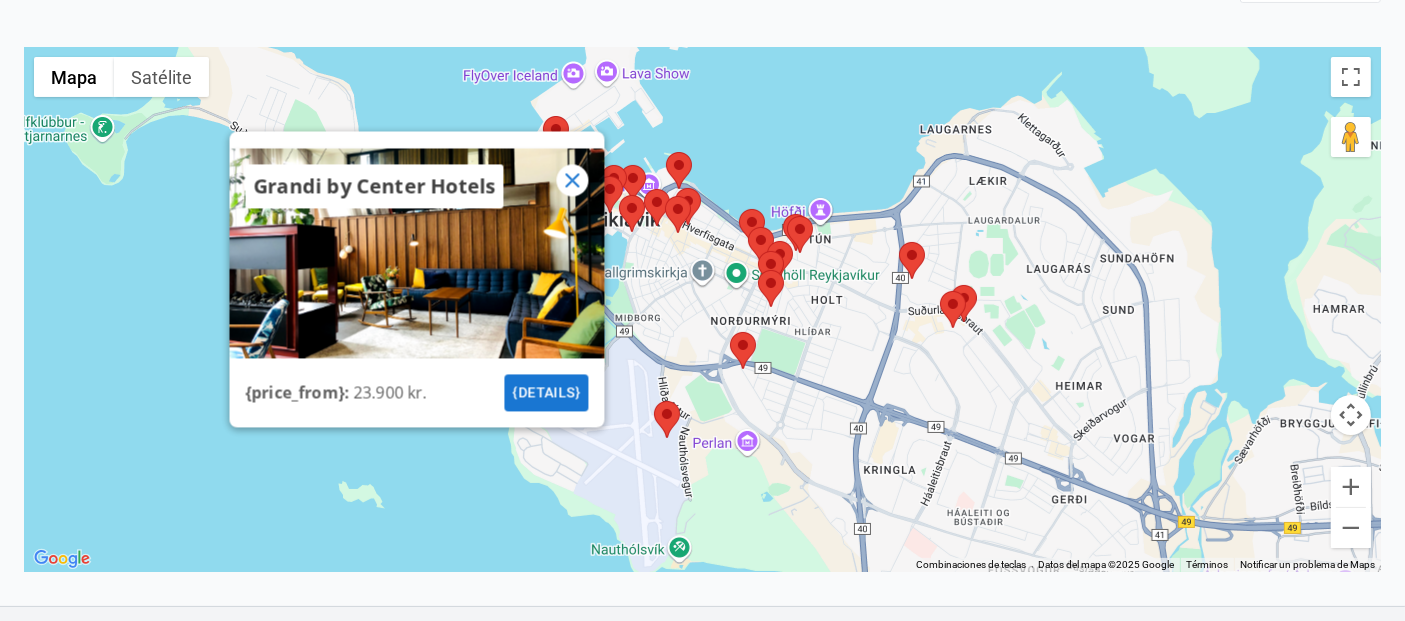 click 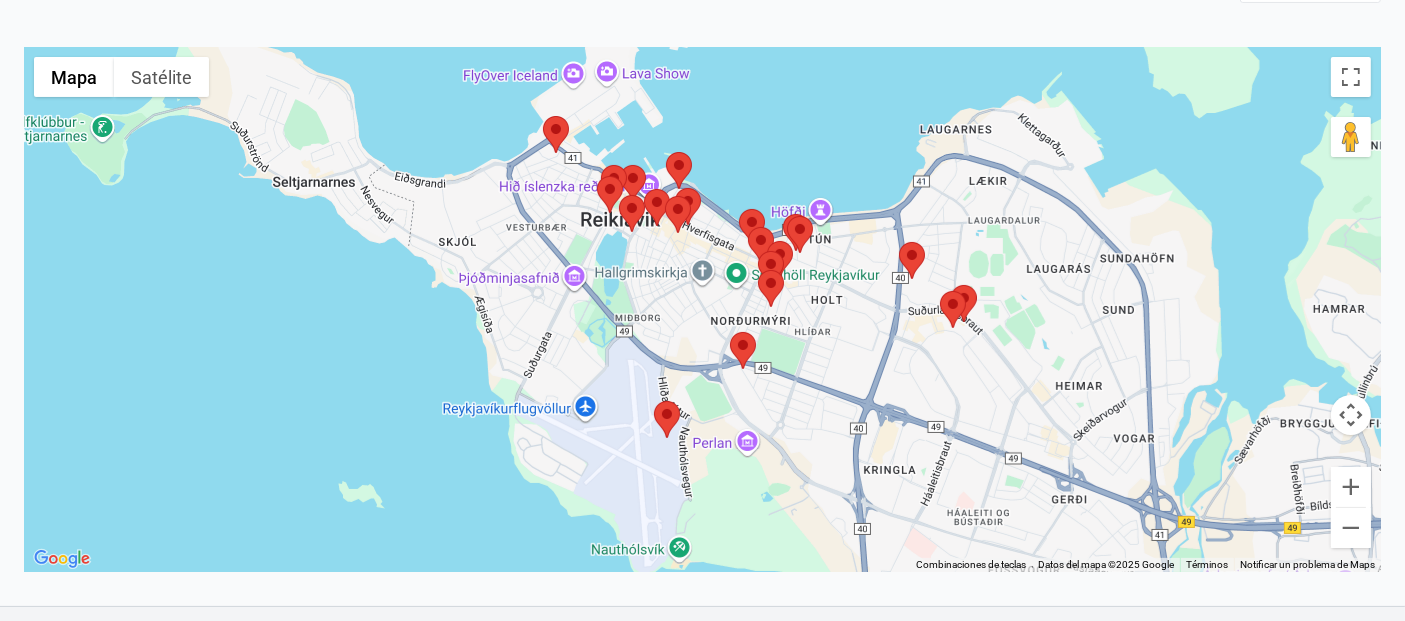 click at bounding box center (597, 176) 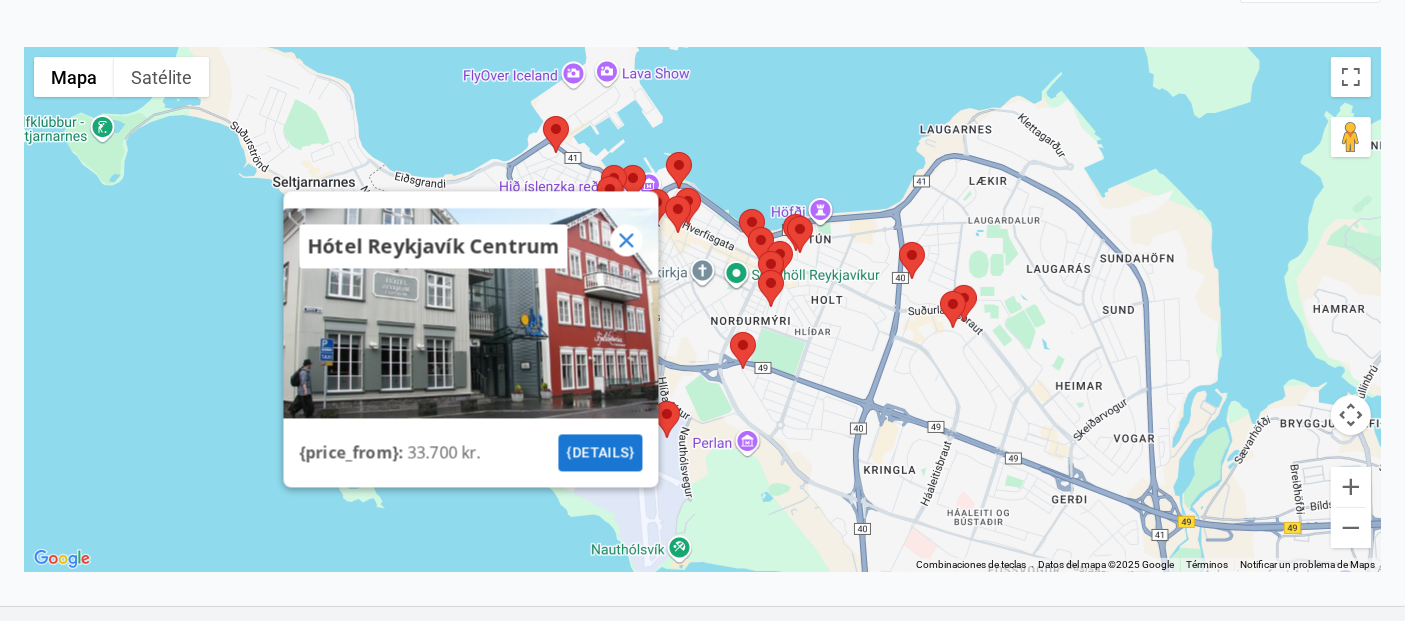 click on "Hótel Reykjavík Centrum" at bounding box center [470, 246] 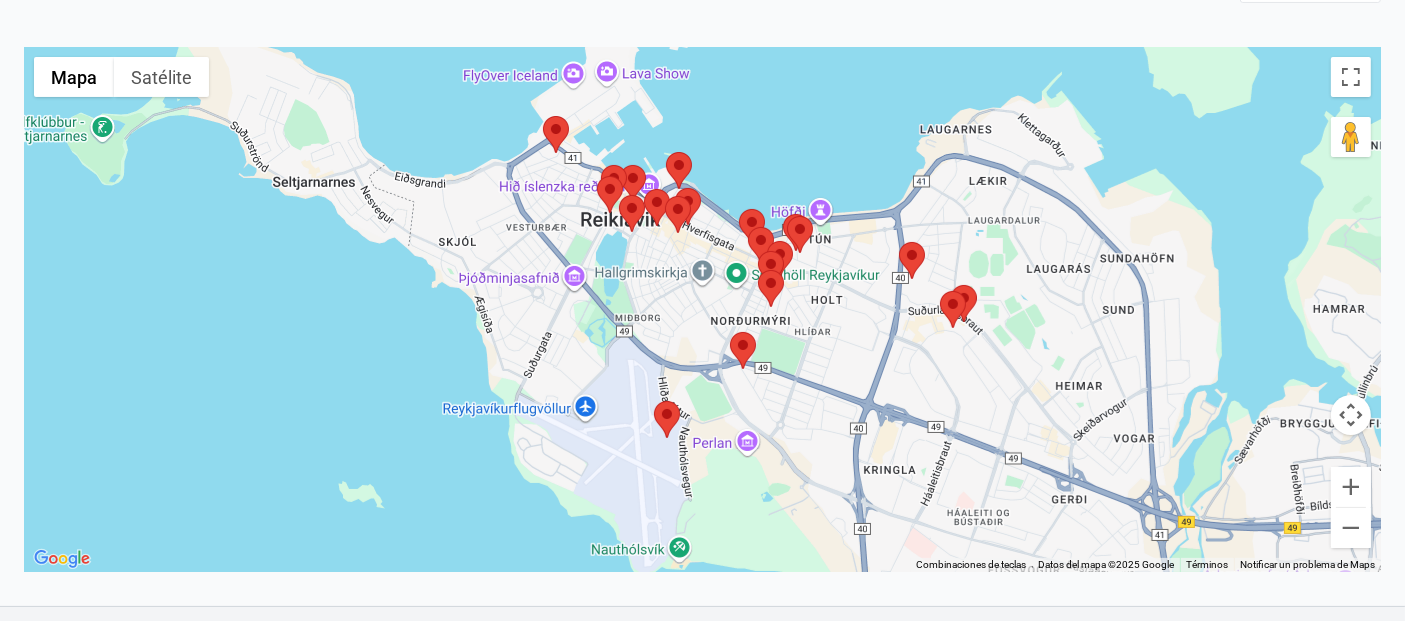click at bounding box center [601, 165] 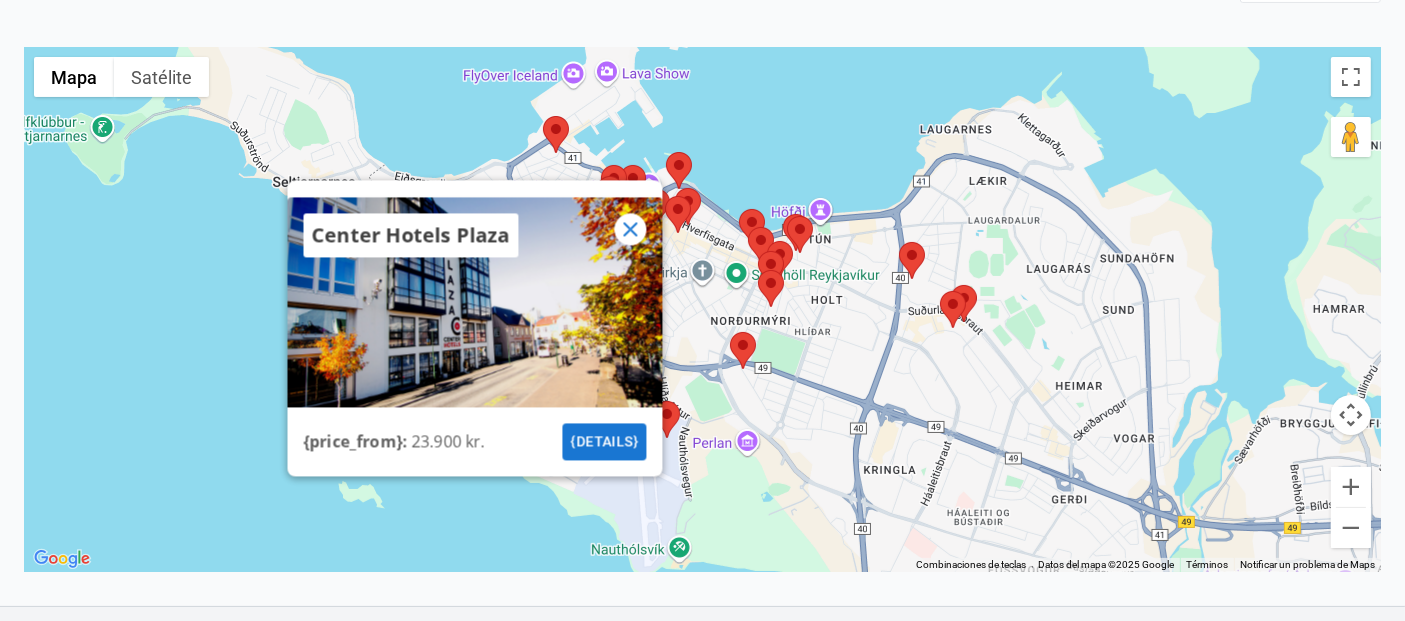 click 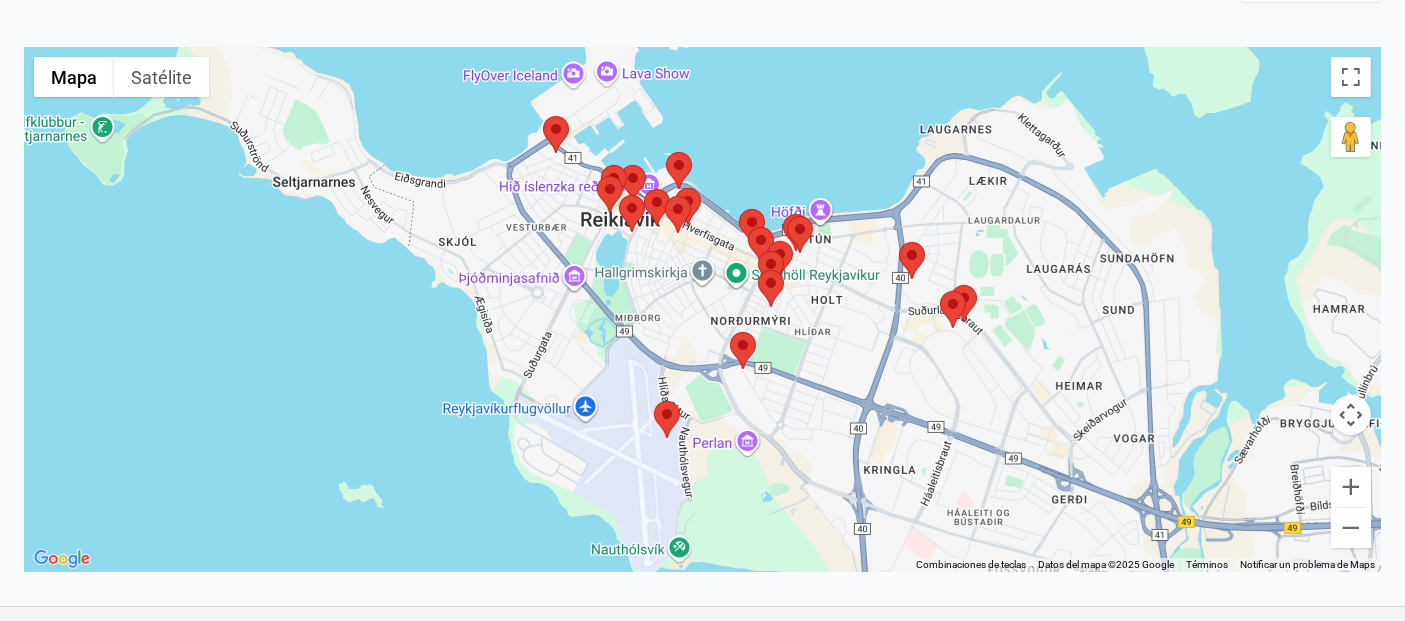 click at bounding box center (620, 165) 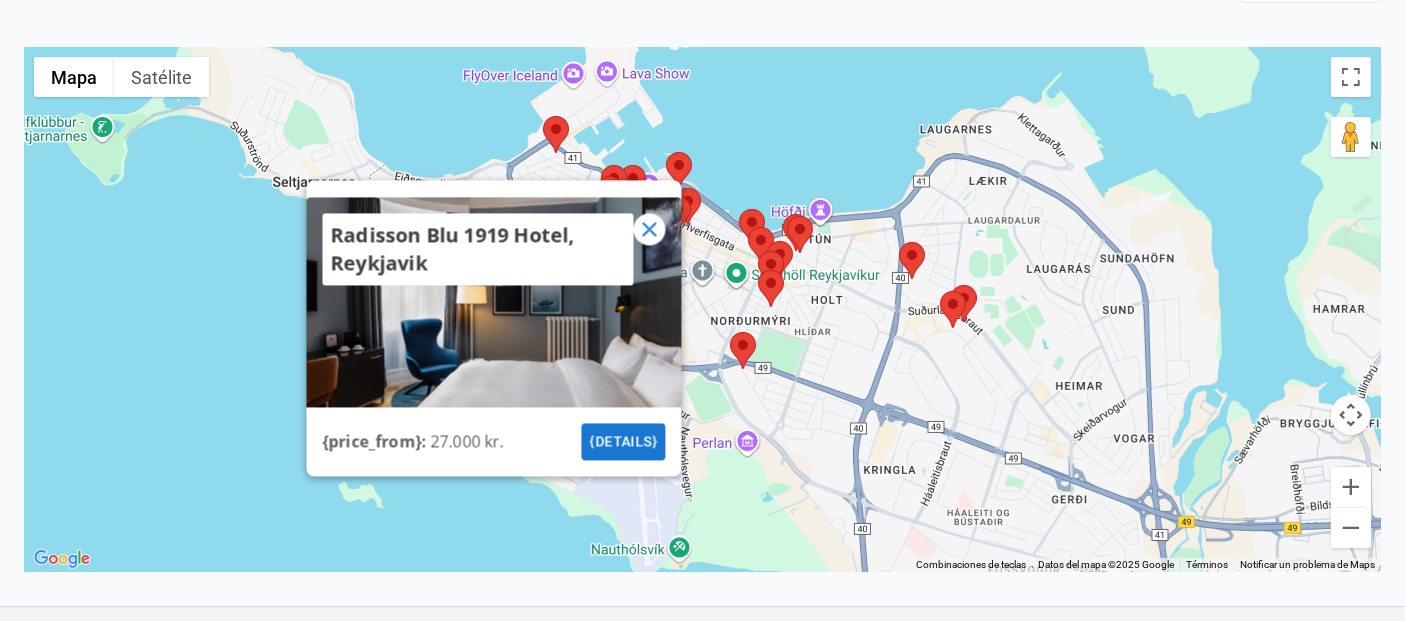 click 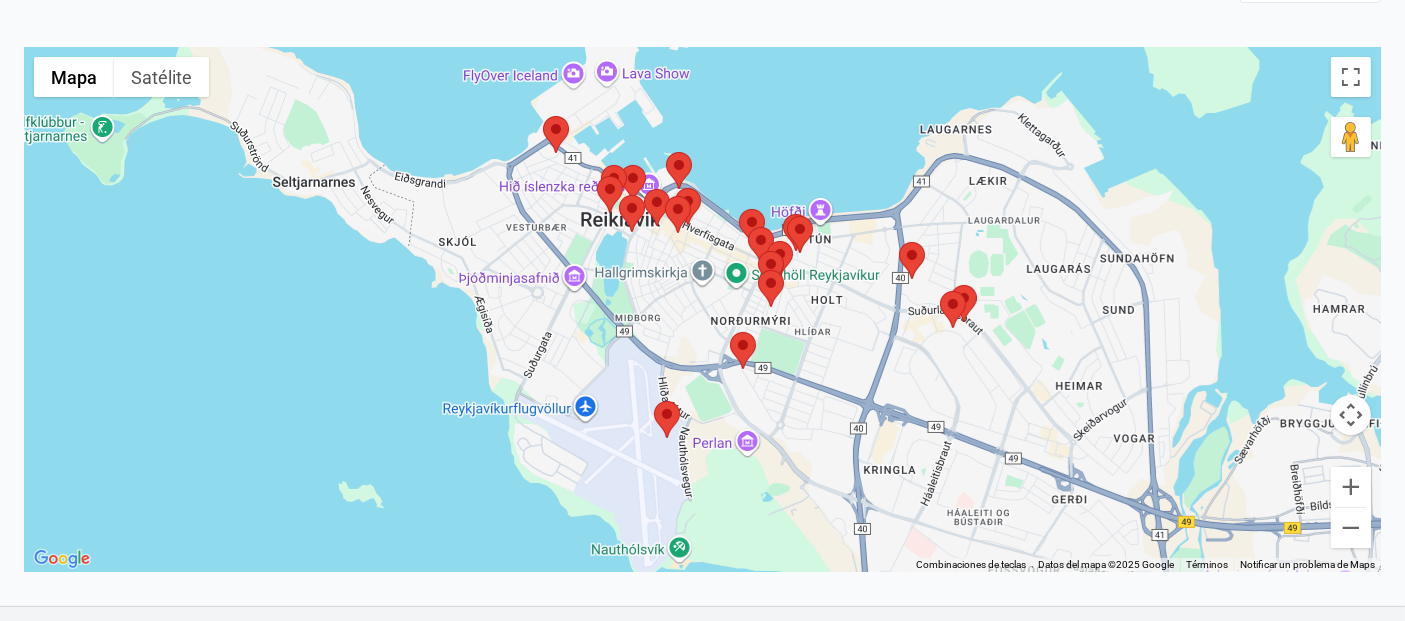 click at bounding box center [666, 152] 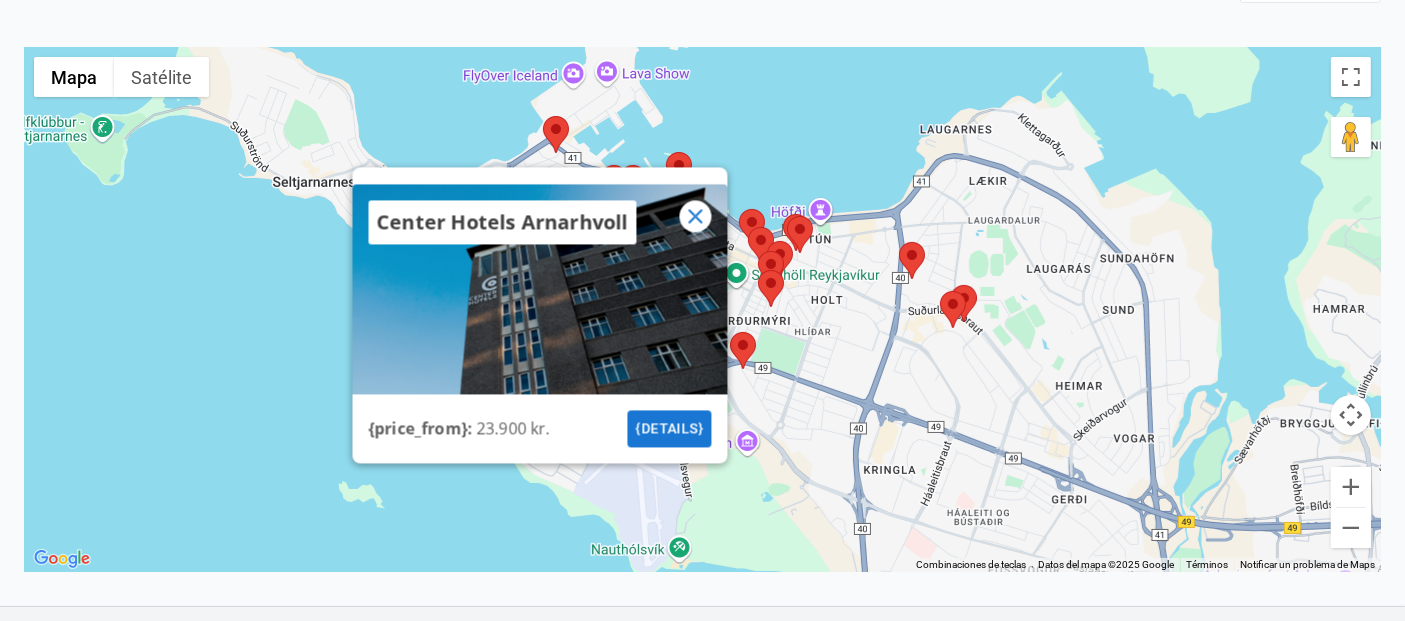 click 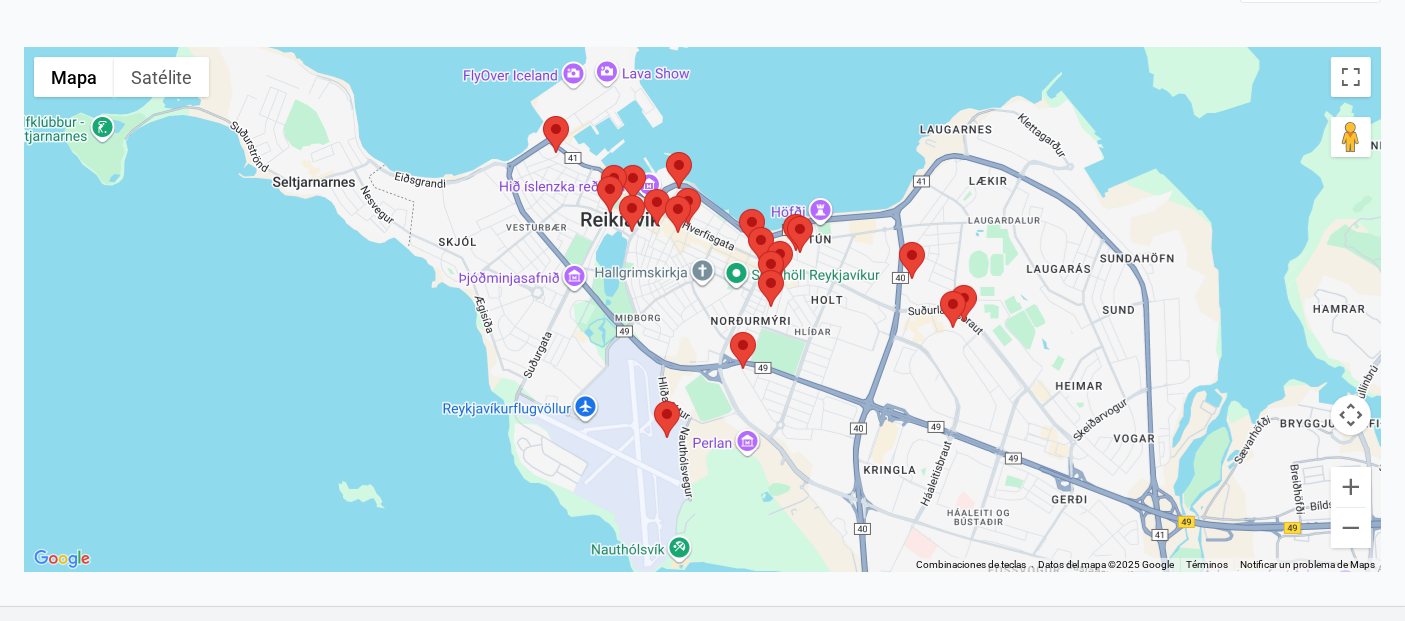 click at bounding box center (619, 195) 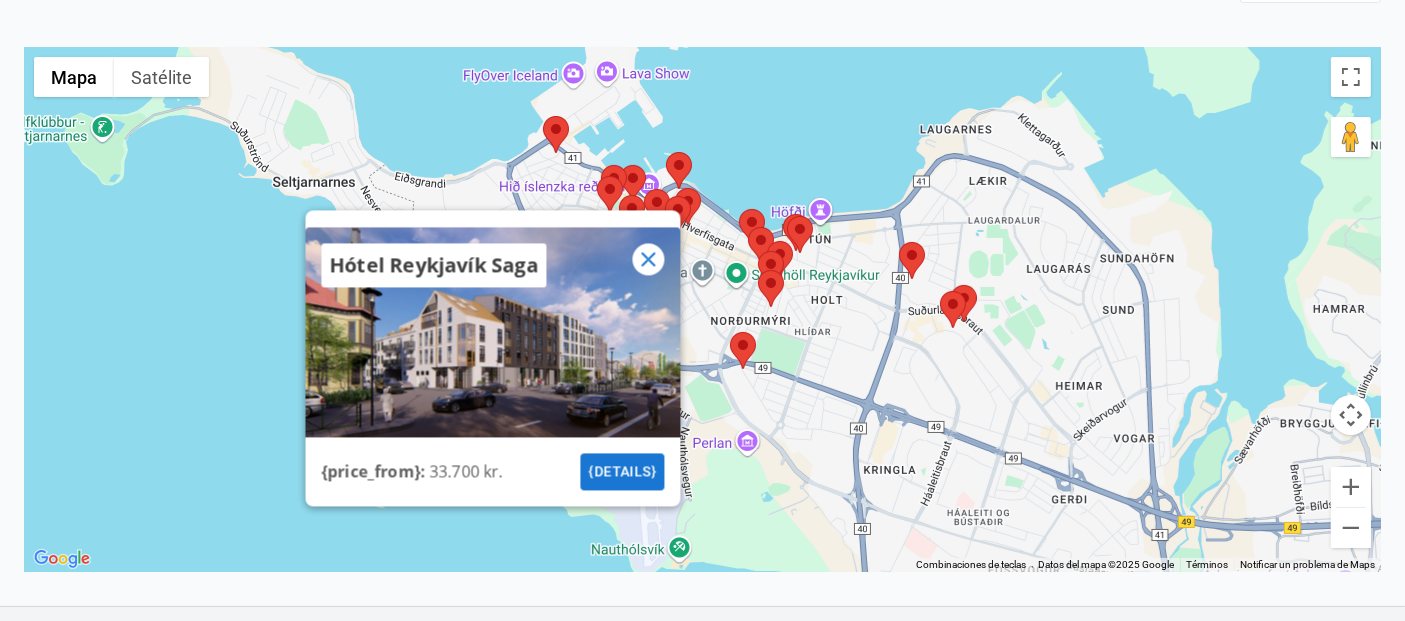 click on "Hótel Reykjavík Saga" at bounding box center [492, 265] 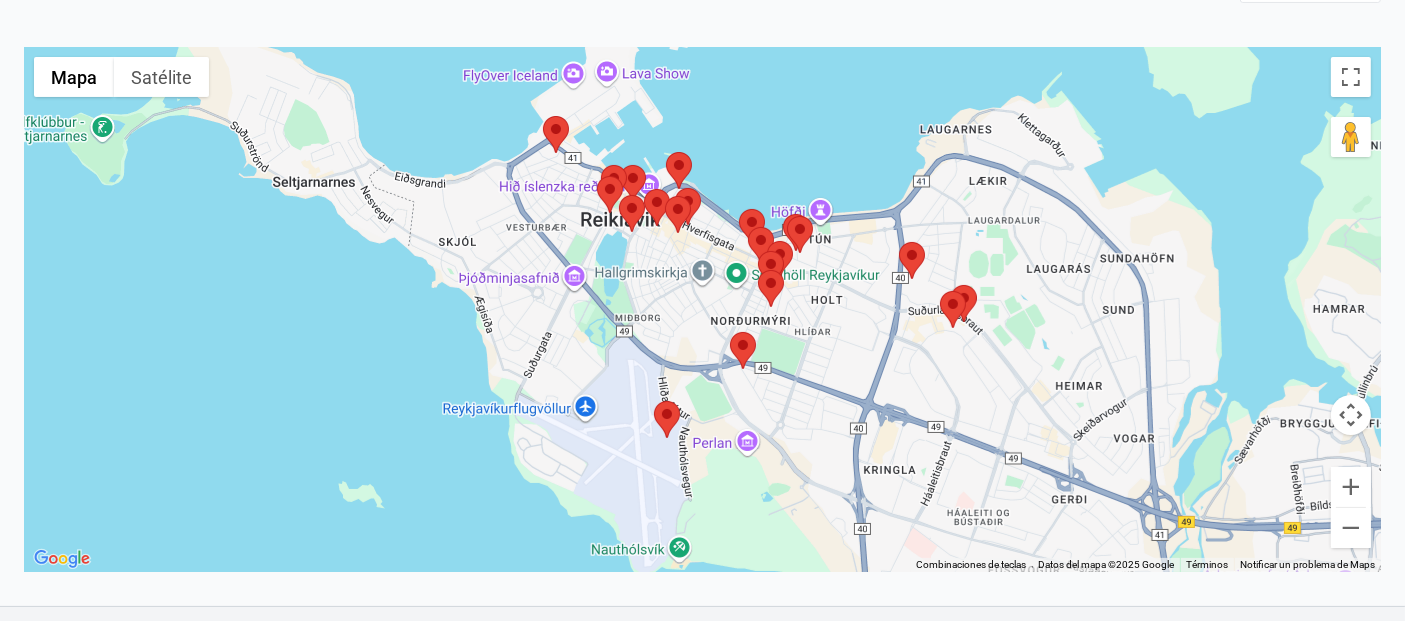 click at bounding box center [644, 189] 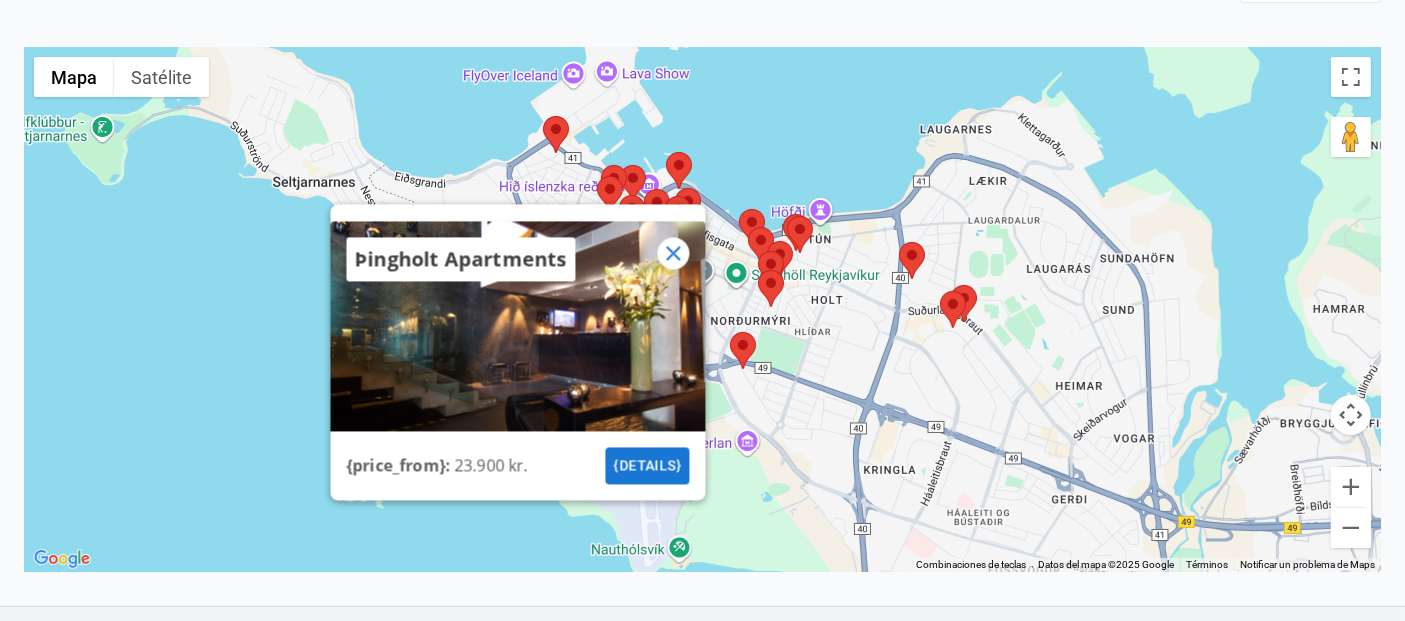 click on "{details}" at bounding box center [647, 465] 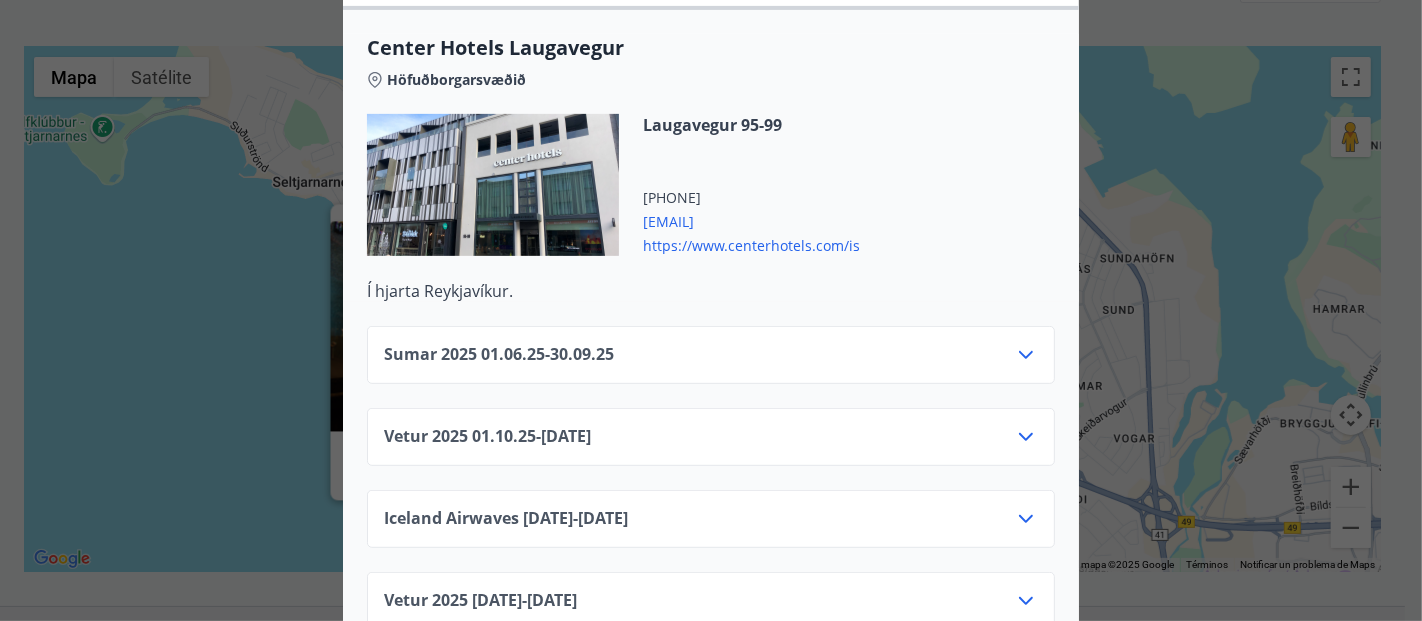 scroll, scrollTop: 710, scrollLeft: 0, axis: vertical 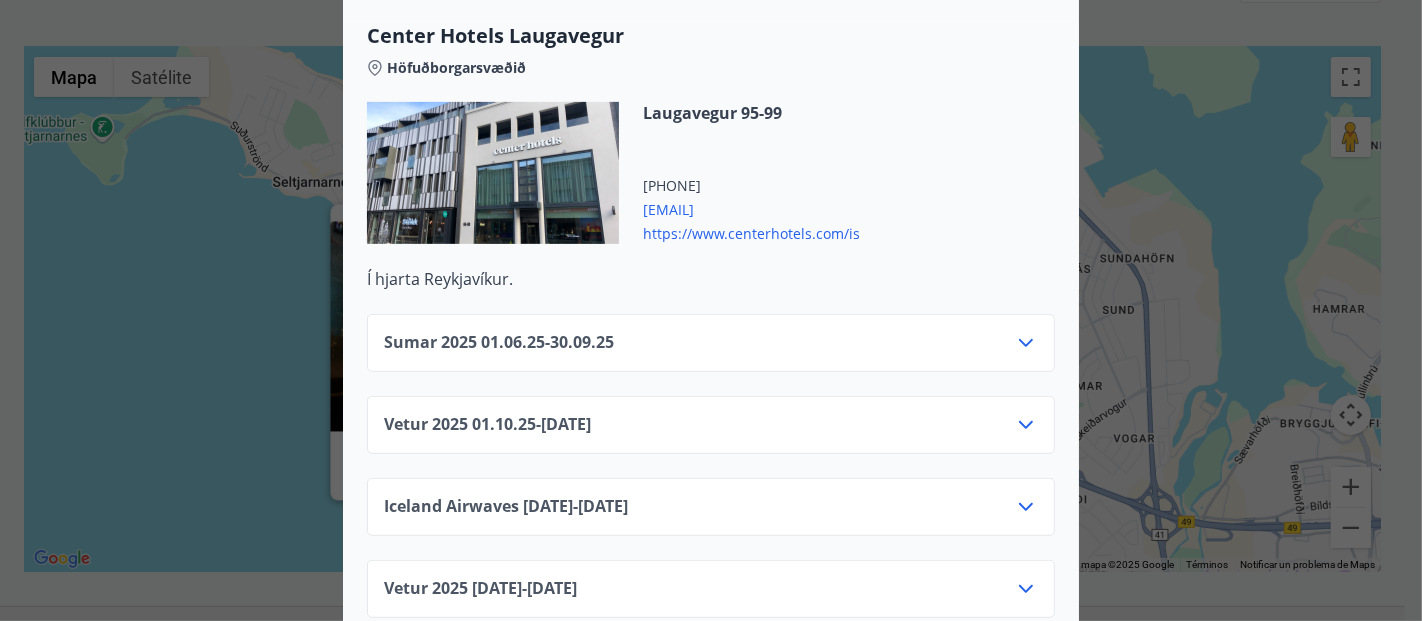 click on "[SEASON] [YEAR]   [DATE]  -  [DATE]" at bounding box center (487, 425) 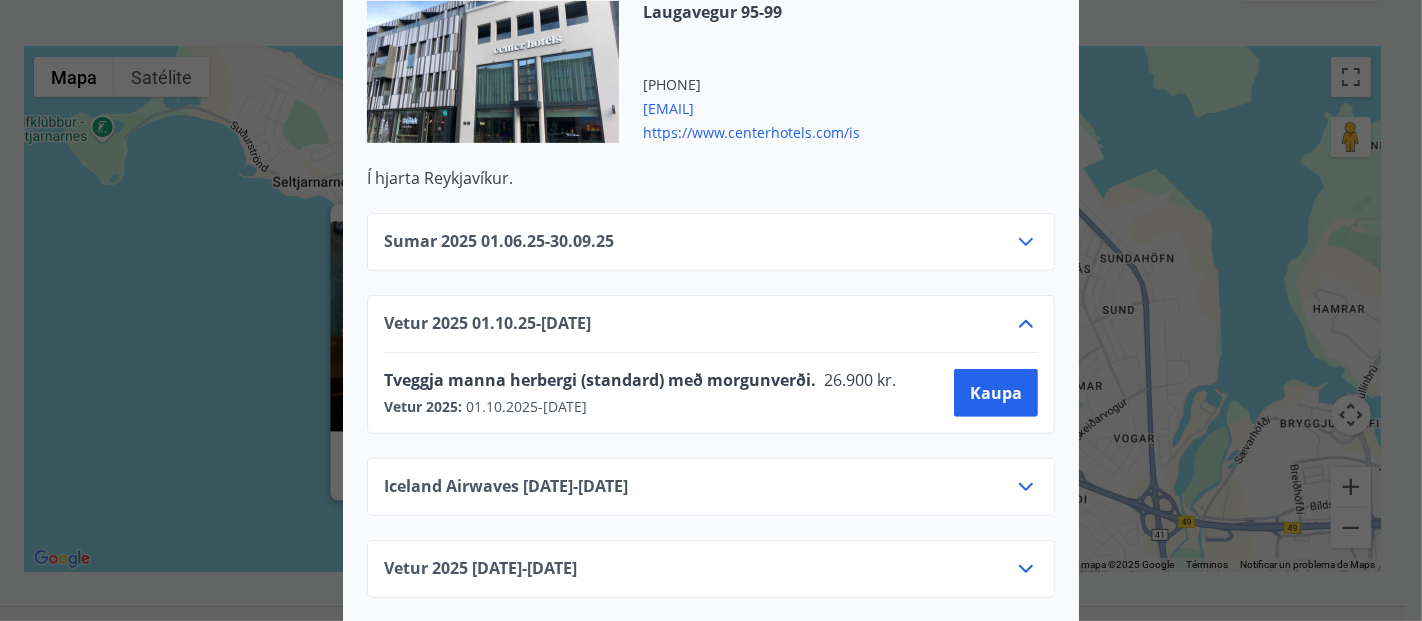 scroll, scrollTop: 825, scrollLeft: 0, axis: vertical 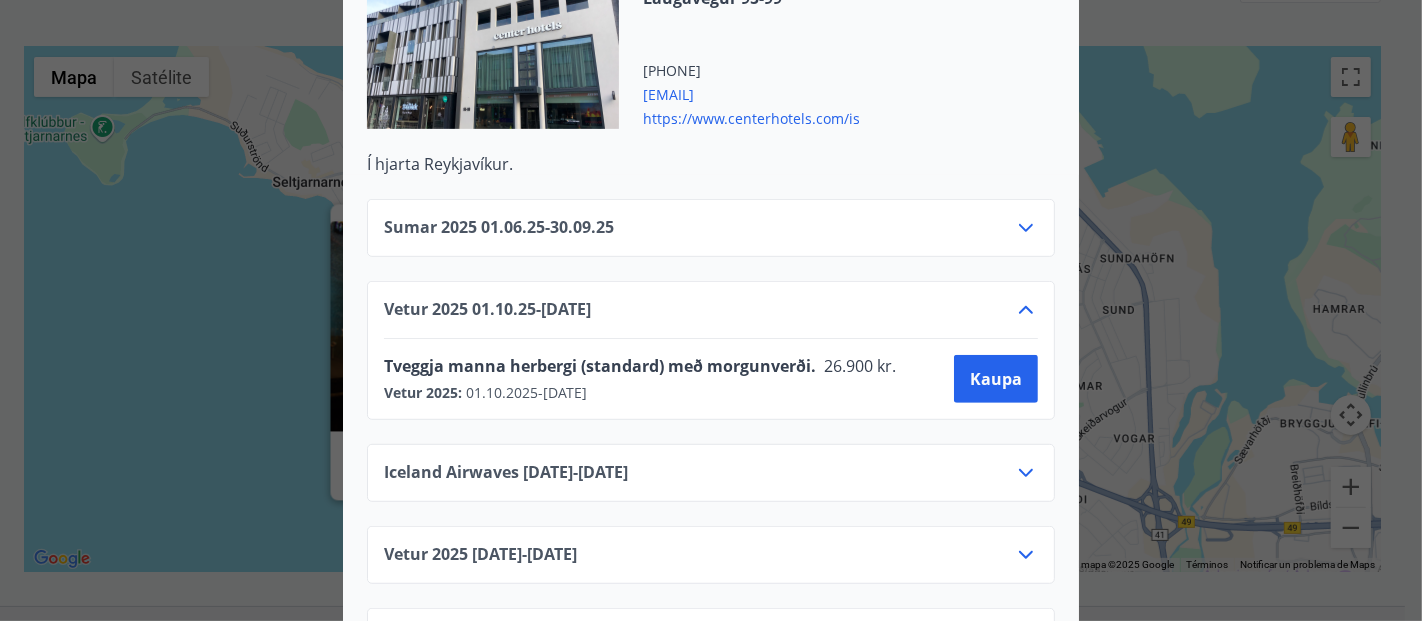 drag, startPoint x: 635, startPoint y: 396, endPoint x: 374, endPoint y: 343, distance: 266.32687 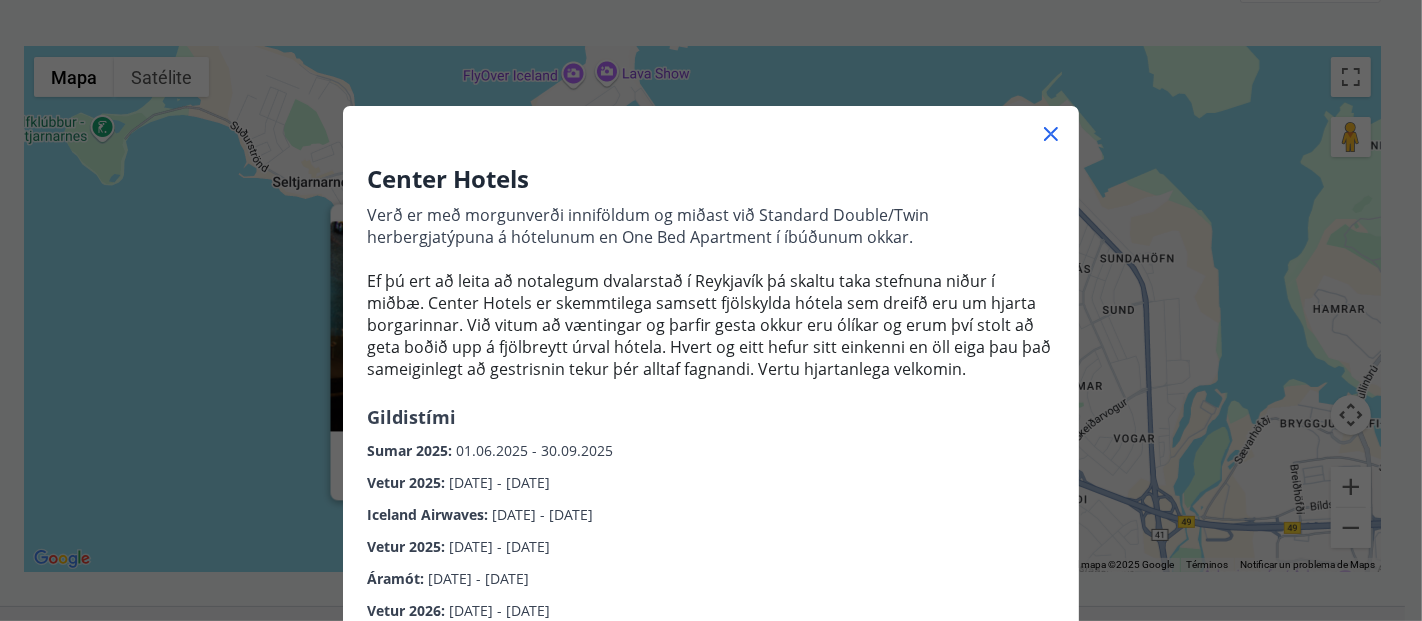 scroll, scrollTop: 0, scrollLeft: 0, axis: both 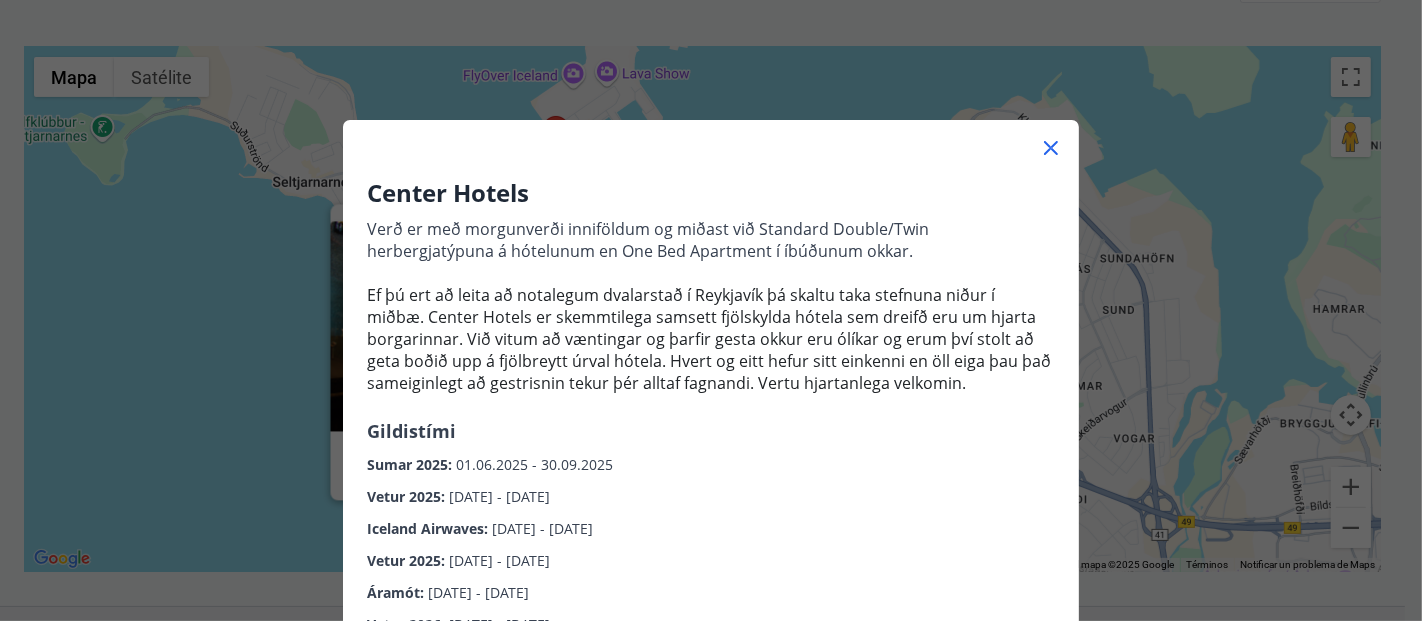 click 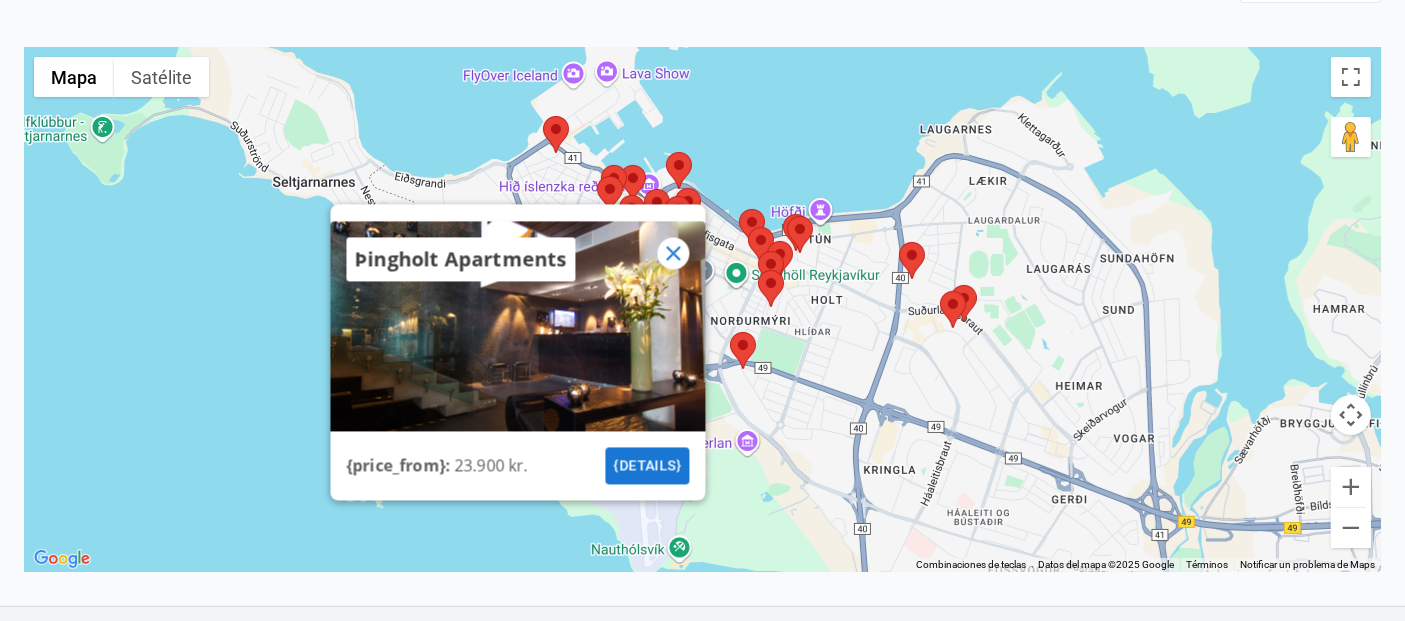 click on "Þingholt Apartments" at bounding box center [517, 259] 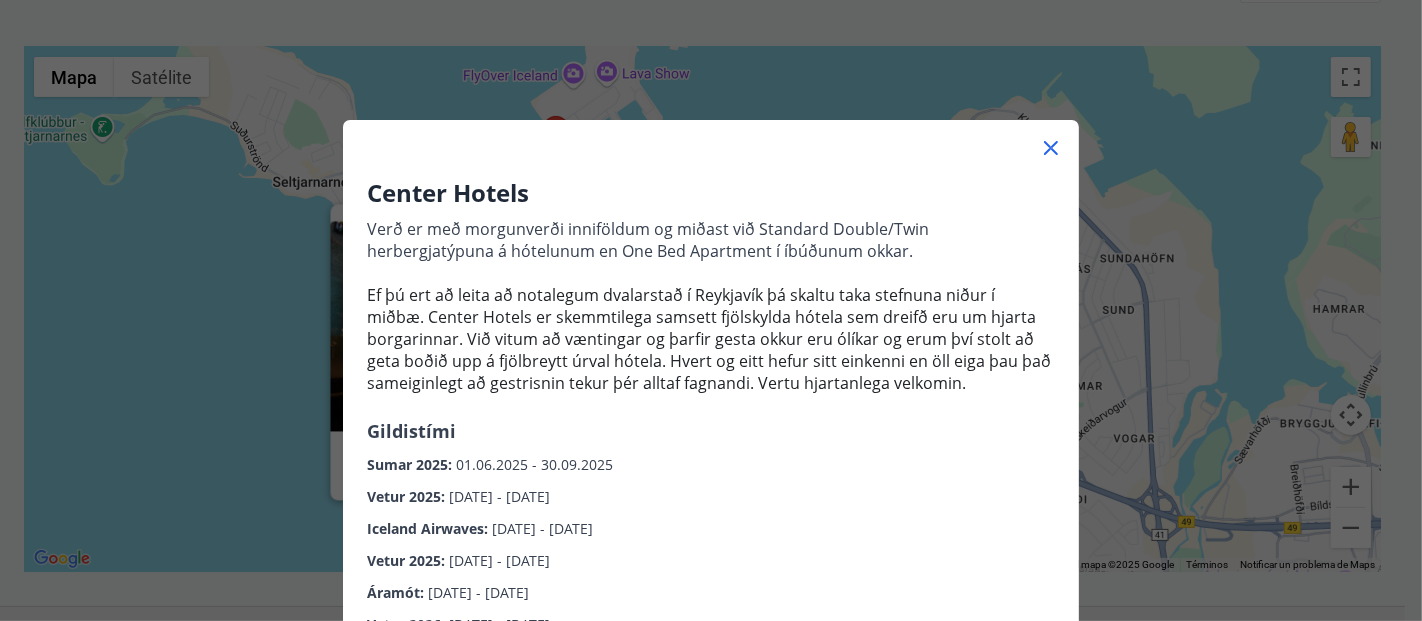 click 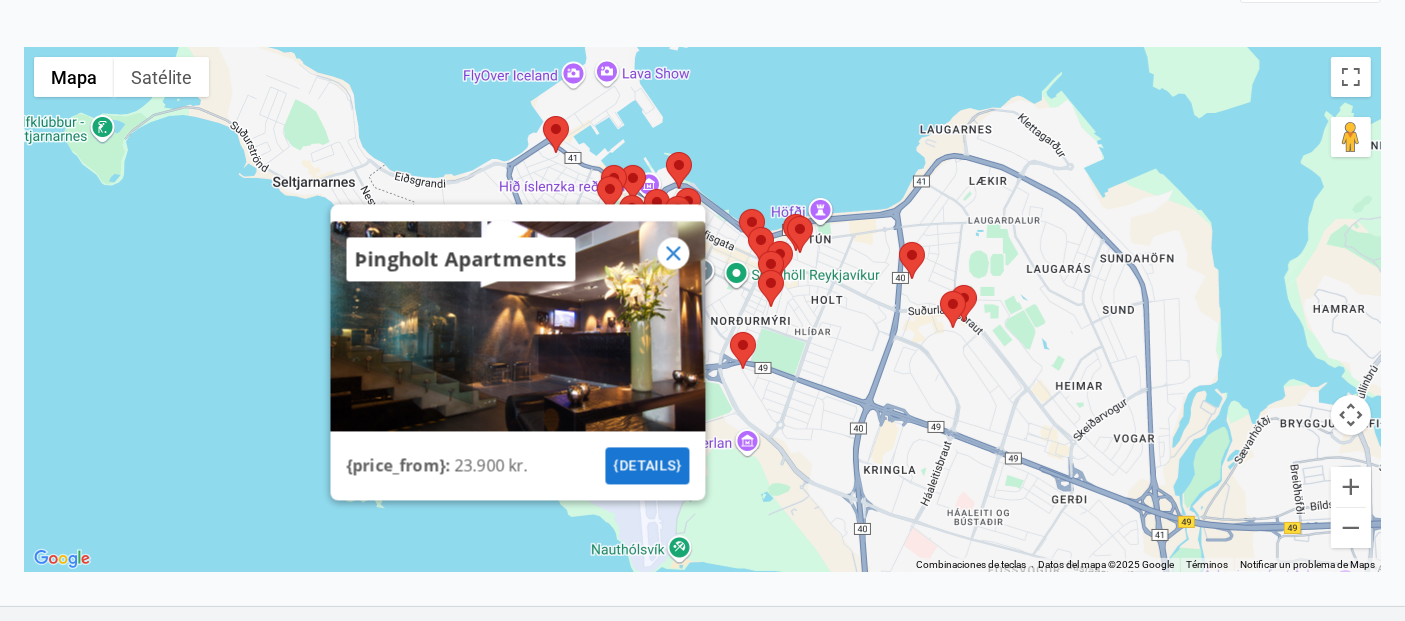 click at bounding box center [673, 253] 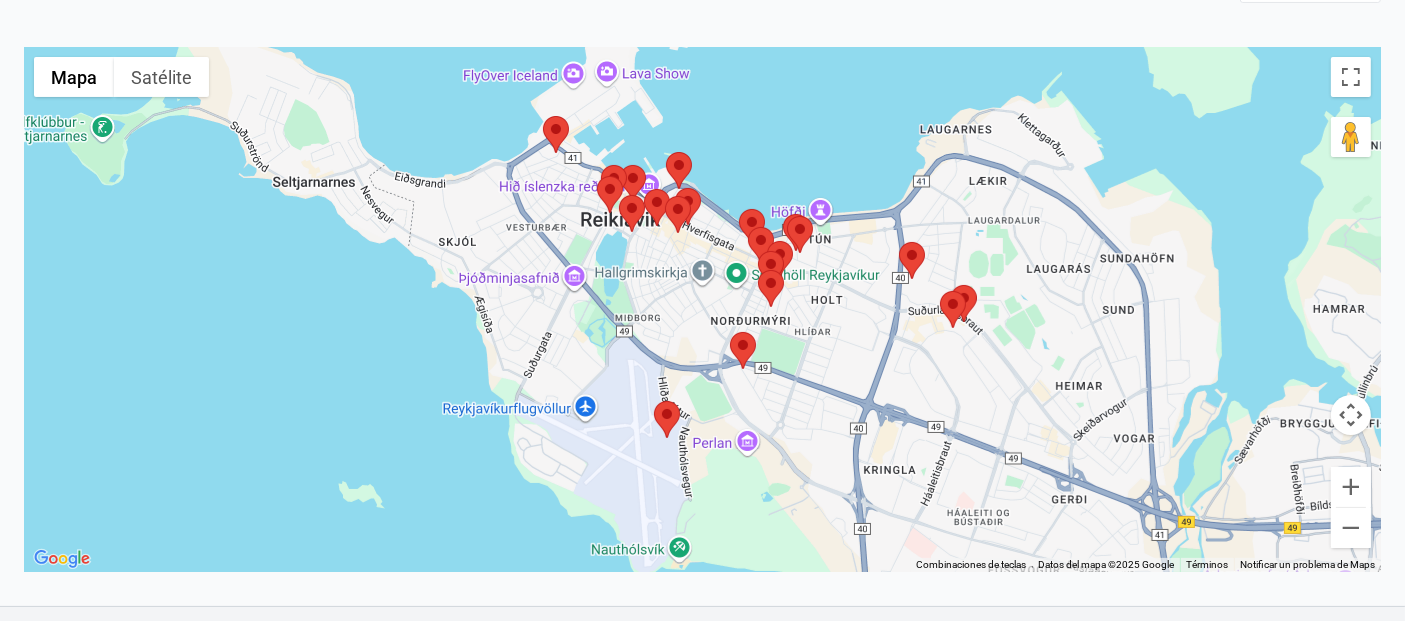 click at bounding box center (644, 189) 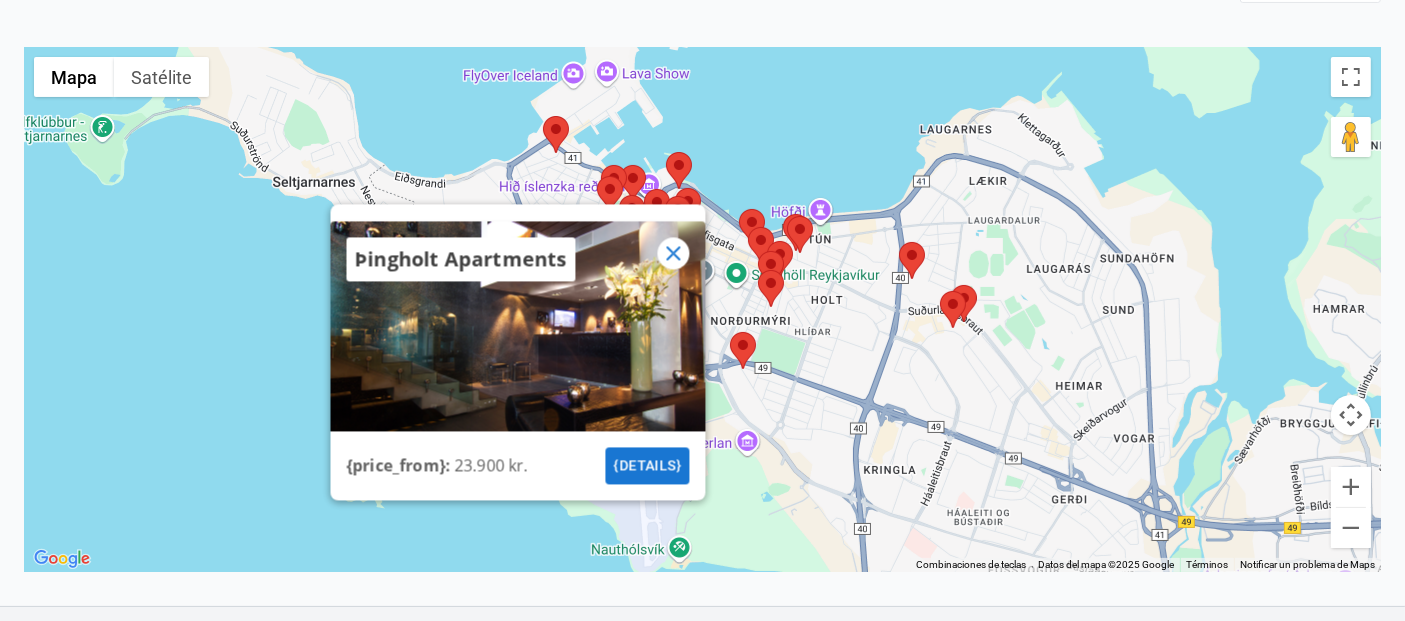 click on "Þingholt Apartments" at bounding box center (517, 259) 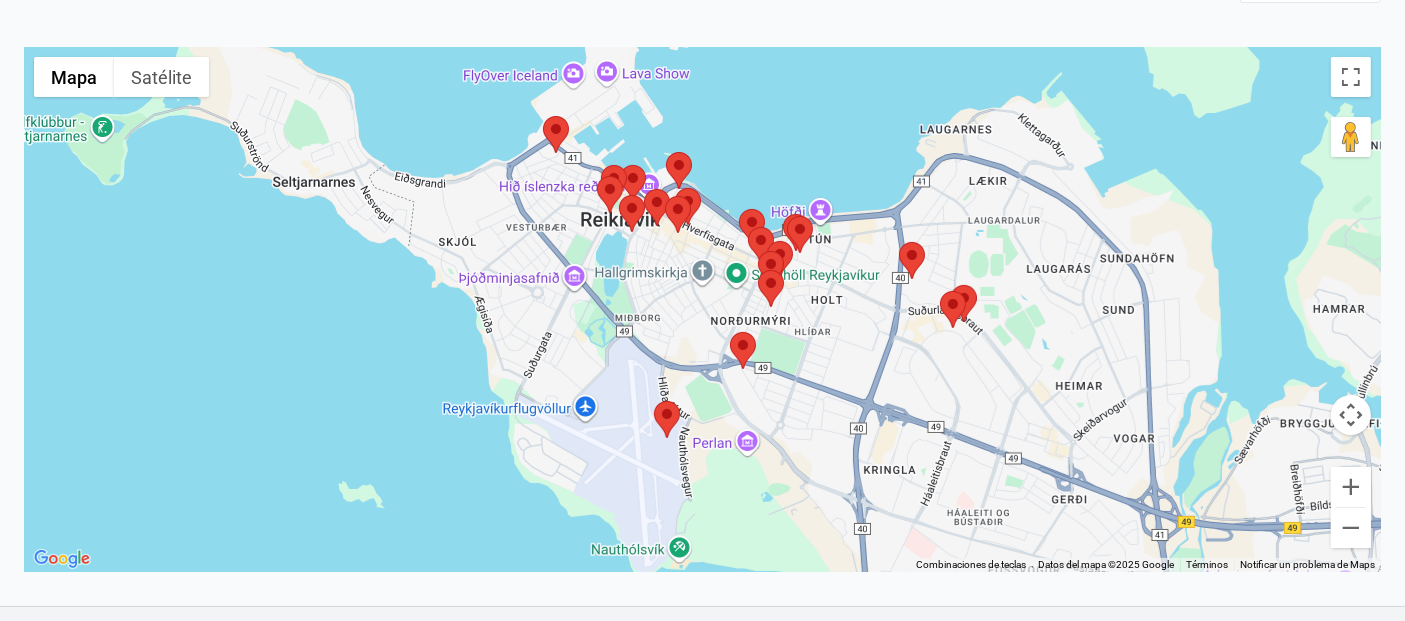 click at bounding box center (665, 196) 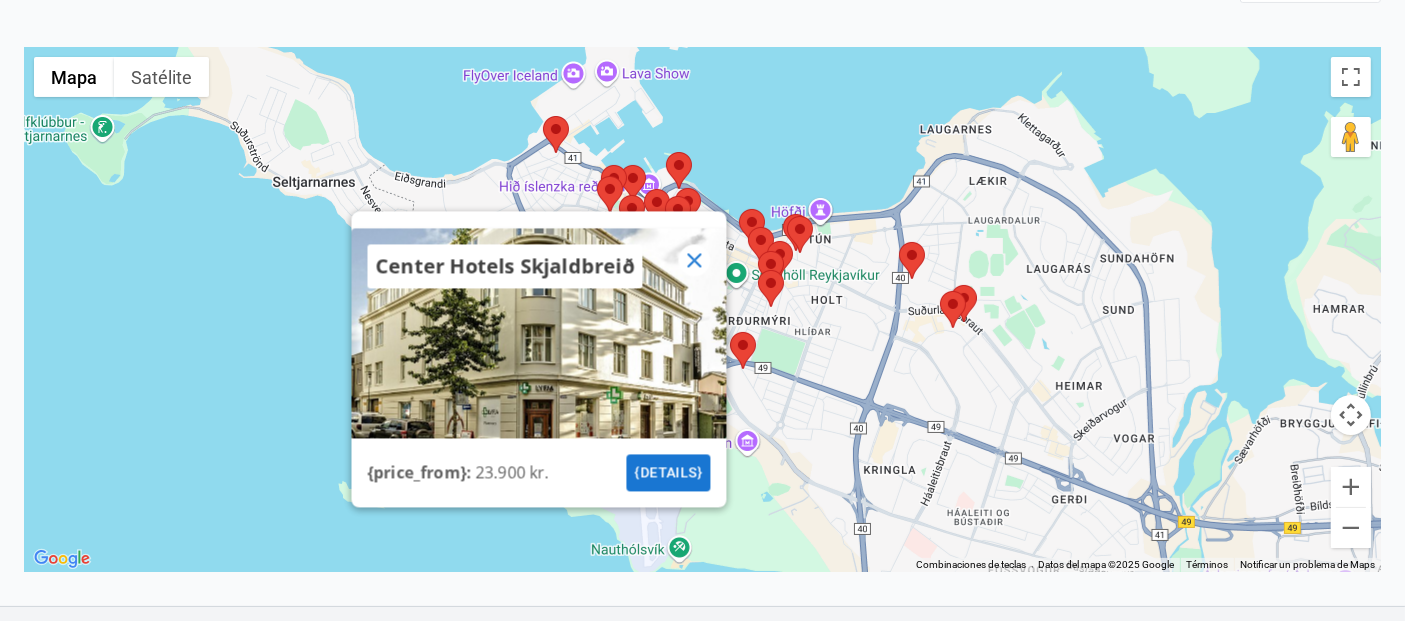 click at bounding box center (678, 214) 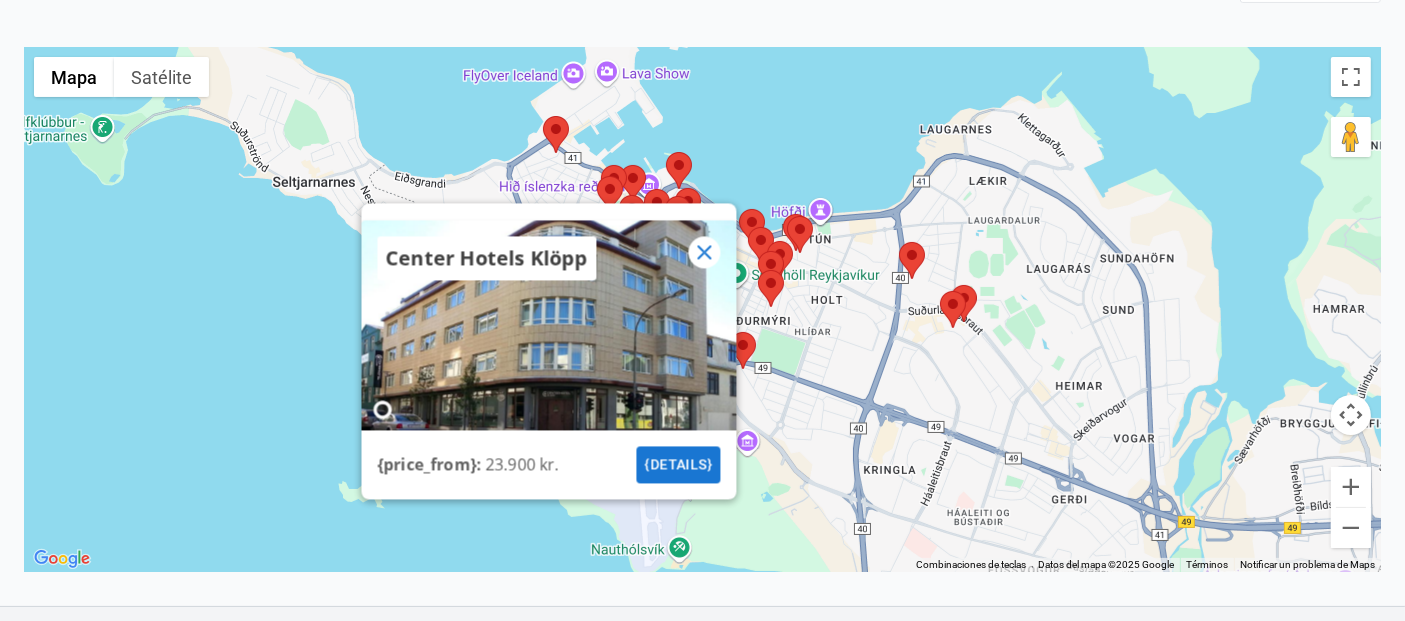 click at bounding box center (666, 152) 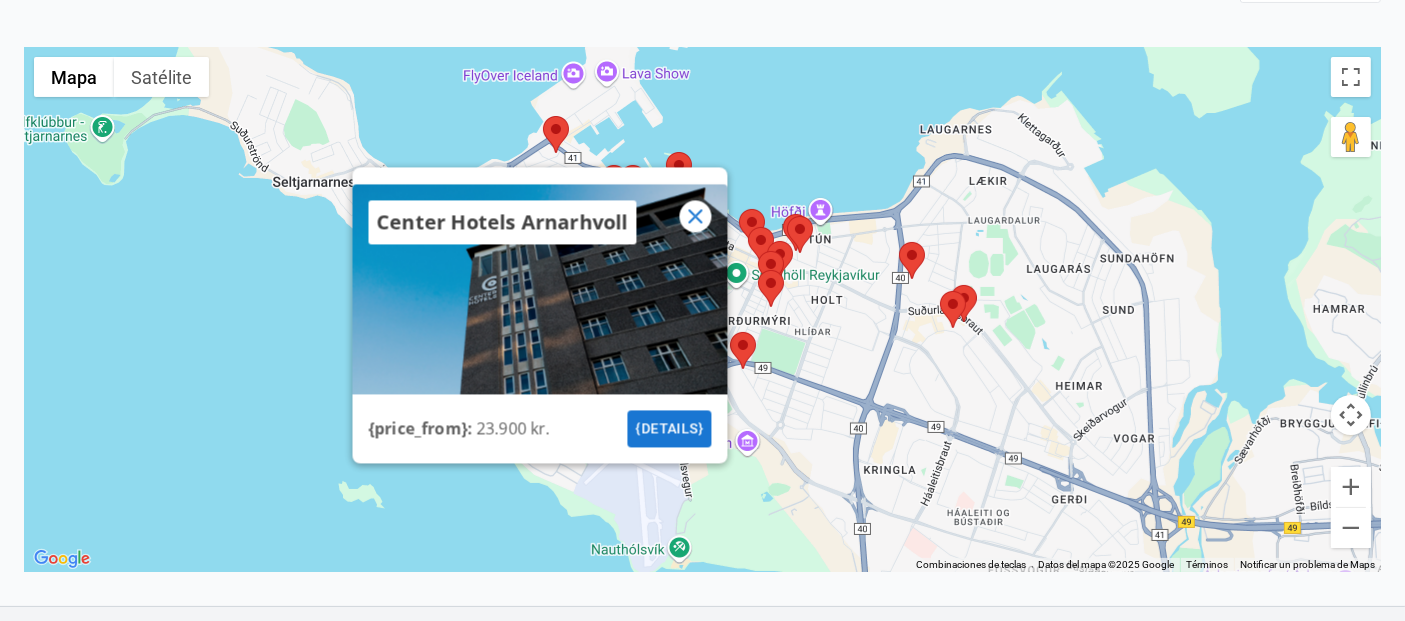 click at bounding box center (730, 332) 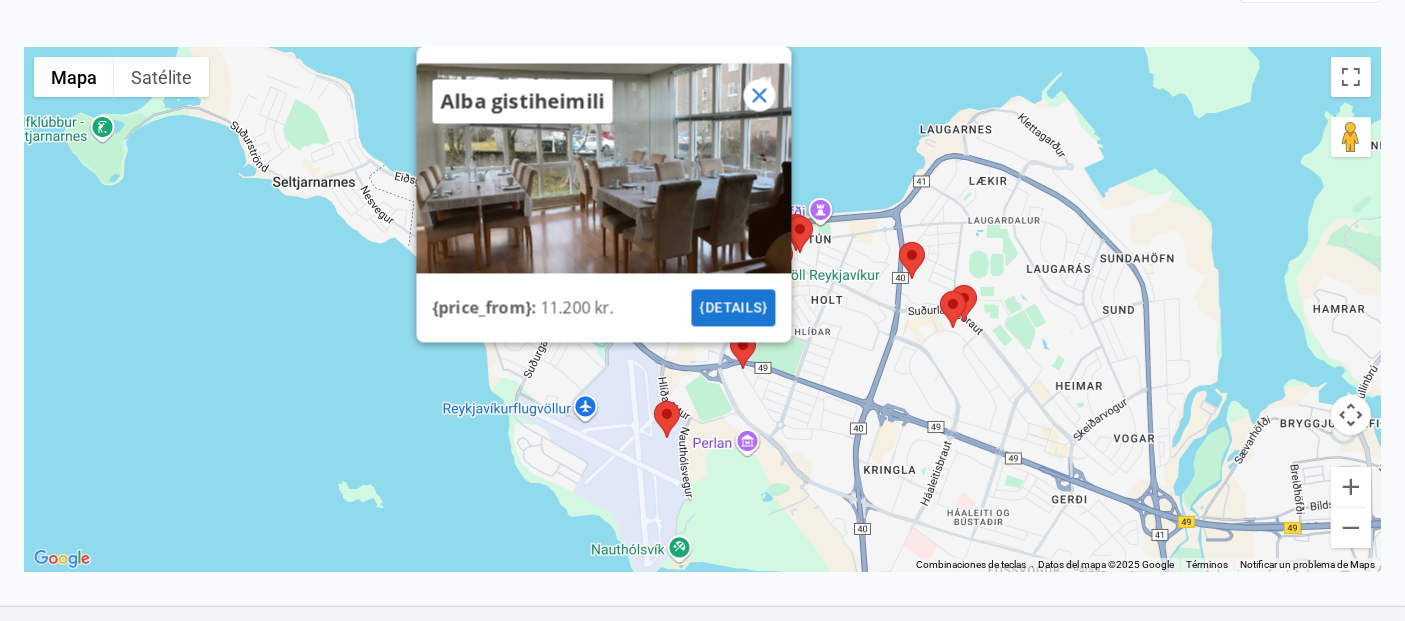 click on "Alba gistiheimili" at bounding box center [603, 101] 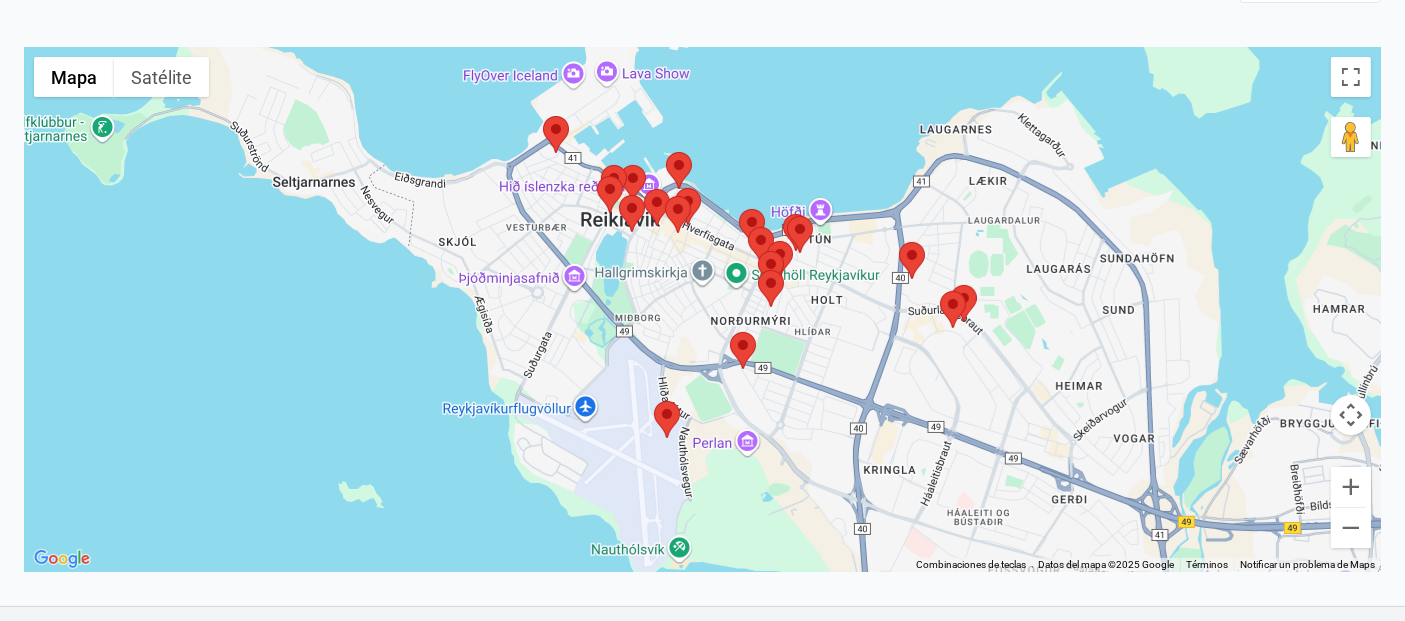 click at bounding box center [654, 401] 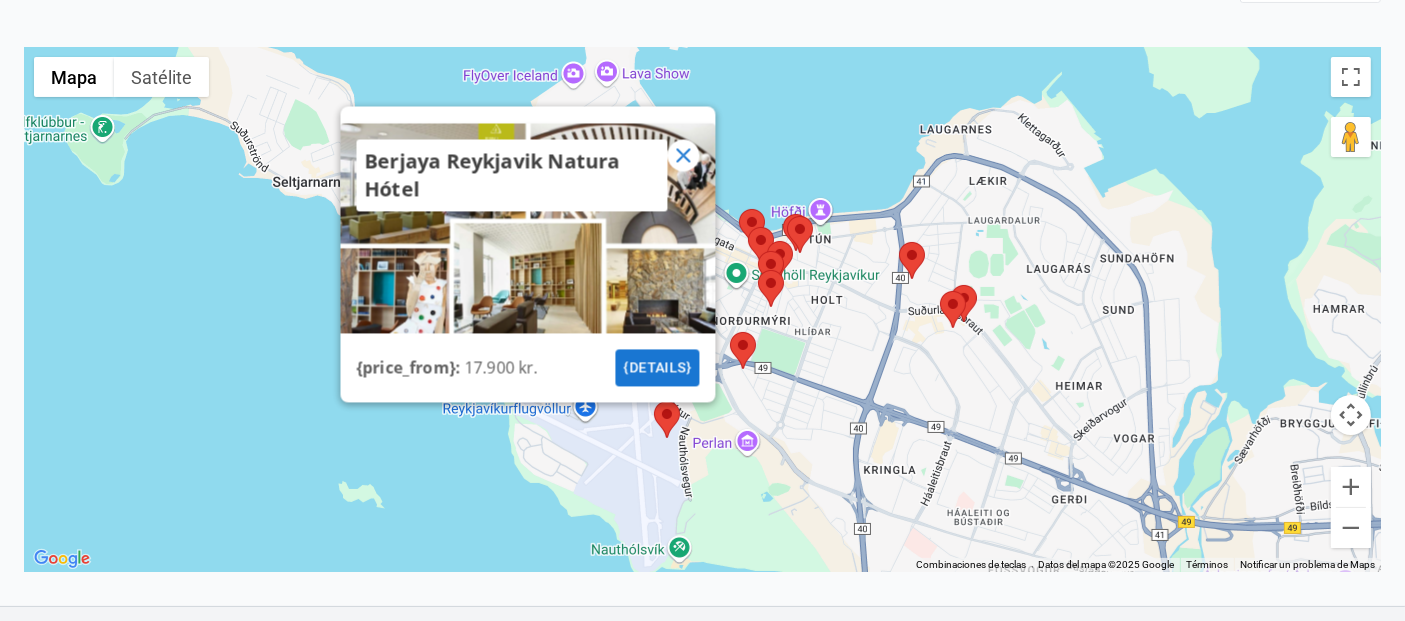 click 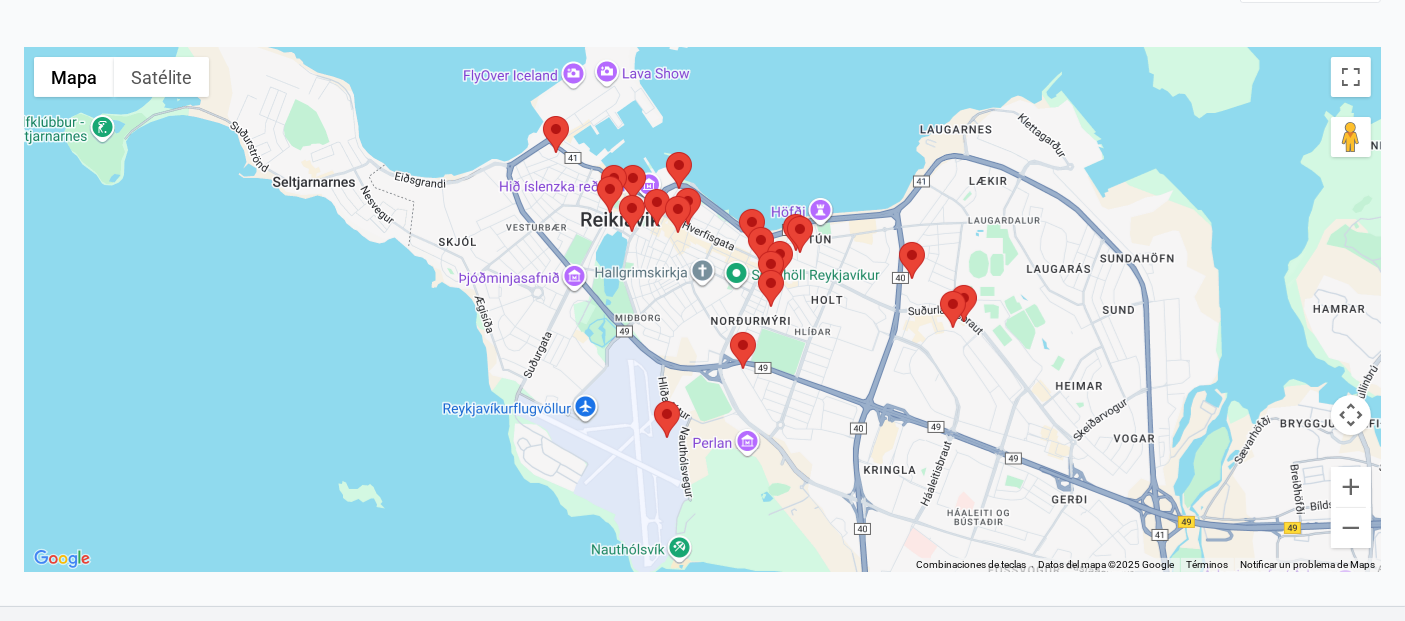 click at bounding box center [758, 270] 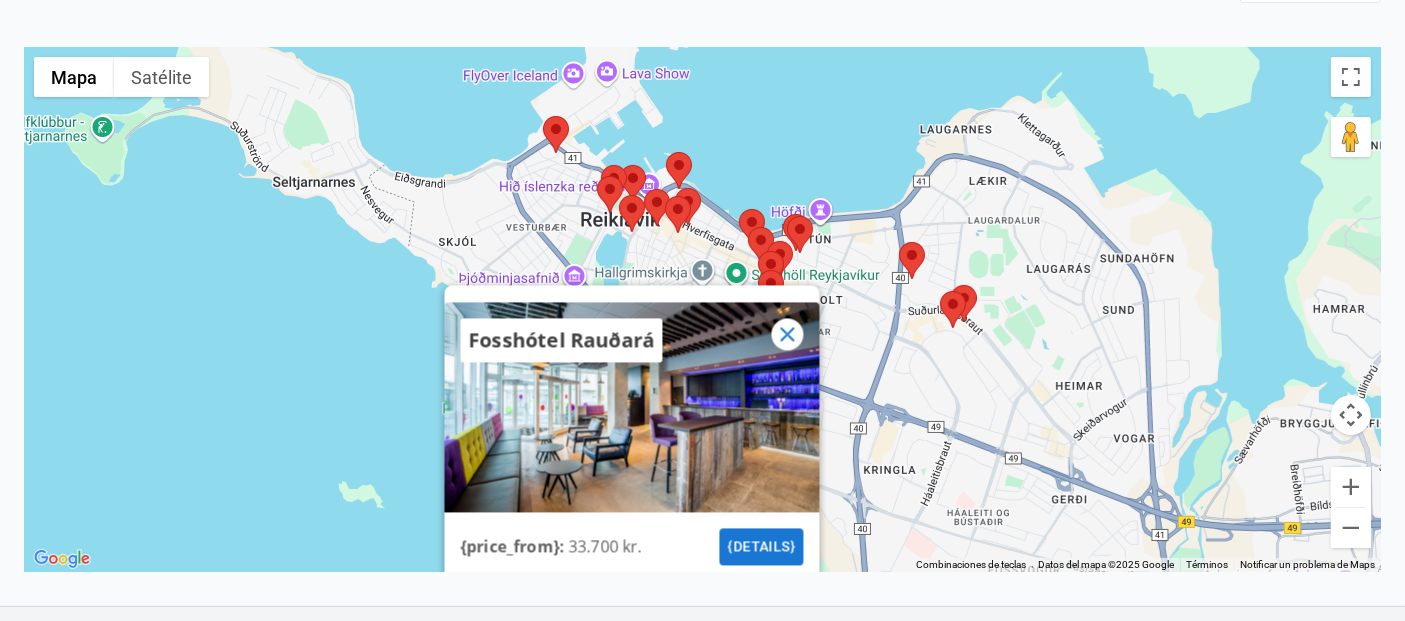 click at bounding box center (758, 251) 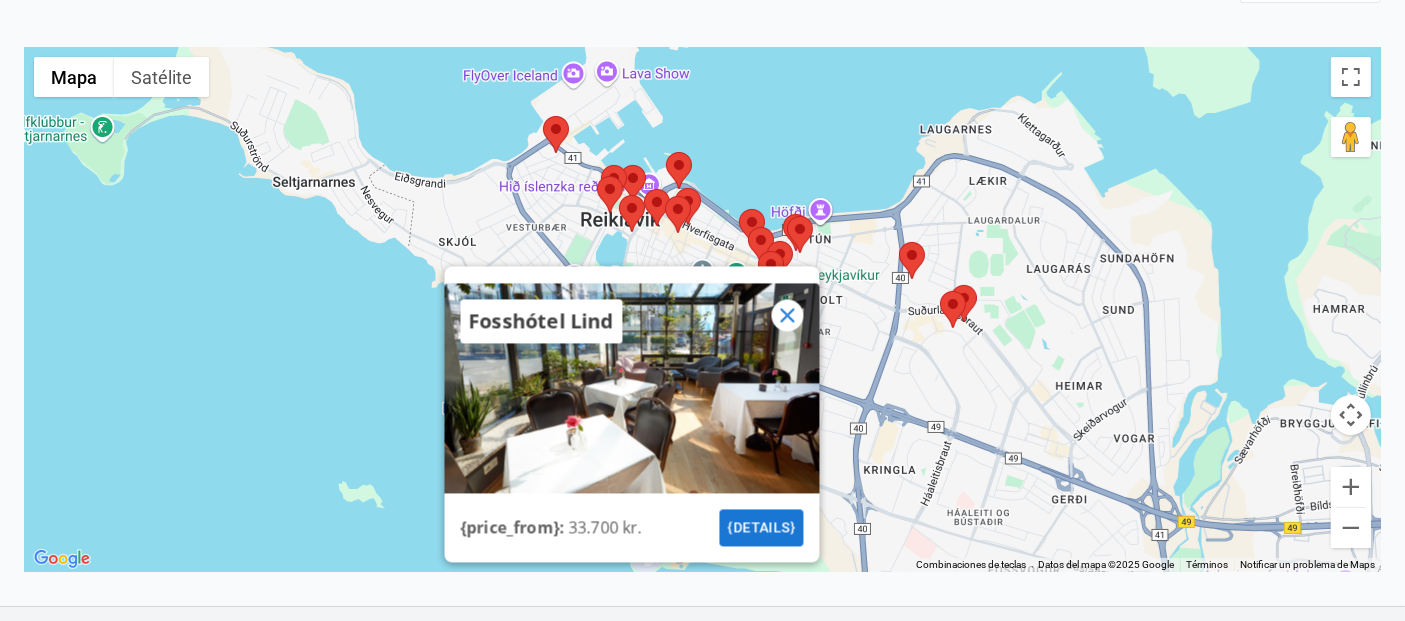 click at bounding box center [767, 241] 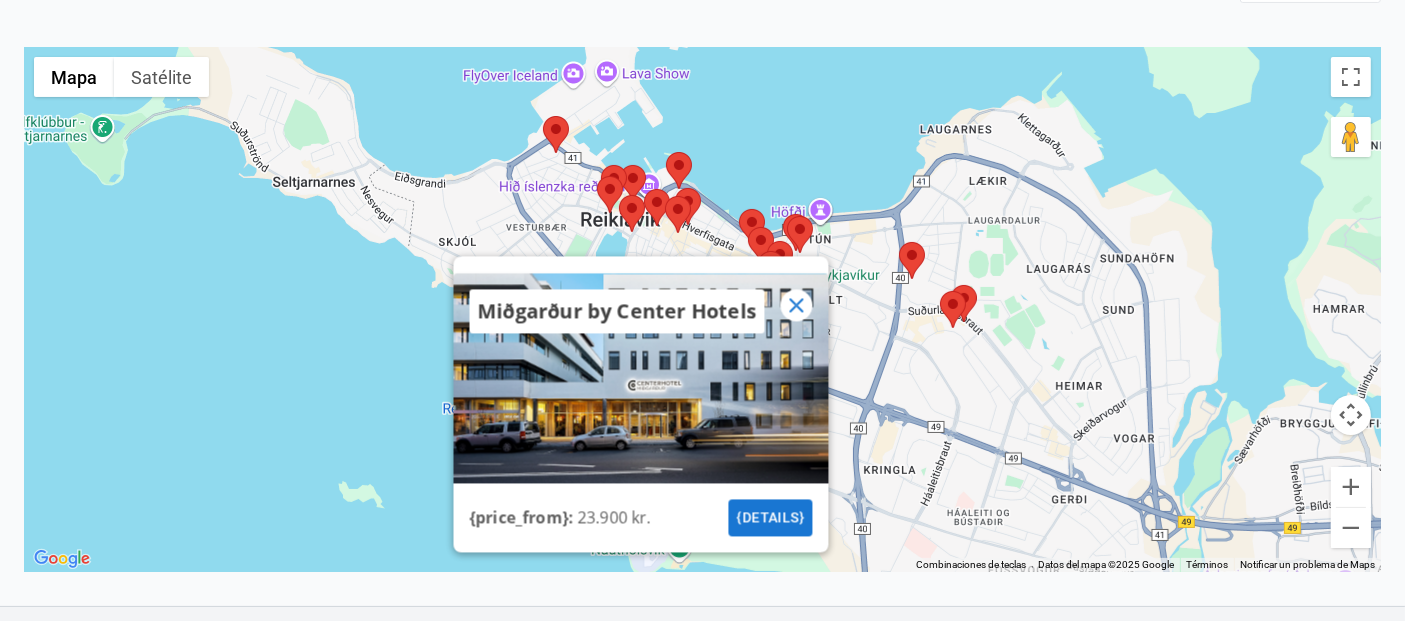 click at bounding box center [748, 227] 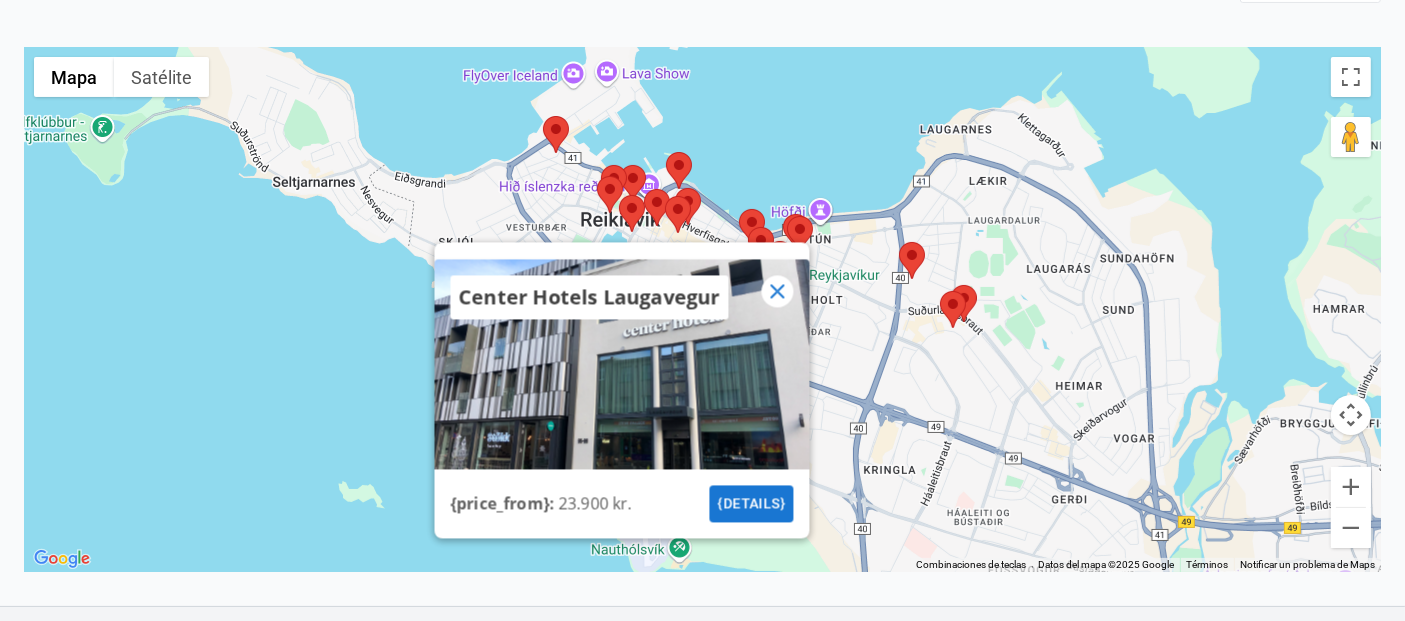 click at bounding box center [739, 209] 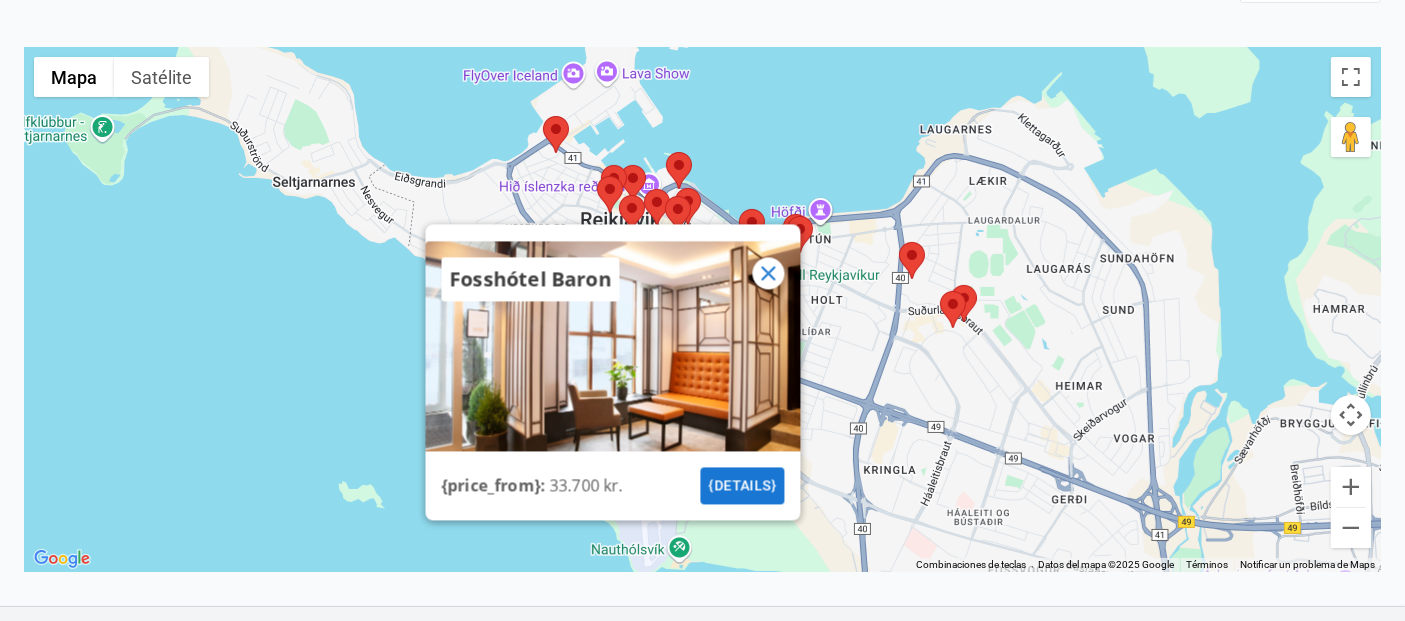 click at bounding box center [787, 216] 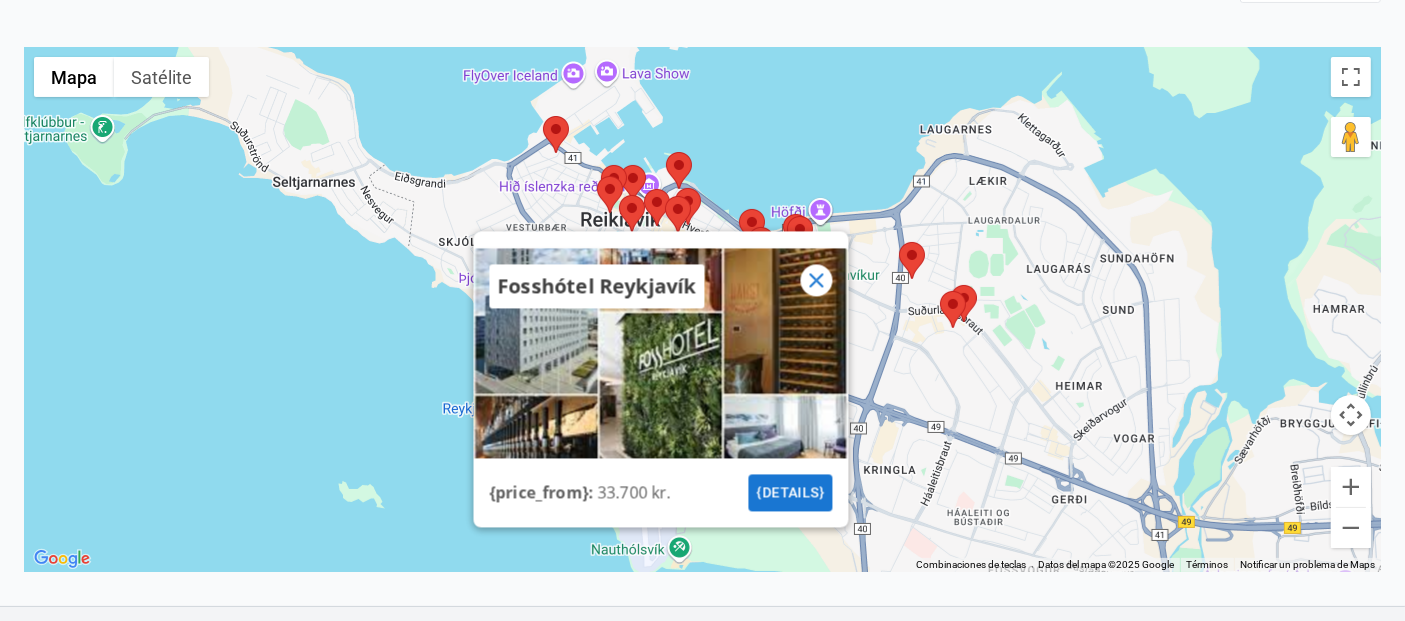 click at bounding box center [800, 234] 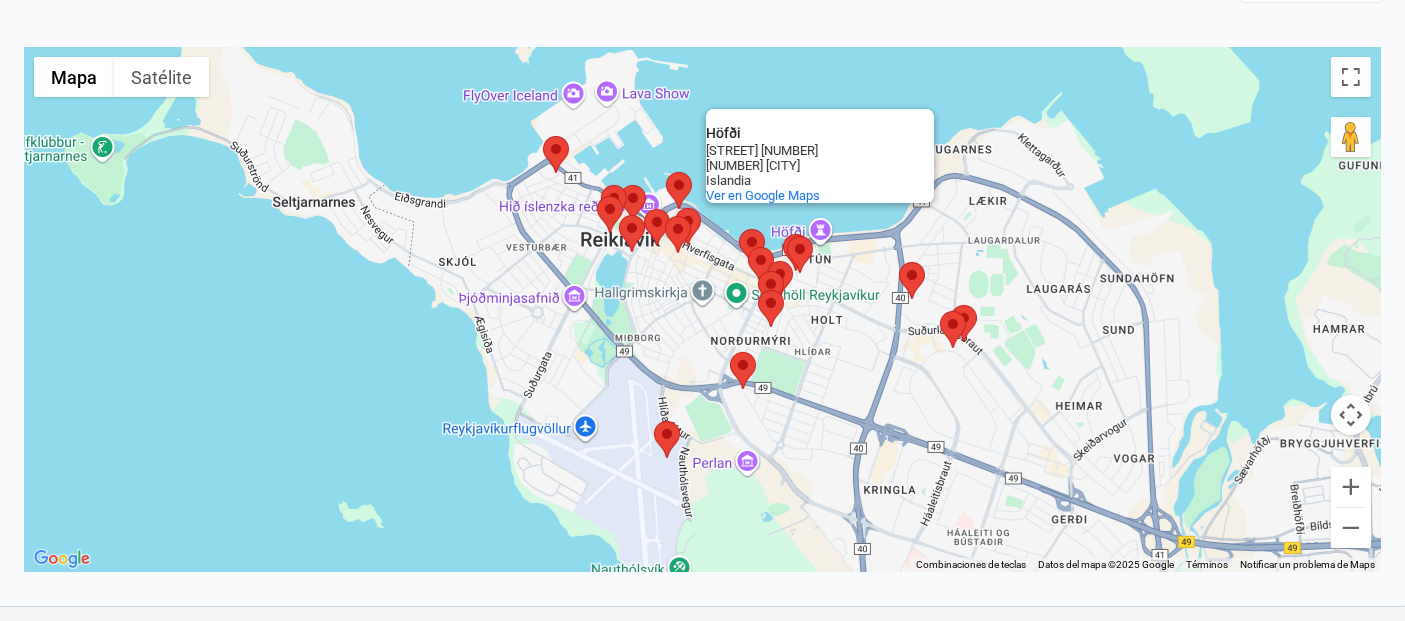 click at bounding box center [787, 236] 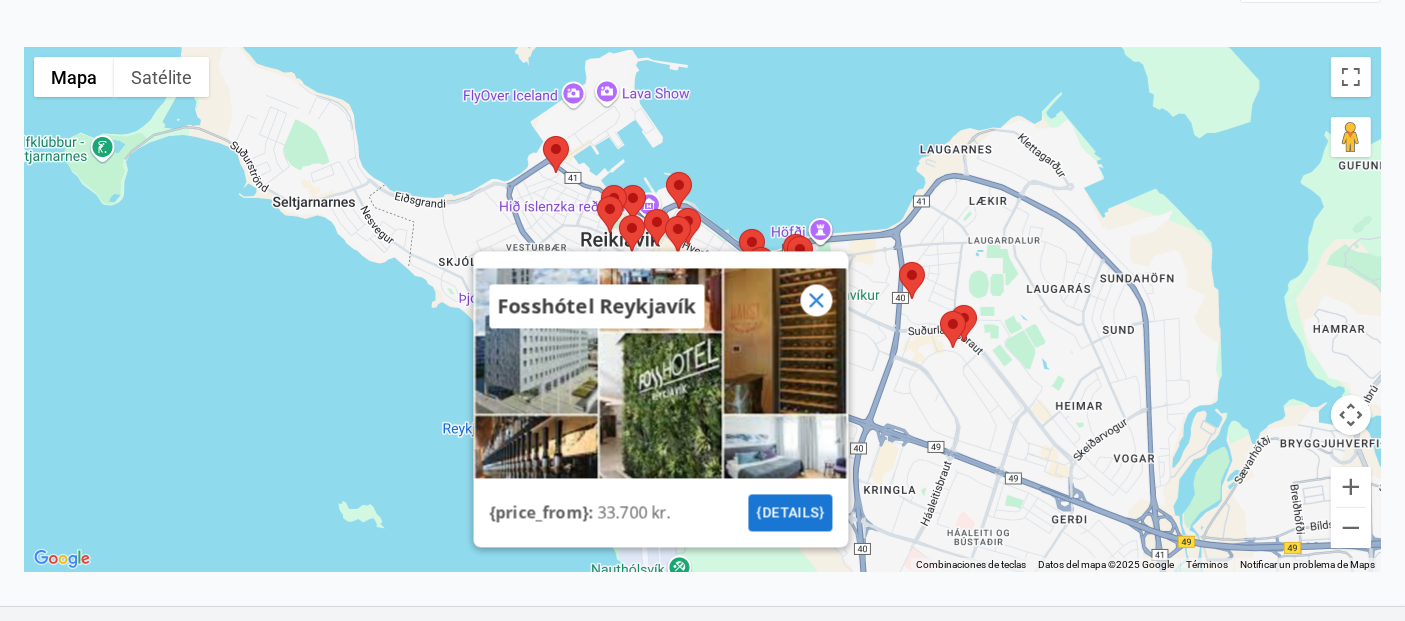 click at bounding box center [899, 262] 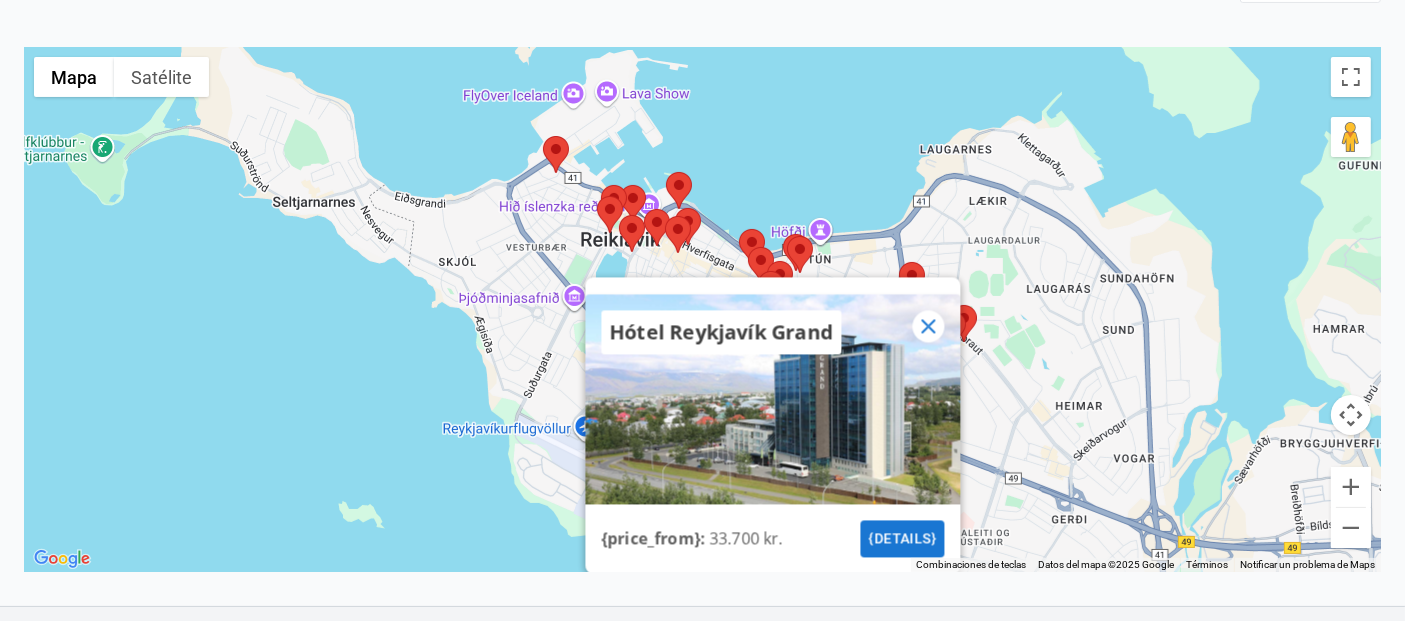 click at bounding box center (951, 305) 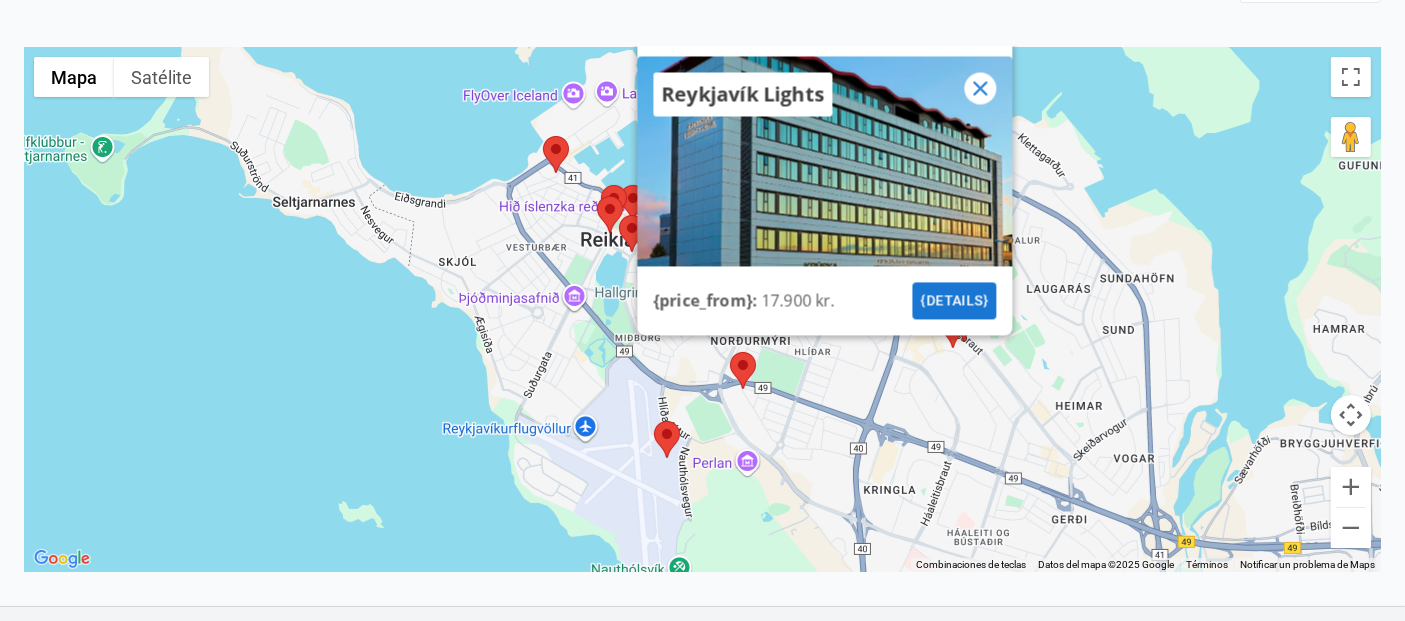 click at bounding box center [940, 311] 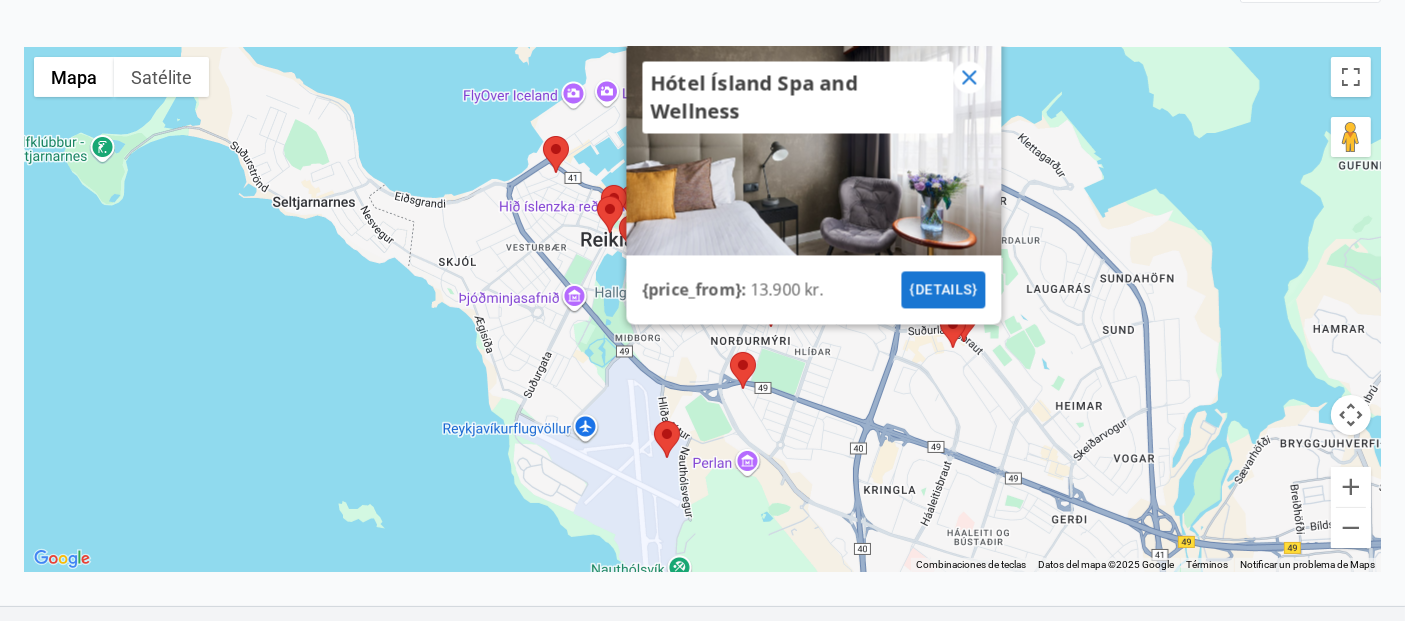 click on "{details}" at bounding box center (943, 289) 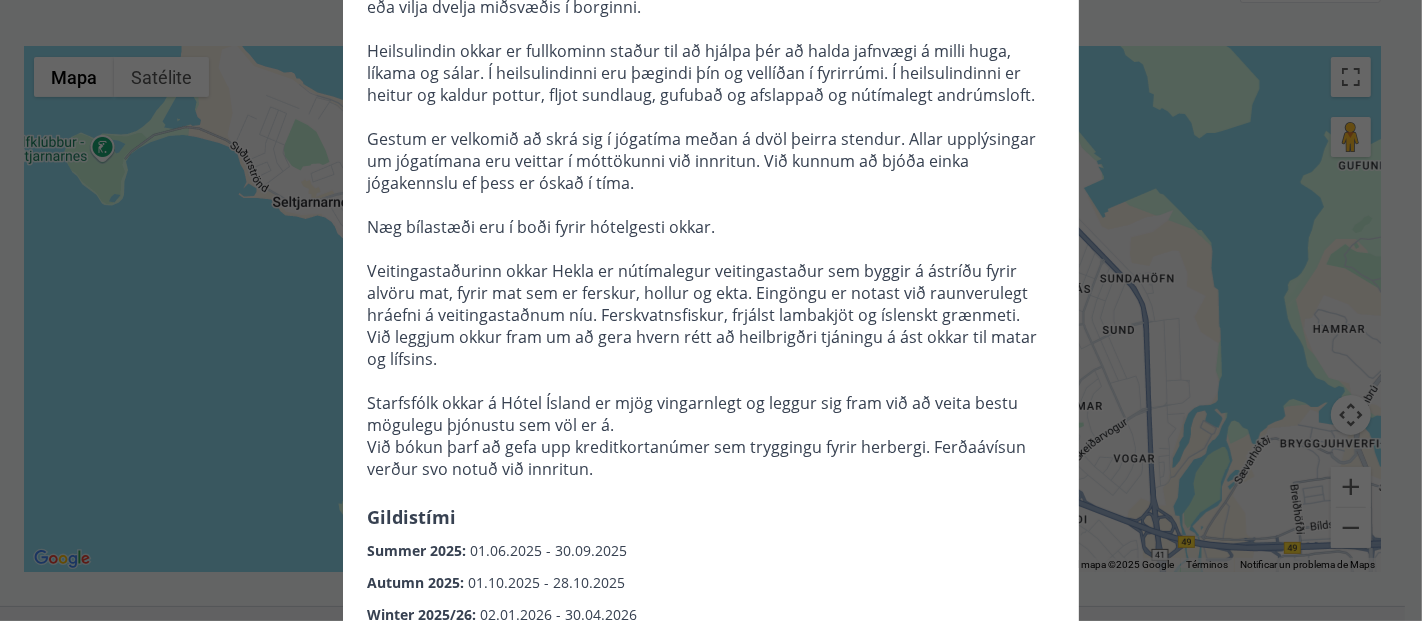 scroll, scrollTop: 388, scrollLeft: 0, axis: vertical 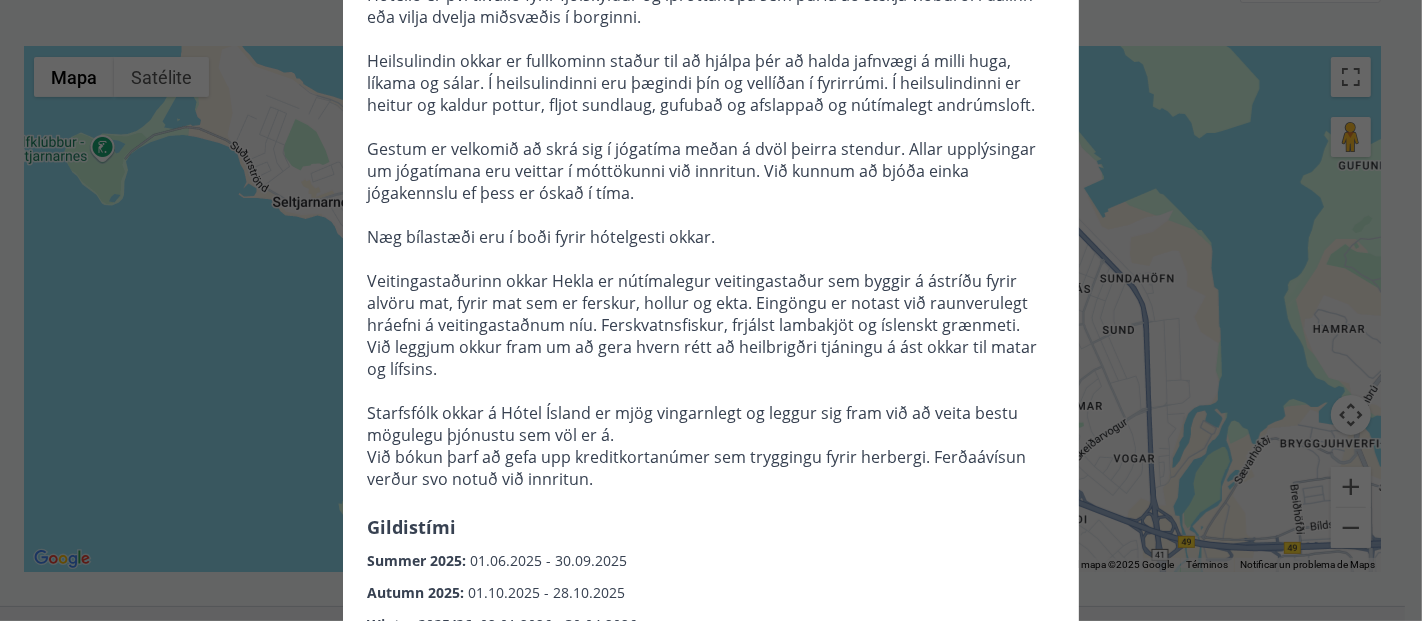 click on "Hótel Ísland Sendu skilaboð til að panta herbergi  [EMAIL]
Athugið að ekki er hægt að bóka herbergi með Ferðaávísun frá [DATE] - [DATE]
Hótel Ísland er staðsett við [STREET] [NUMBER] í [CITY] í göngufæri við miðbæinn og Laugardalinn, þar sem boðið er upp á stærstu útisundlaug landsins, grasagarðinn, Laugardalshöll og Laugardalsvöll, Húsdýra og Fjölskyldugarðinn og Skautahöllinna.
Hótelið er því tilvalið fyrir fjölskyldur og íþróttahópa sem þurfa að sækja viðburði í dalinn eða vilja dvelja miðsvæðis í borginni.
Heilsulindin okkar er fullkominn staður til að hjálpa þér að halda jafnvægi á milli huga, líkama og sálar. Í heilsulindinni eru þægindi þín og vellíðan í fyrirrúmi. Í heilsulindinni er heitur og kaldur pottur, fljot sundlaug, gufubað og afslappað og nútímalegt andrúmsloft.
Næg bílastæði eru í boði fyrir hótelgesti okkar.
Gildistími [SEASON] [YEAR] : : :" at bounding box center (711, 310) 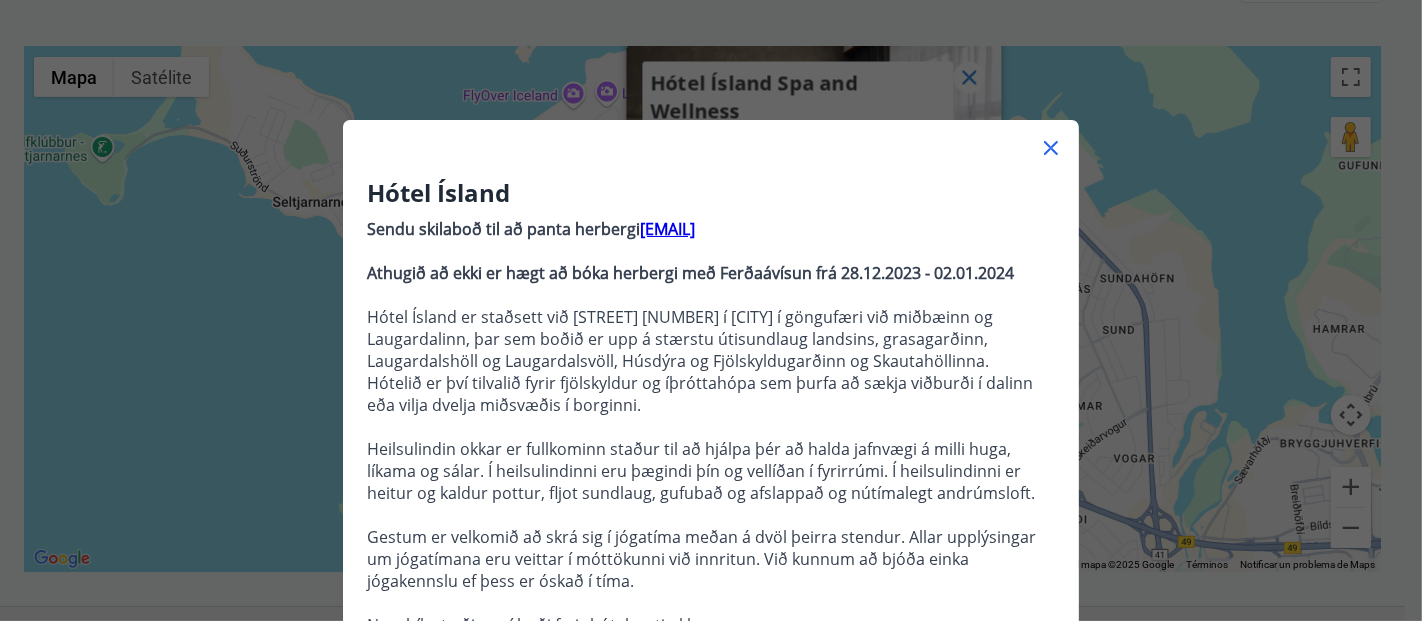 click at bounding box center (711, 140) 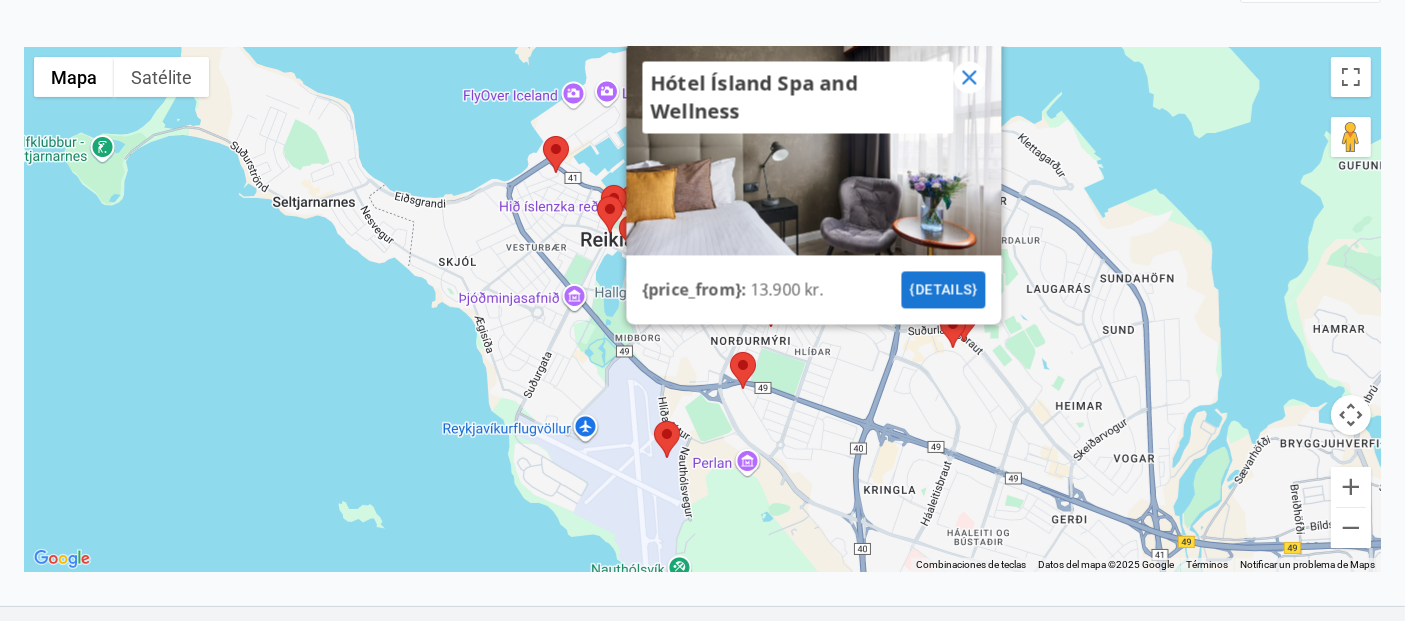 click 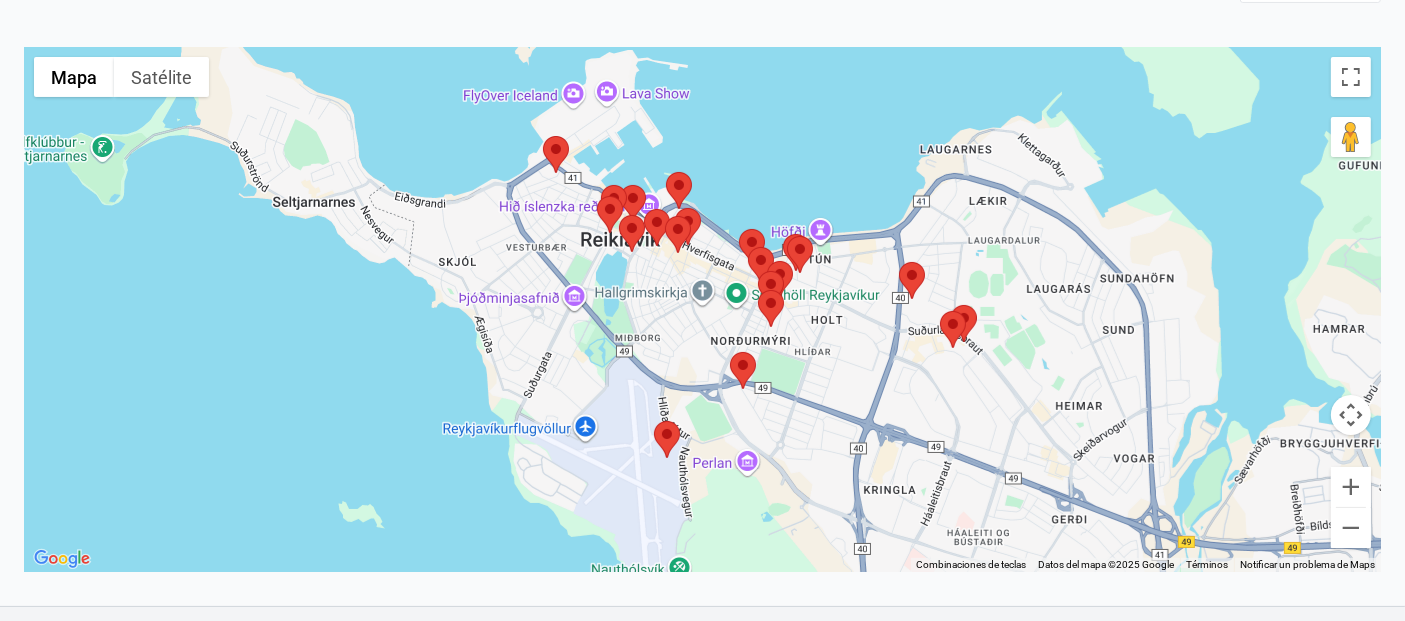 click at bounding box center (951, 305) 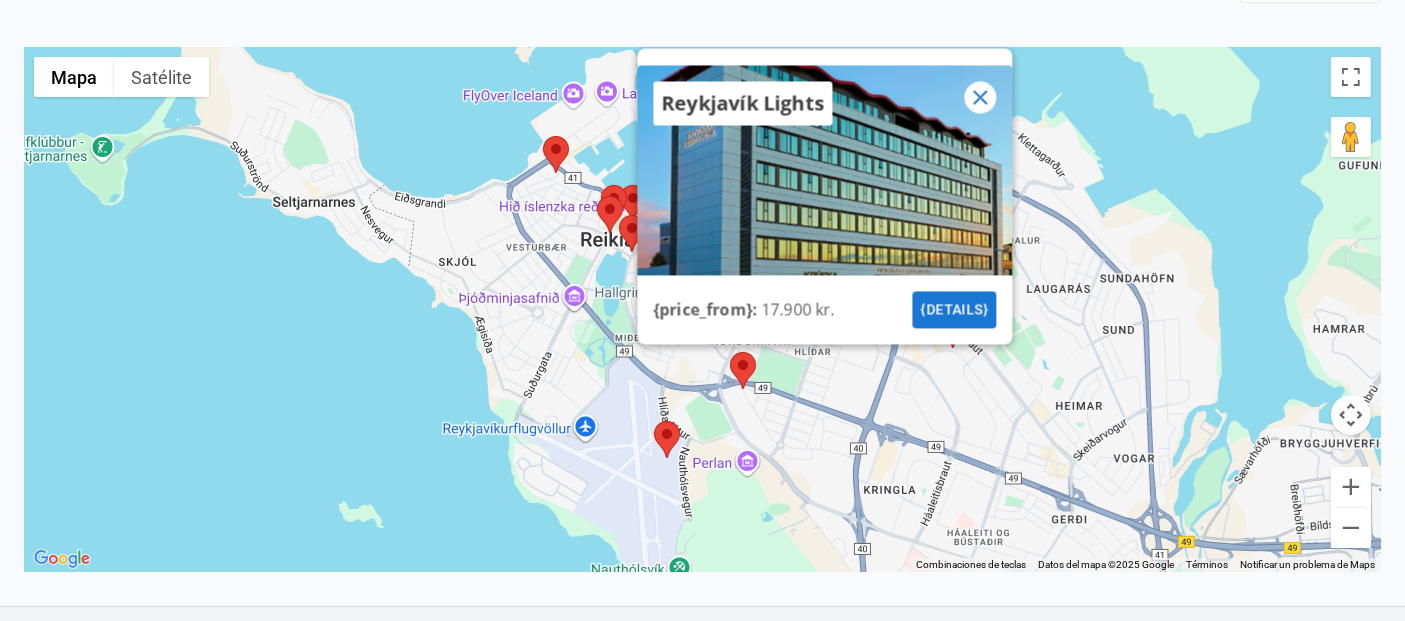 click on "{details}" at bounding box center (954, 309) 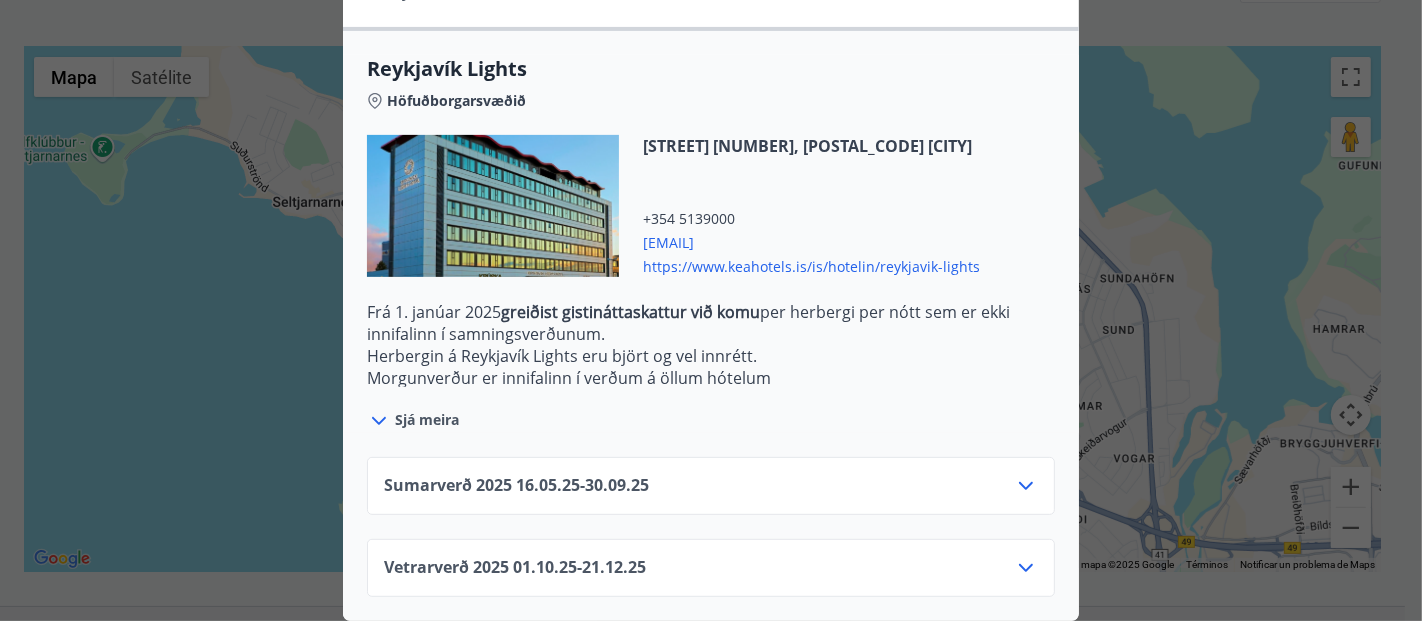 scroll, scrollTop: 640, scrollLeft: 0, axis: vertical 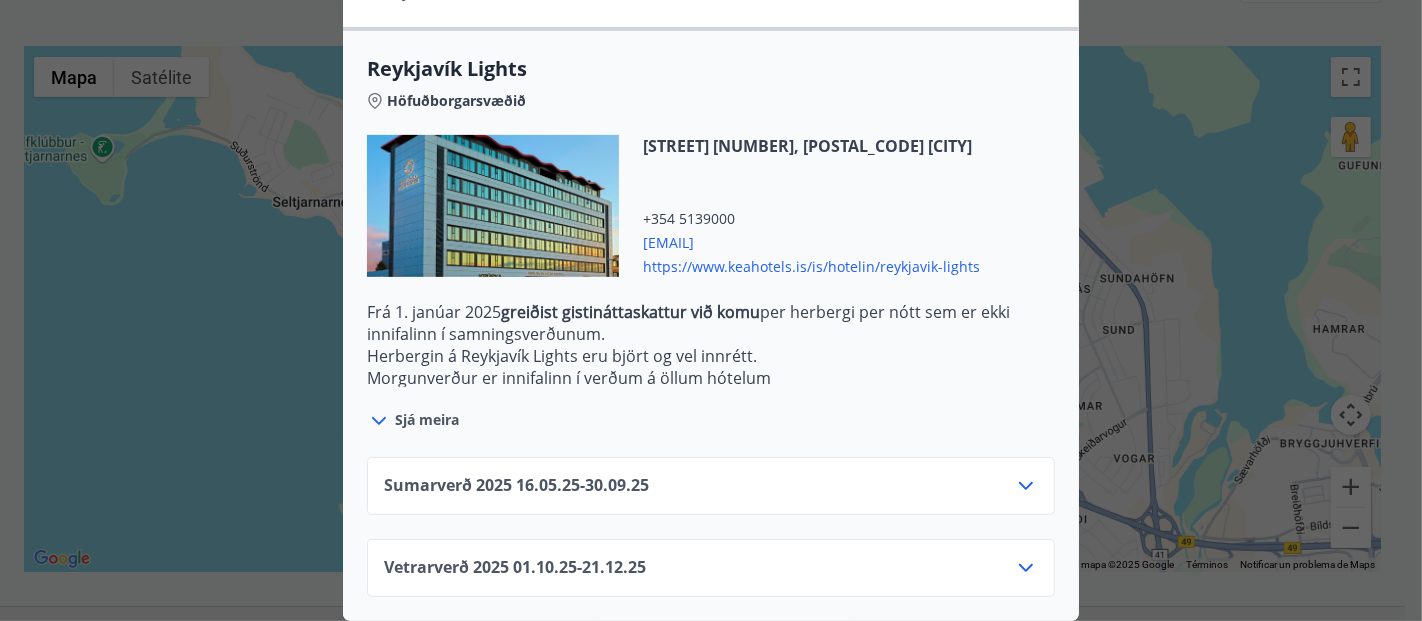 click on "[SEASON] [YEAR]   [DATE]  -  [DATE]" at bounding box center [515, 568] 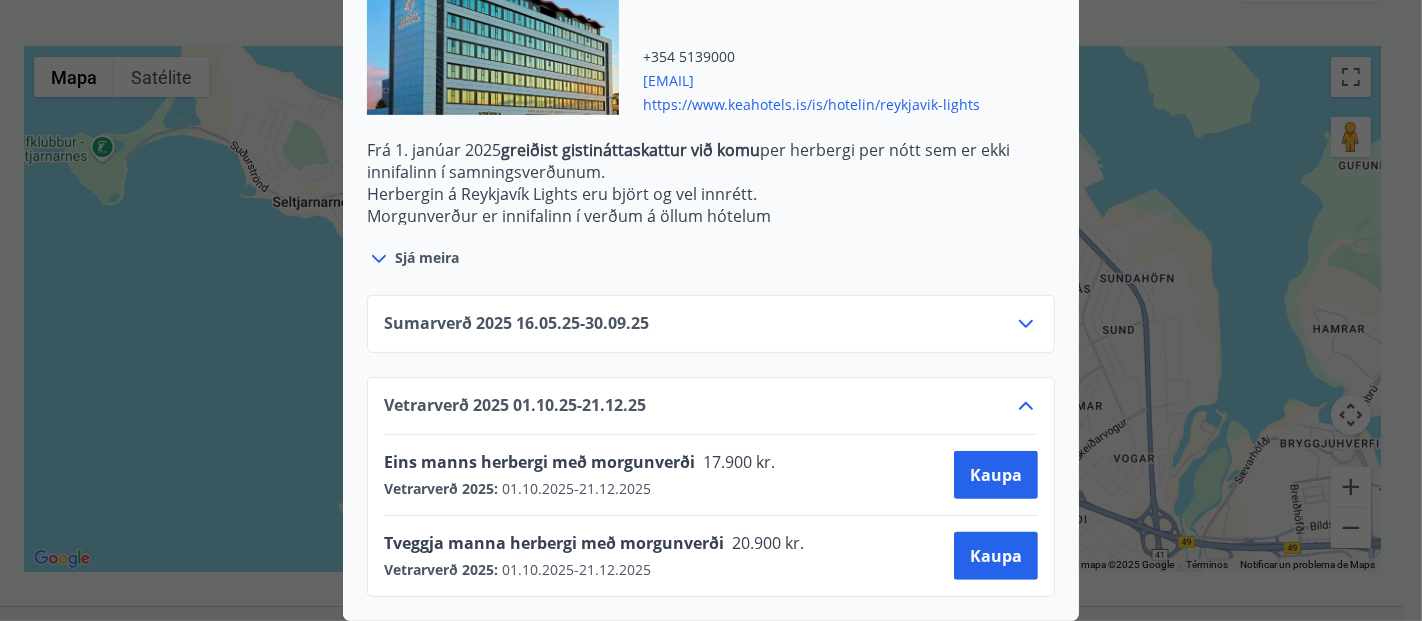 scroll, scrollTop: 801, scrollLeft: 0, axis: vertical 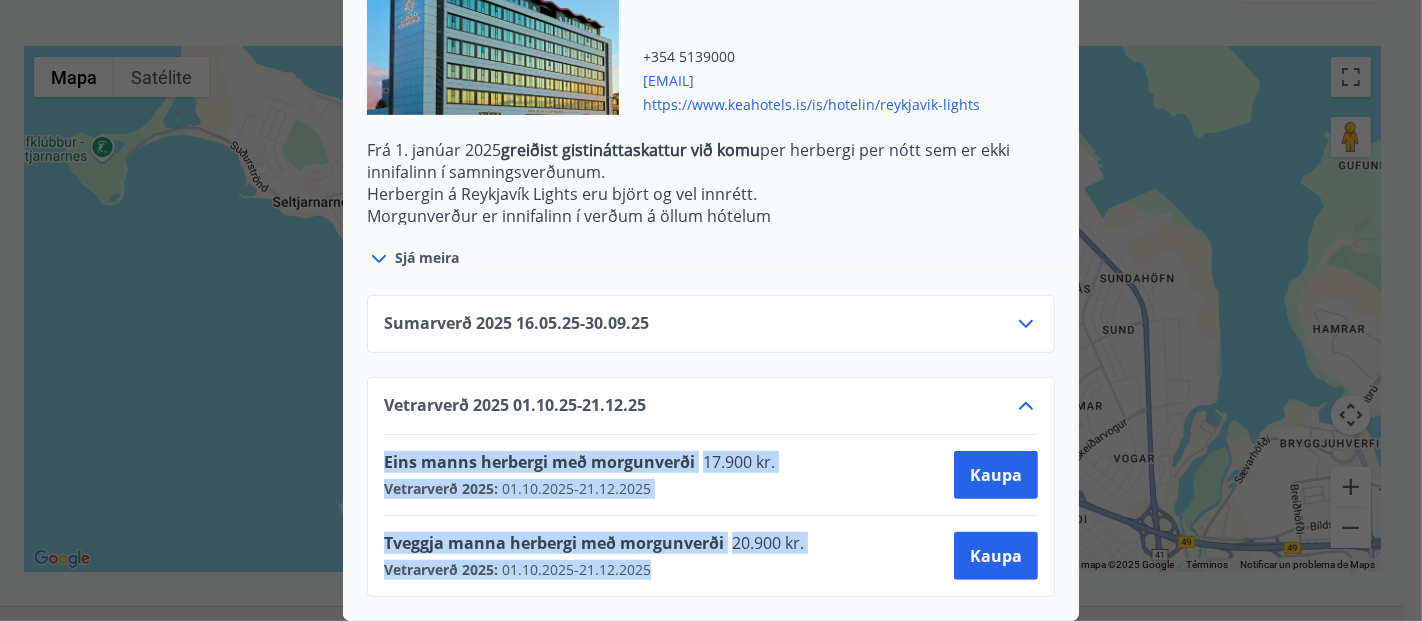 drag, startPoint x: 692, startPoint y: 552, endPoint x: 379, endPoint y: 450, distance: 329.20056 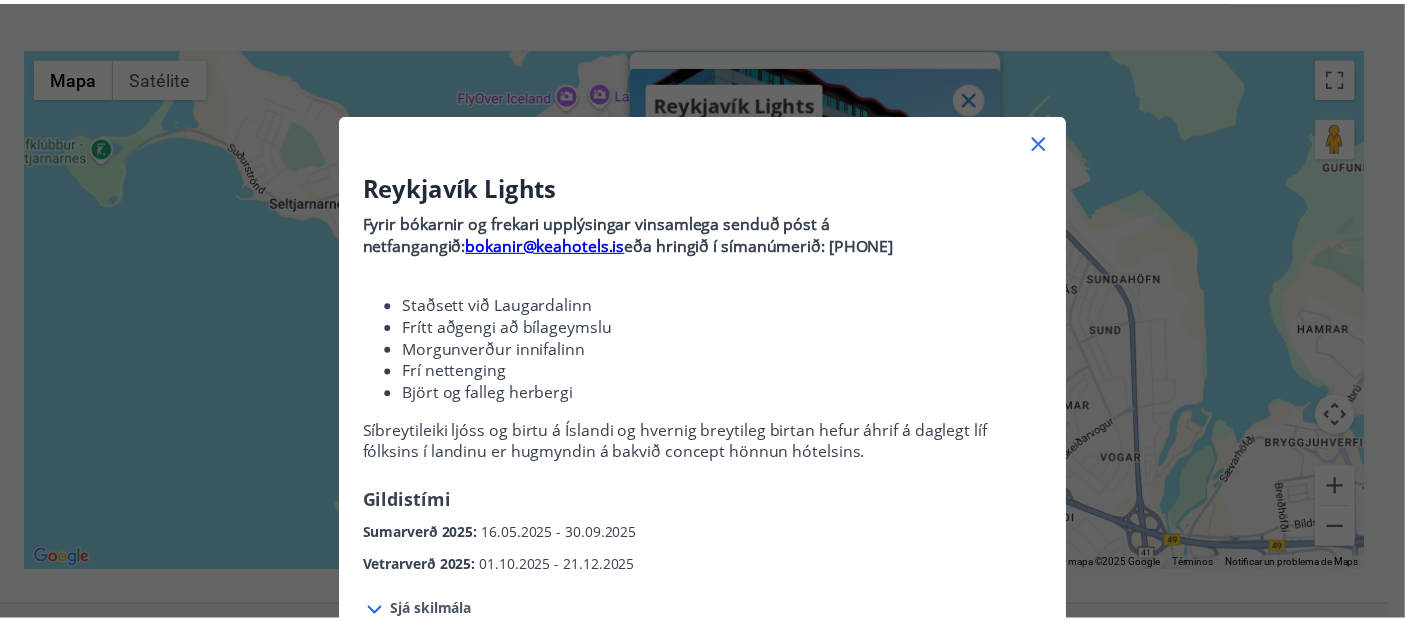 scroll, scrollTop: 0, scrollLeft: 0, axis: both 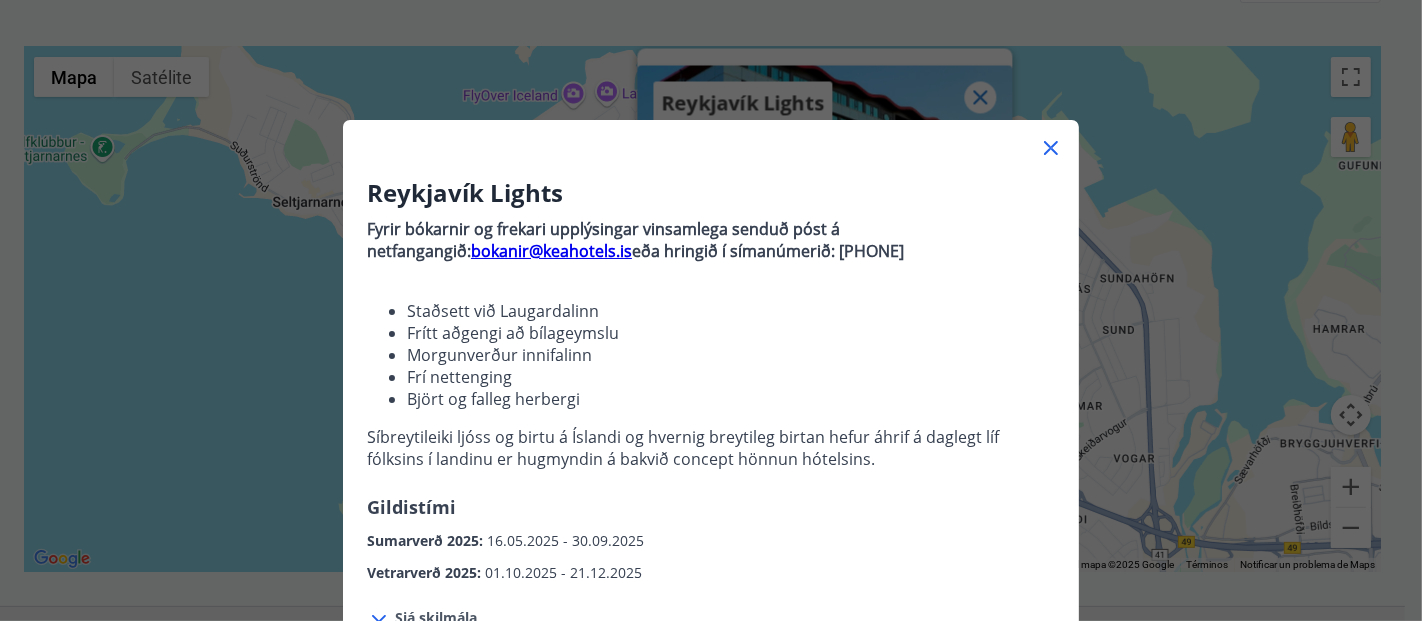 click 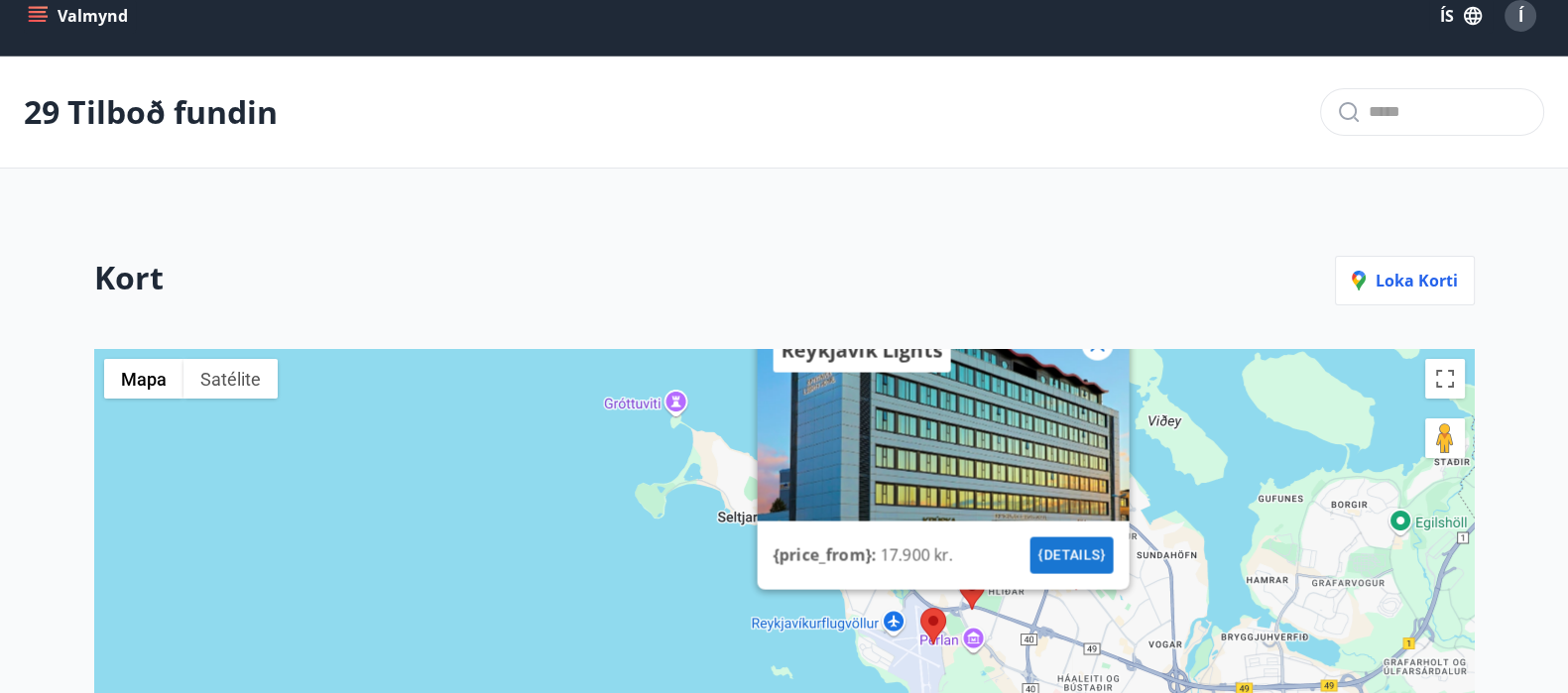 scroll, scrollTop: 4, scrollLeft: 0, axis: vertical 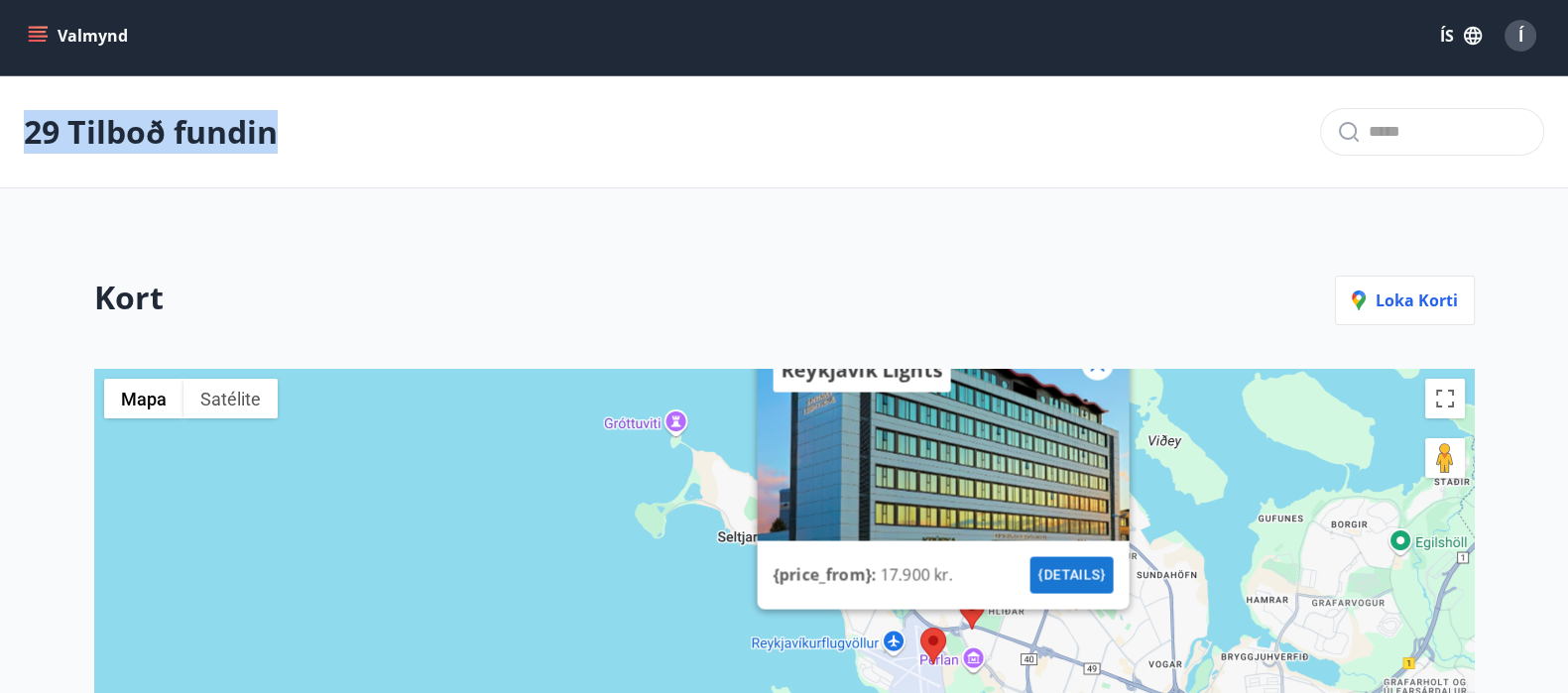 drag, startPoint x: 354, startPoint y: 116, endPoint x: 0, endPoint y: 69, distance: 357.10643 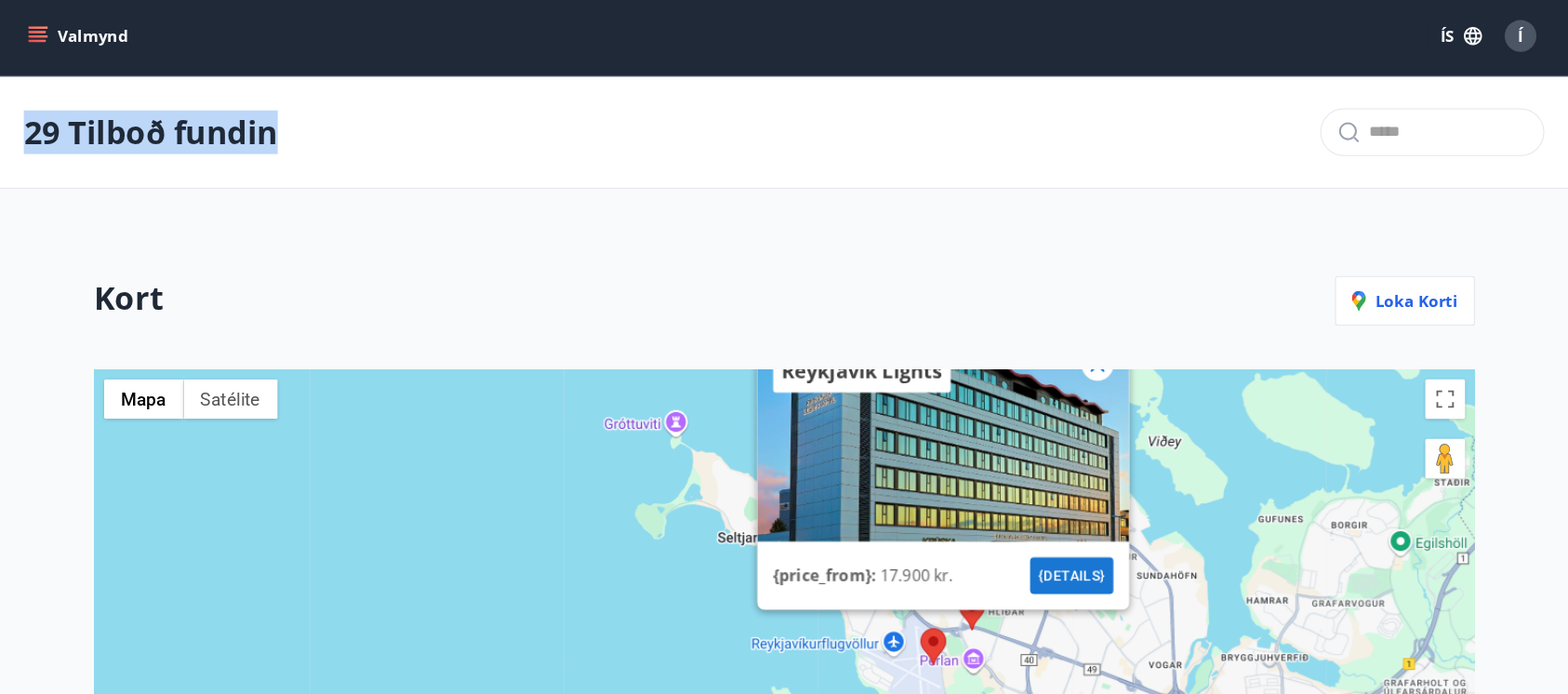 scroll, scrollTop: 4, scrollLeft: 0, axis: vertical 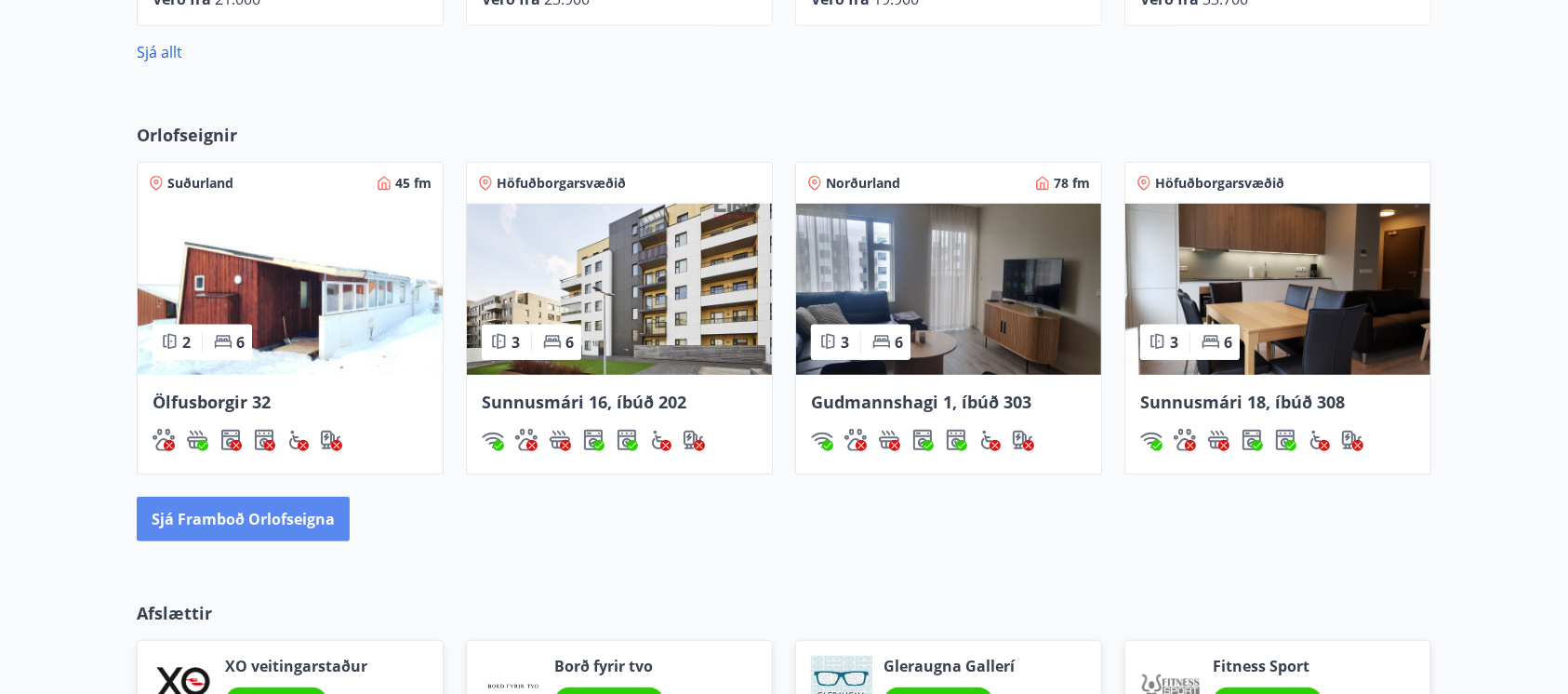 click on "Sjá framboð orlofseigna" at bounding box center [243, 519] 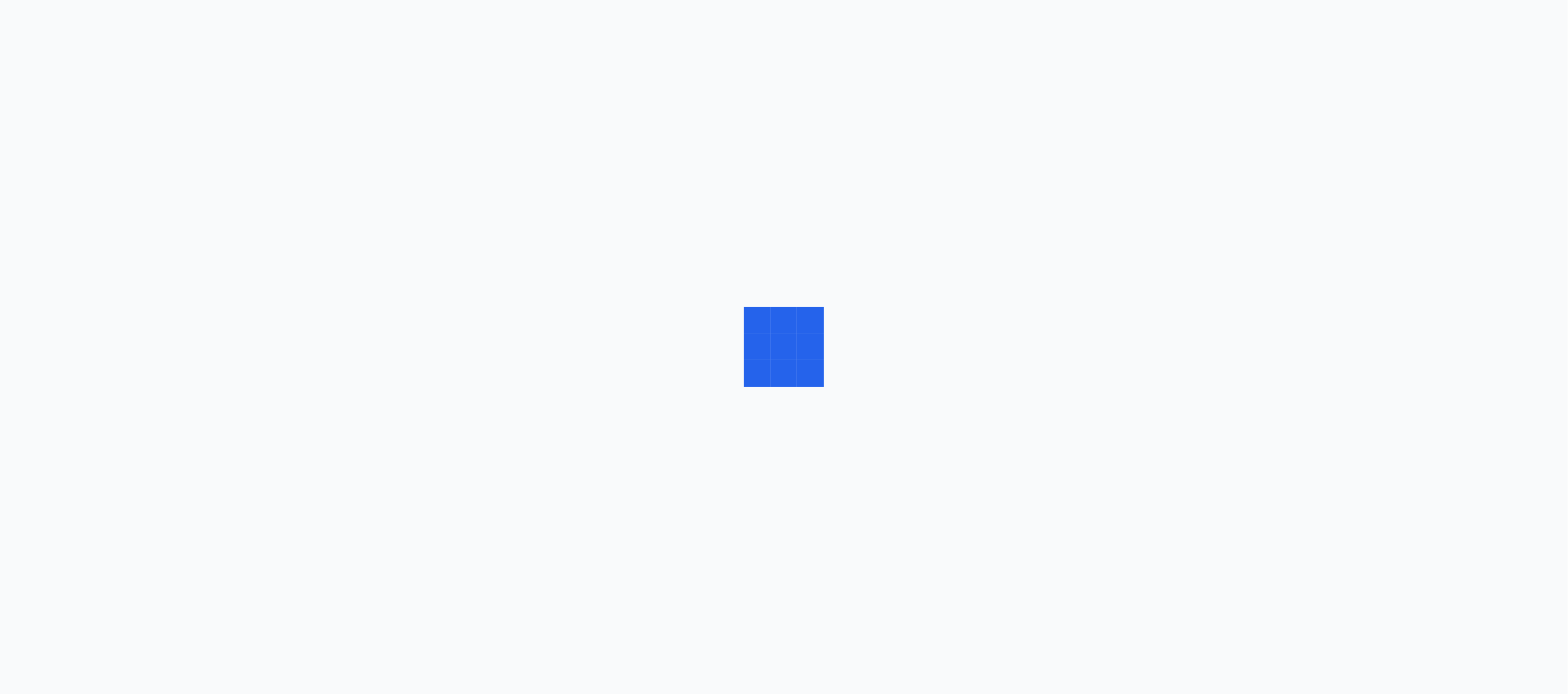 scroll, scrollTop: 0, scrollLeft: 0, axis: both 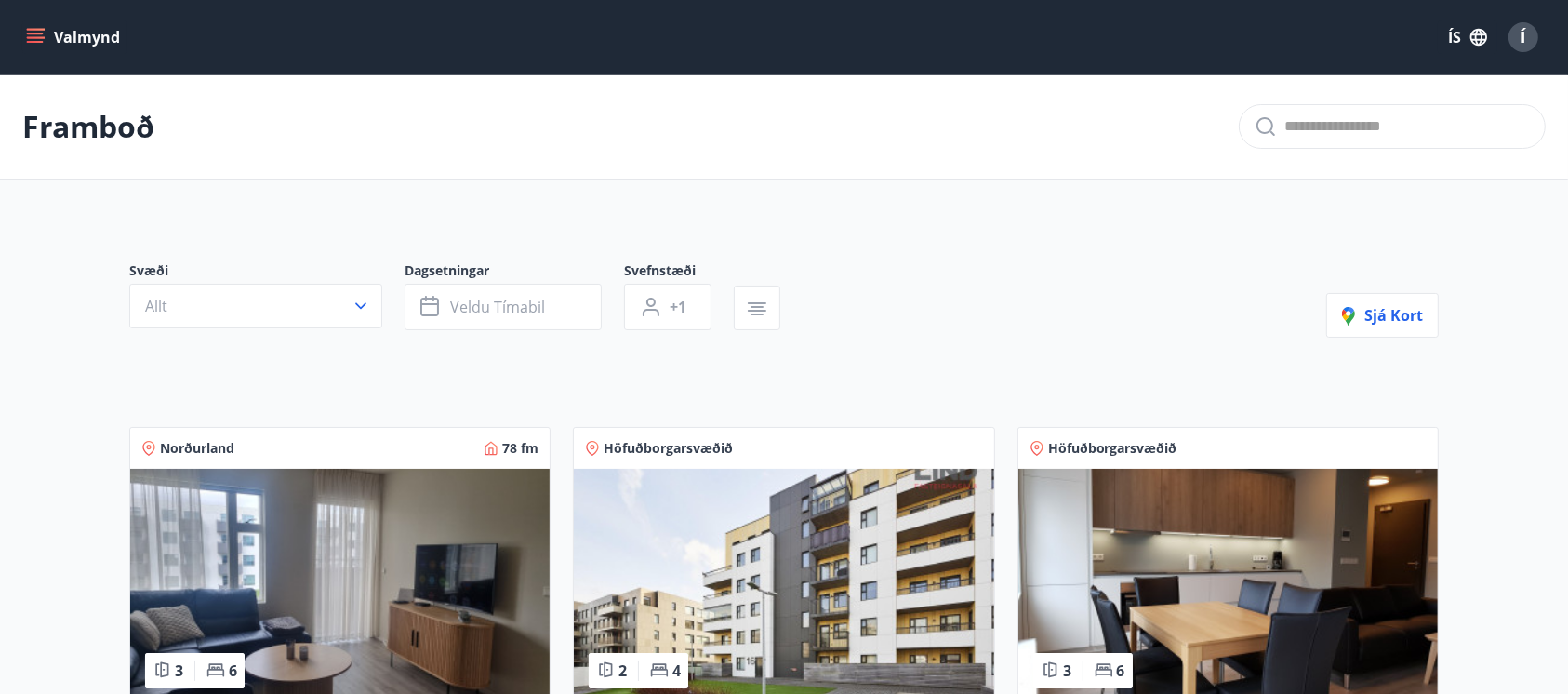 click on "Sjá kort" at bounding box center [1382, 300] 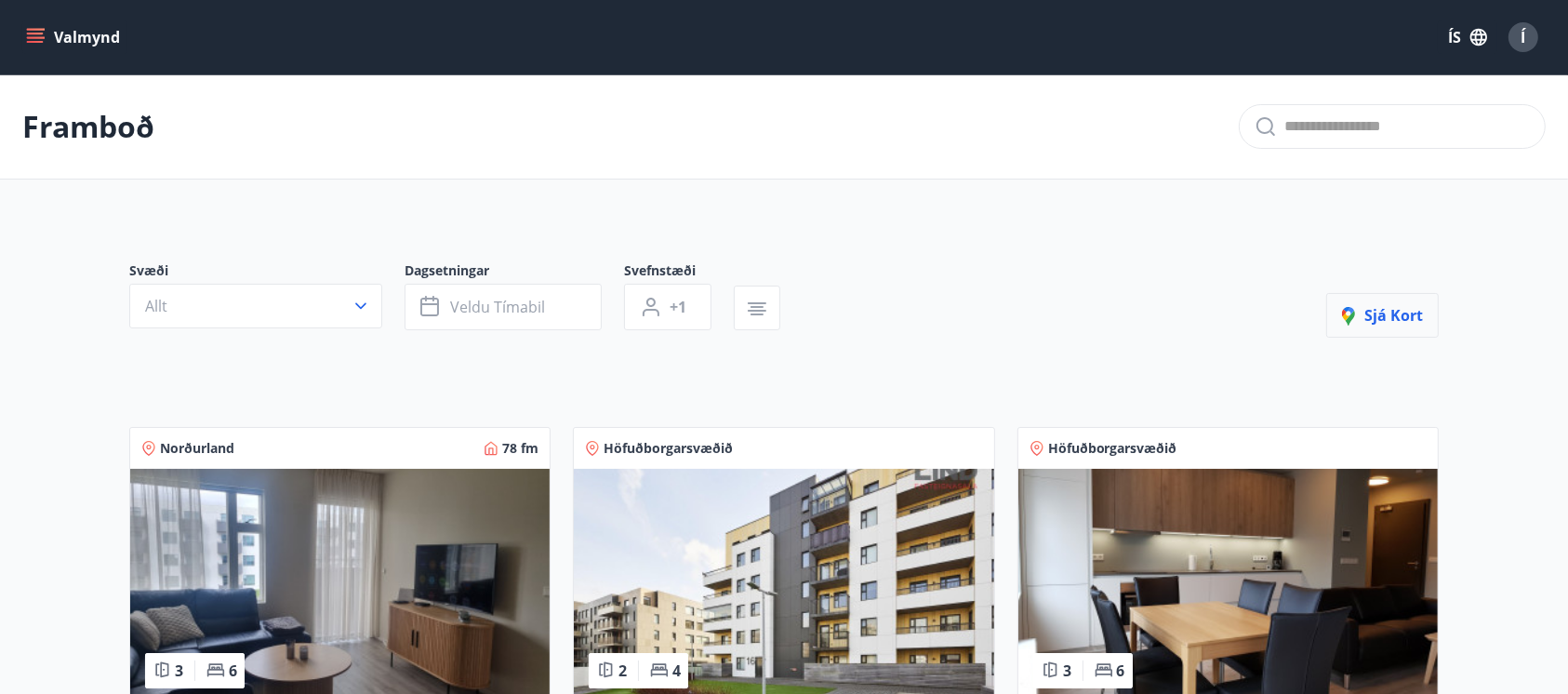 click on "Sjá kort" at bounding box center [1382, 315] 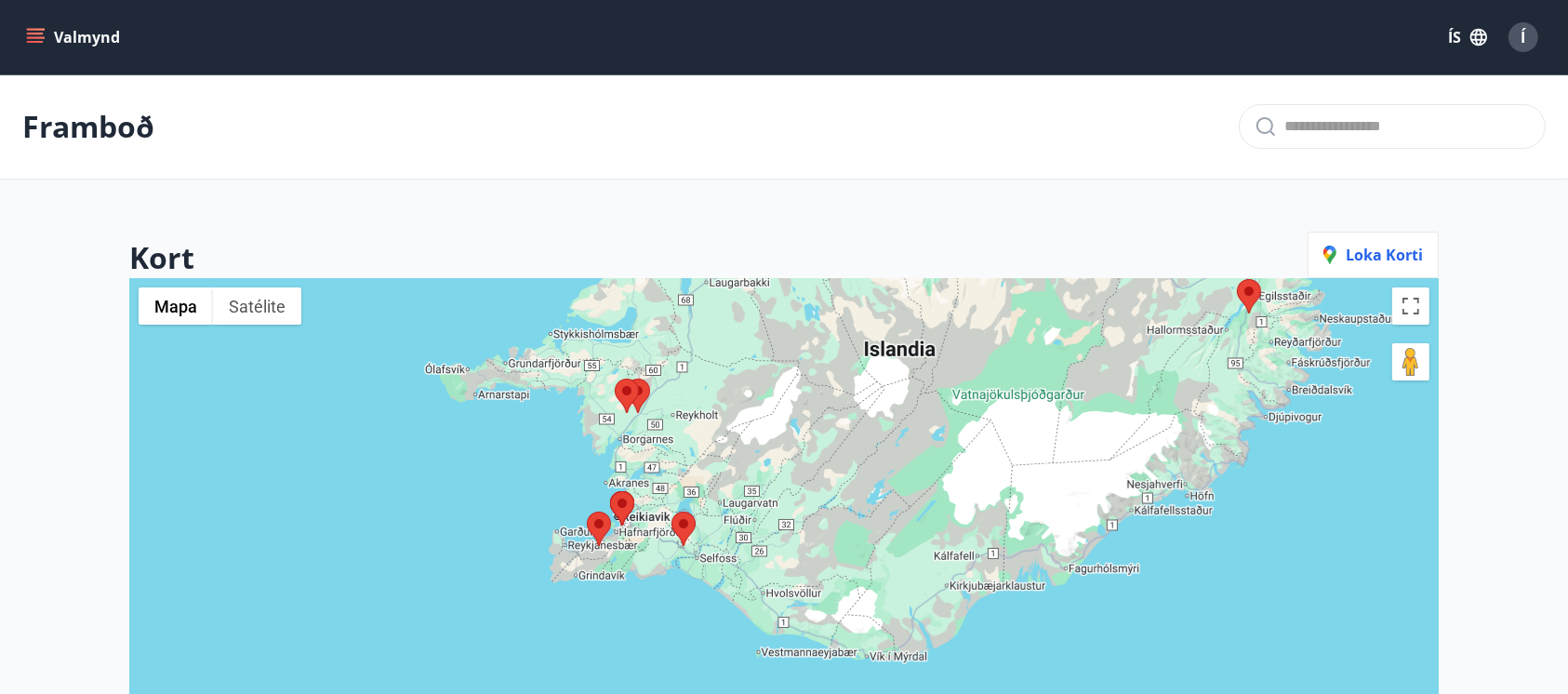 drag, startPoint x: 688, startPoint y: 455, endPoint x: 724, endPoint y: 656, distance: 204.19843 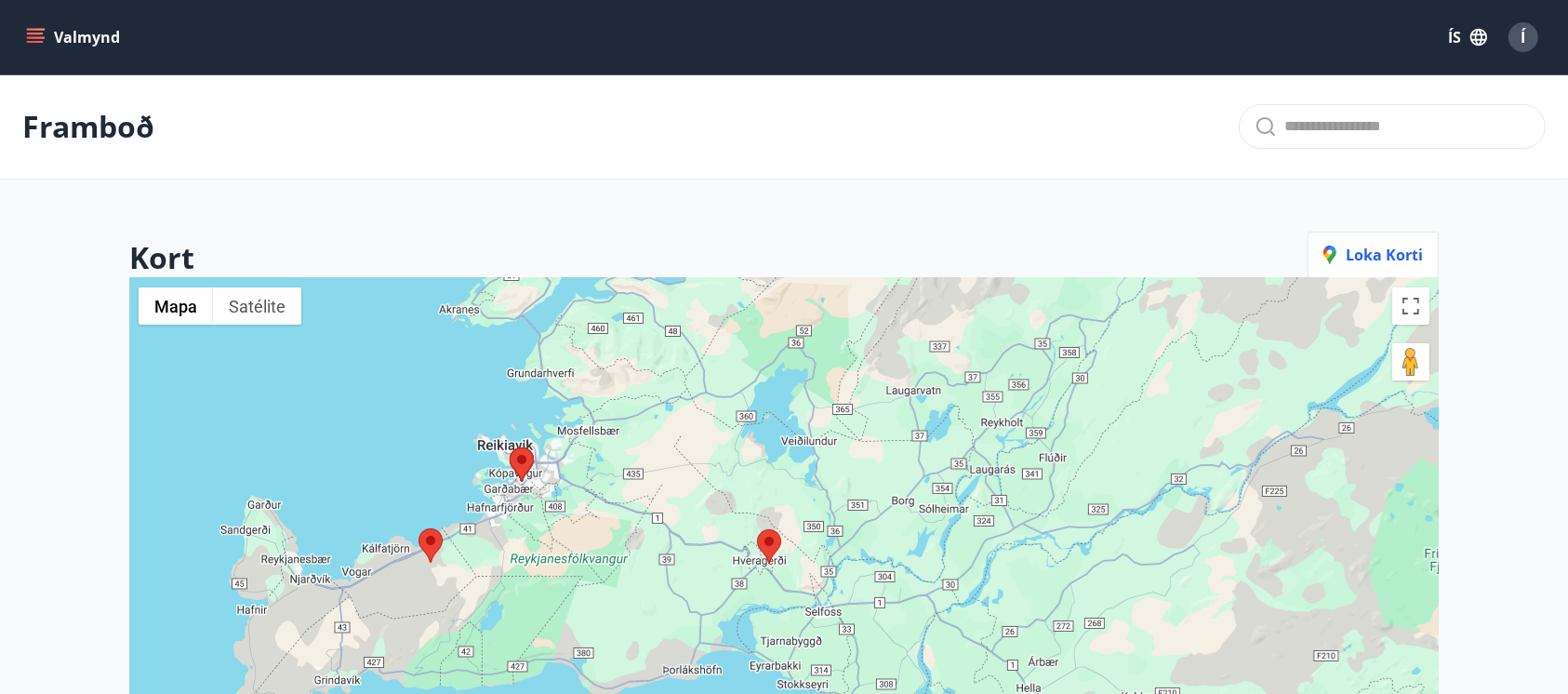 drag, startPoint x: 684, startPoint y: 559, endPoint x: 681, endPoint y: 527, distance: 32.14032 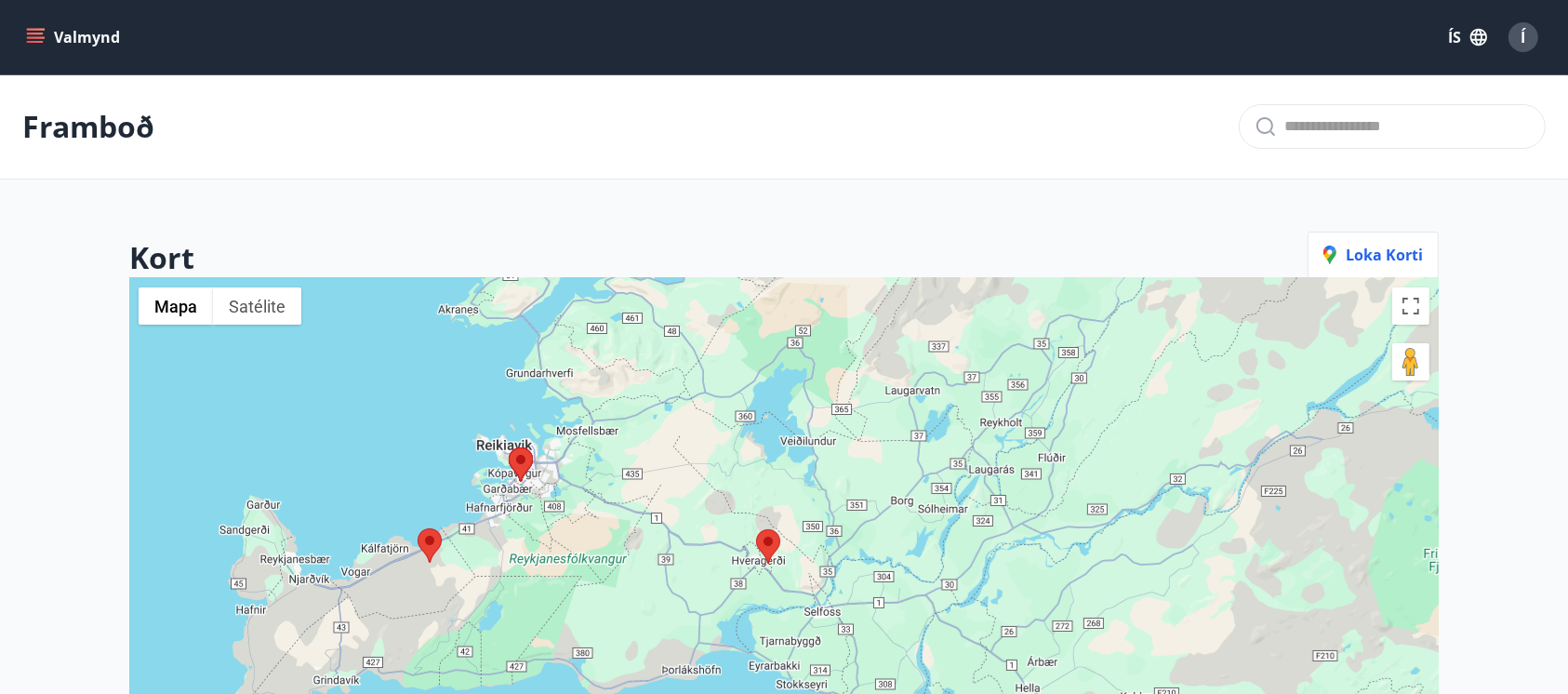 click at bounding box center [756, 529] 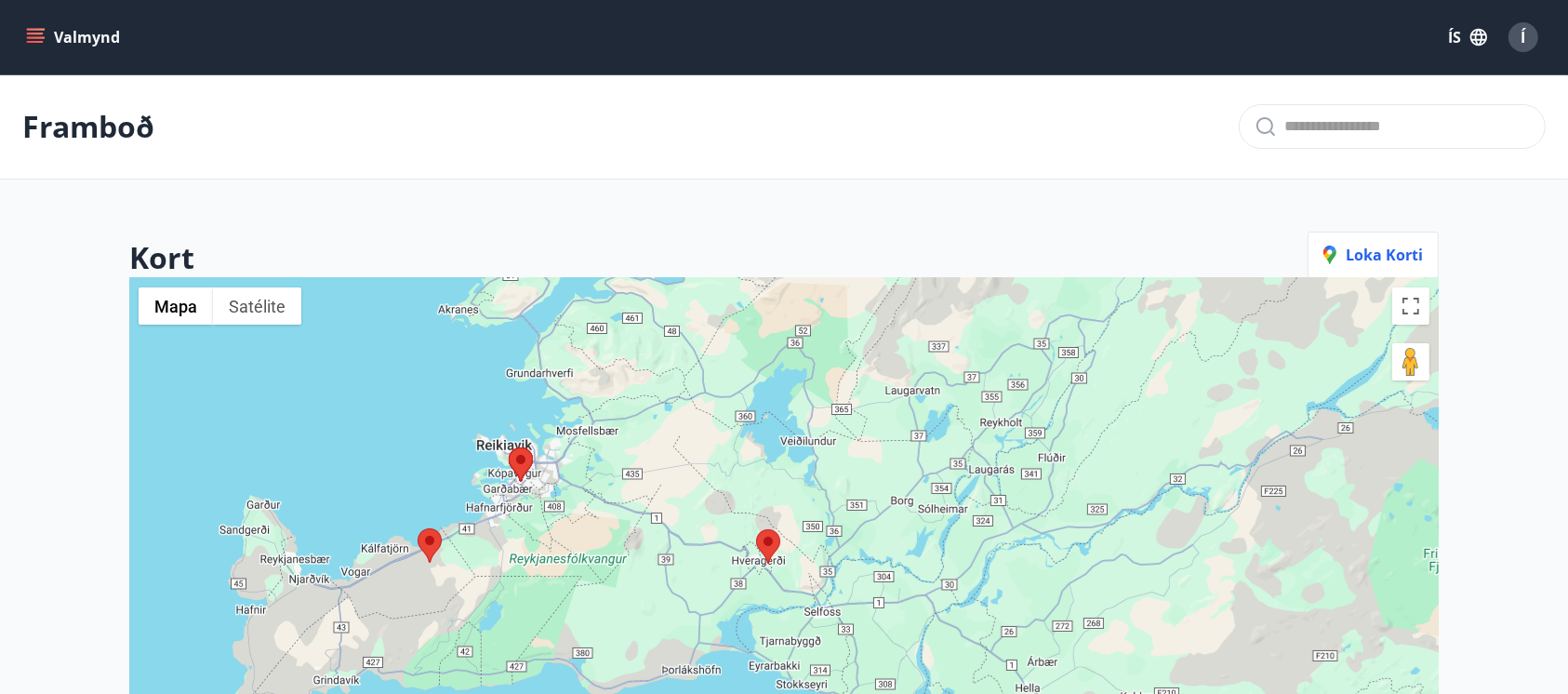 click at bounding box center (756, 529) 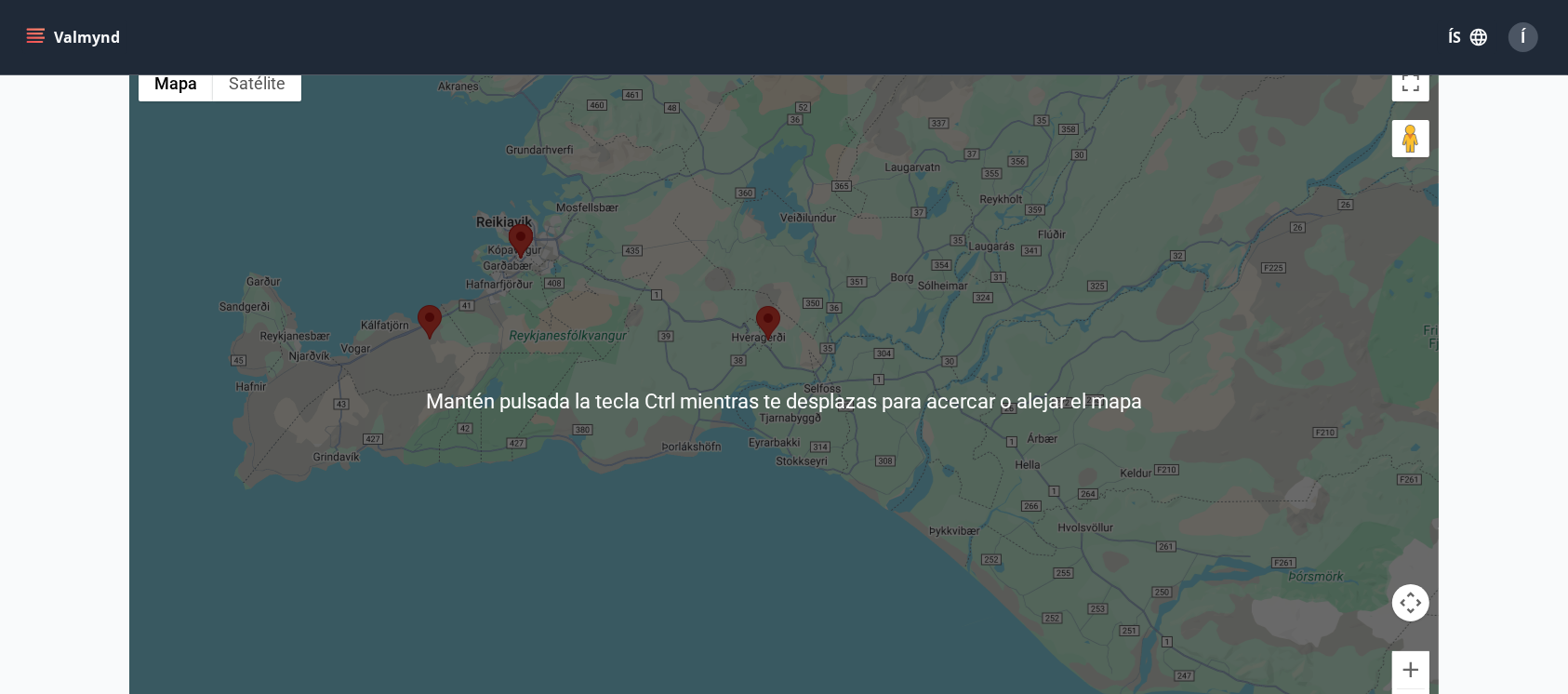 scroll, scrollTop: 223, scrollLeft: 0, axis: vertical 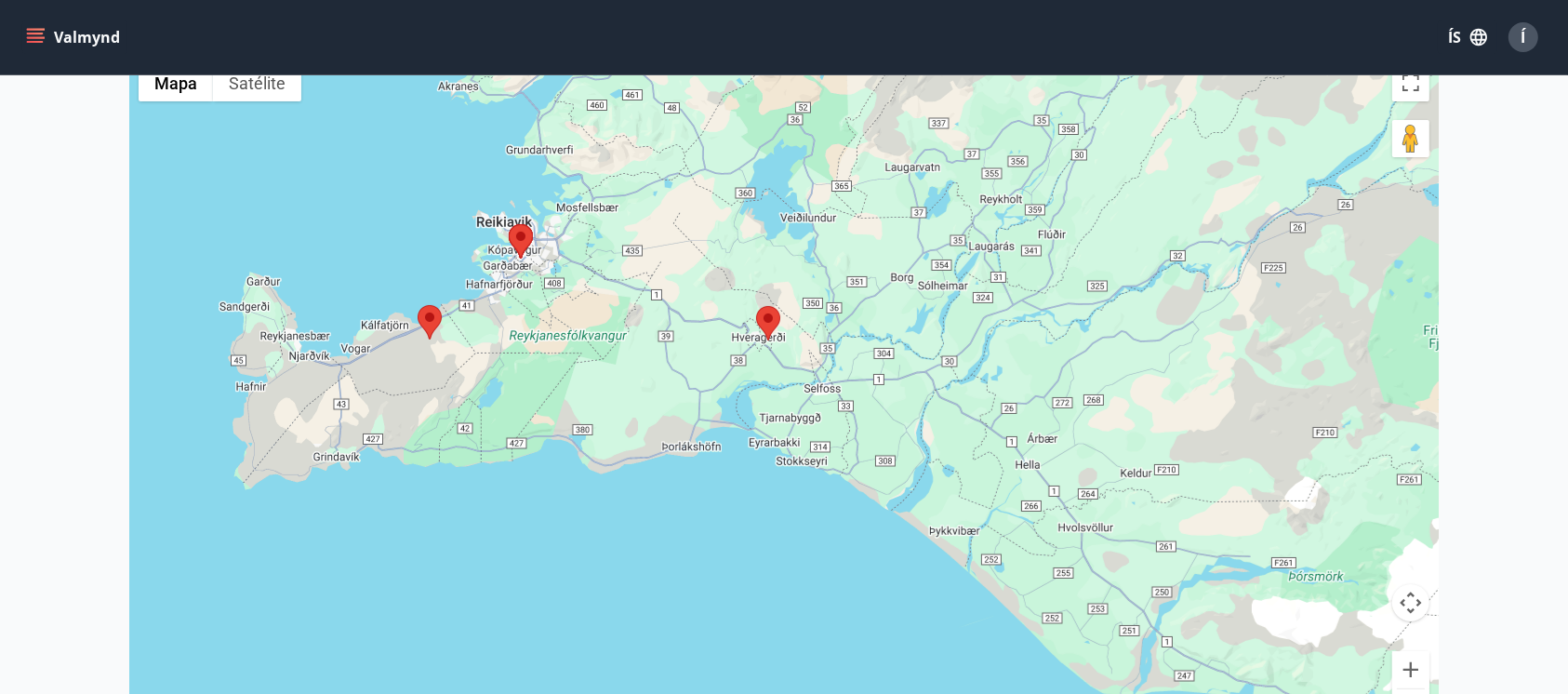 click on "Para desplazarte, pulsa las teclas de flecha." at bounding box center (784, 402) 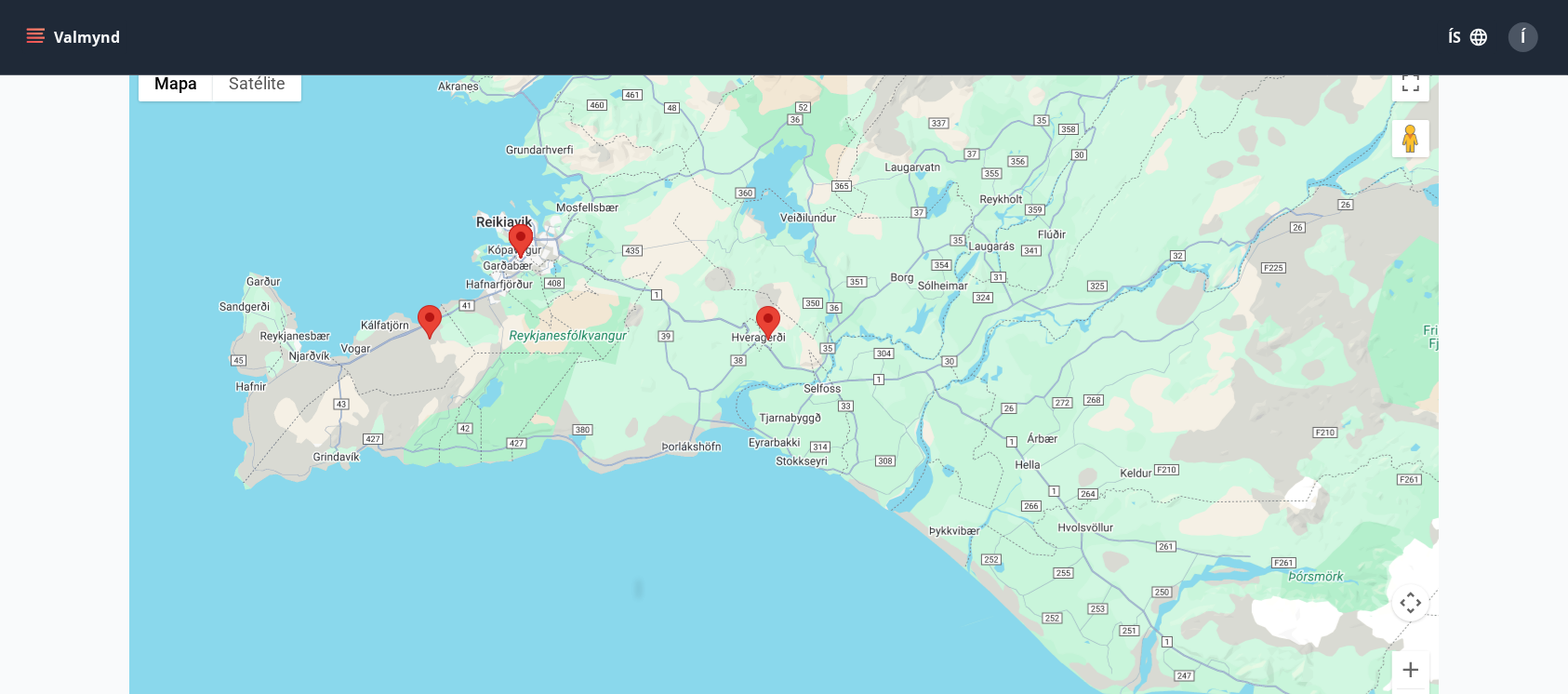 click at bounding box center [756, 306] 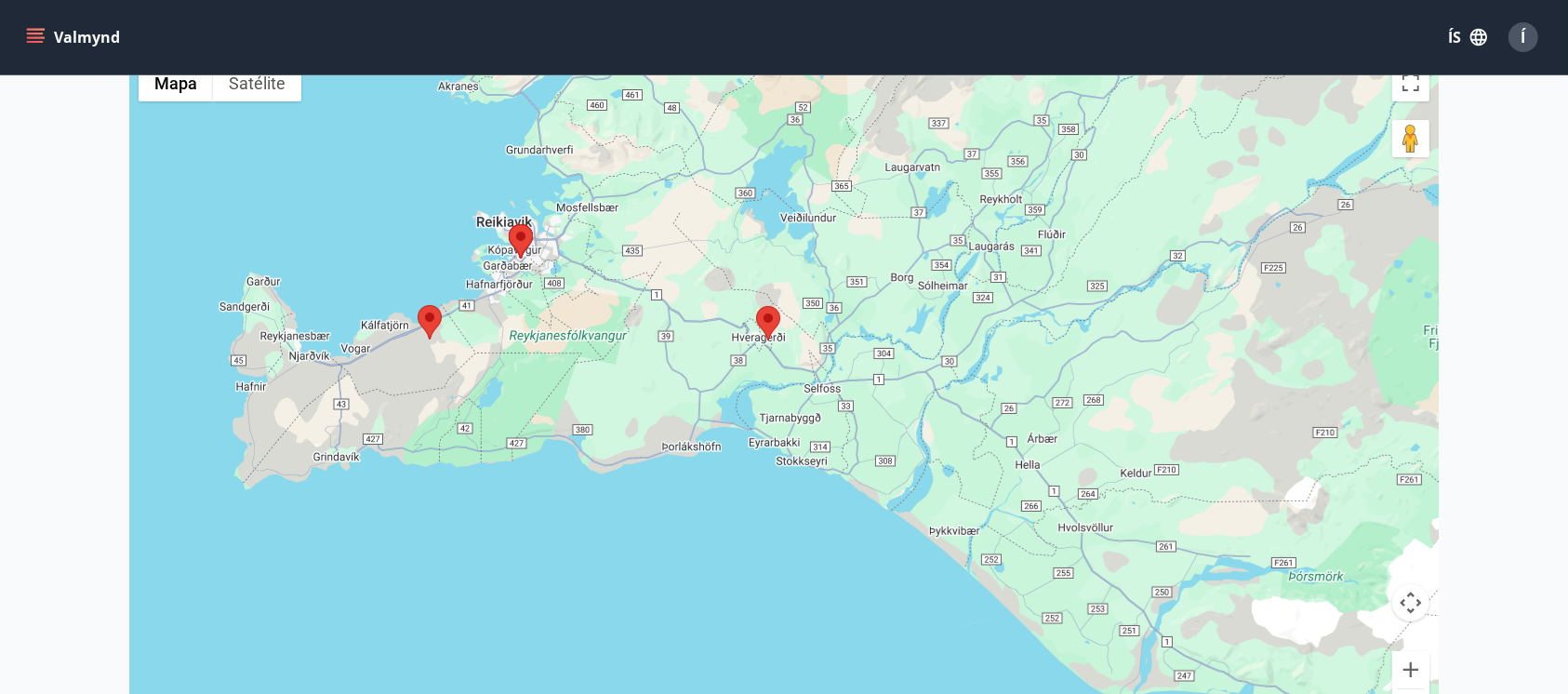 click at bounding box center (756, 306) 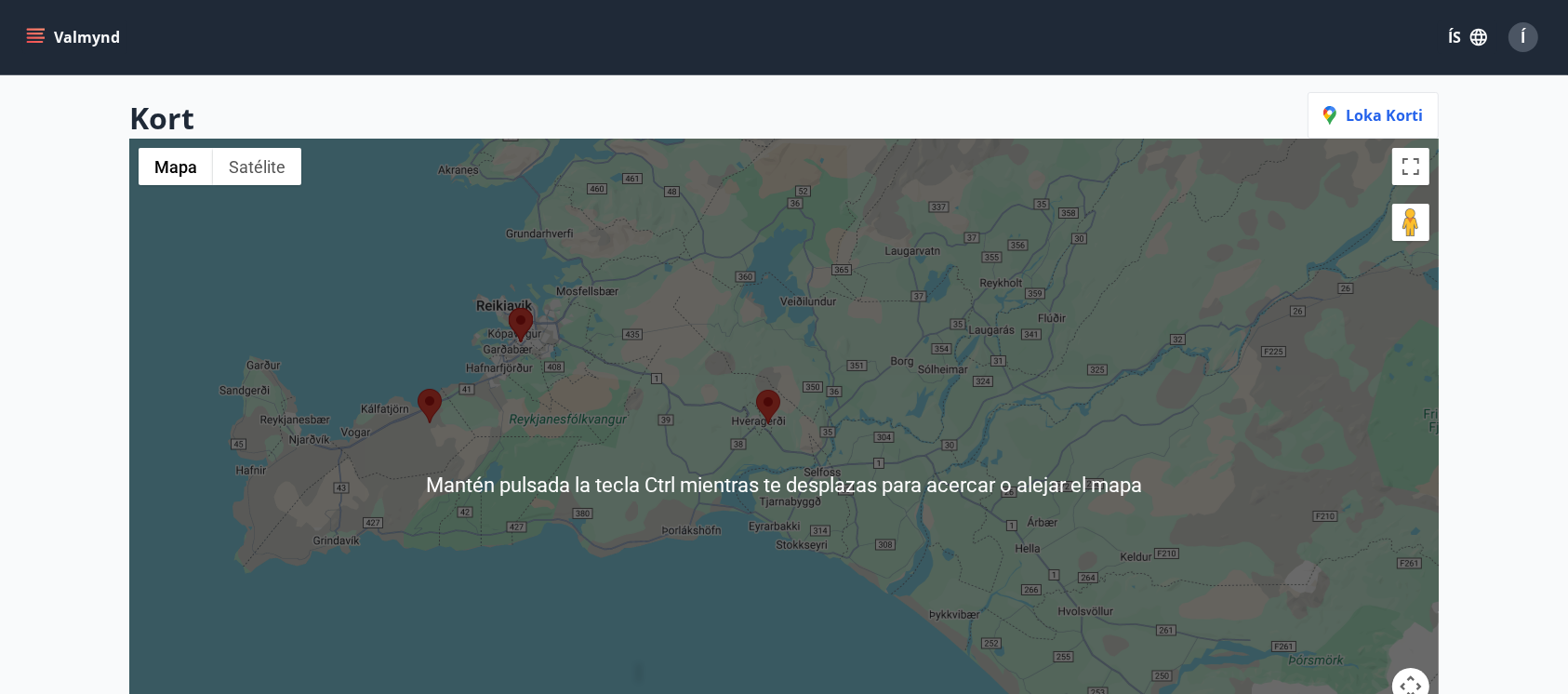 scroll, scrollTop: 137, scrollLeft: 0, axis: vertical 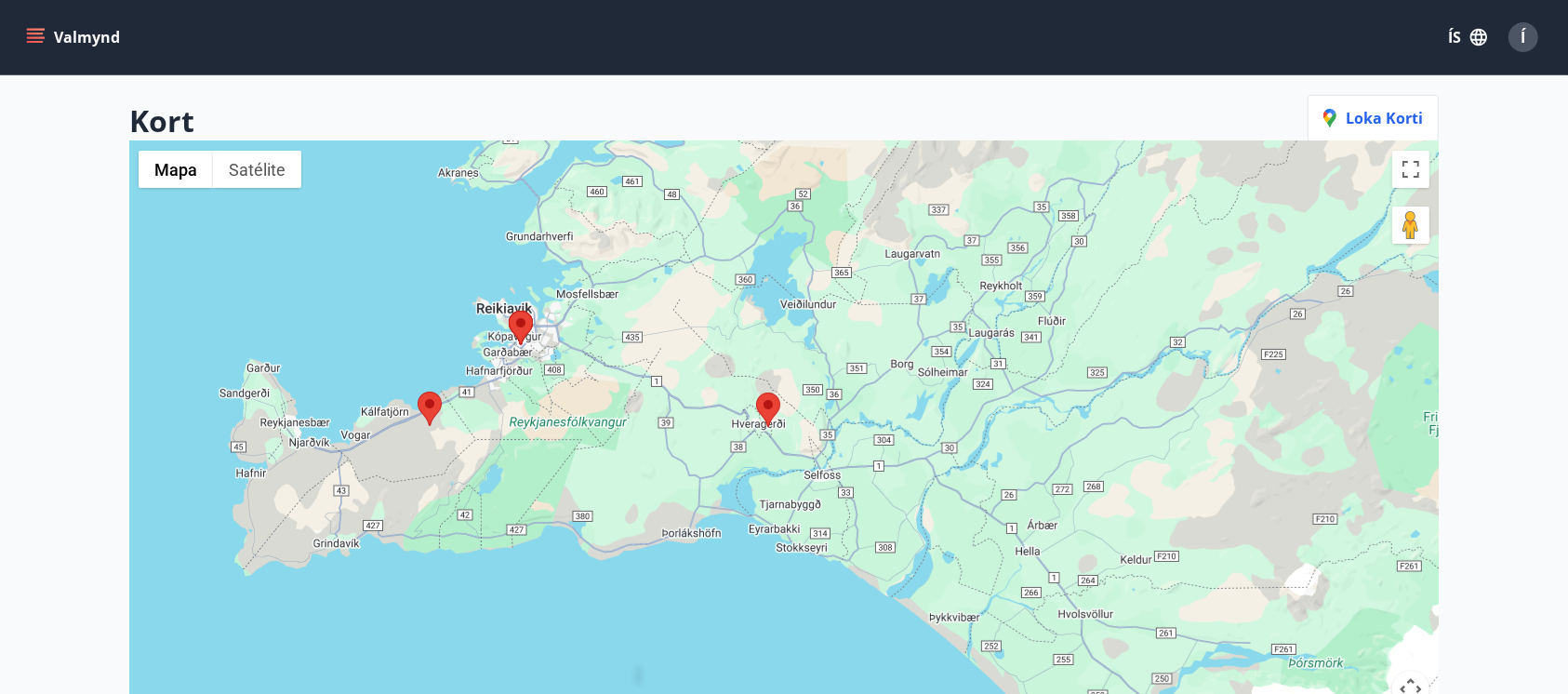 click on "Framboð Kort Loka korti ← Mover a la izquierda → Mover a la derecha ↑ Mover hacia arriba ↓ Mover hacia abajo + Ampliar - Reducir Inicio Saltar hacia la izquierda un 75 % Fin Saltar hacia la derecha un 75 % Re Pág Saltar hacia arriba un 75 % Av Pág Saltar hacia abajo un 75 % Mantén pulsada la tecla Ctrl mientras te desplazas para acercar o alejar el mapa Mapa Relieve Satélite Etiquetas Combinaciones de teclas Datos del mapa Datos del mapa ©2025 Google Datos del mapa ©2025 Google 10 km  Haz clic para alternar entre unidades métricas e imperiales Términos Notificar un problema de Maps" at bounding box center (784, 394) 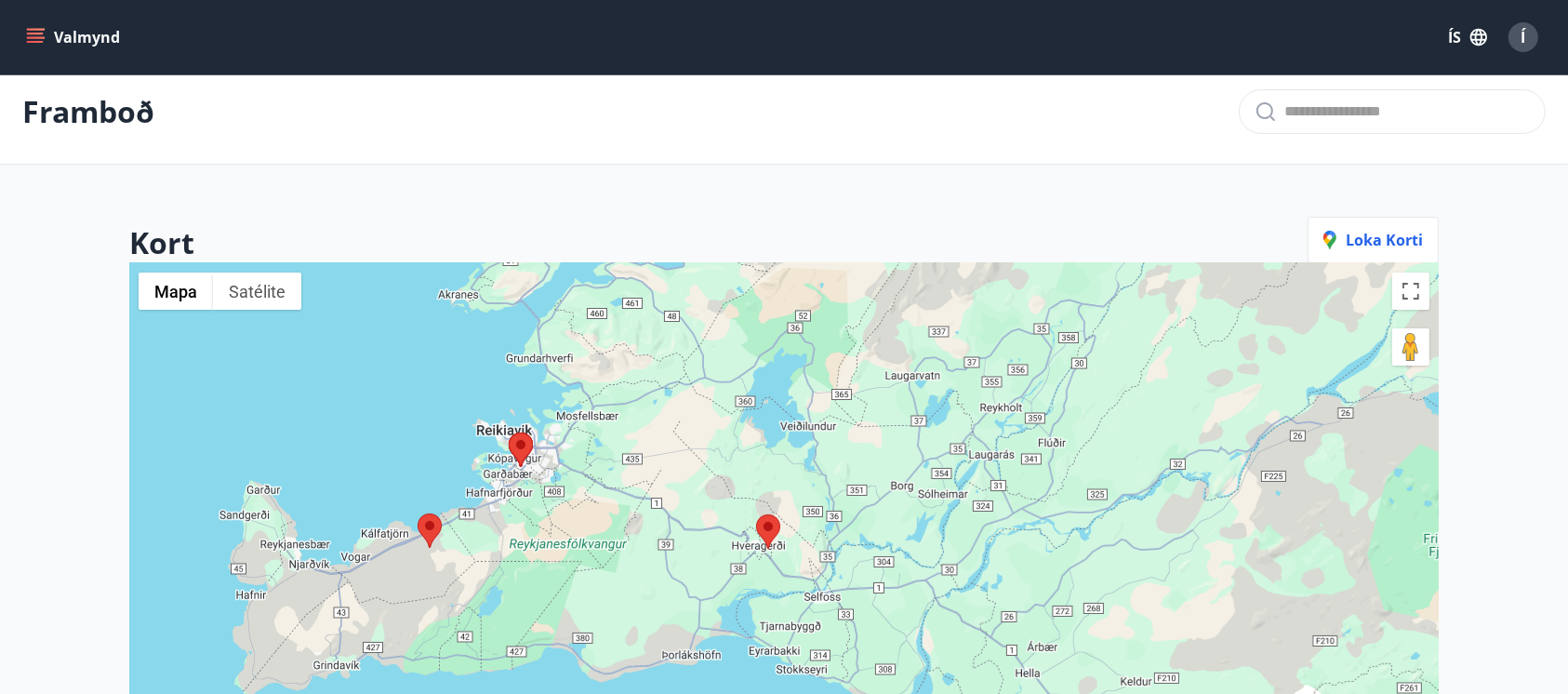 scroll, scrollTop: 0, scrollLeft: 0, axis: both 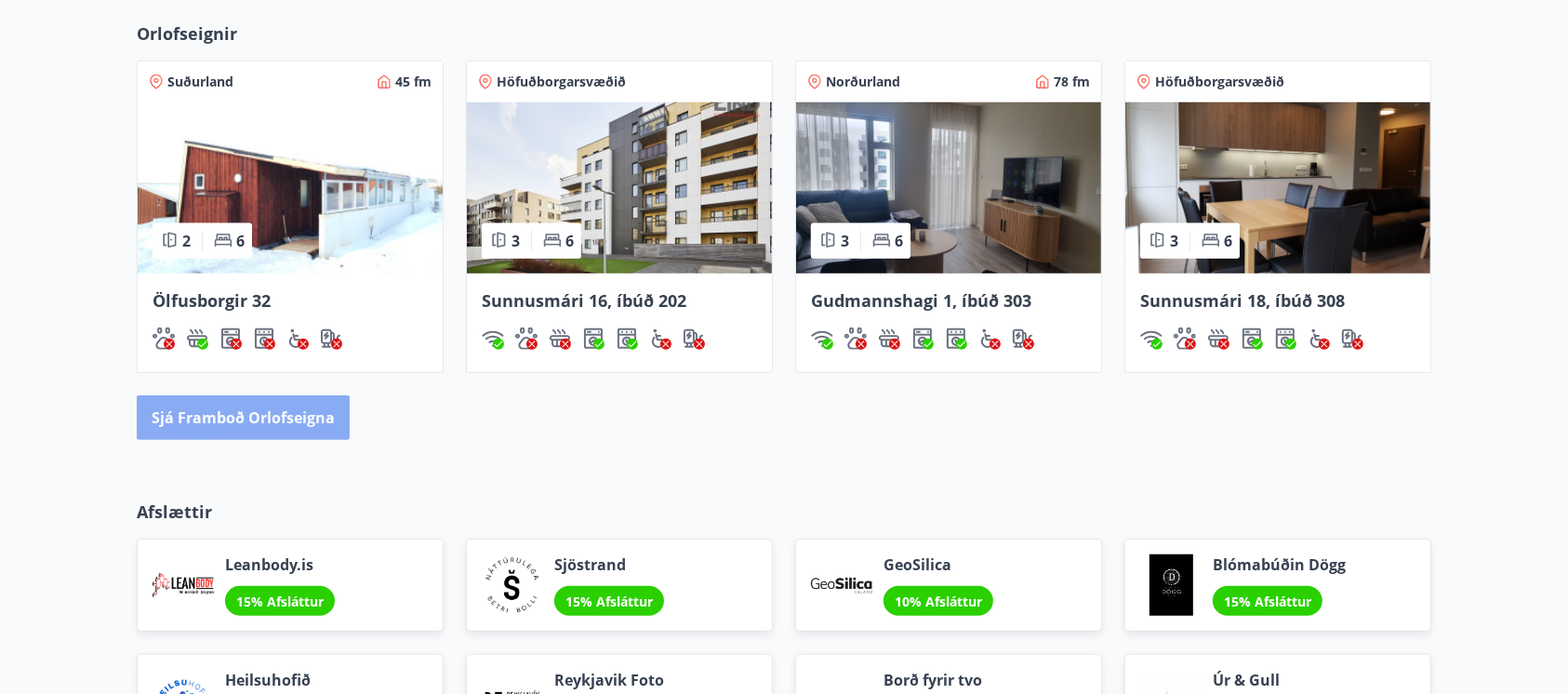 click on "Sjá framboð orlofseigna" at bounding box center [243, 418] 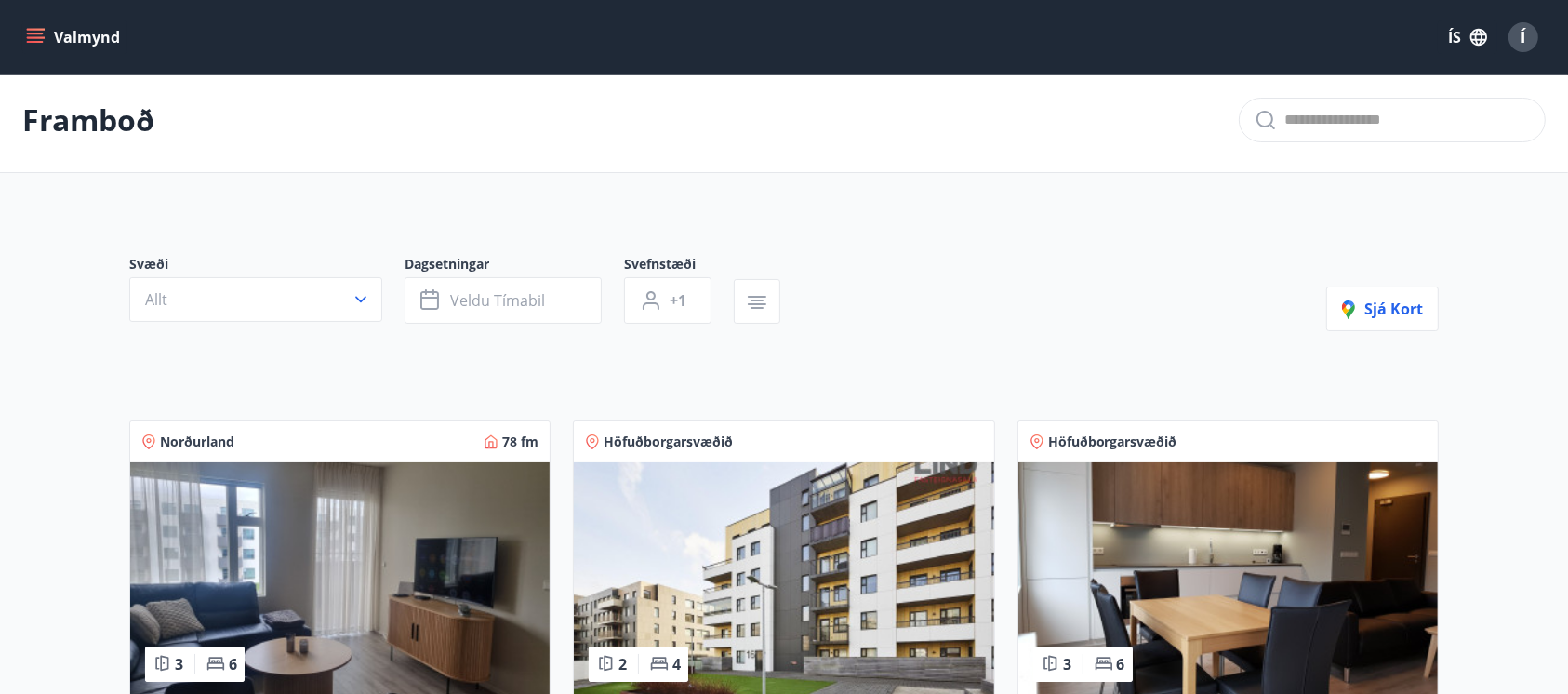 scroll, scrollTop: 0, scrollLeft: 0, axis: both 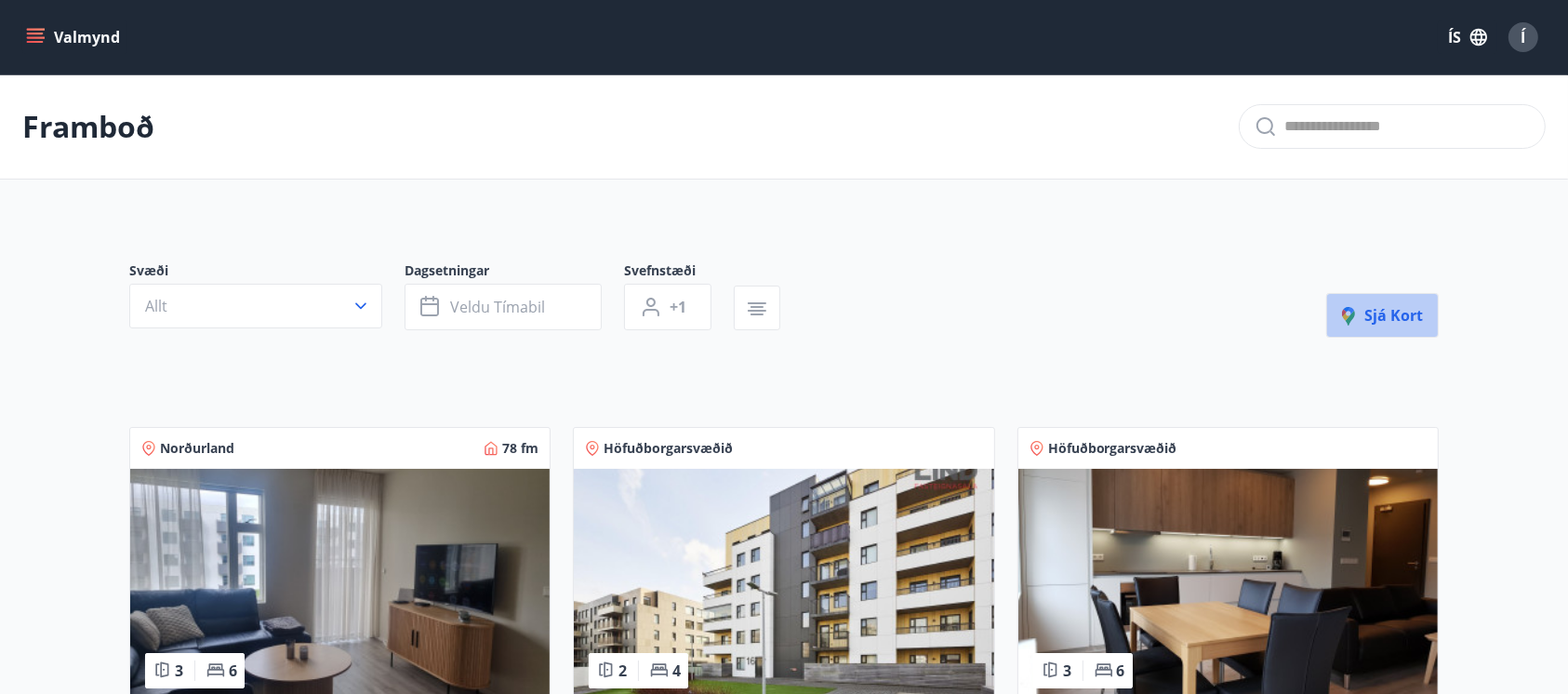 click 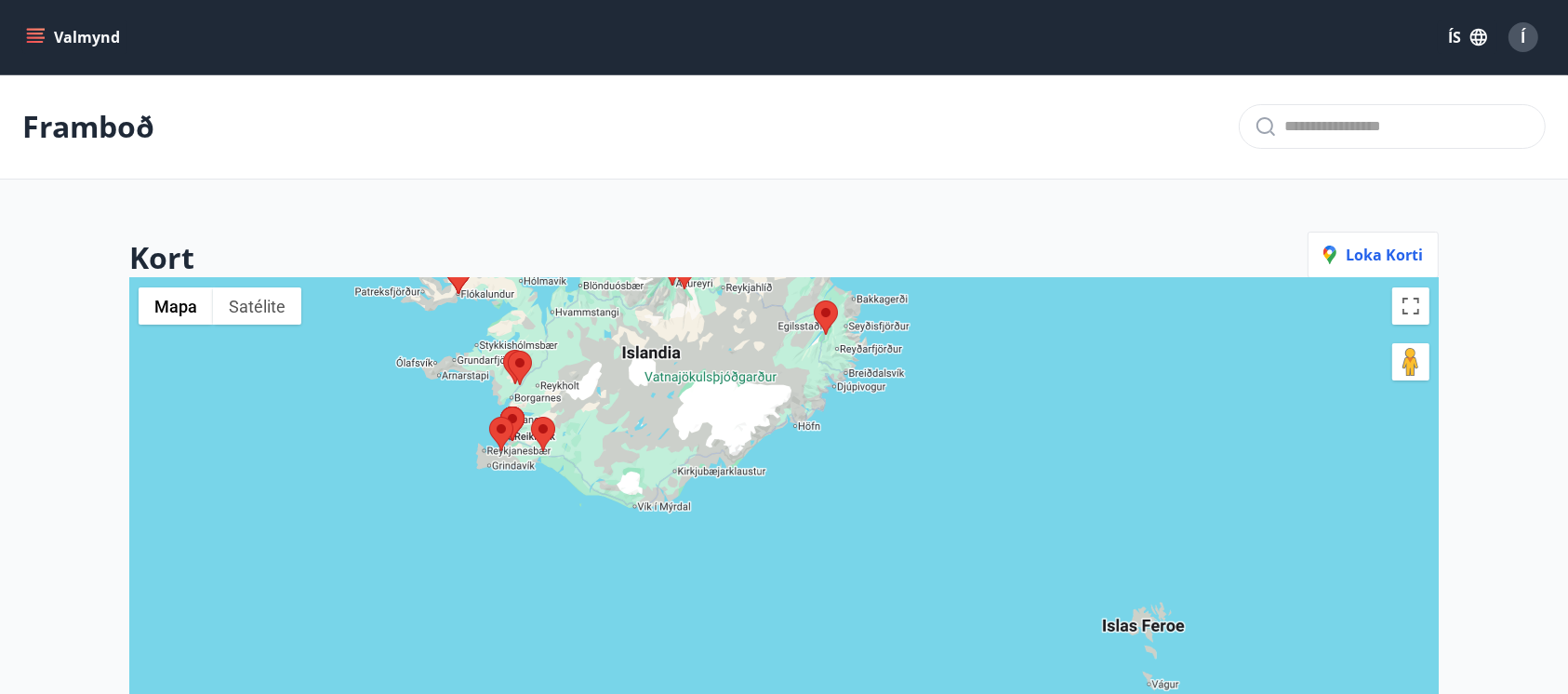 click at bounding box center (531, 417) 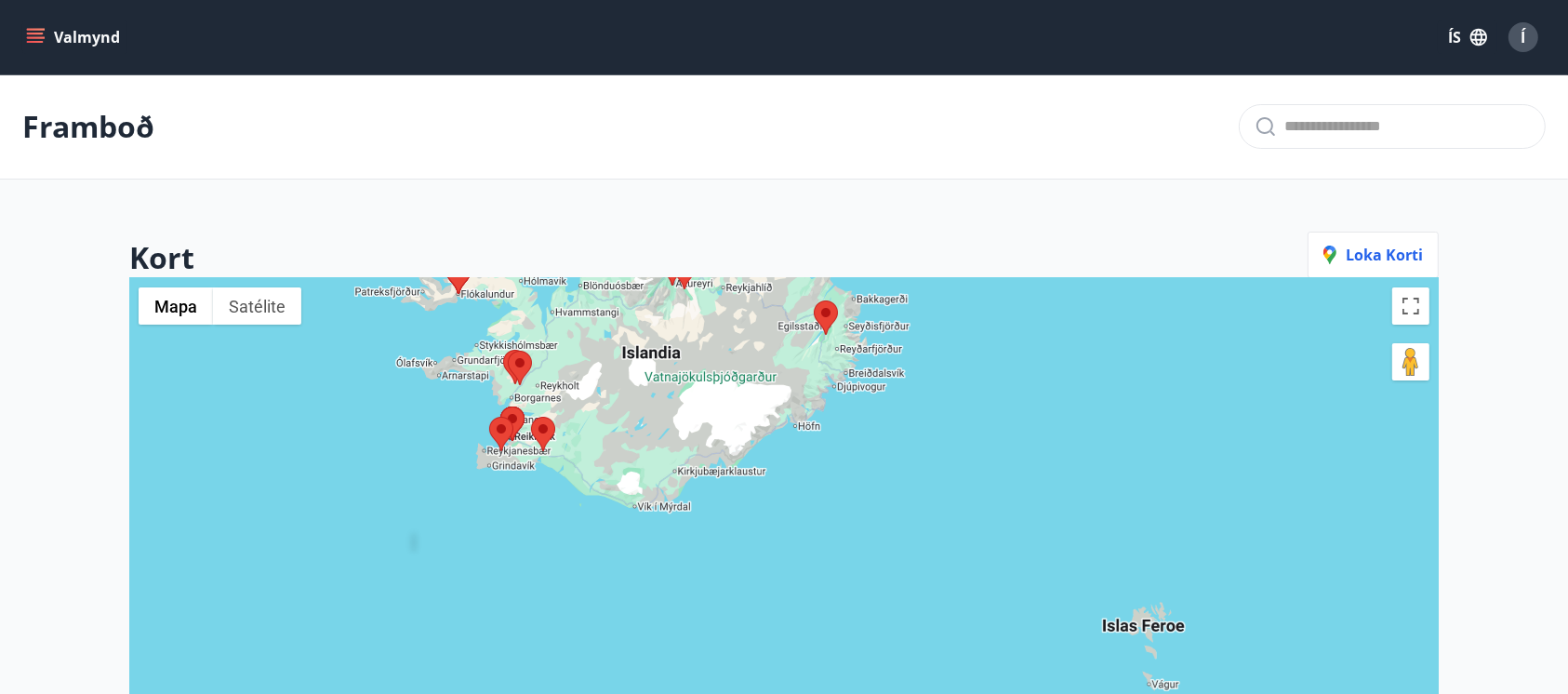 click at bounding box center (531, 417) 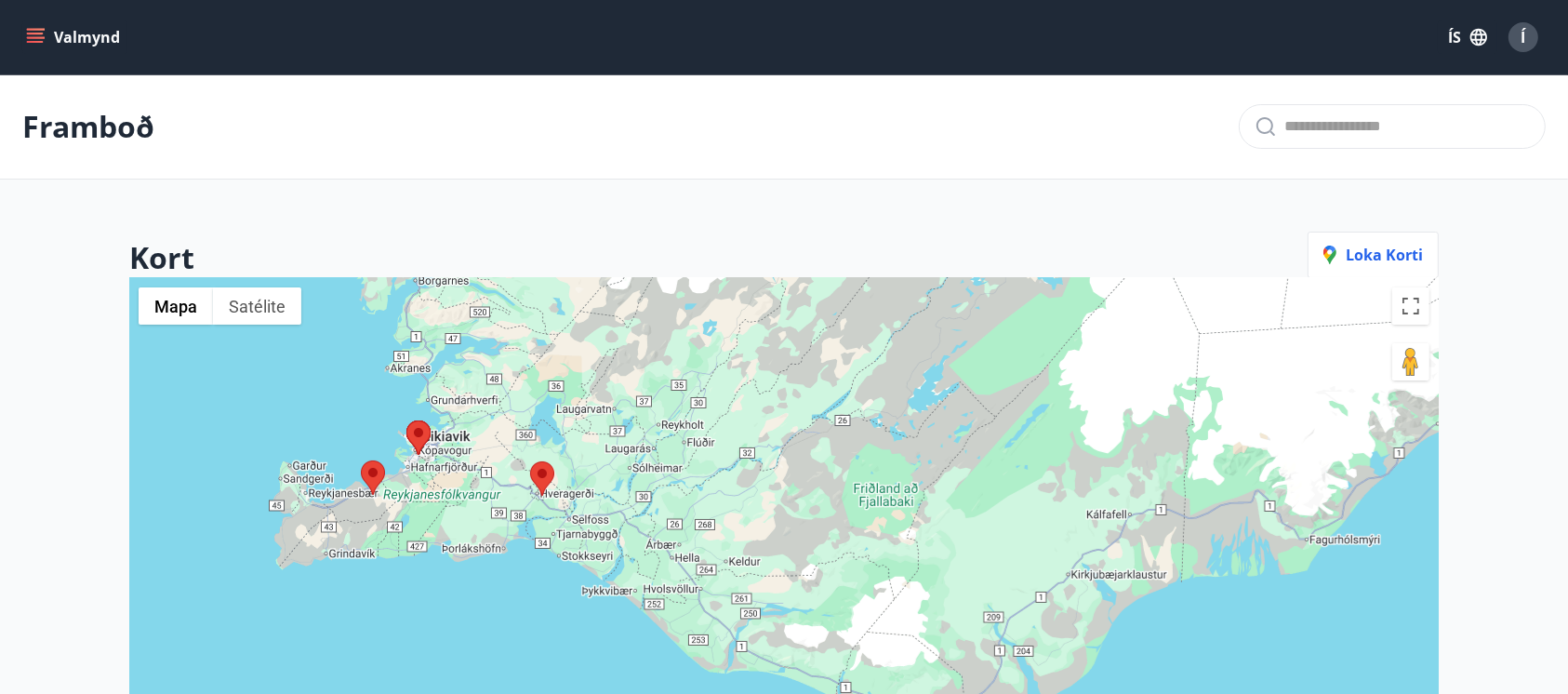 click at bounding box center [530, 461] 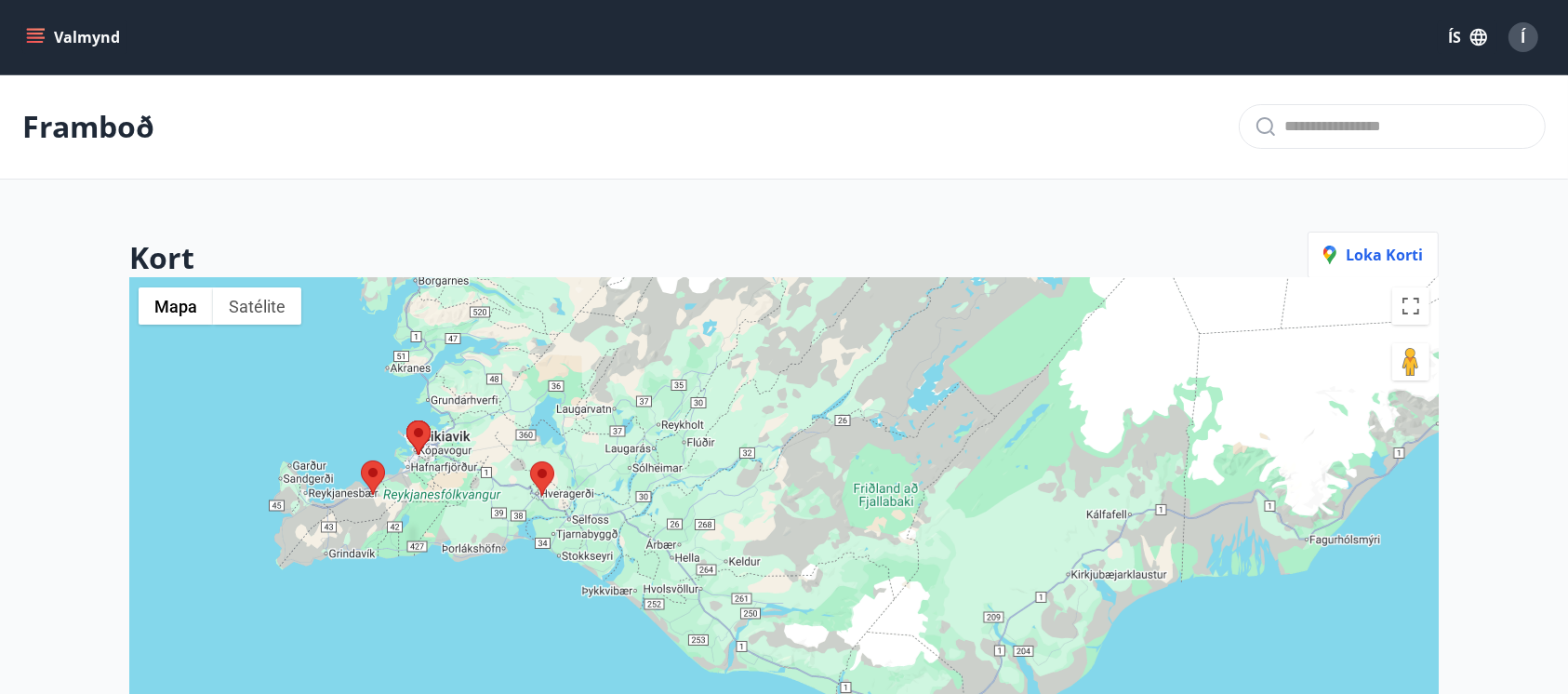 click at bounding box center [530, 461] 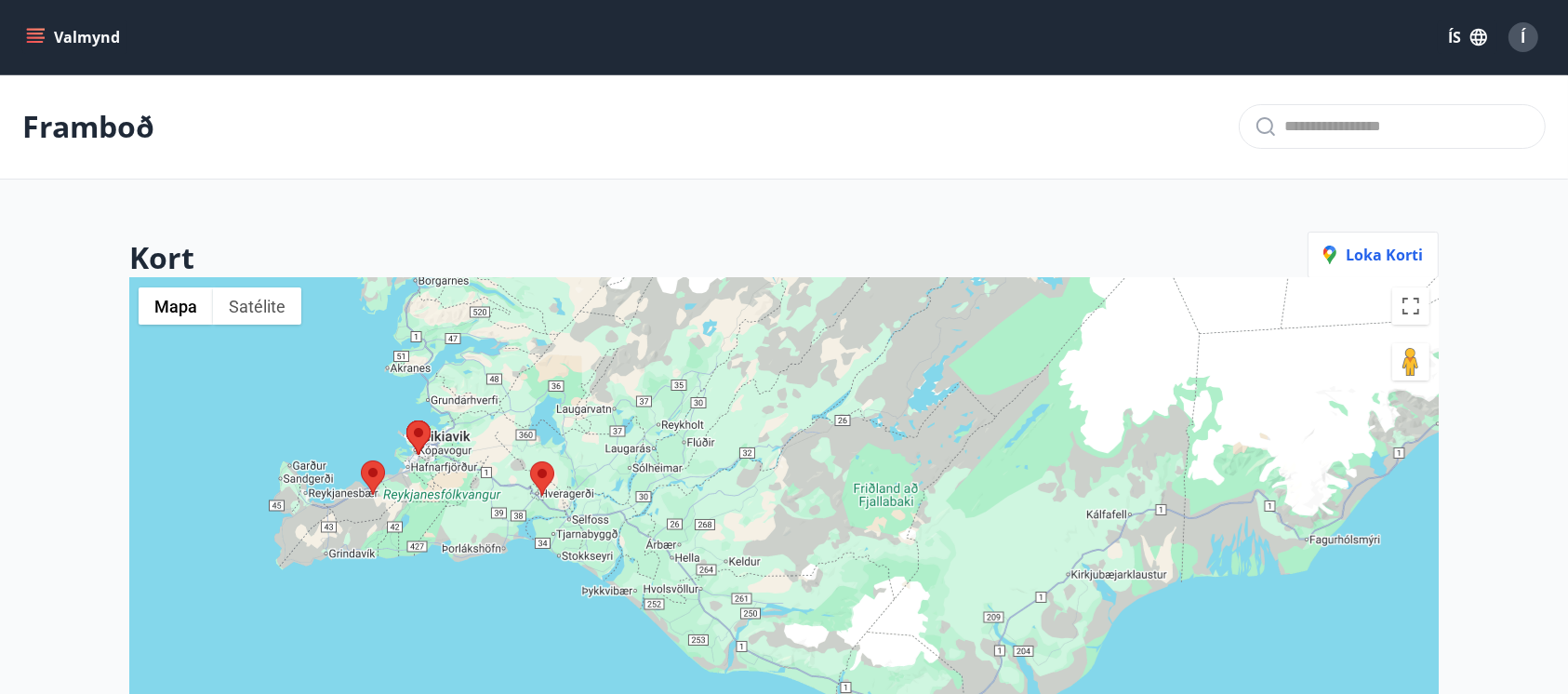 click at bounding box center (542, 478) 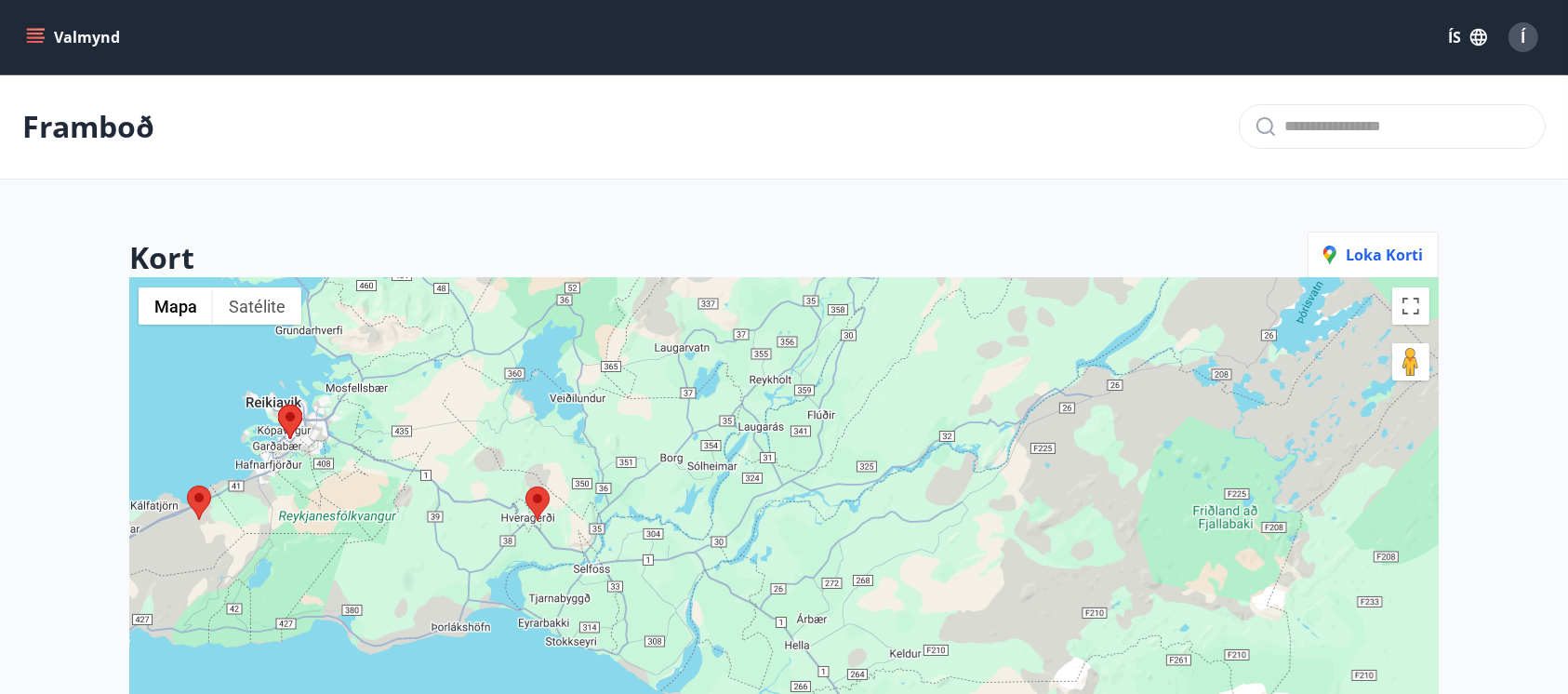 click at bounding box center (525, 487) 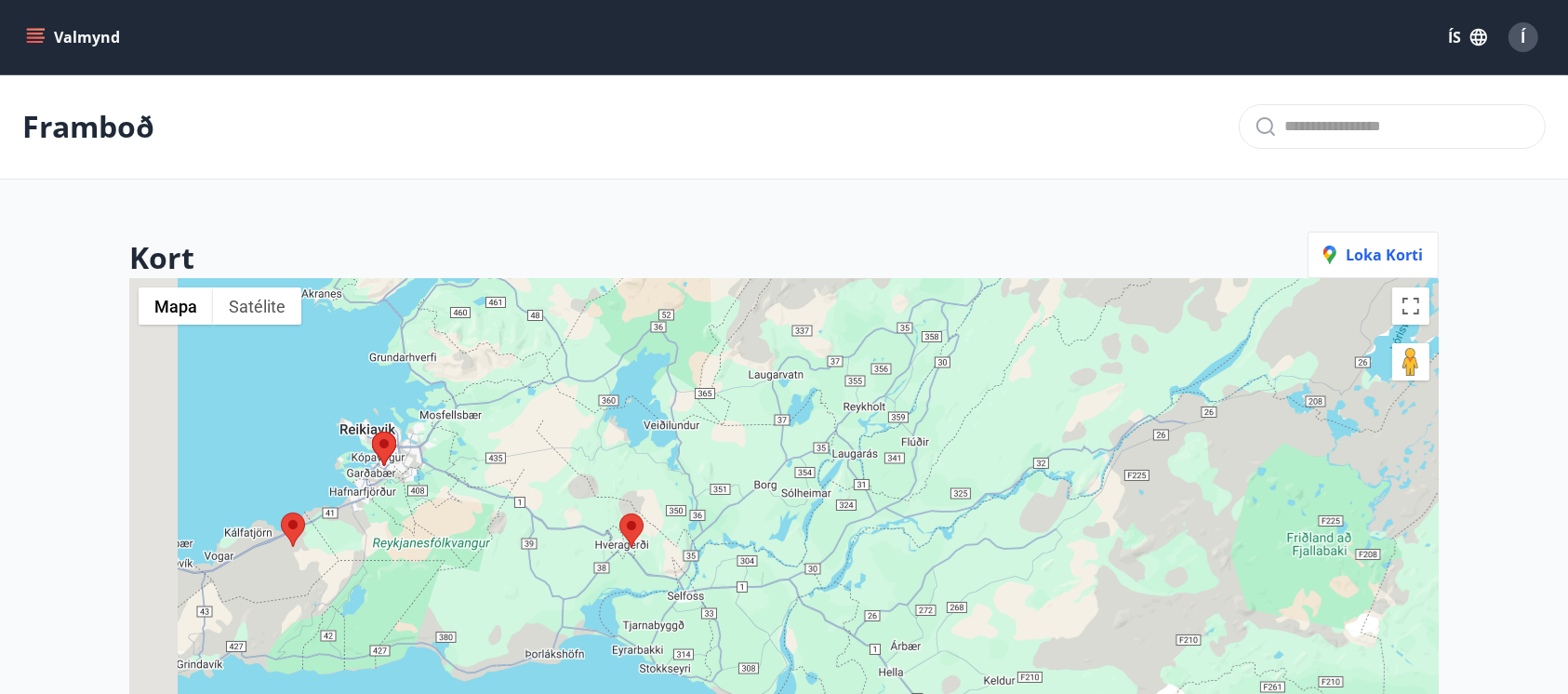 drag, startPoint x: 655, startPoint y: 443, endPoint x: 806, endPoint y: 431, distance: 151.47607 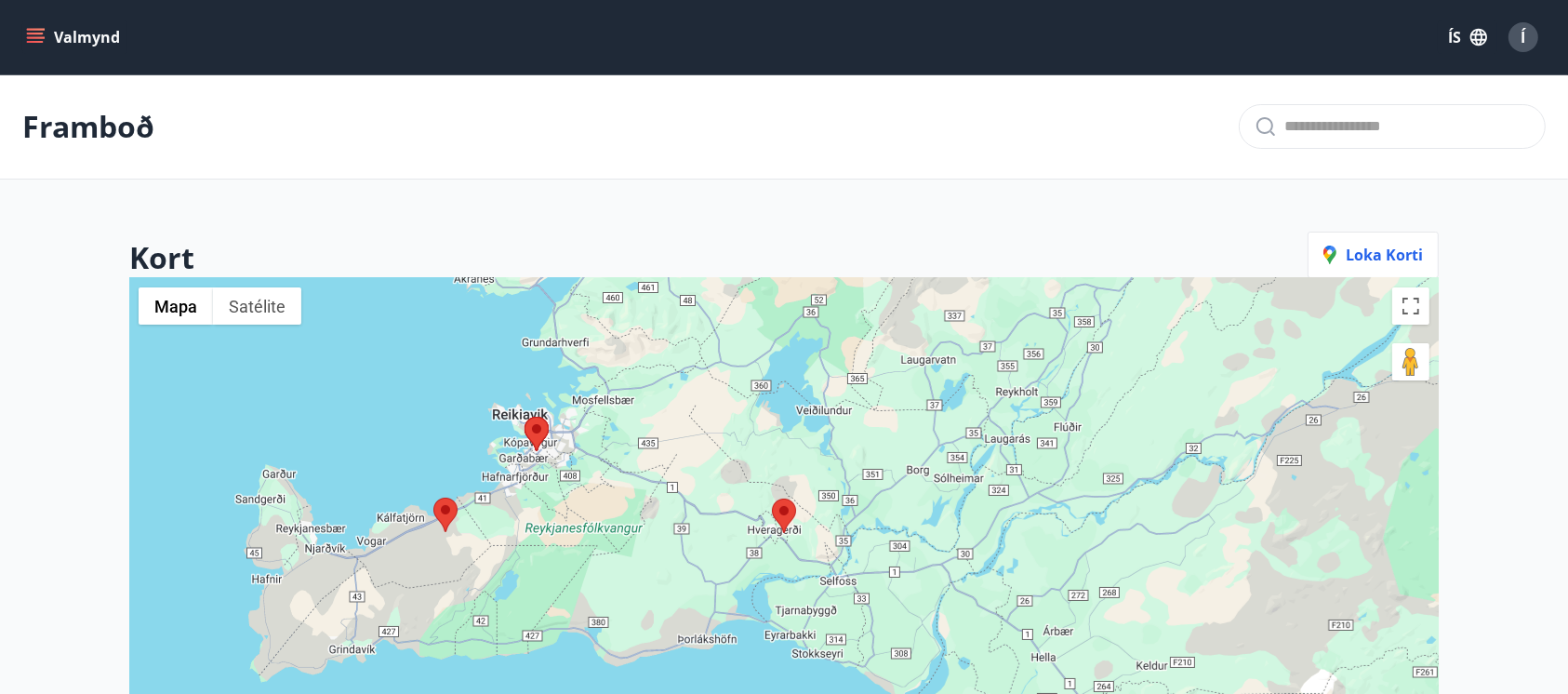 click at bounding box center [433, 498] 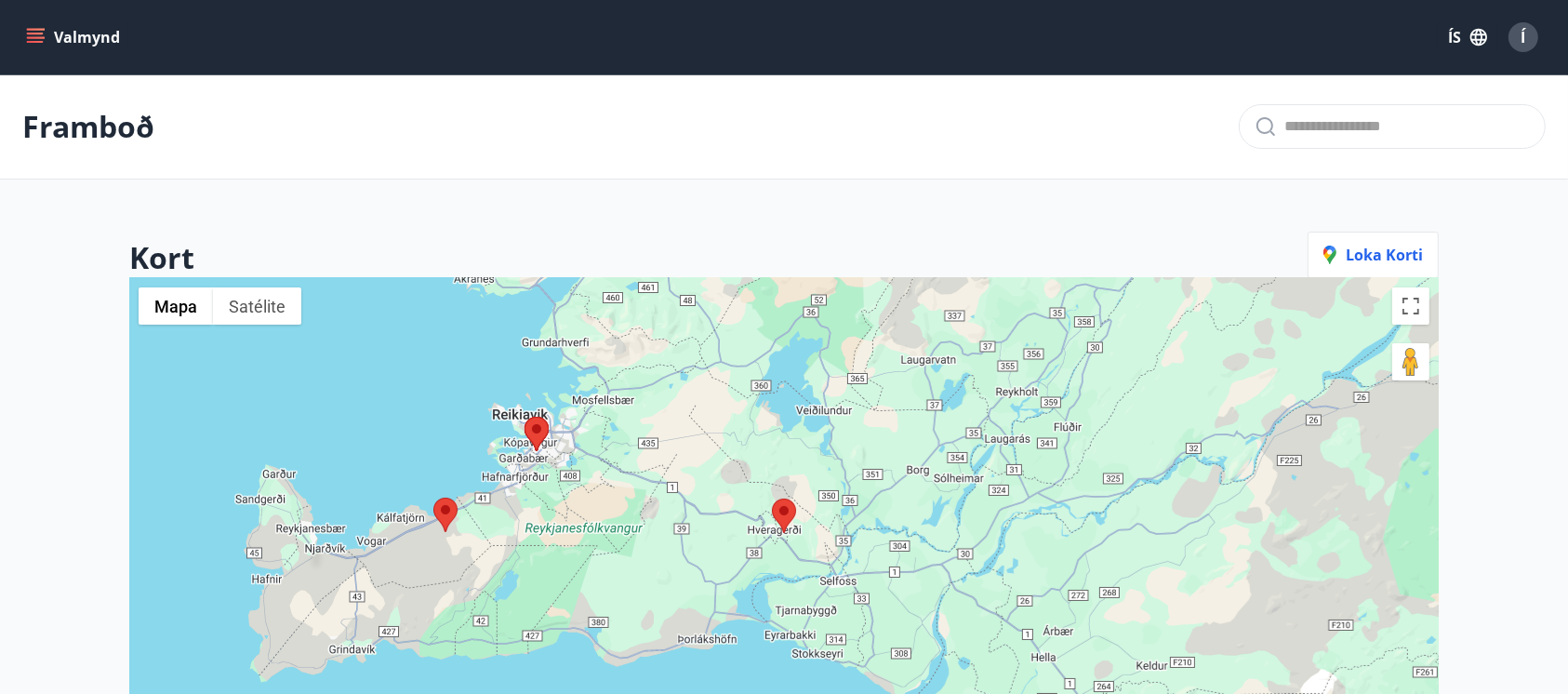 click at bounding box center (433, 498) 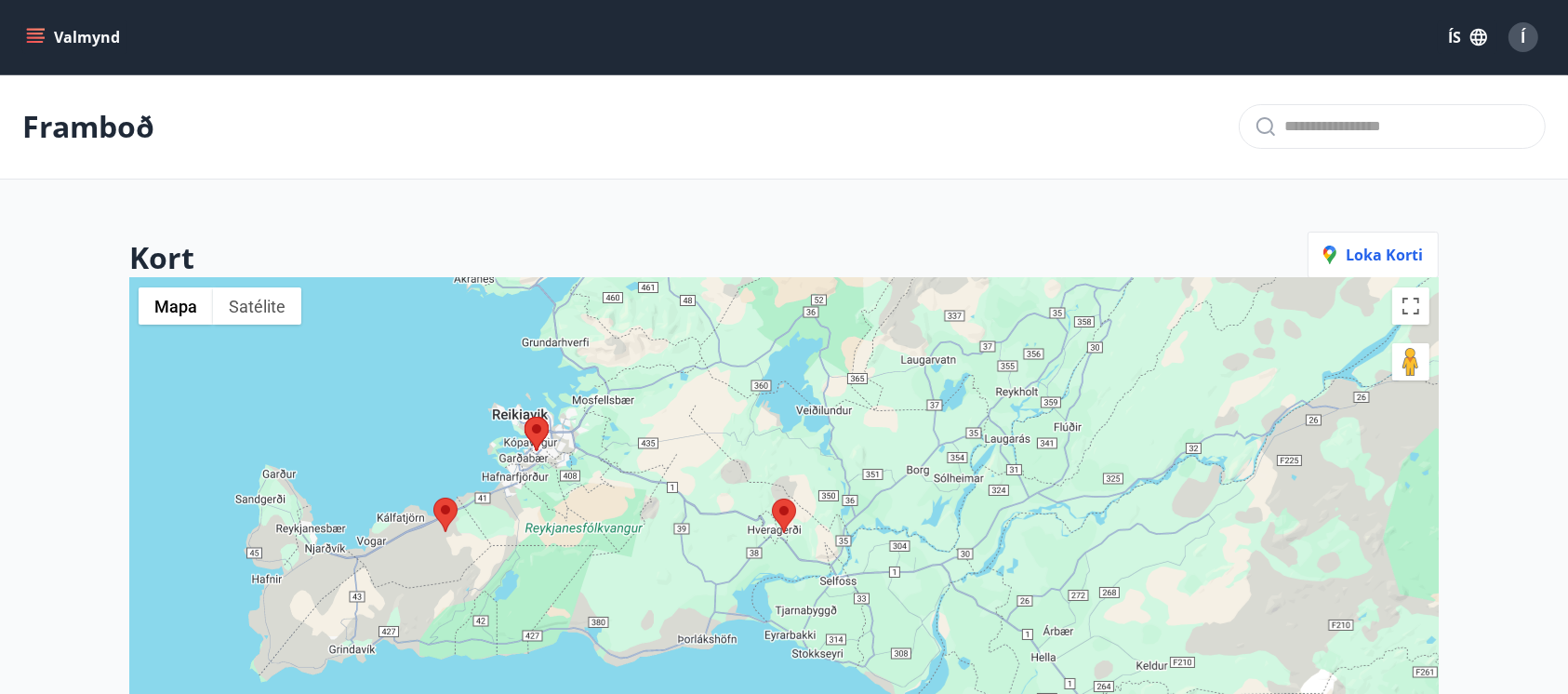 click at bounding box center [772, 499] 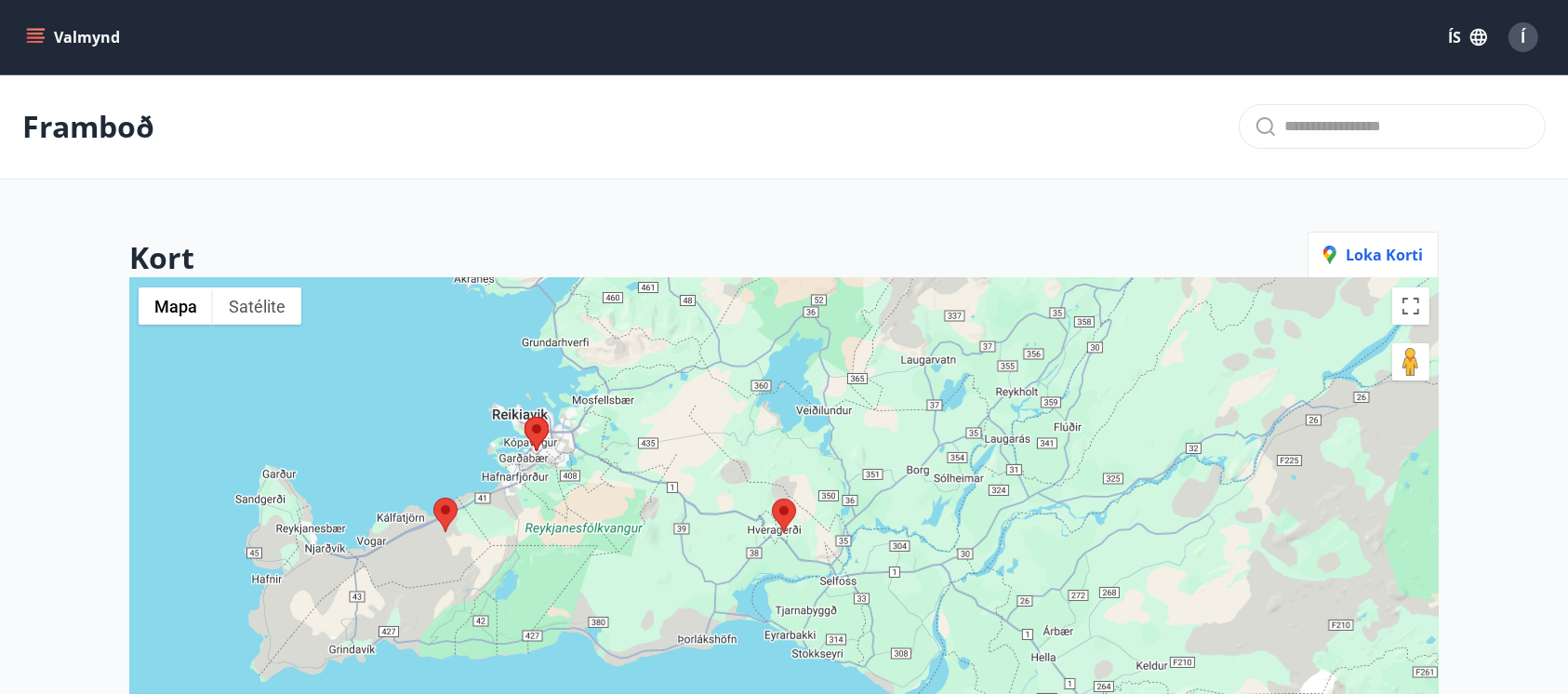 click at bounding box center [525, 417] 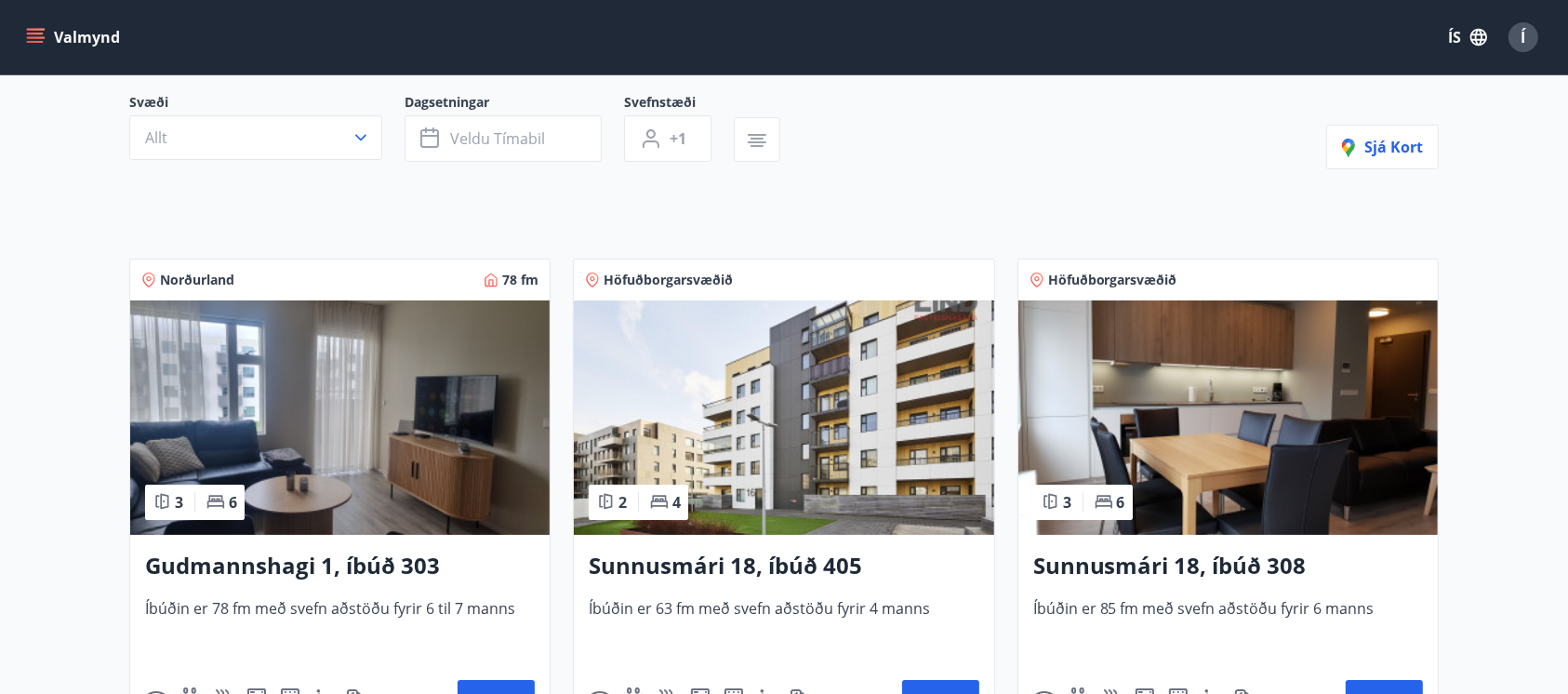 scroll, scrollTop: 137, scrollLeft: 0, axis: vertical 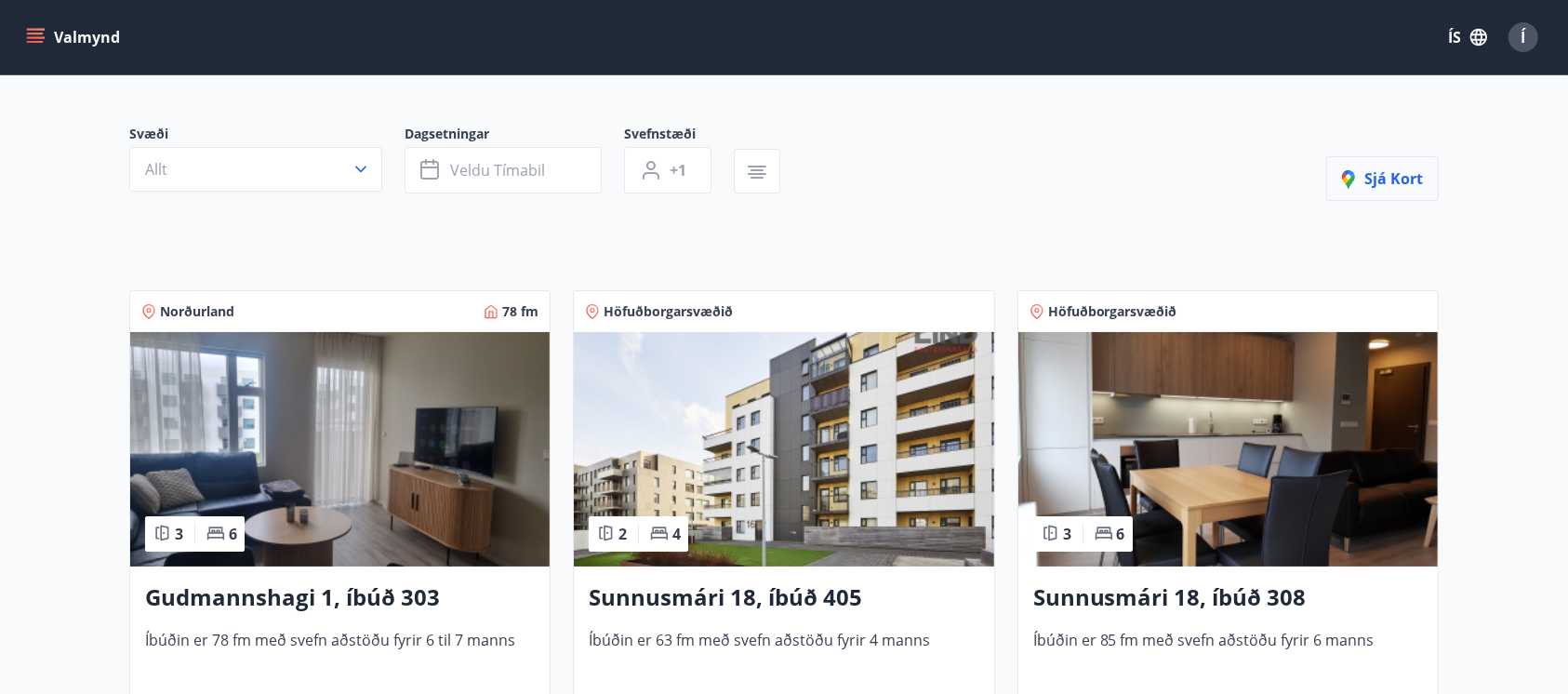 click on "Sjá kort" at bounding box center (1382, 179) 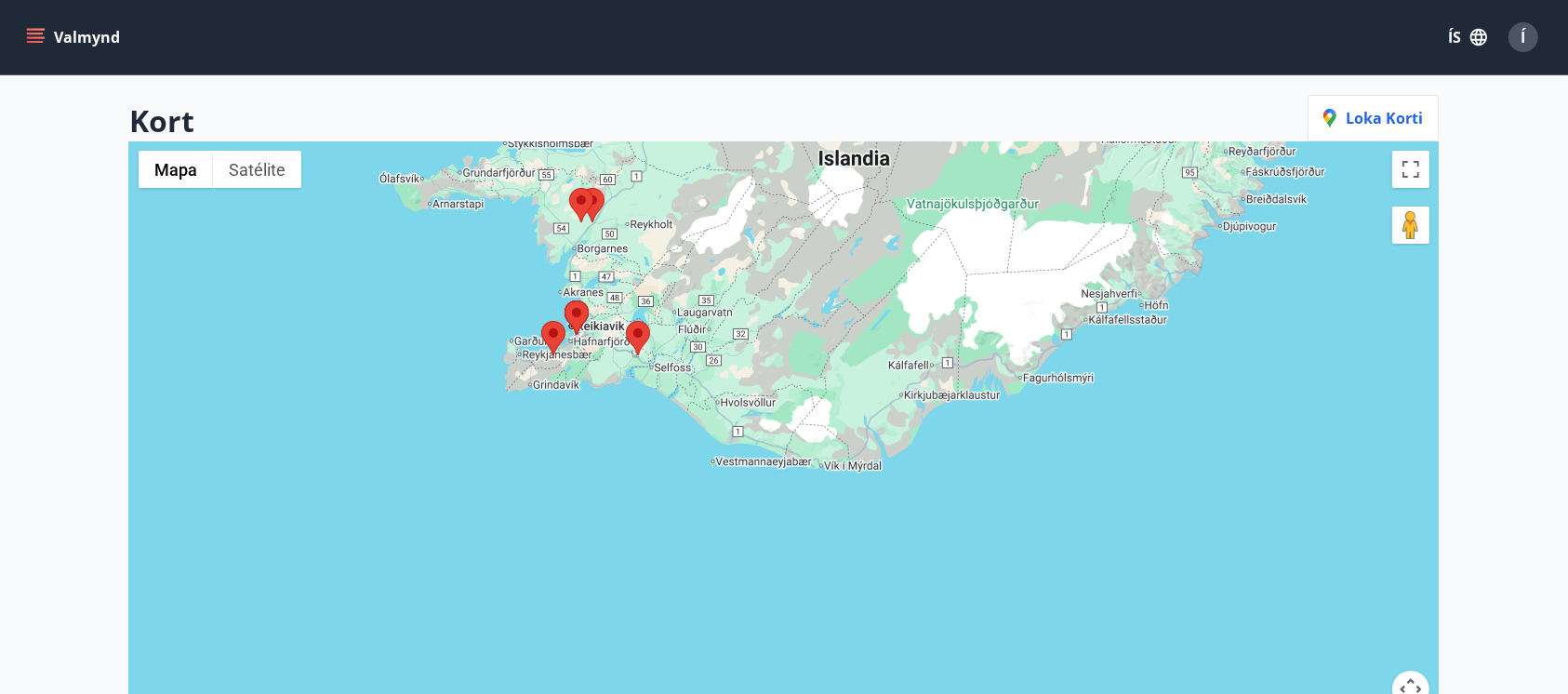 drag, startPoint x: 625, startPoint y: 227, endPoint x: 863, endPoint y: 457, distance: 330.97432 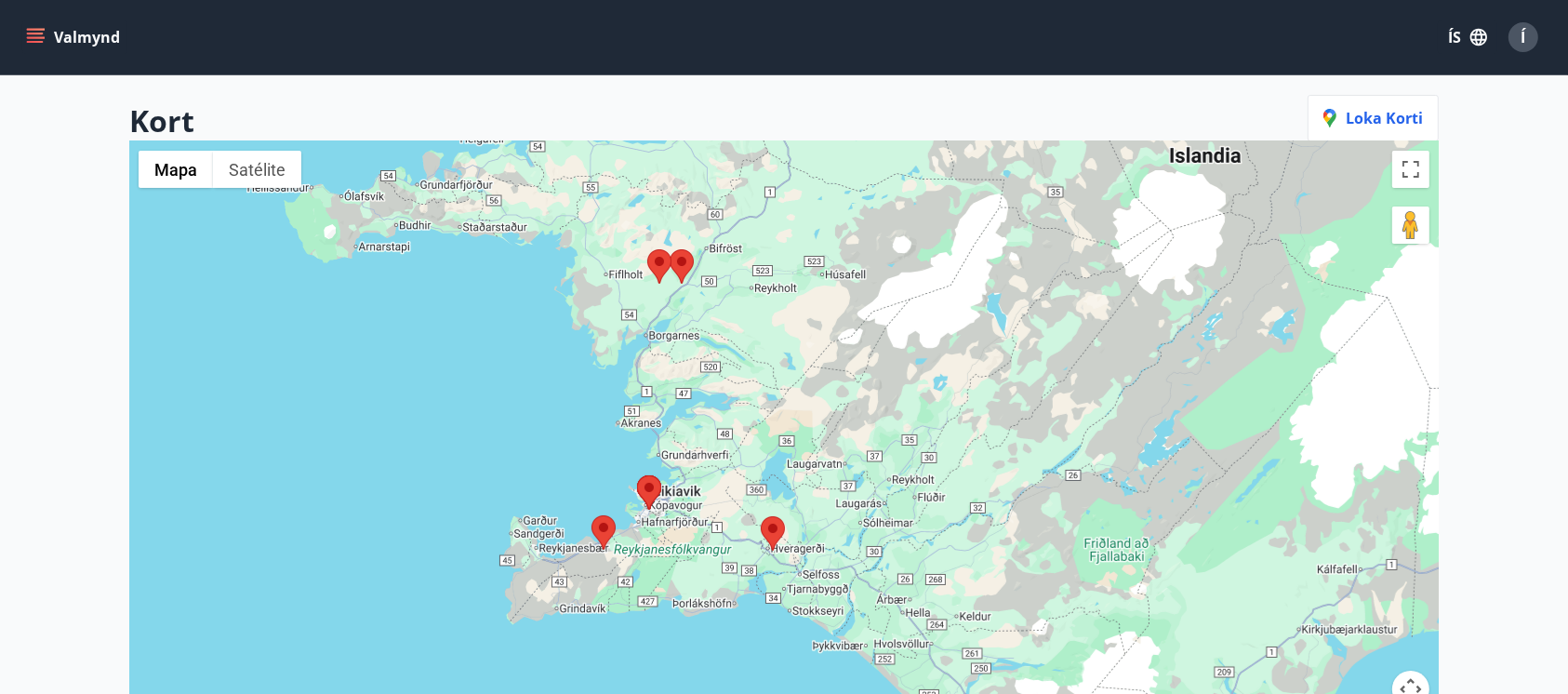 click at bounding box center [761, 516] 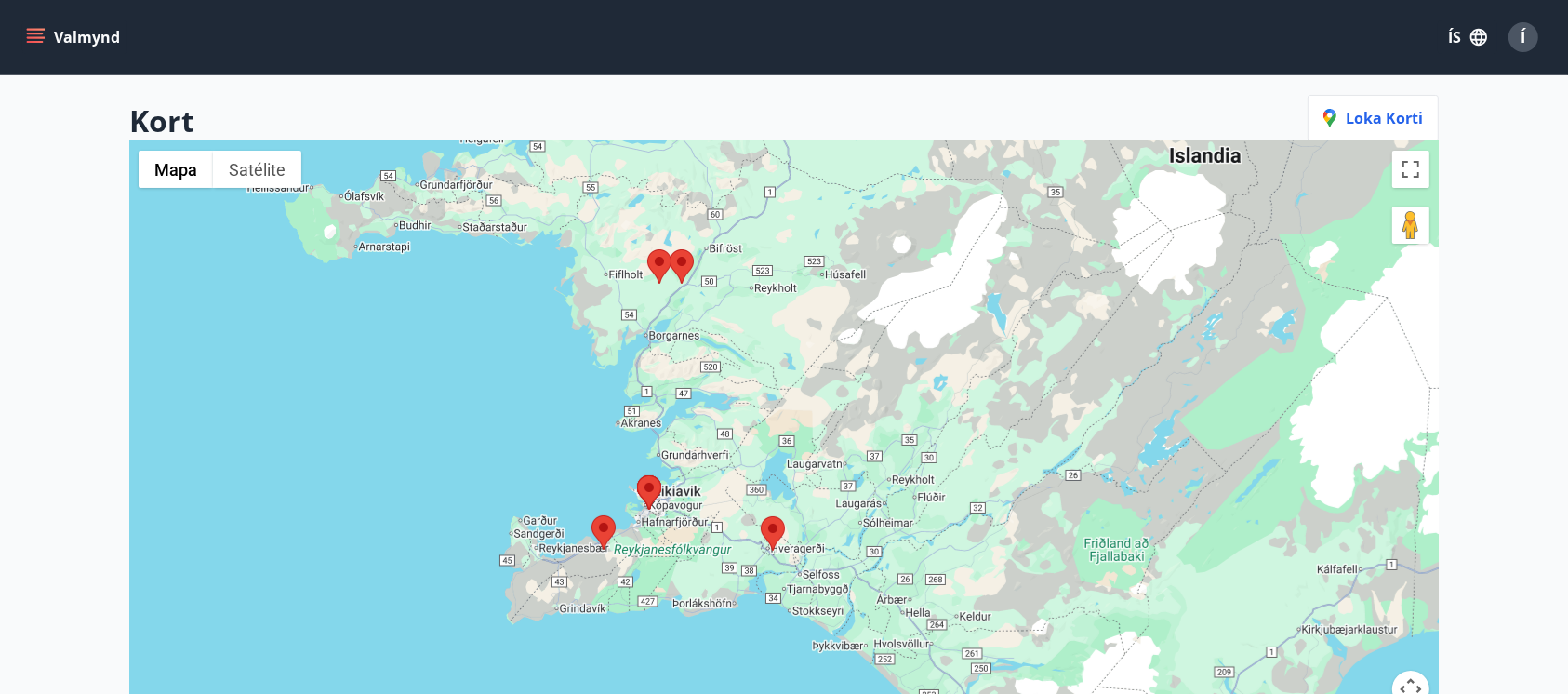 click at bounding box center [761, 516] 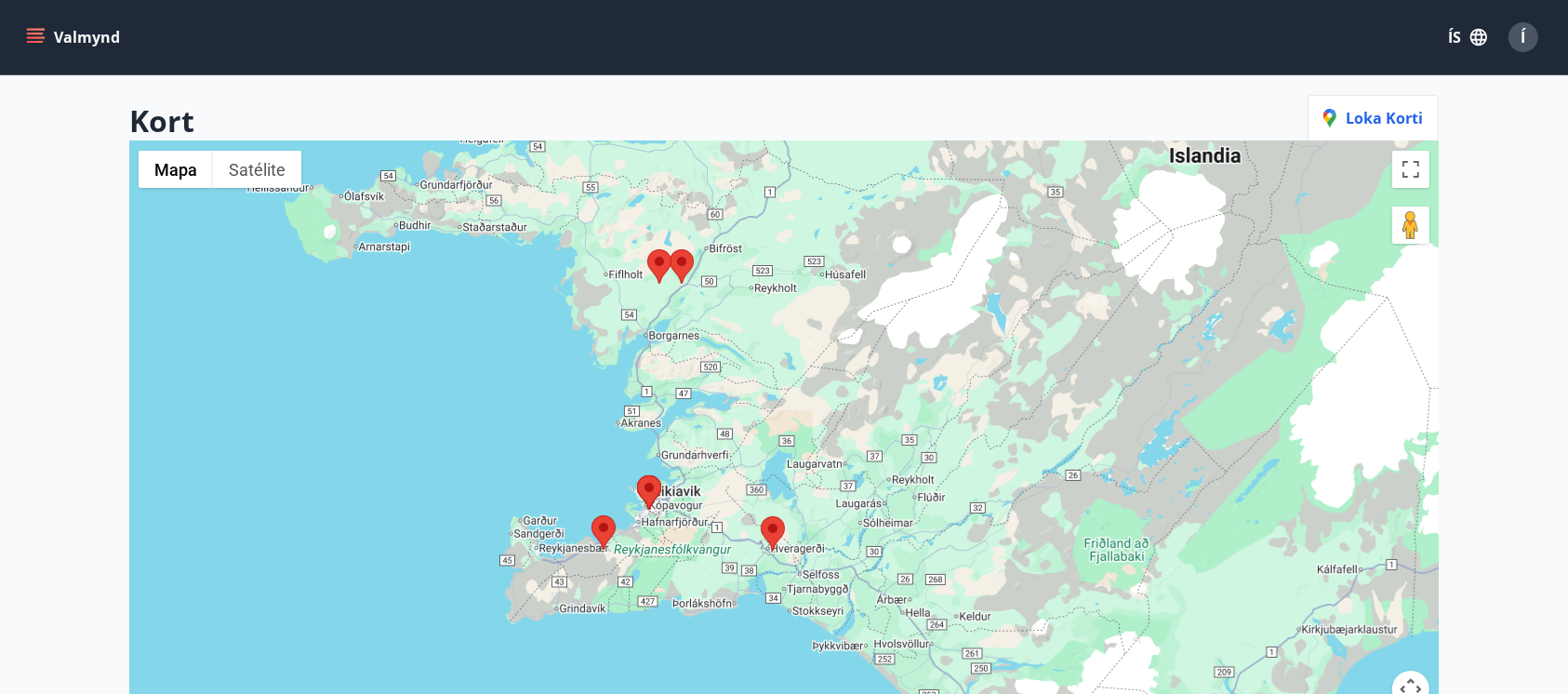 click at bounding box center (761, 516) 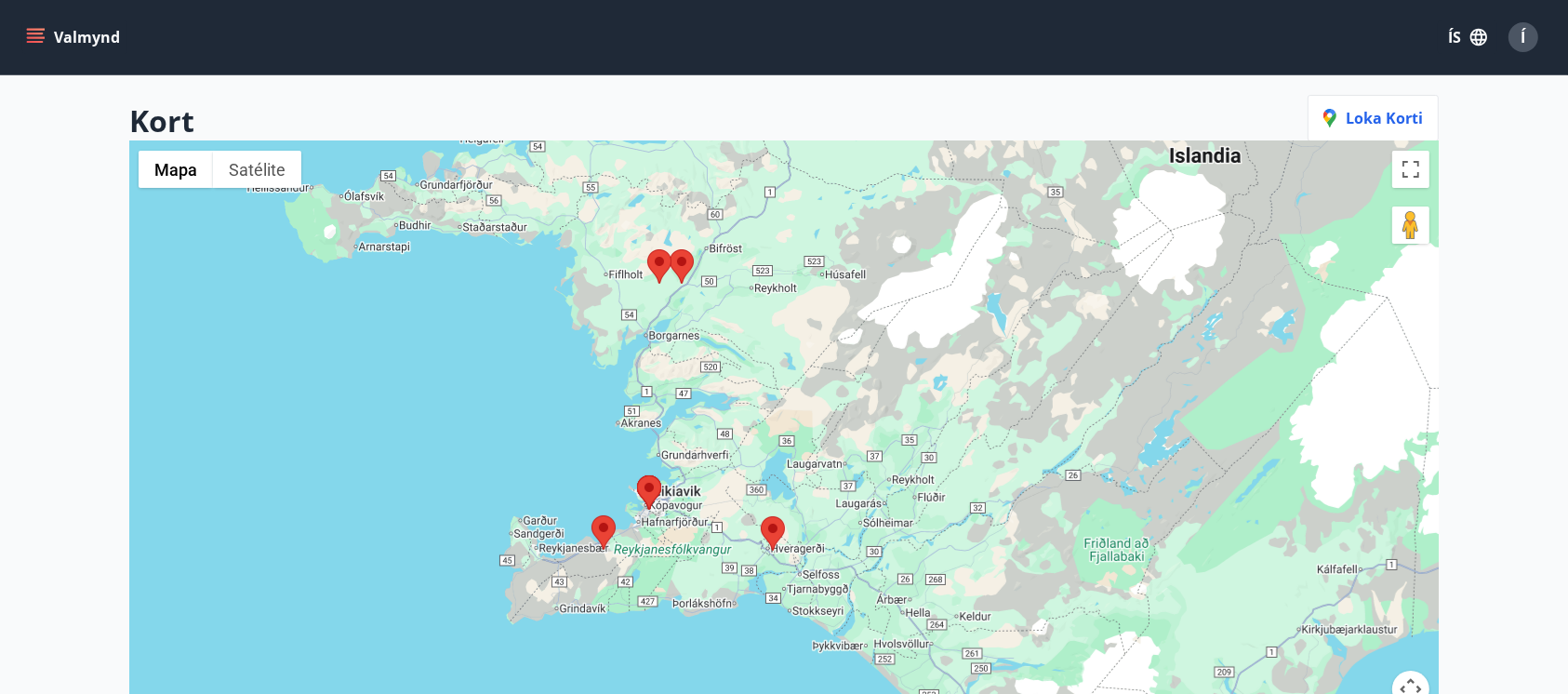 click at bounding box center [761, 516] 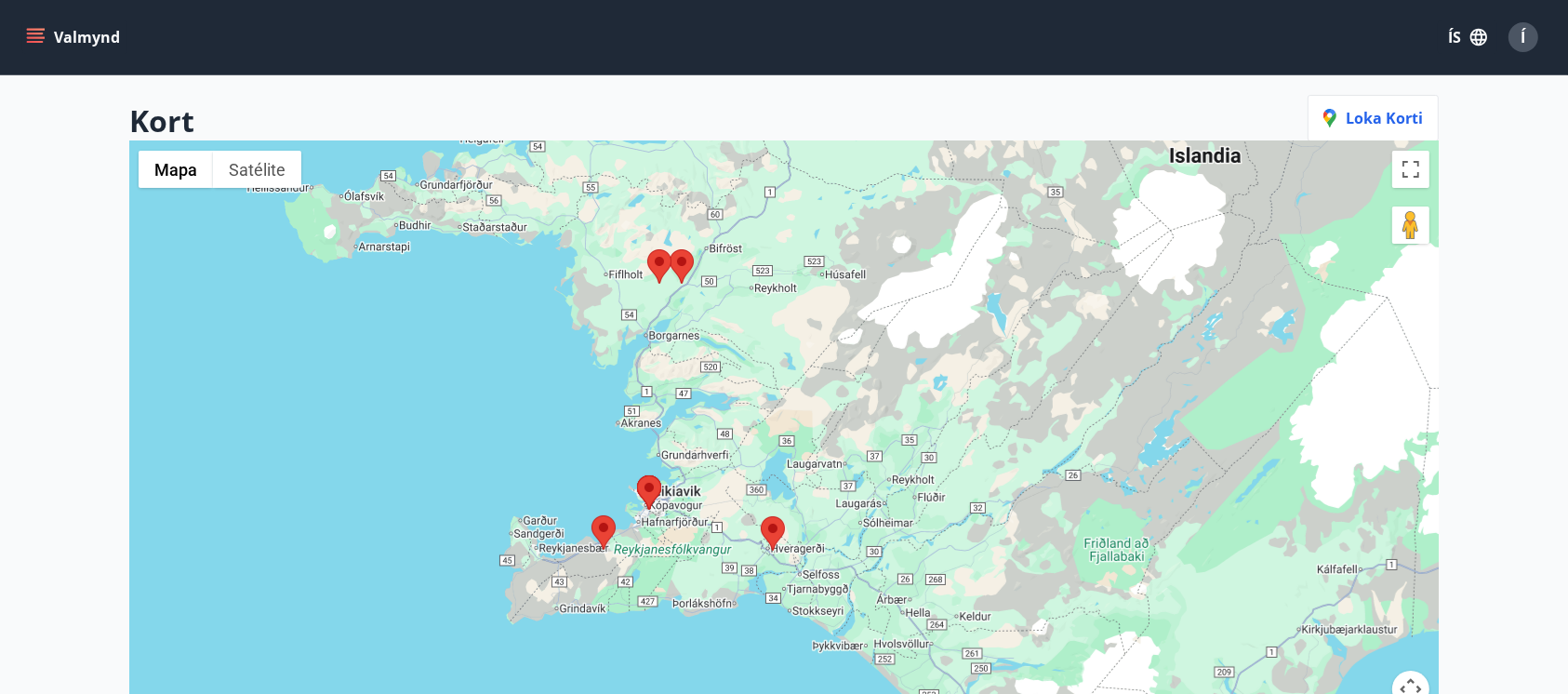 click at bounding box center [761, 516] 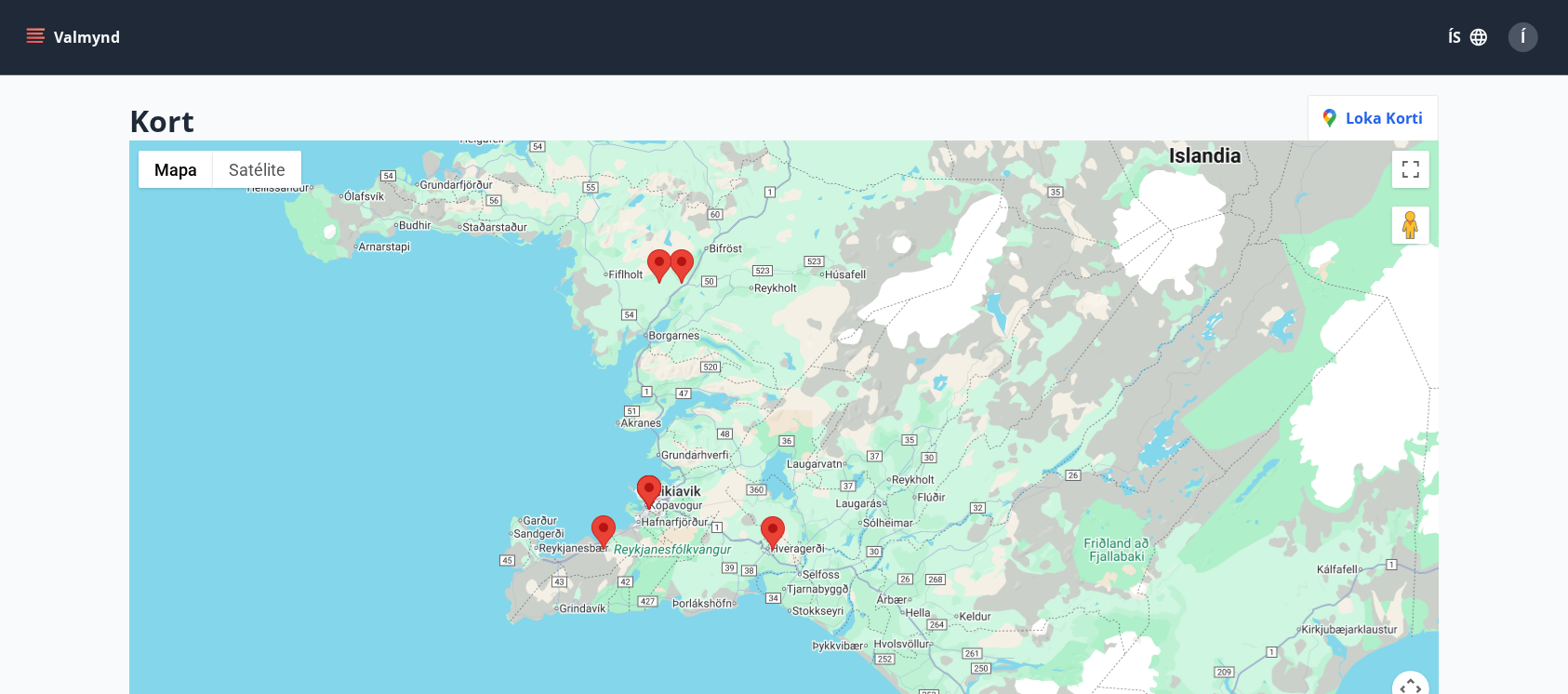 click at bounding box center (761, 516) 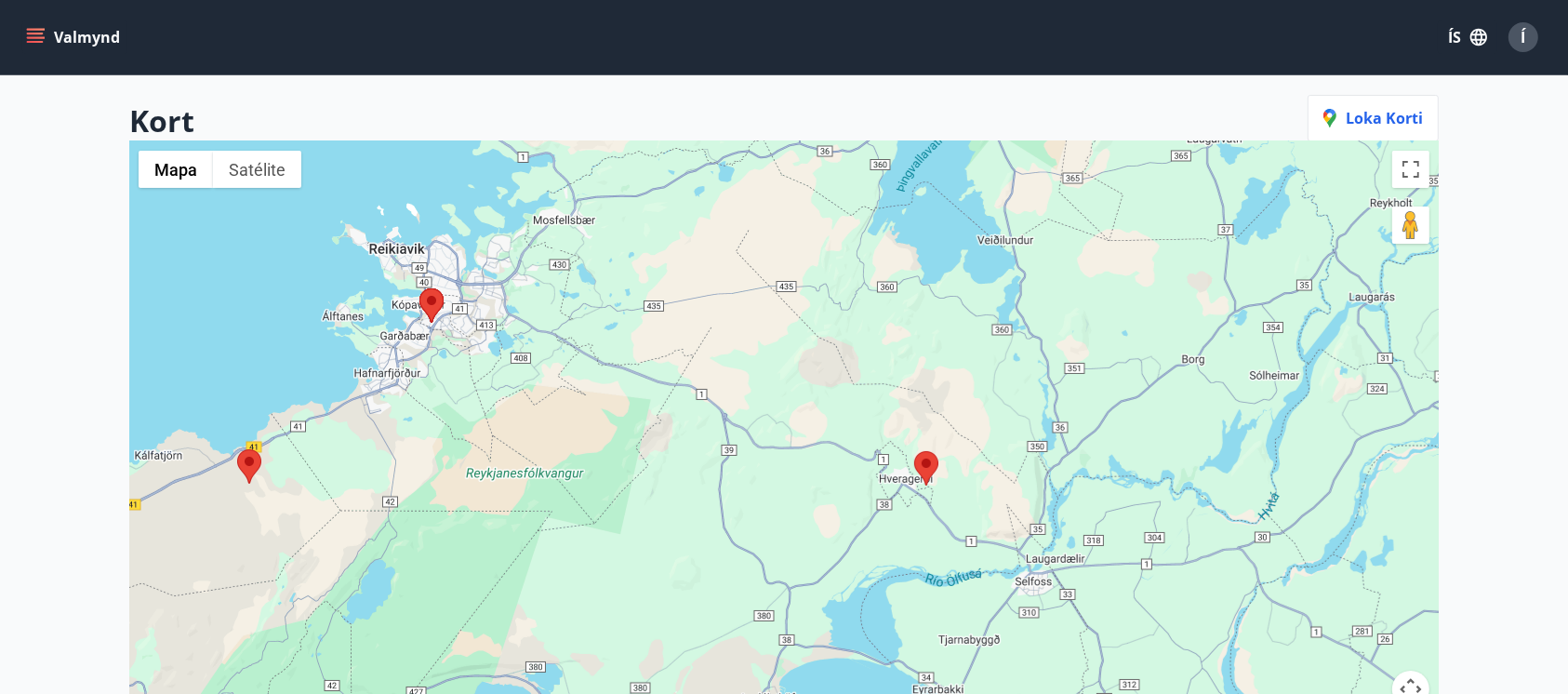 drag, startPoint x: 759, startPoint y: 569, endPoint x: 911, endPoint y: 422, distance: 211.4545 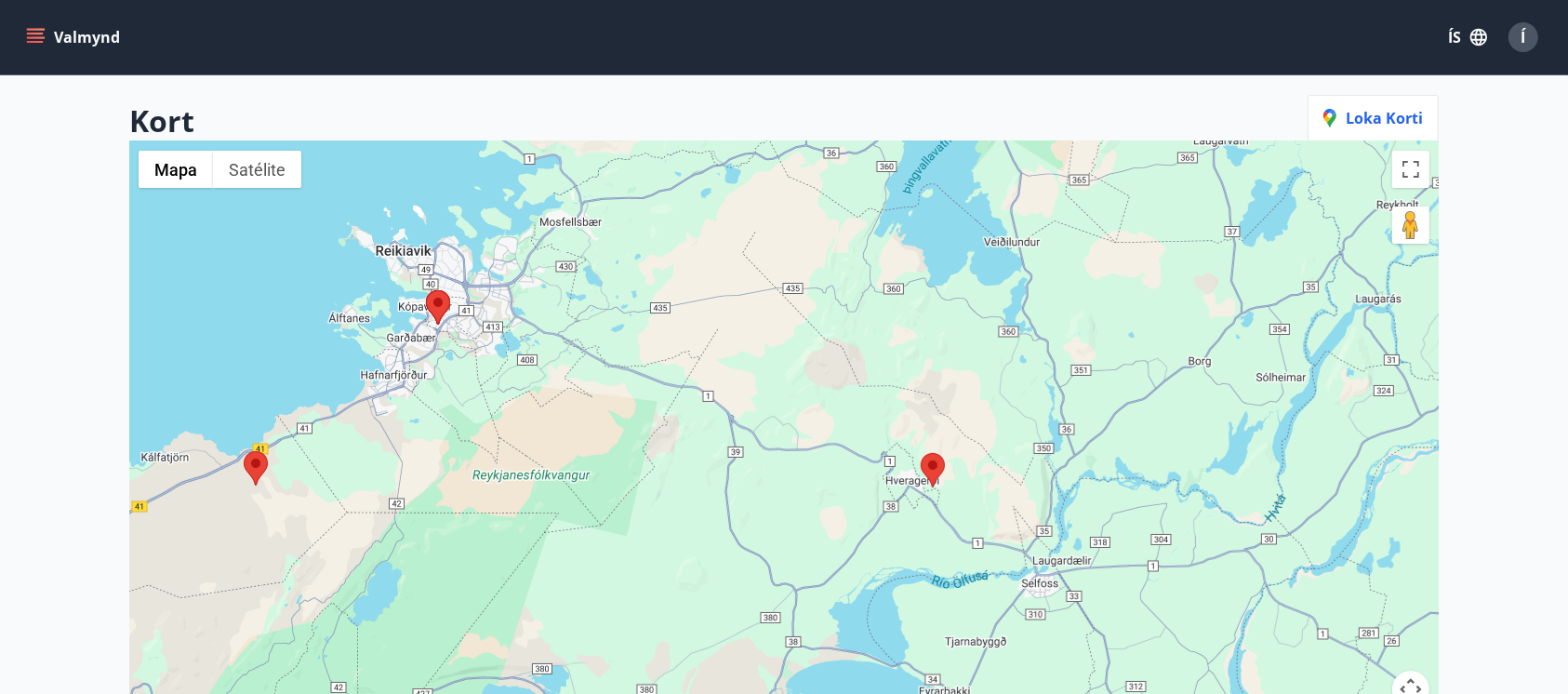 click at bounding box center [921, 453] 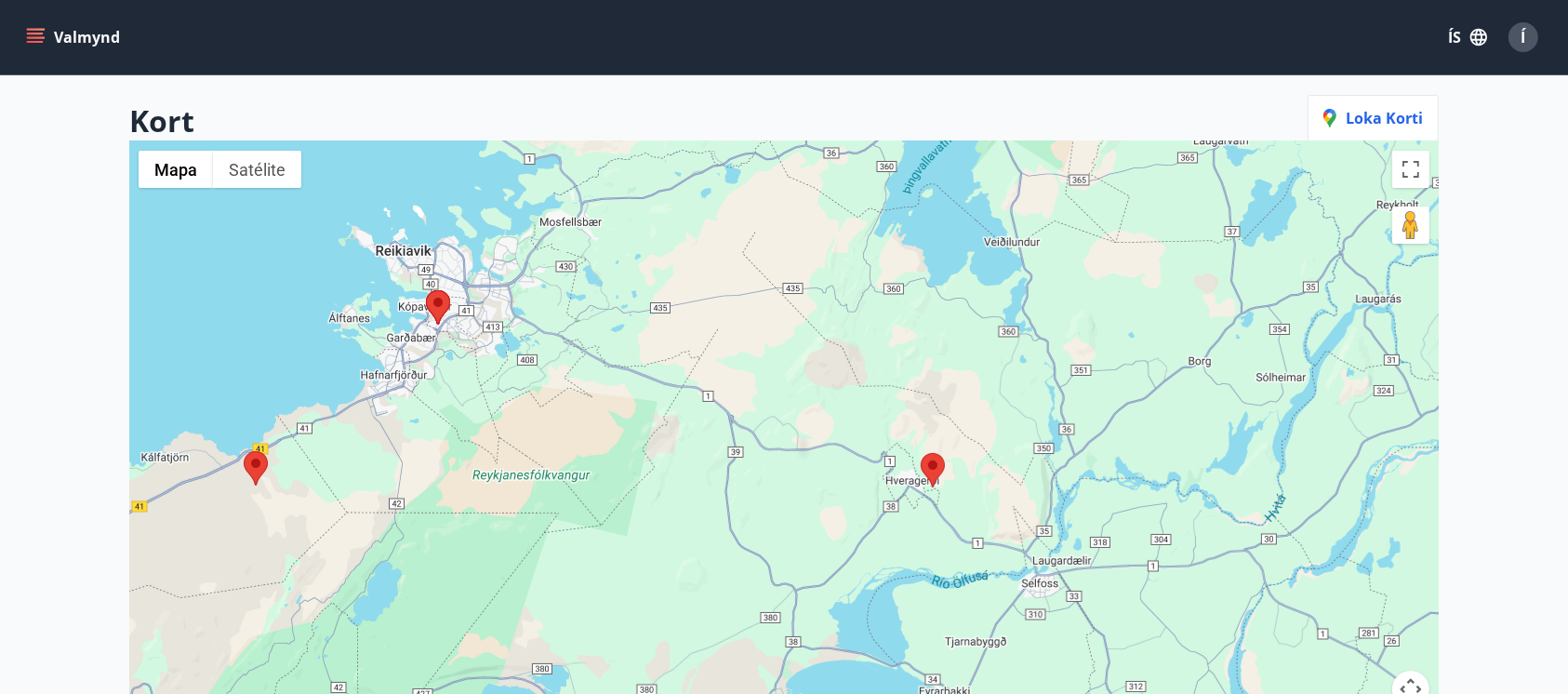 click at bounding box center [921, 453] 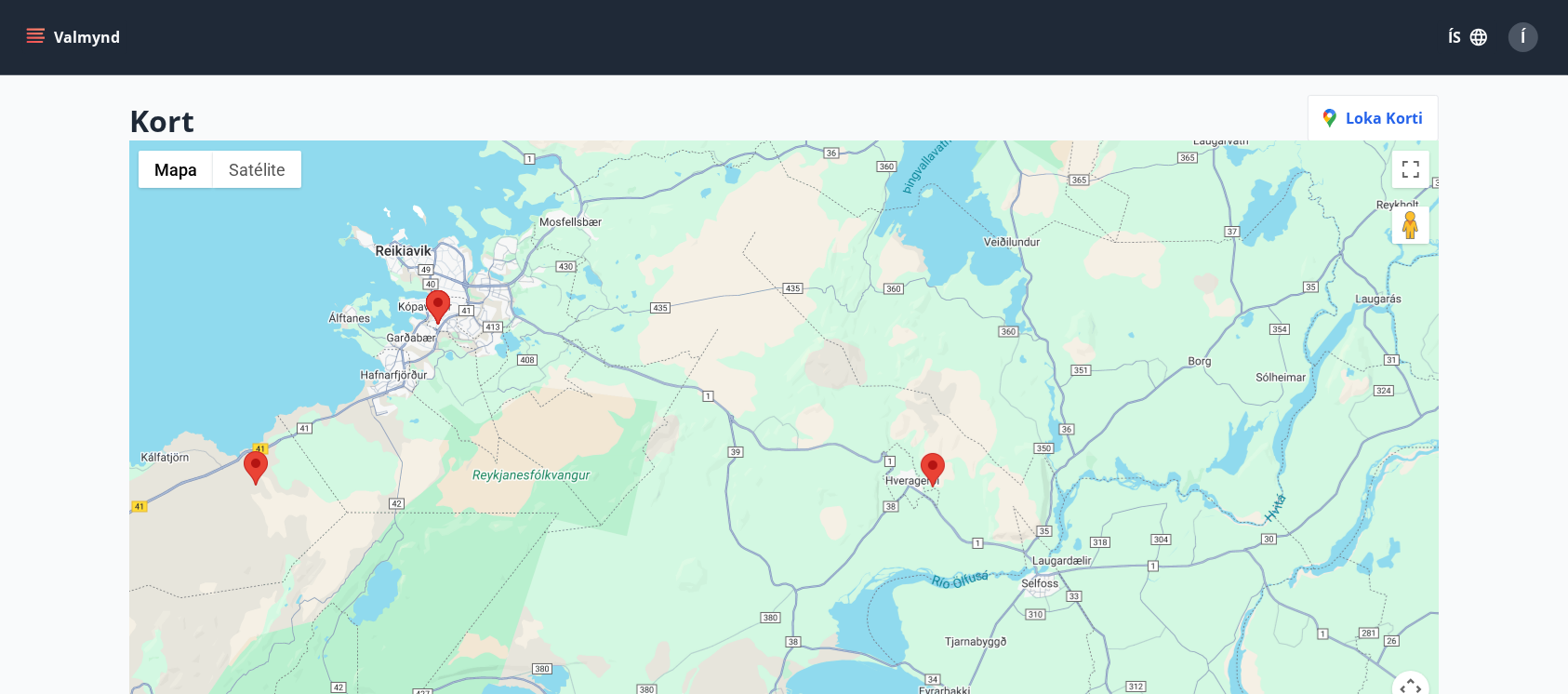 click at bounding box center (921, 453) 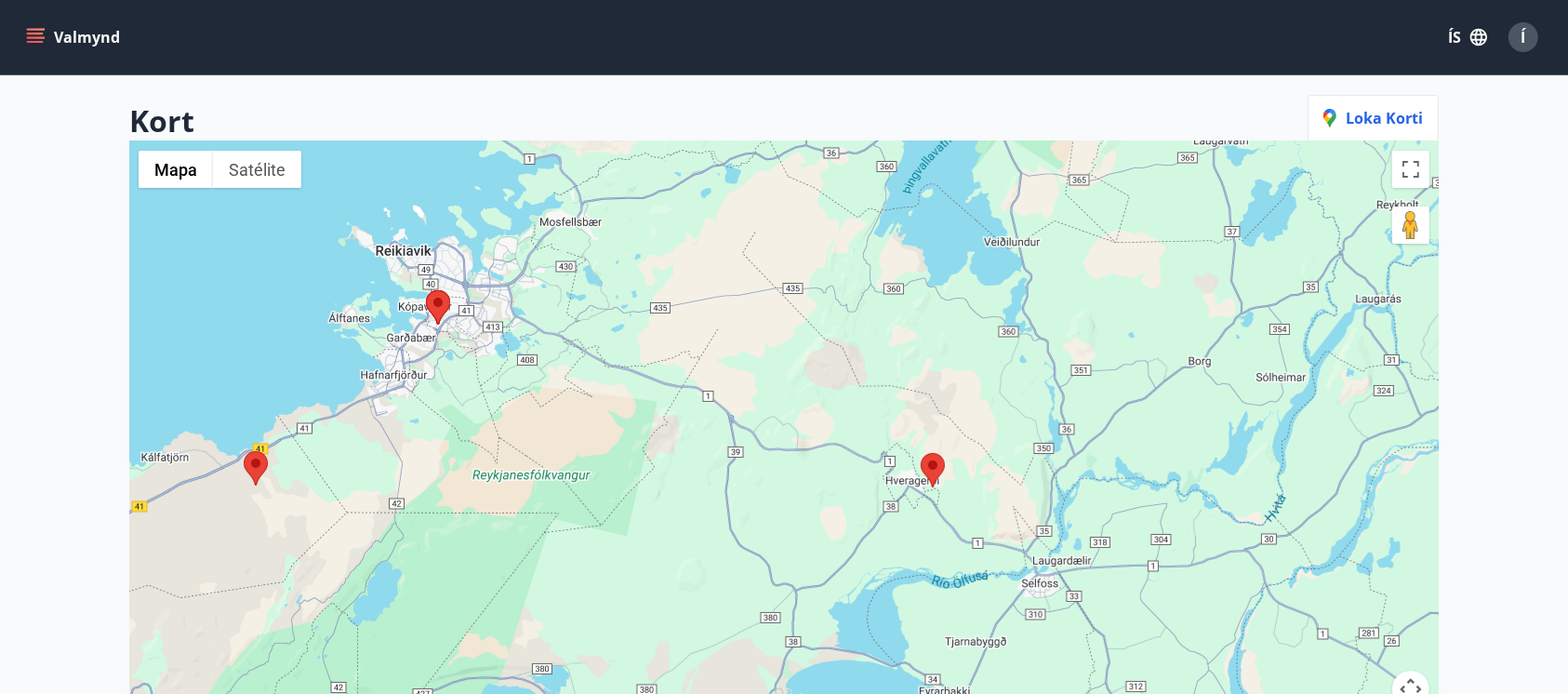 click at bounding box center [921, 453] 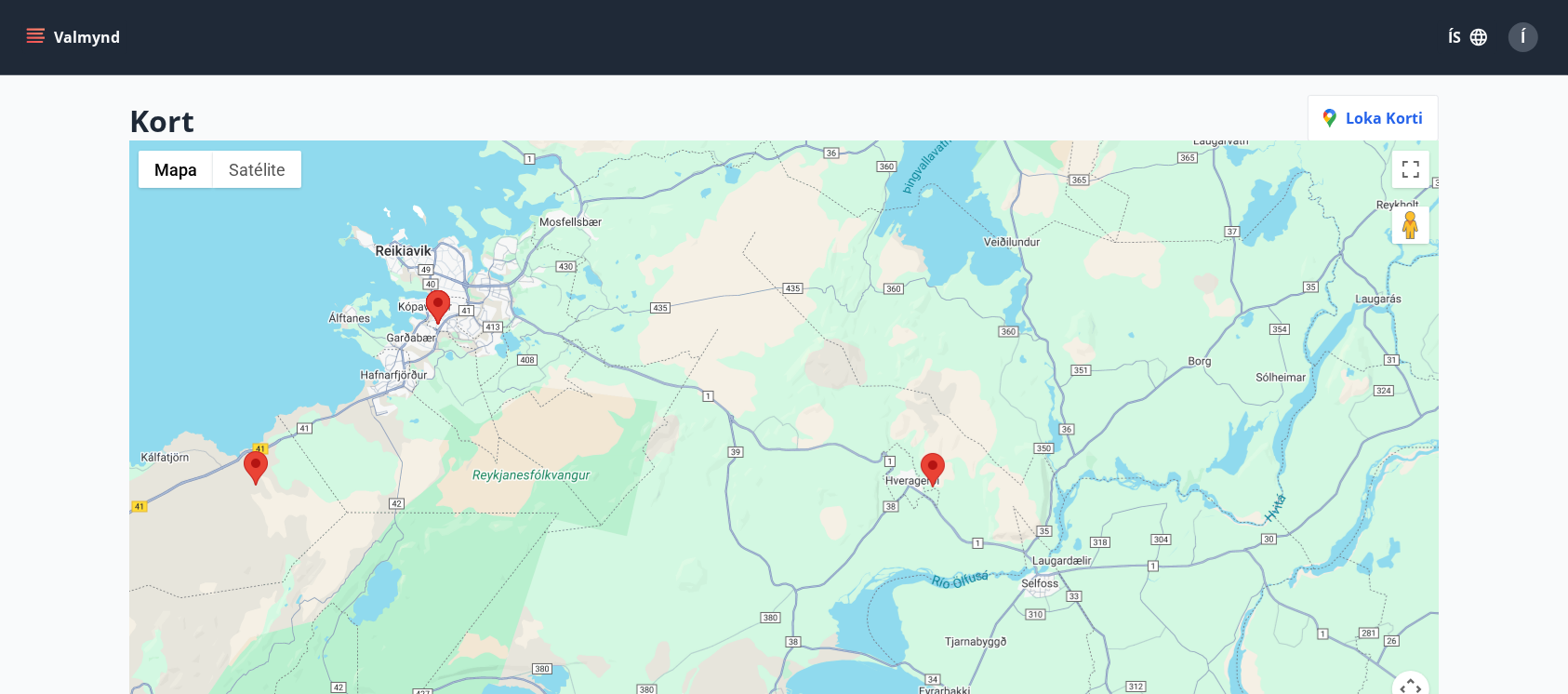 click at bounding box center [921, 453] 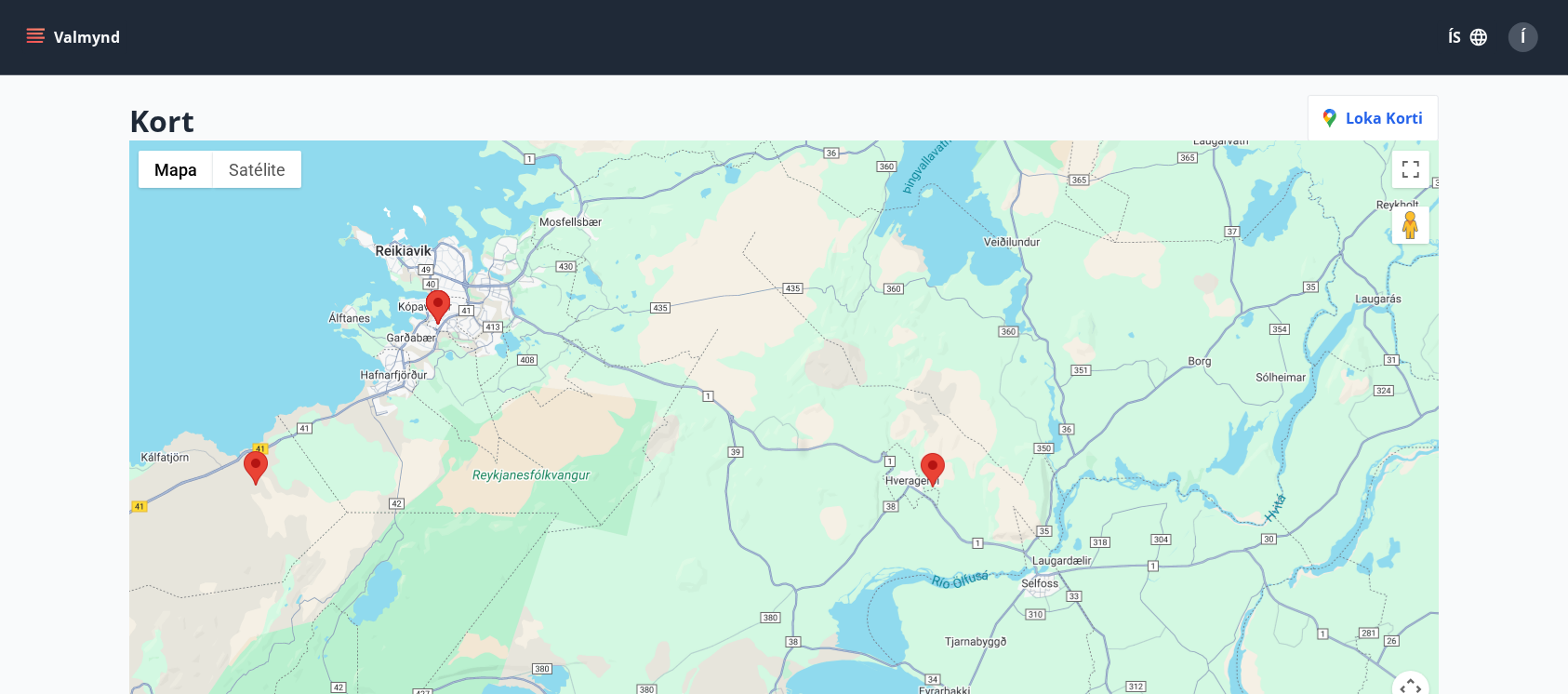 click at bounding box center (921, 453) 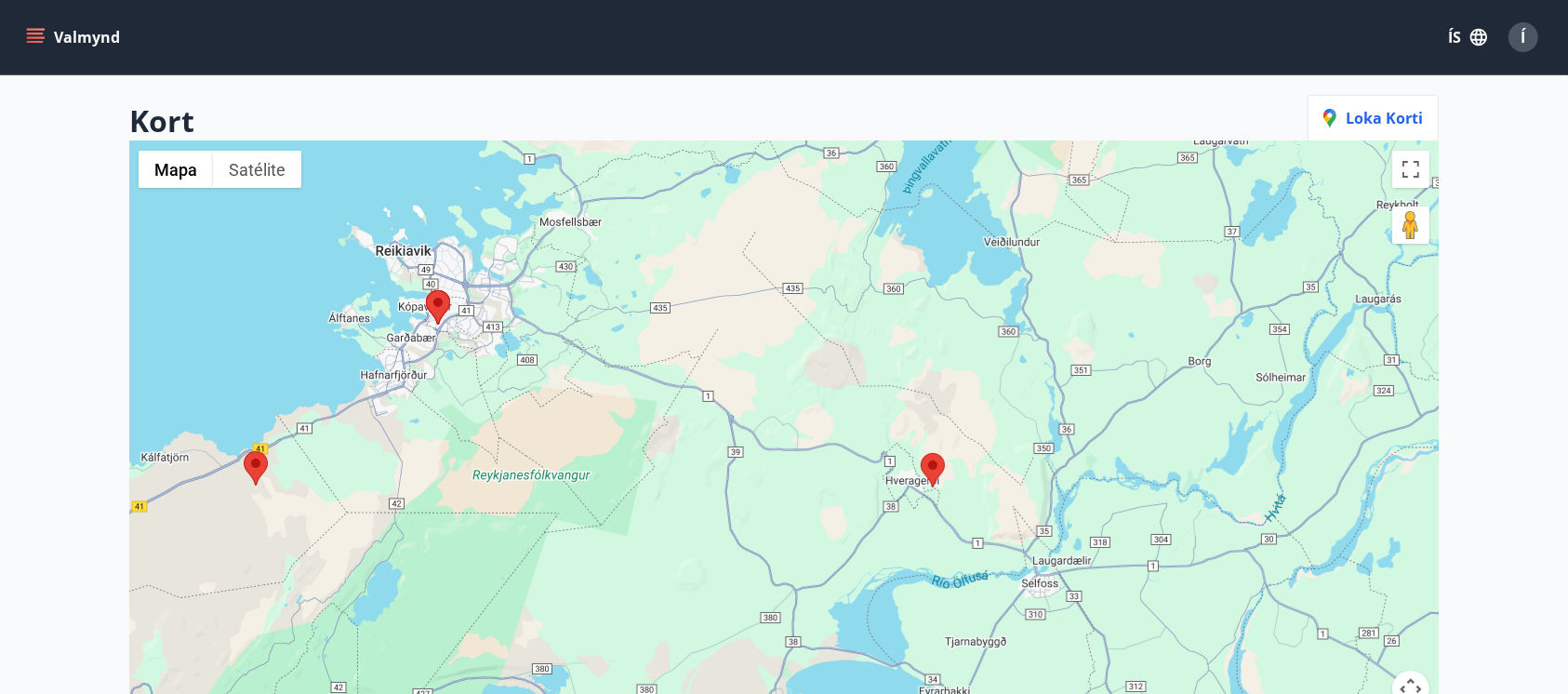 click at bounding box center (921, 453) 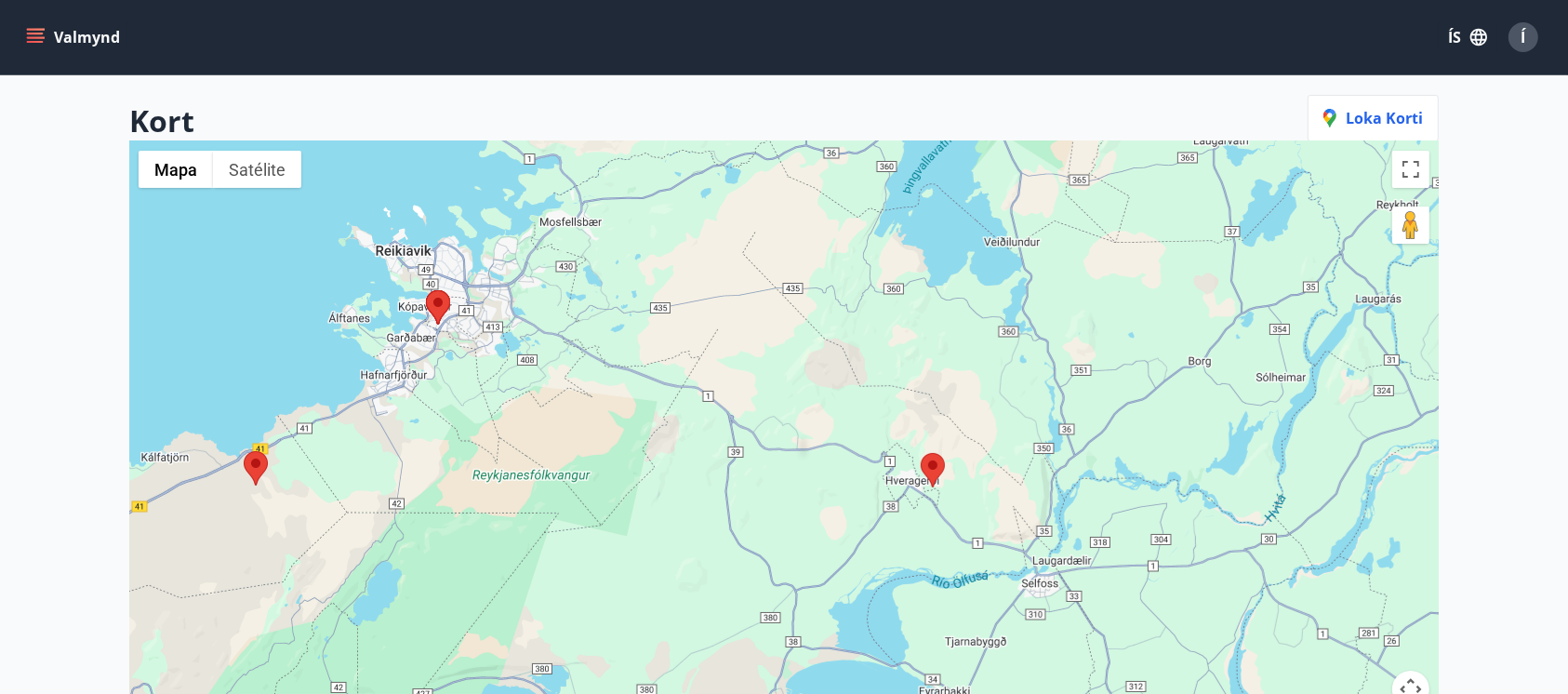 click at bounding box center (921, 453) 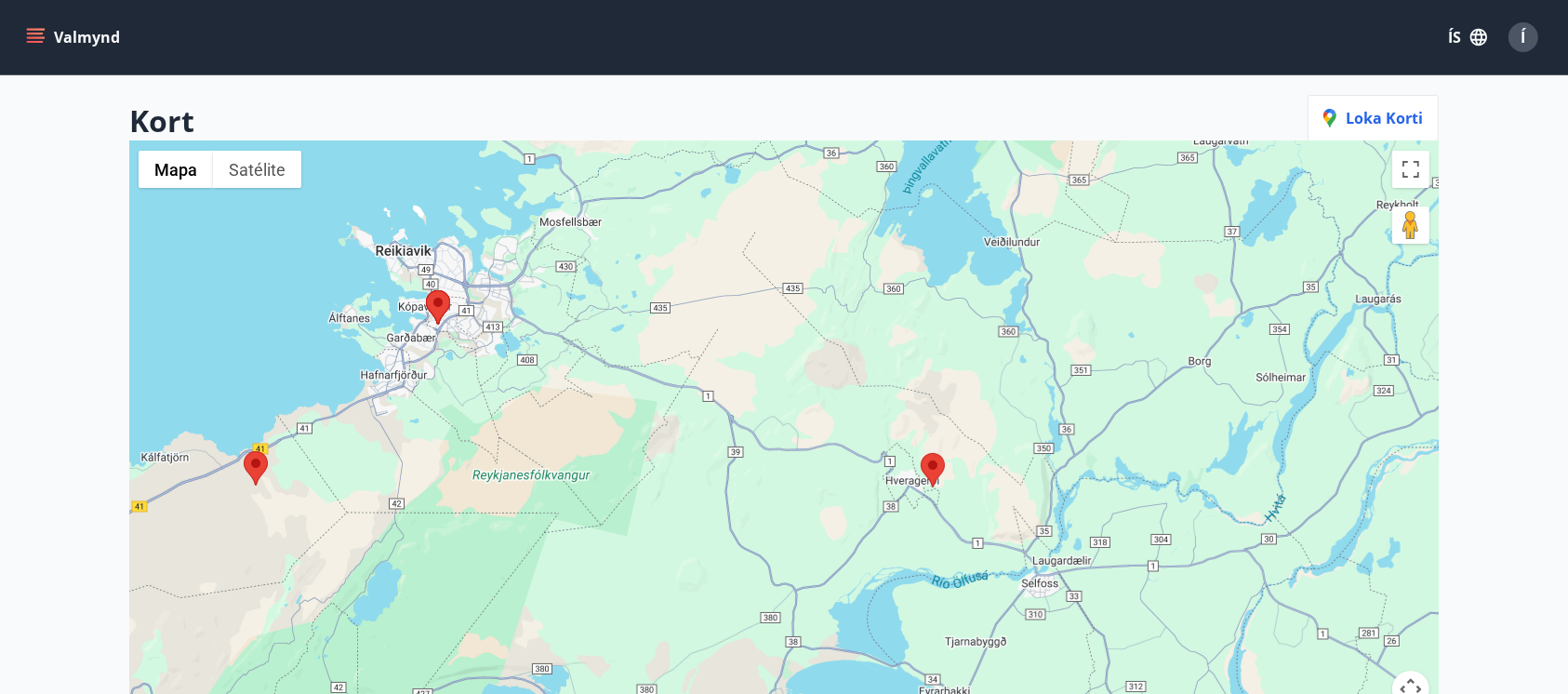 click at bounding box center [244, 451] 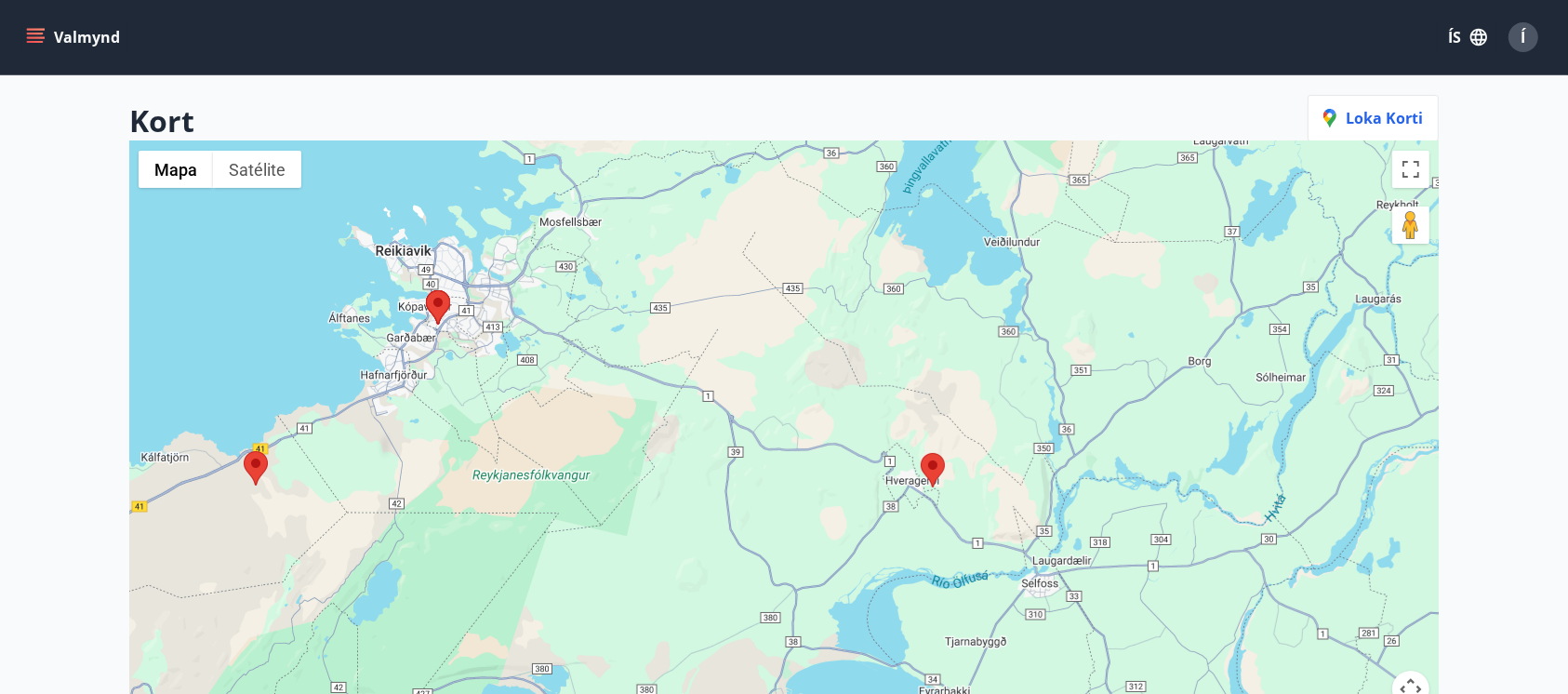 click at bounding box center (244, 451) 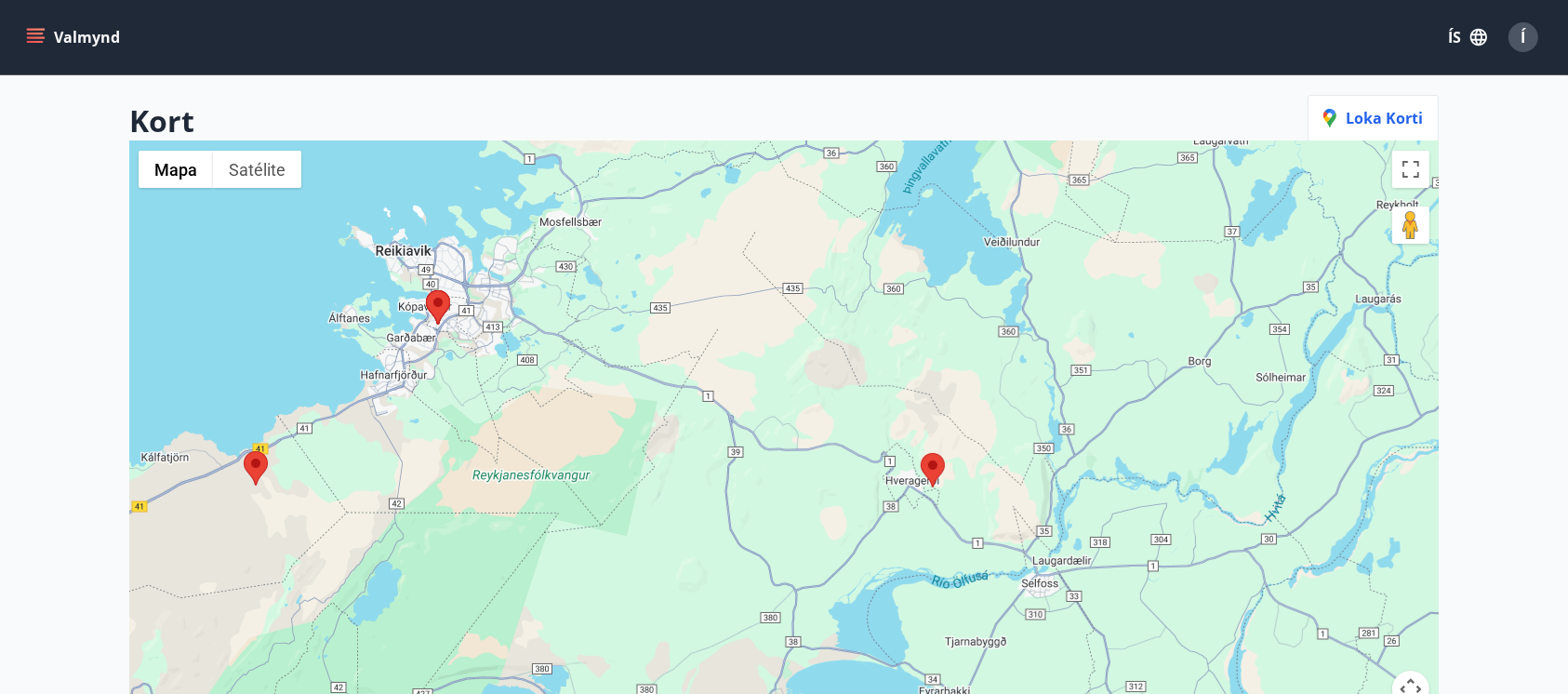 click at bounding box center (244, 451) 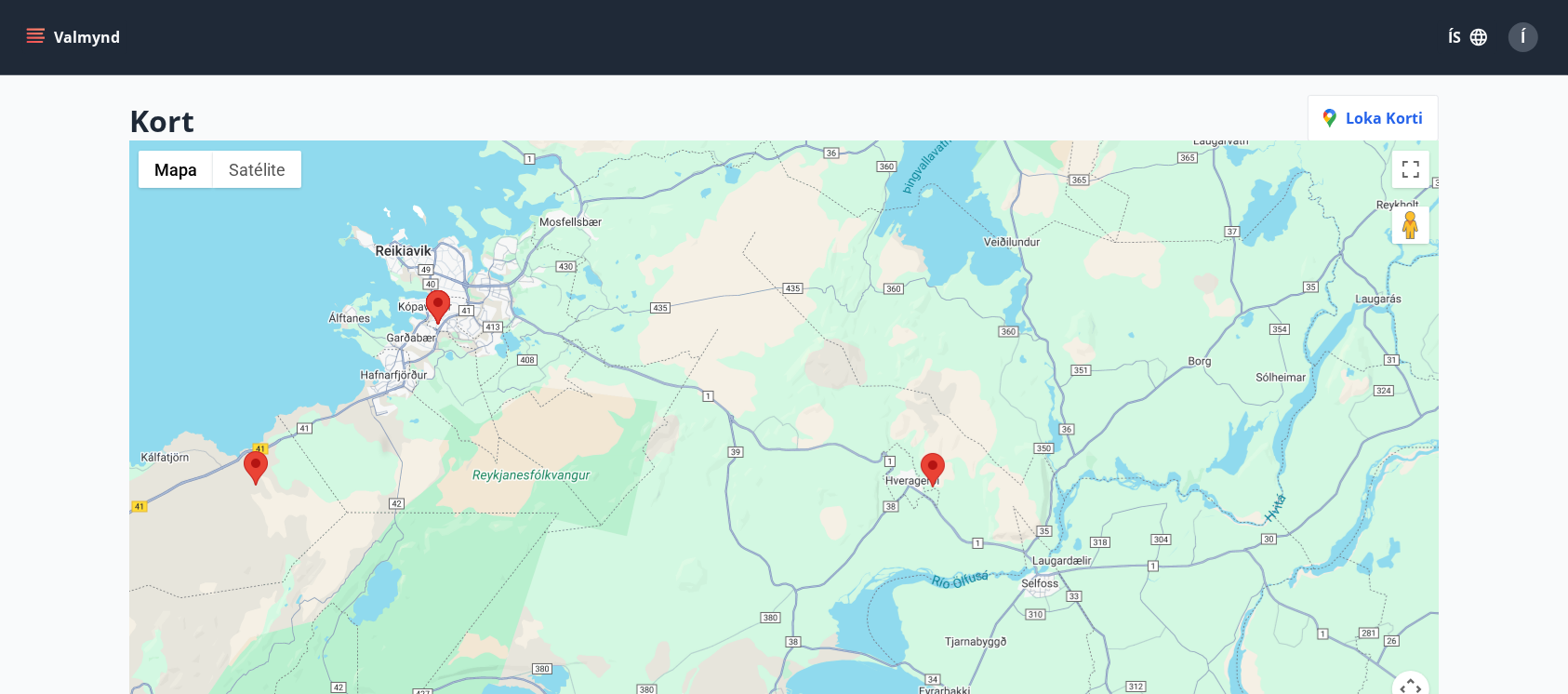 click at bounding box center (244, 451) 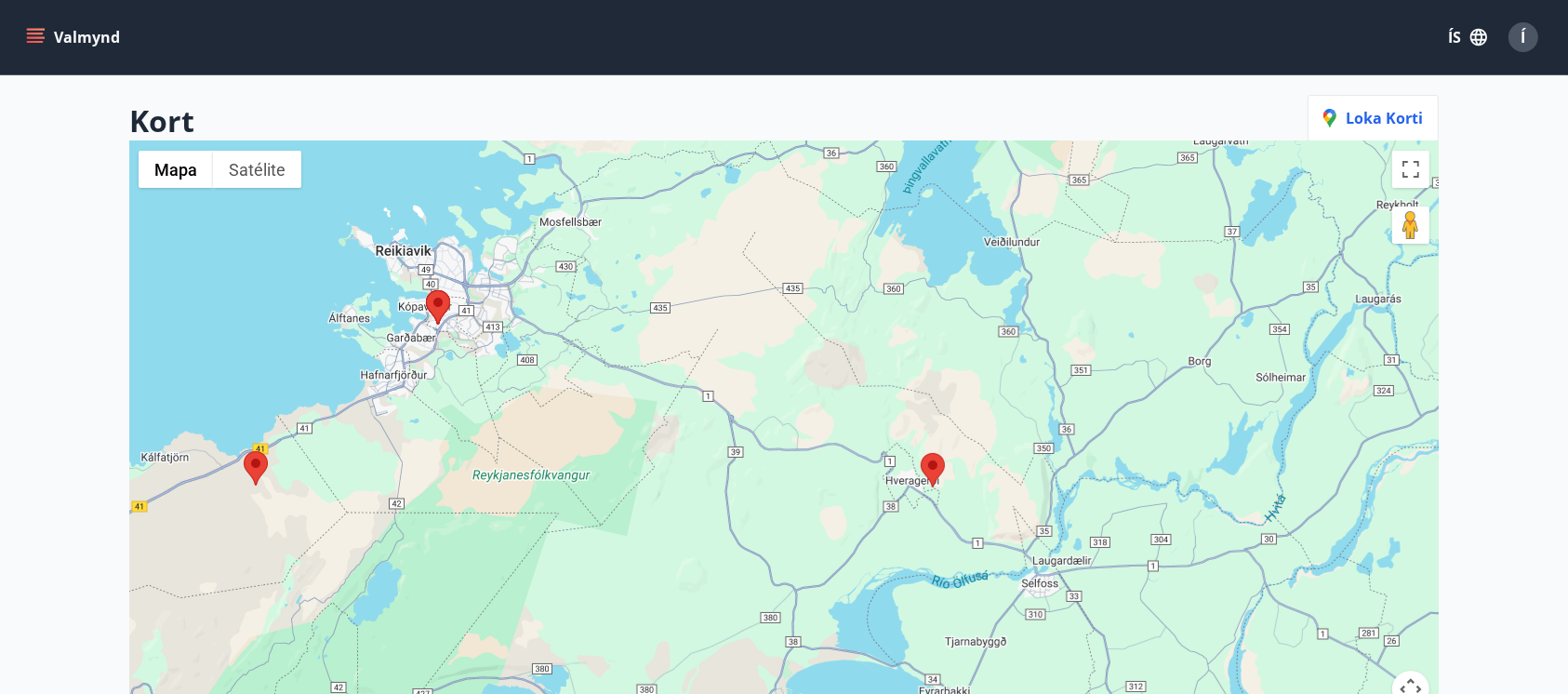 click at bounding box center [921, 453] 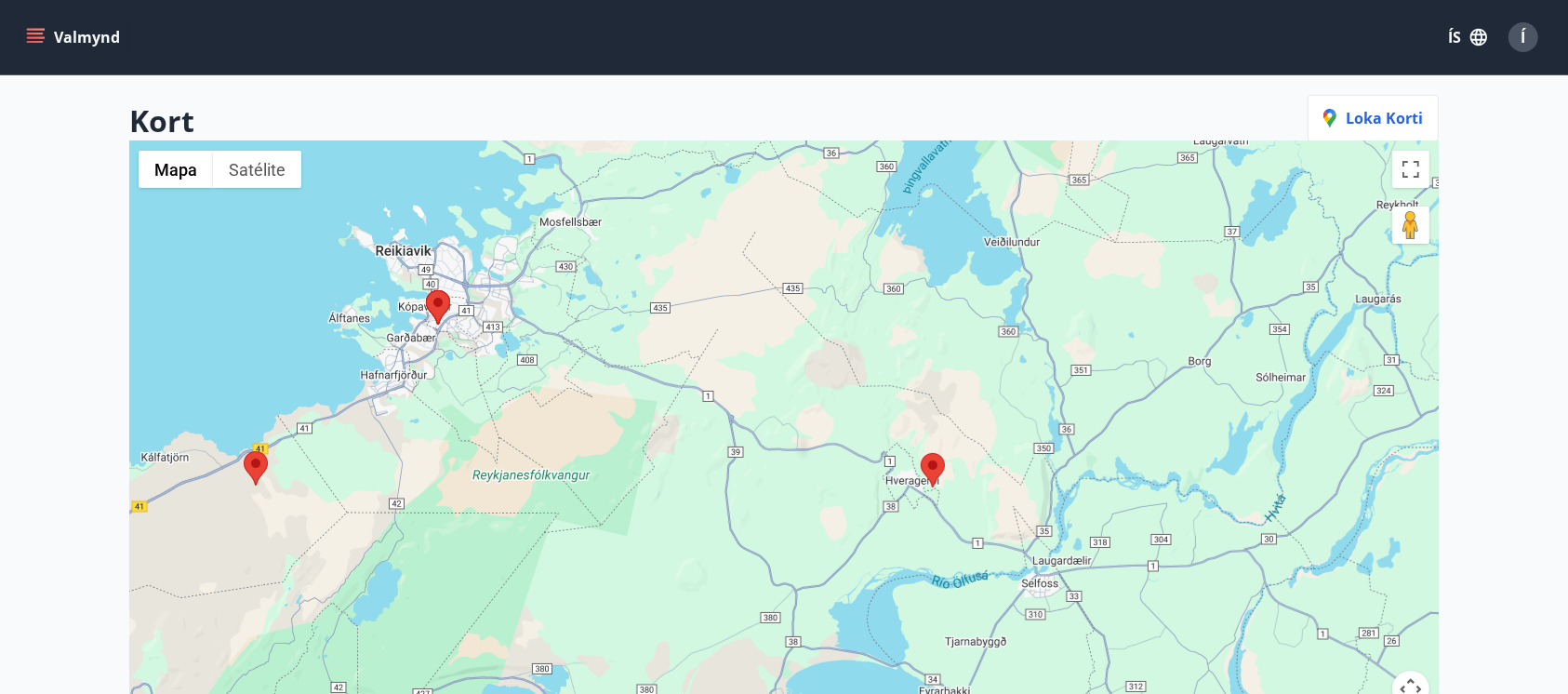 click at bounding box center [921, 453] 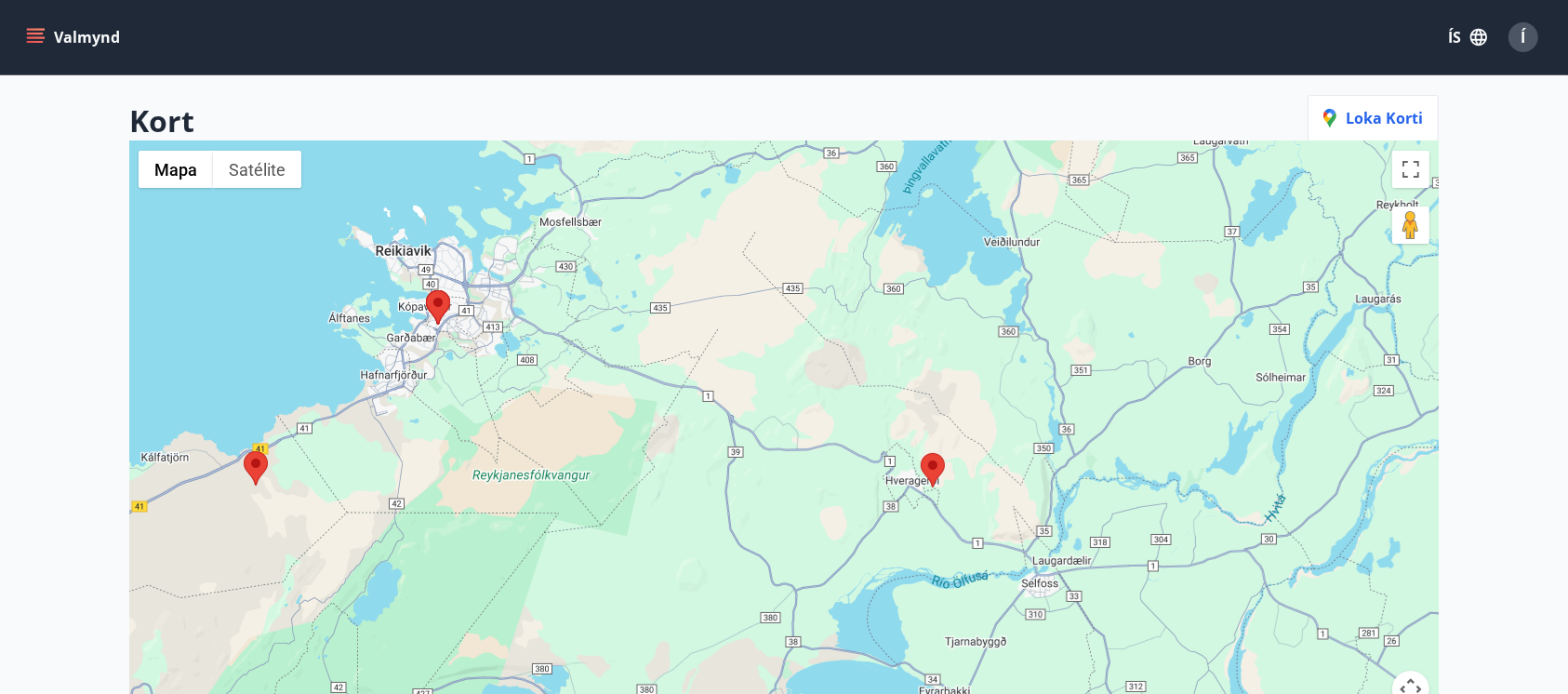 click at bounding box center (921, 453) 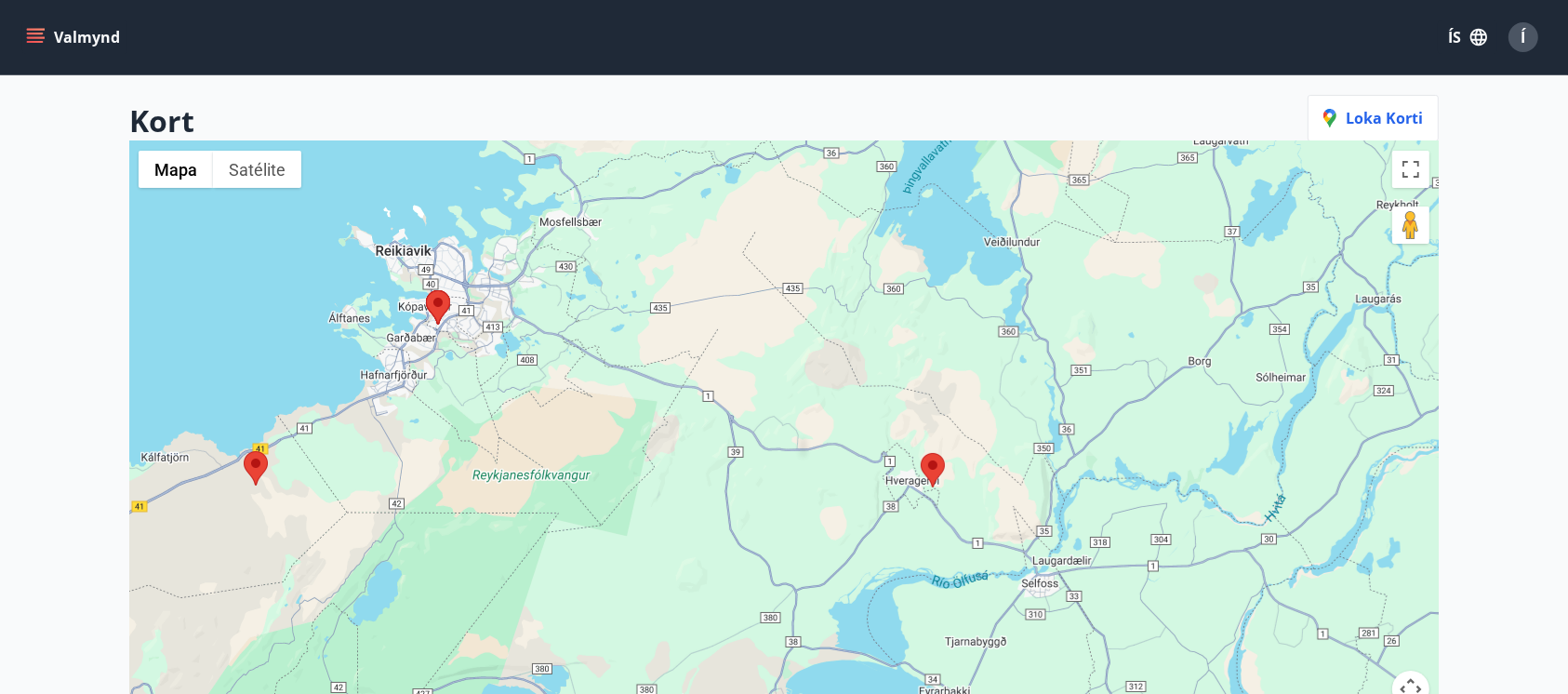 click at bounding box center [921, 453] 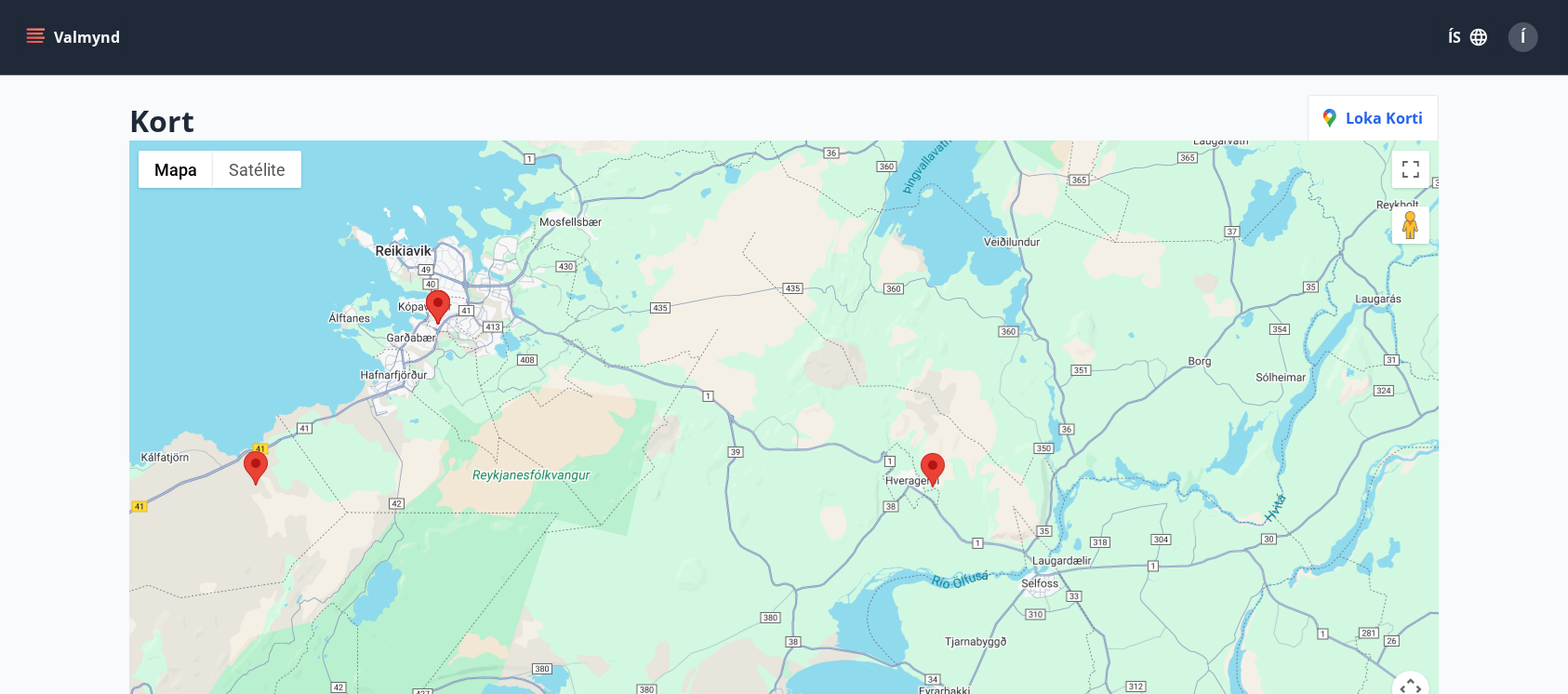 click at bounding box center [921, 453] 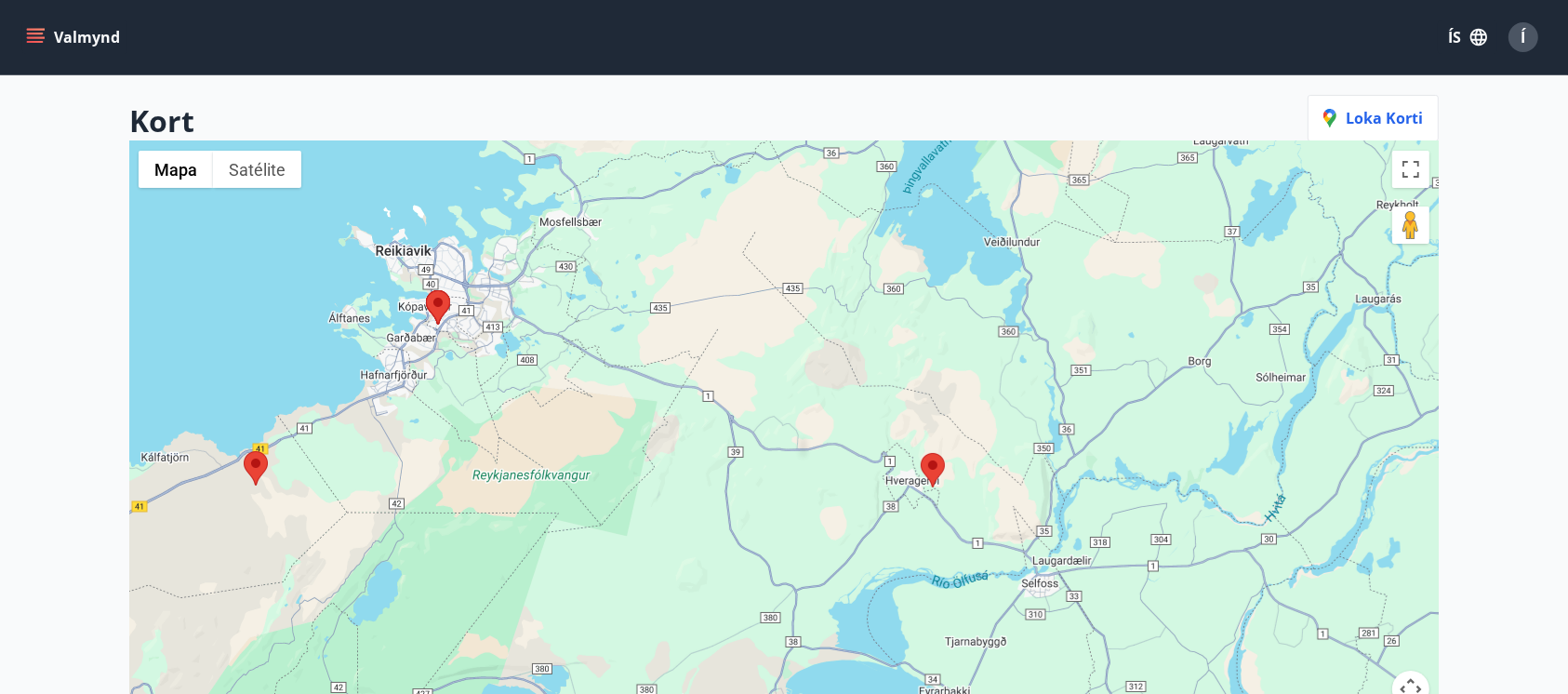 click at bounding box center [426, 290] 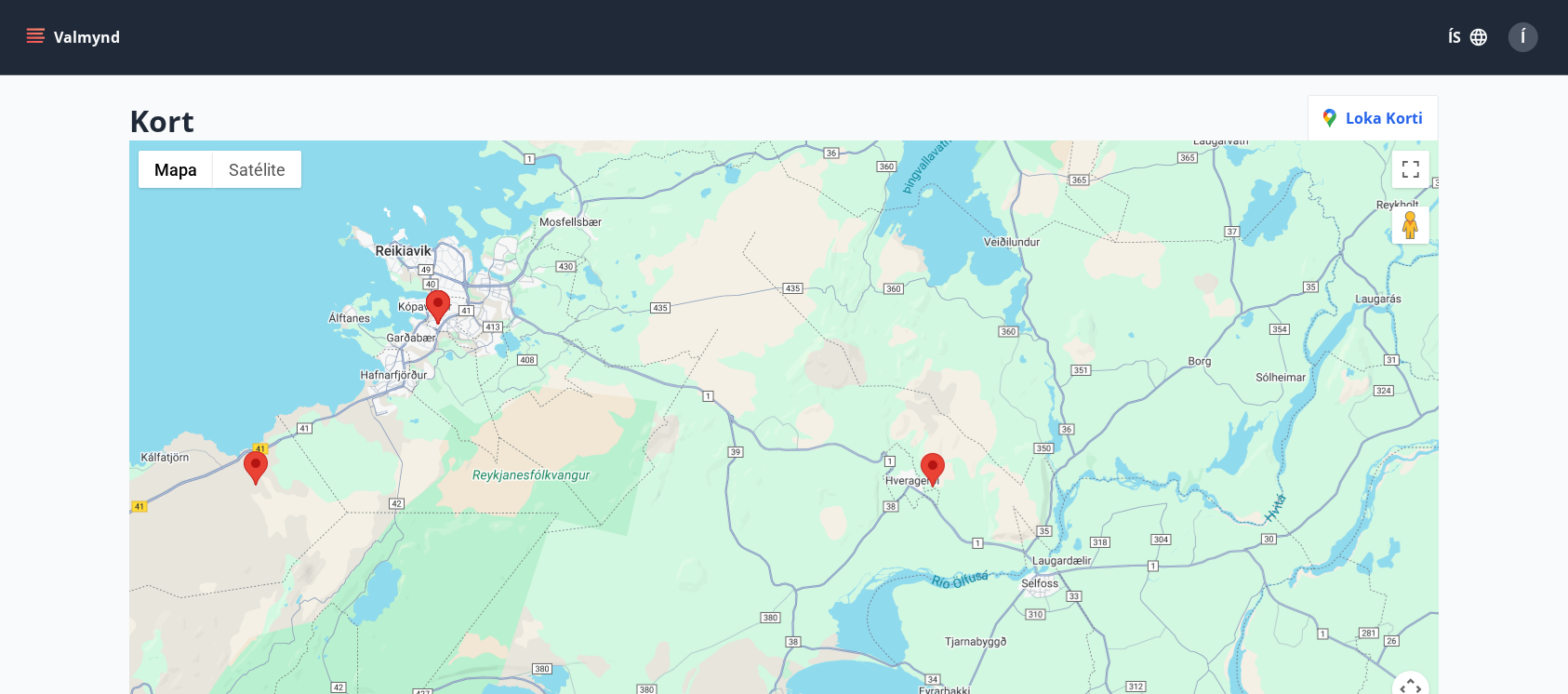 click at bounding box center [426, 290] 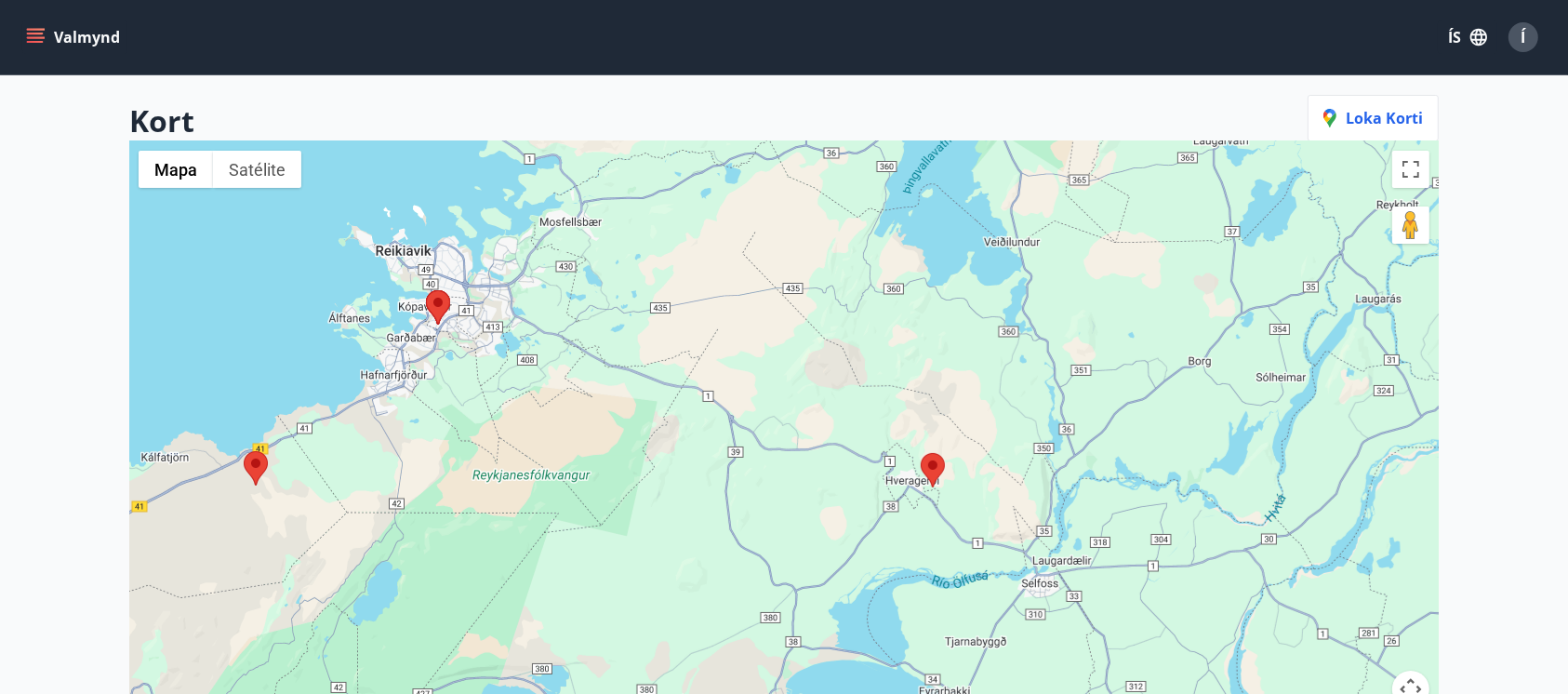 click at bounding box center (426, 290) 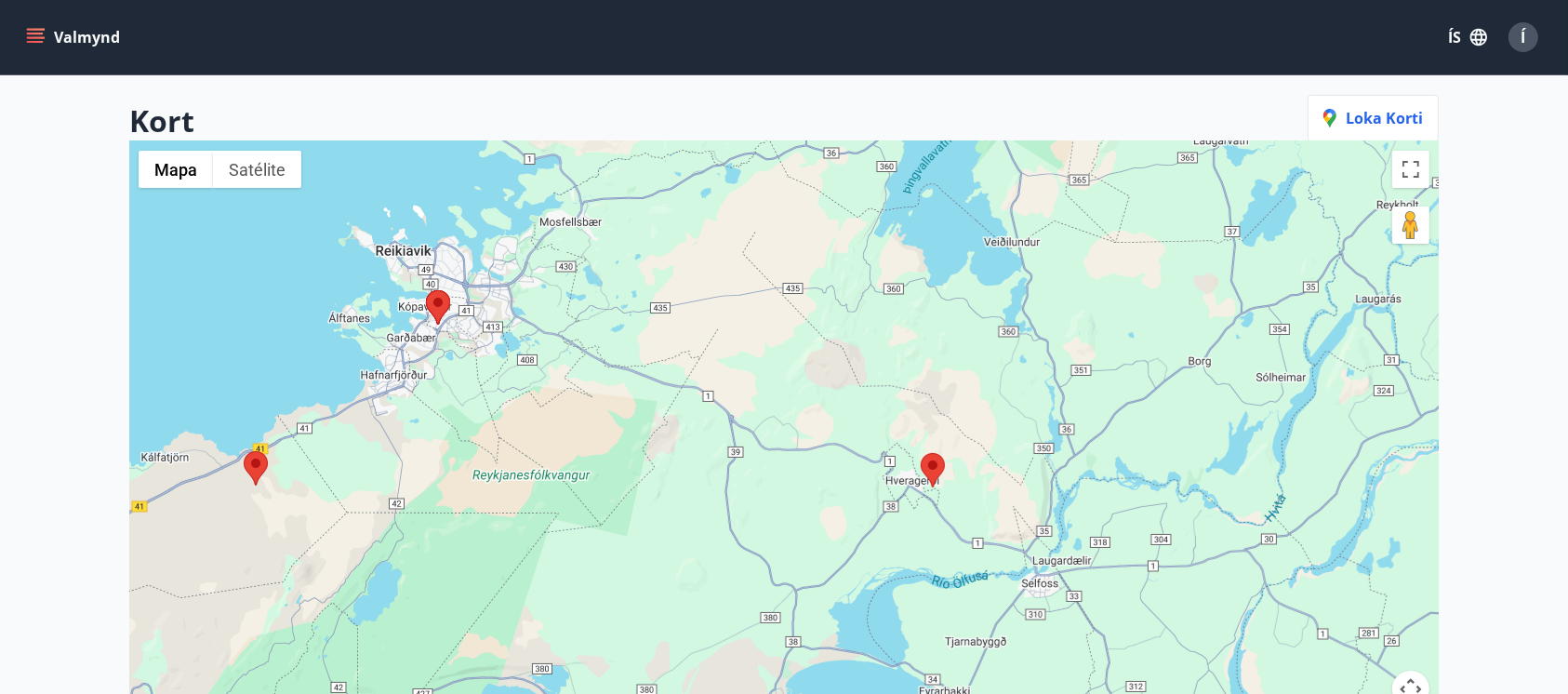 click at bounding box center [244, 451] 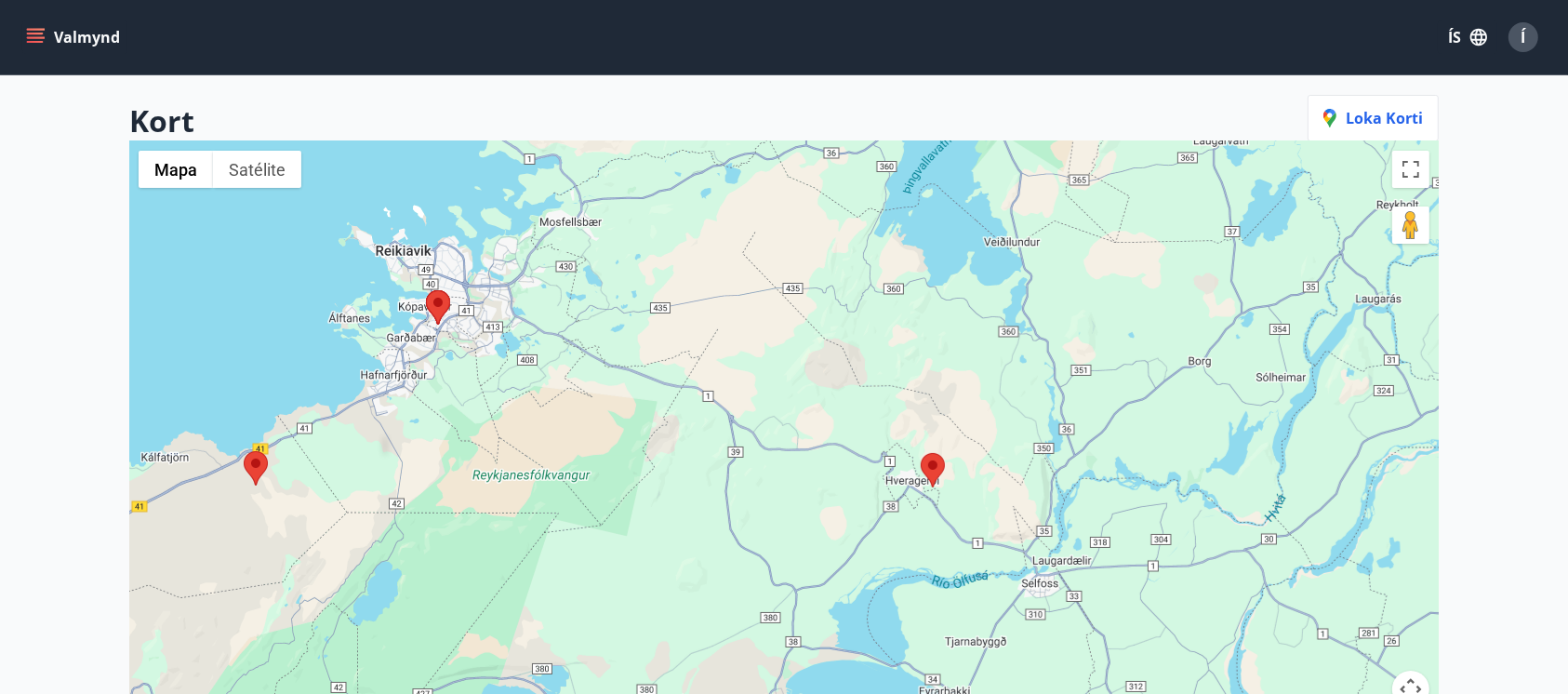 click at bounding box center (244, 451) 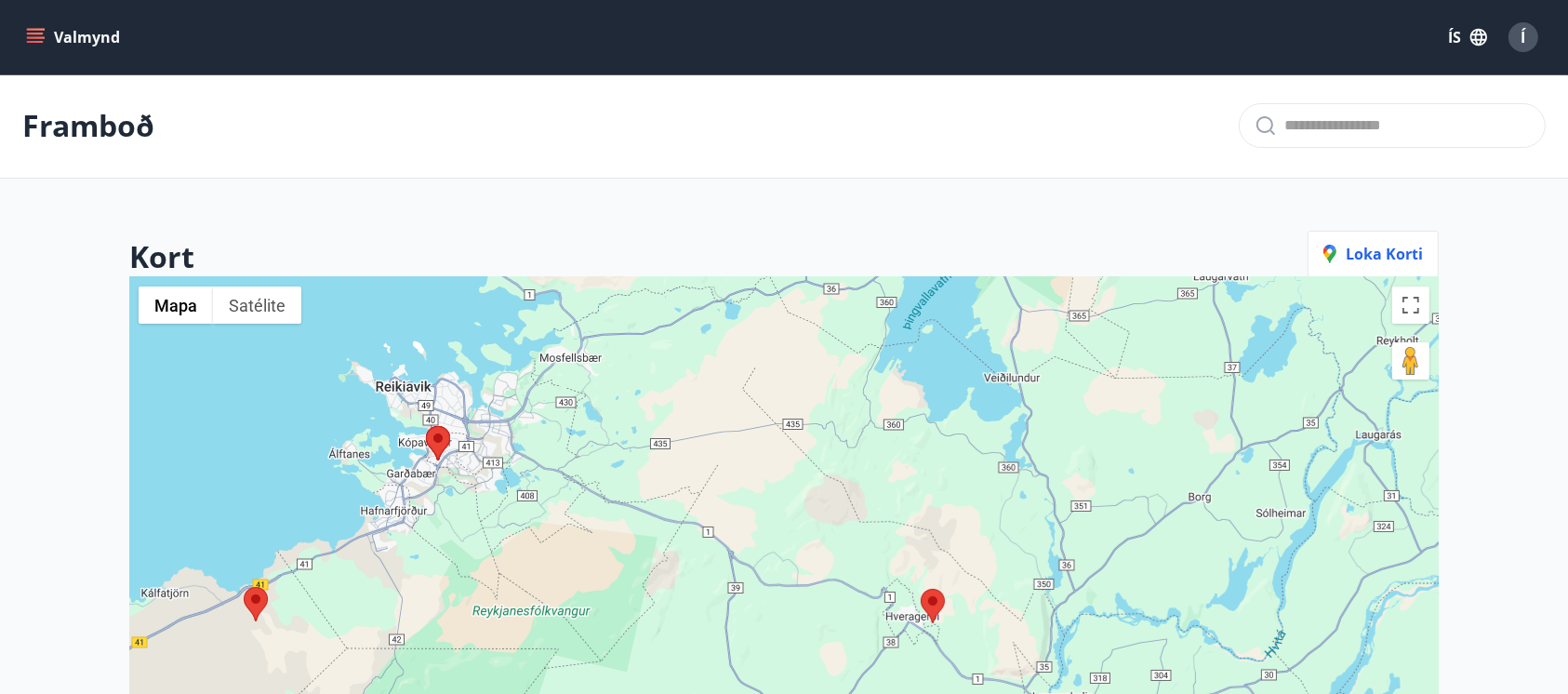 scroll, scrollTop: 0, scrollLeft: 0, axis: both 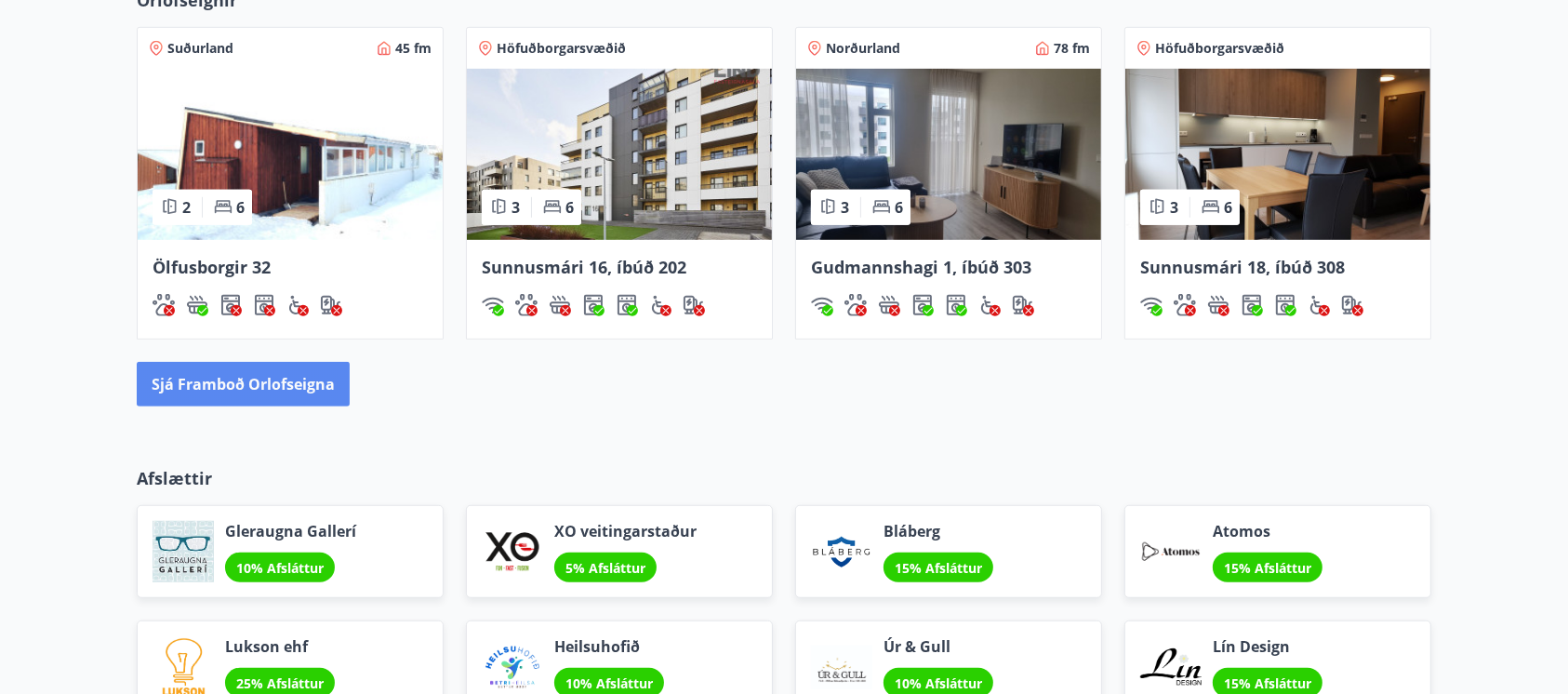 click on "Sjá framboð orlofseigna" at bounding box center (243, 384) 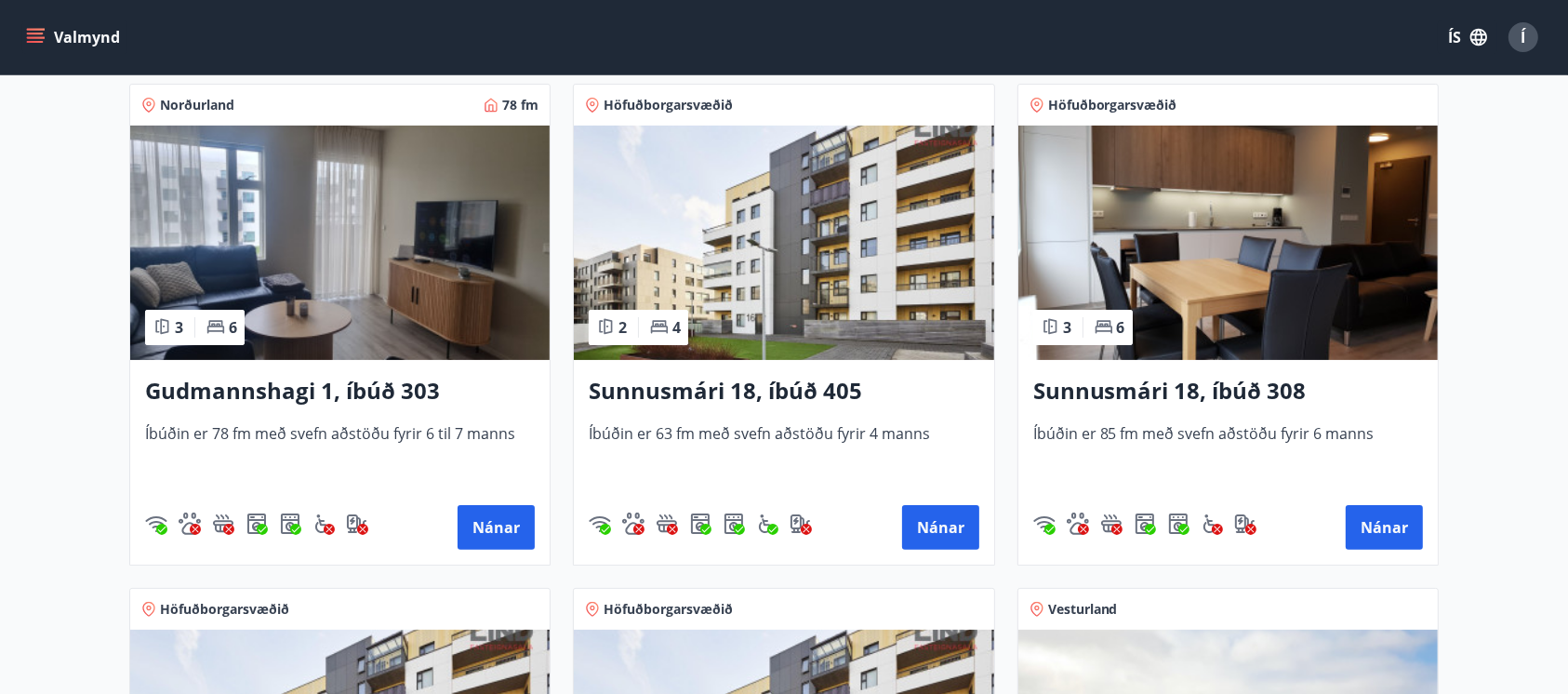 scroll, scrollTop: 345, scrollLeft: 0, axis: vertical 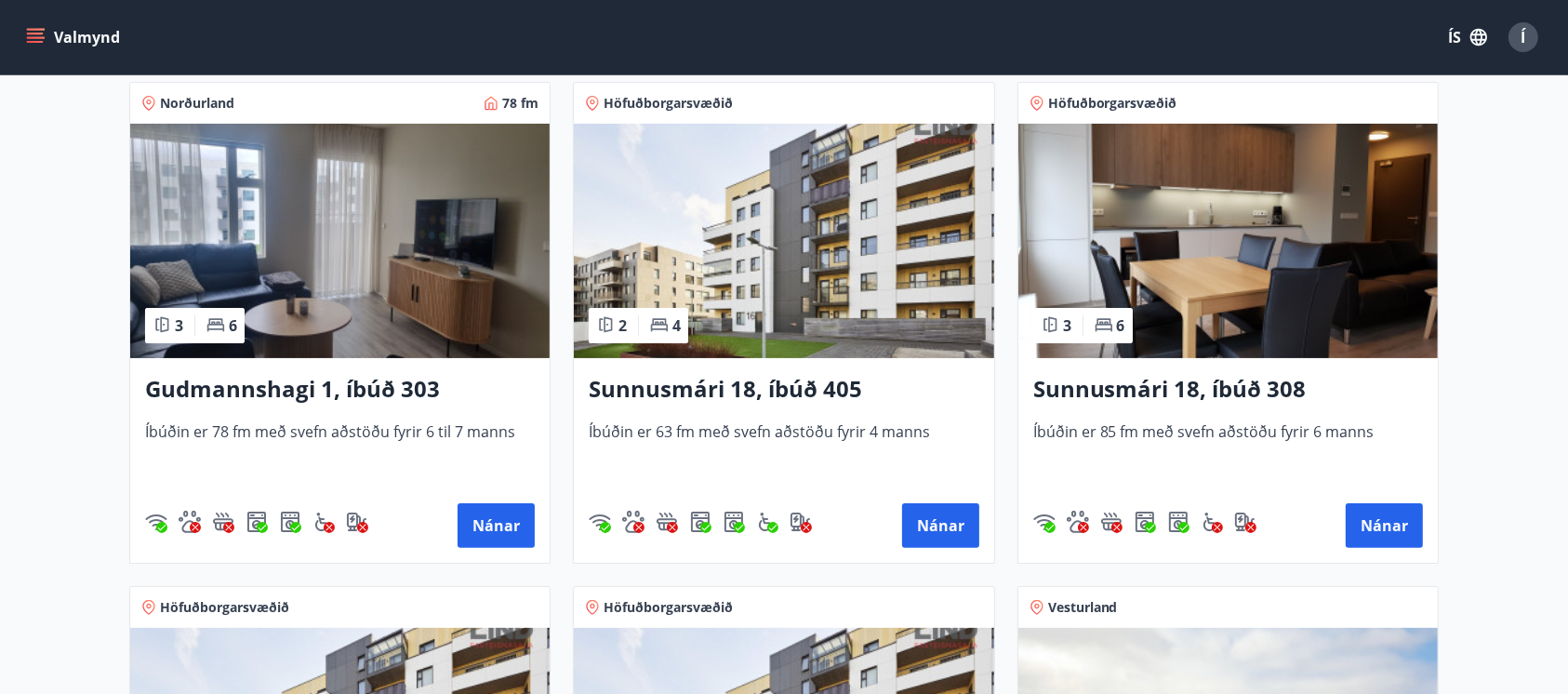 click on "Íbúðin er 63 fm með svefn aðstöðu fyrir 4 manns" at bounding box center (783, 452) 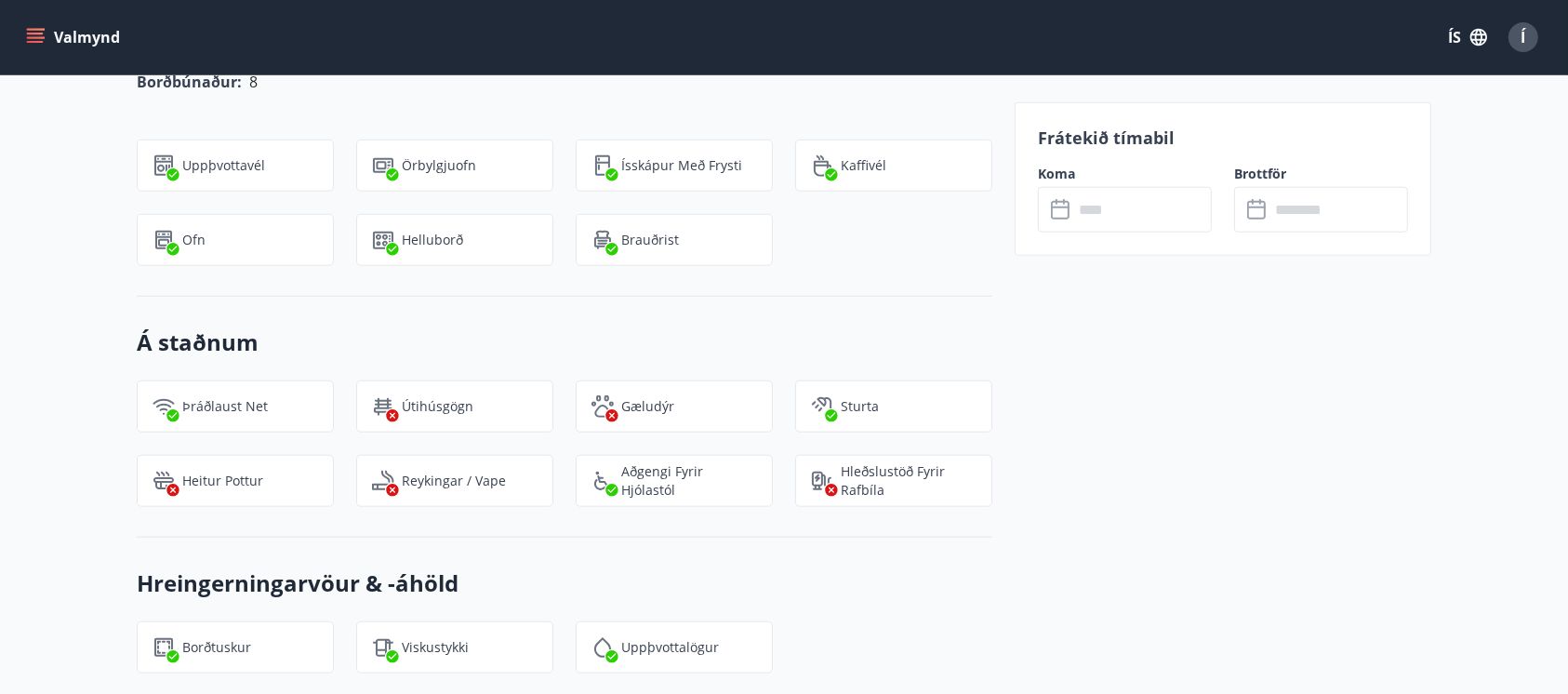 scroll, scrollTop: 1662, scrollLeft: 0, axis: vertical 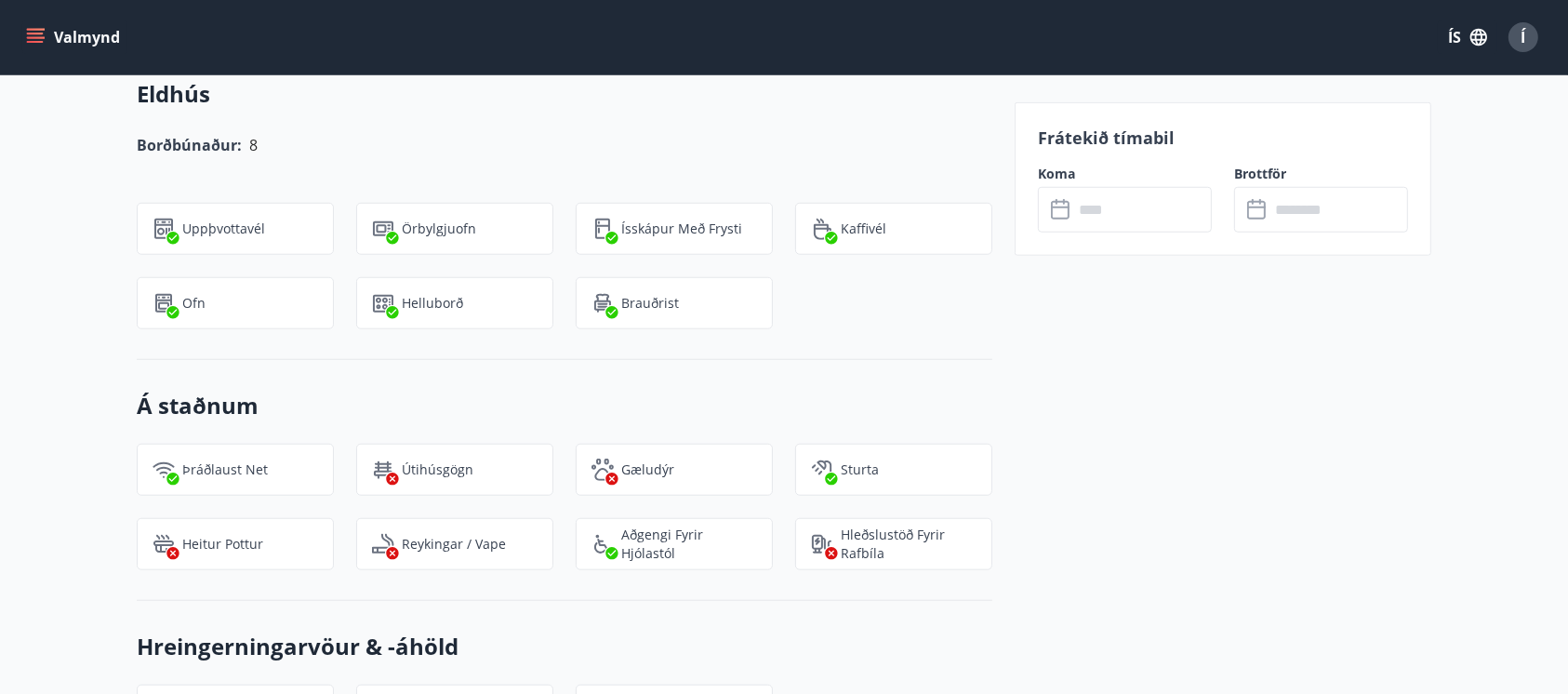 click at bounding box center [1142, 209] 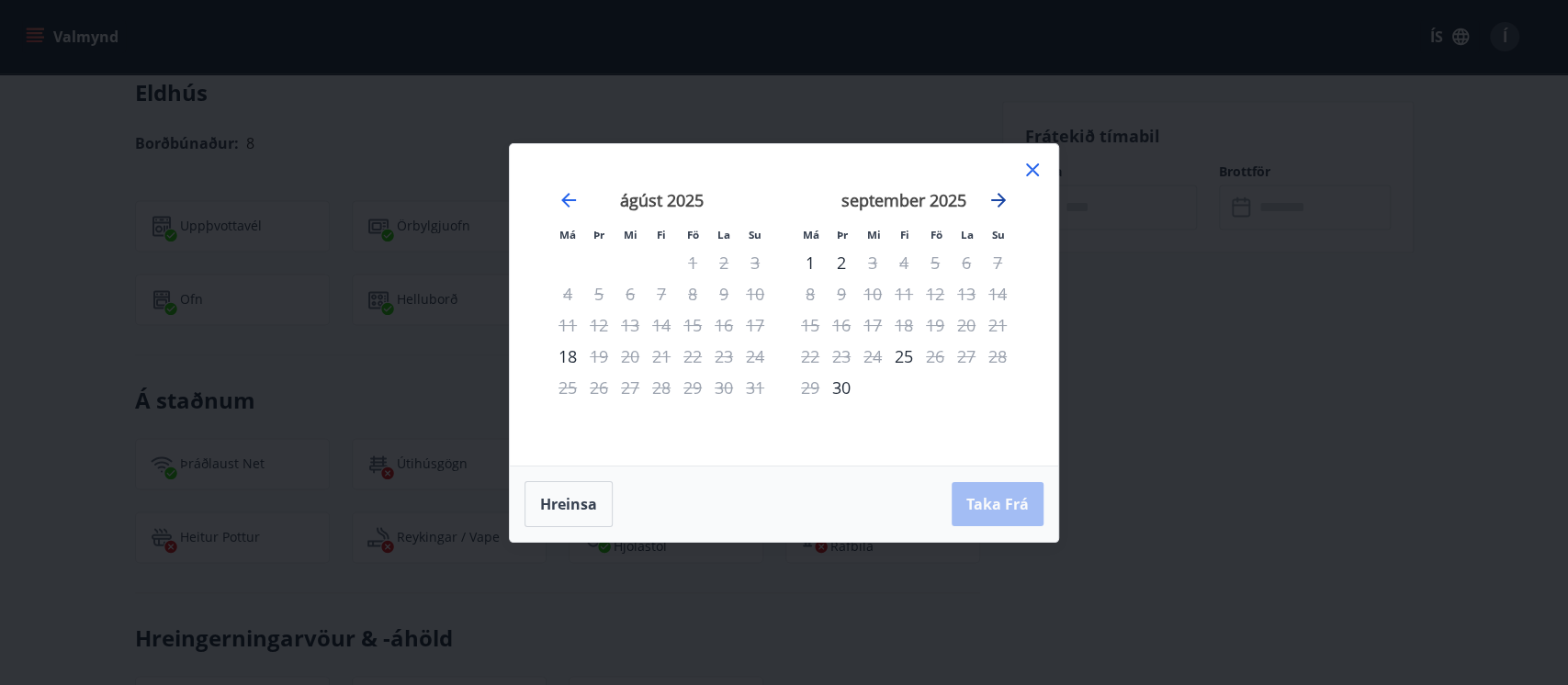 click 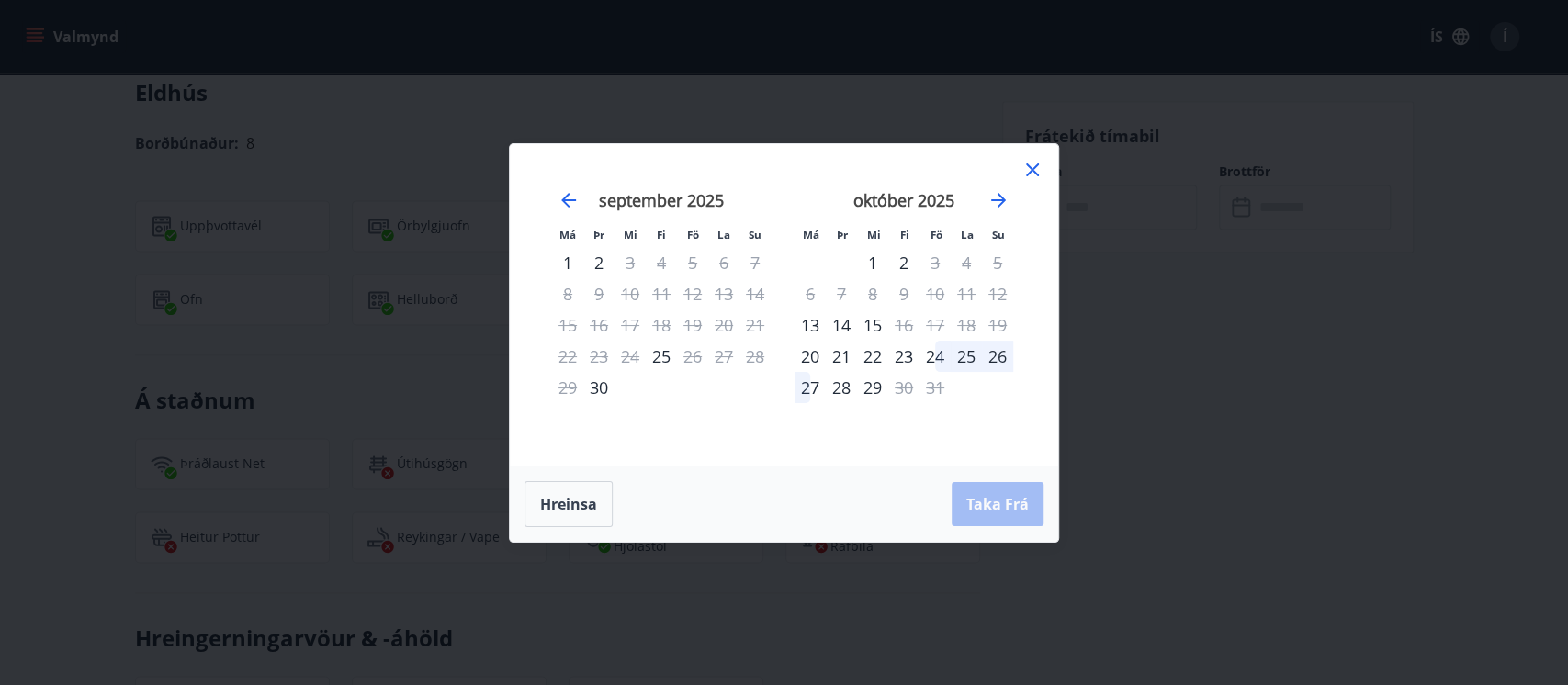 click 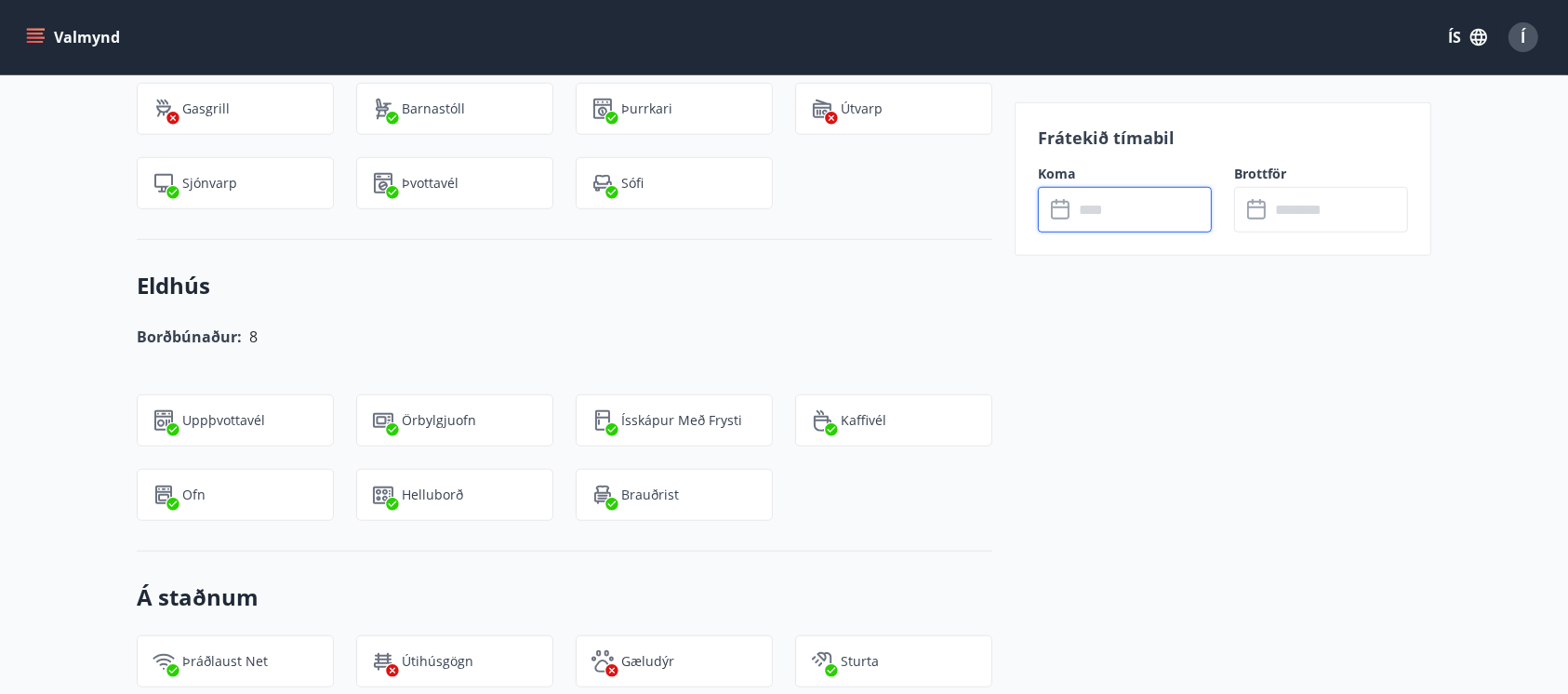 scroll, scrollTop: 1464, scrollLeft: 0, axis: vertical 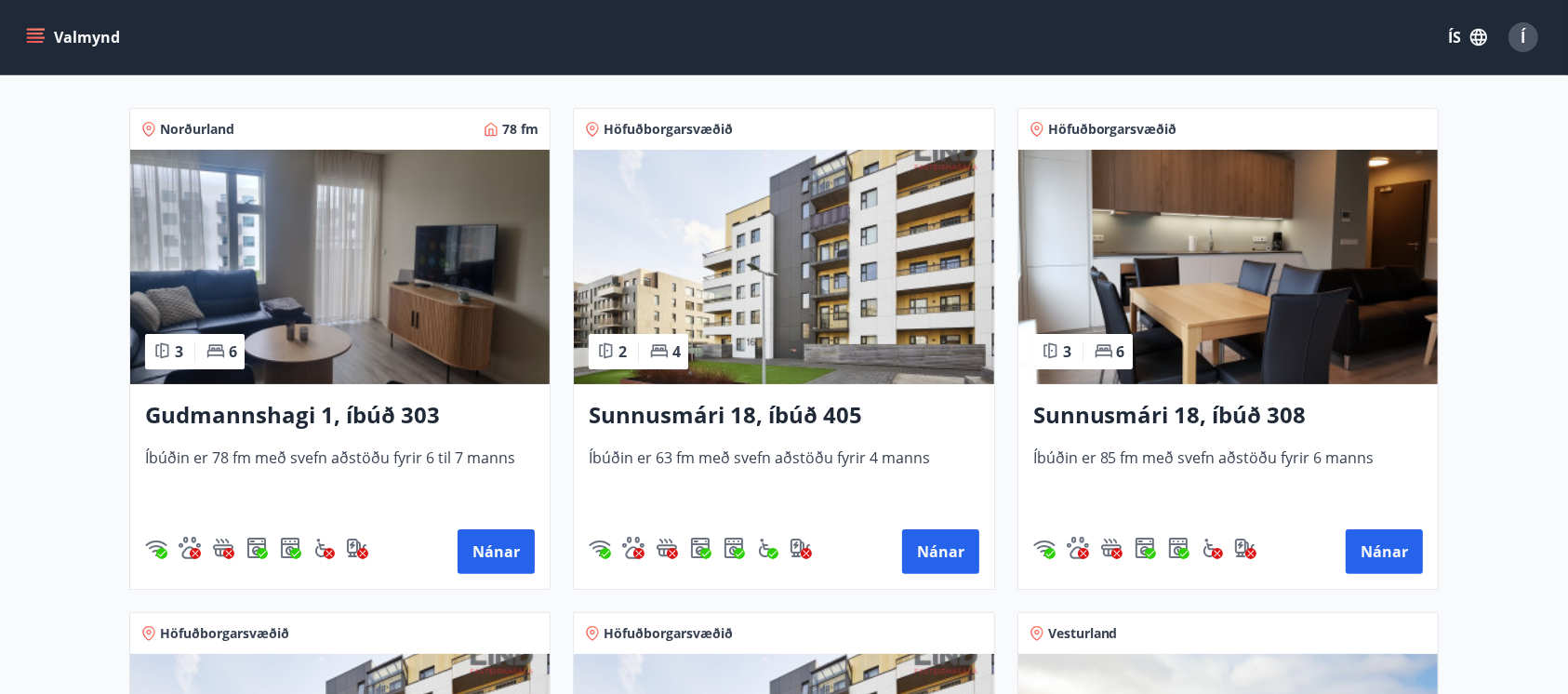 click at bounding box center [1228, 267] 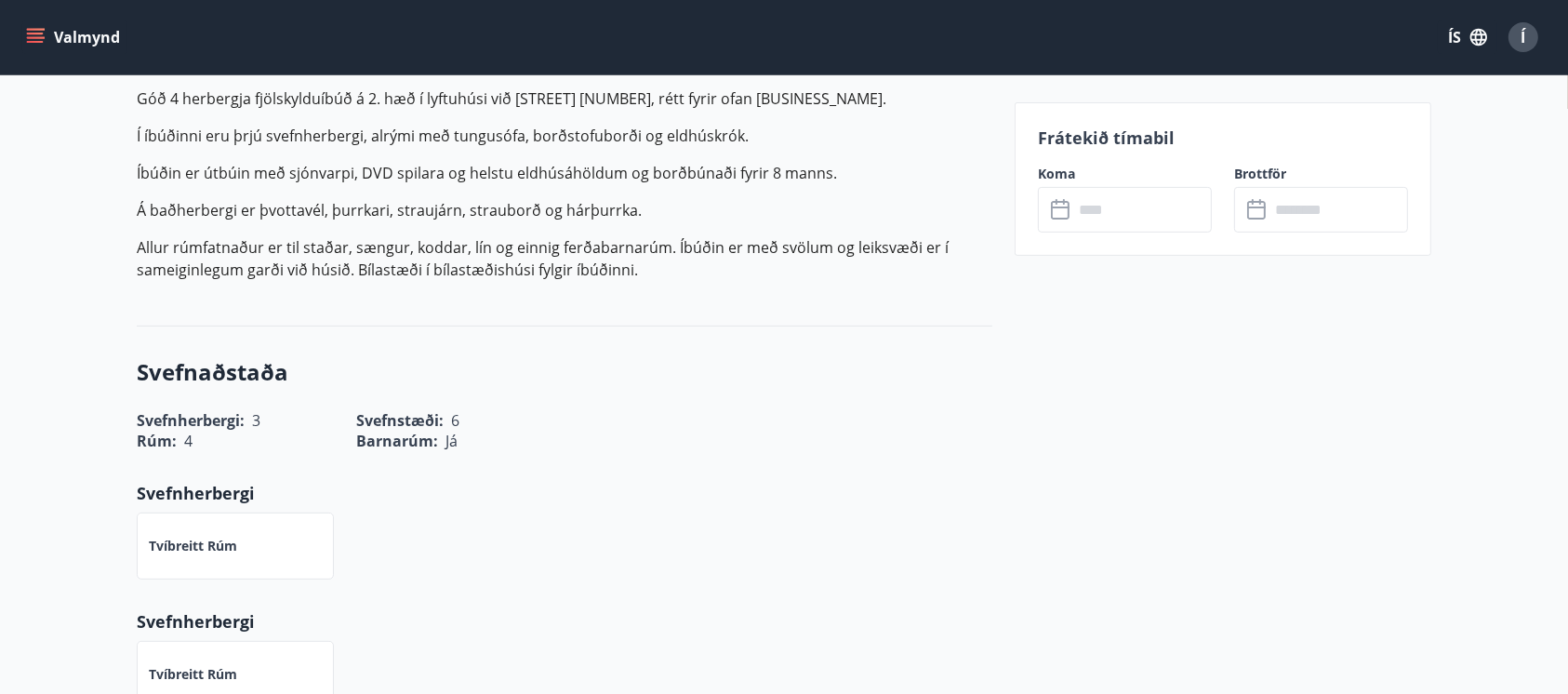 scroll, scrollTop: 602, scrollLeft: 0, axis: vertical 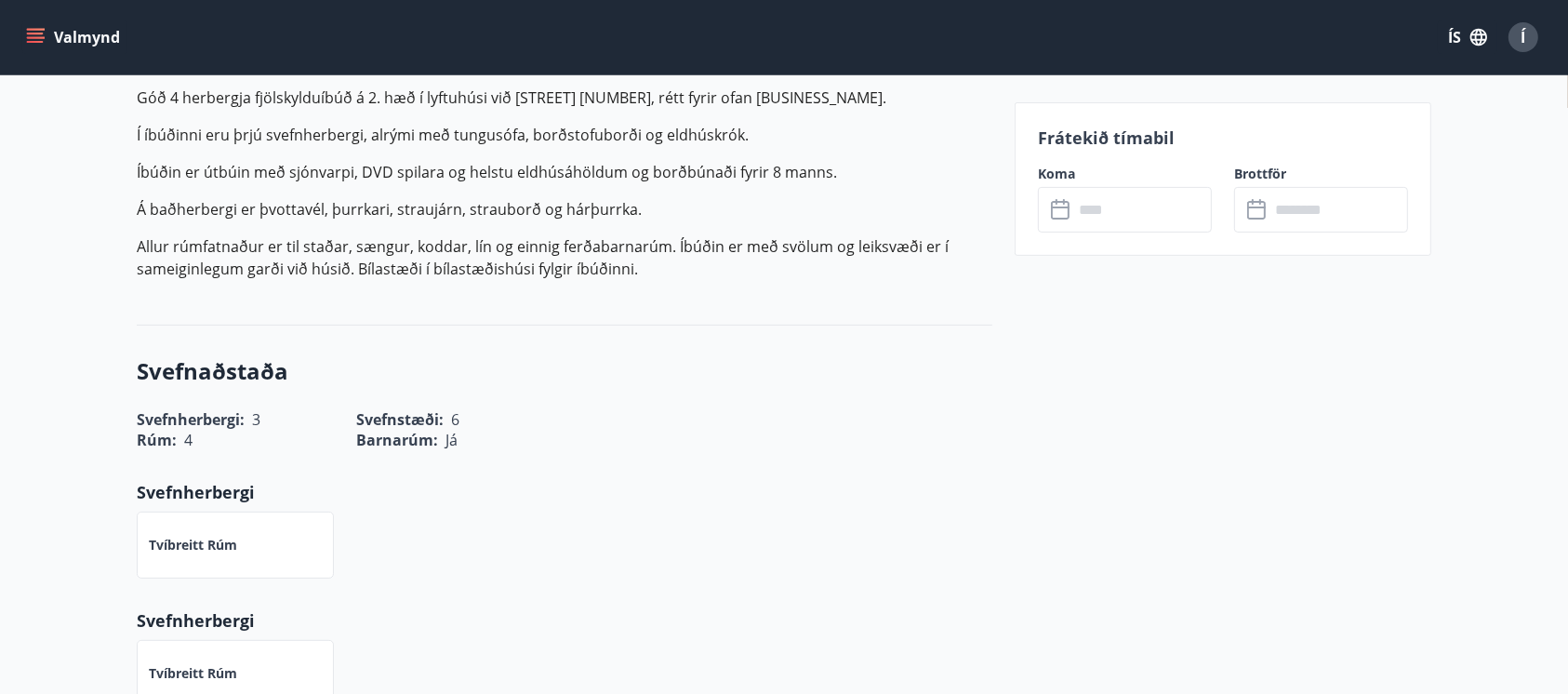 click at bounding box center [1142, 209] 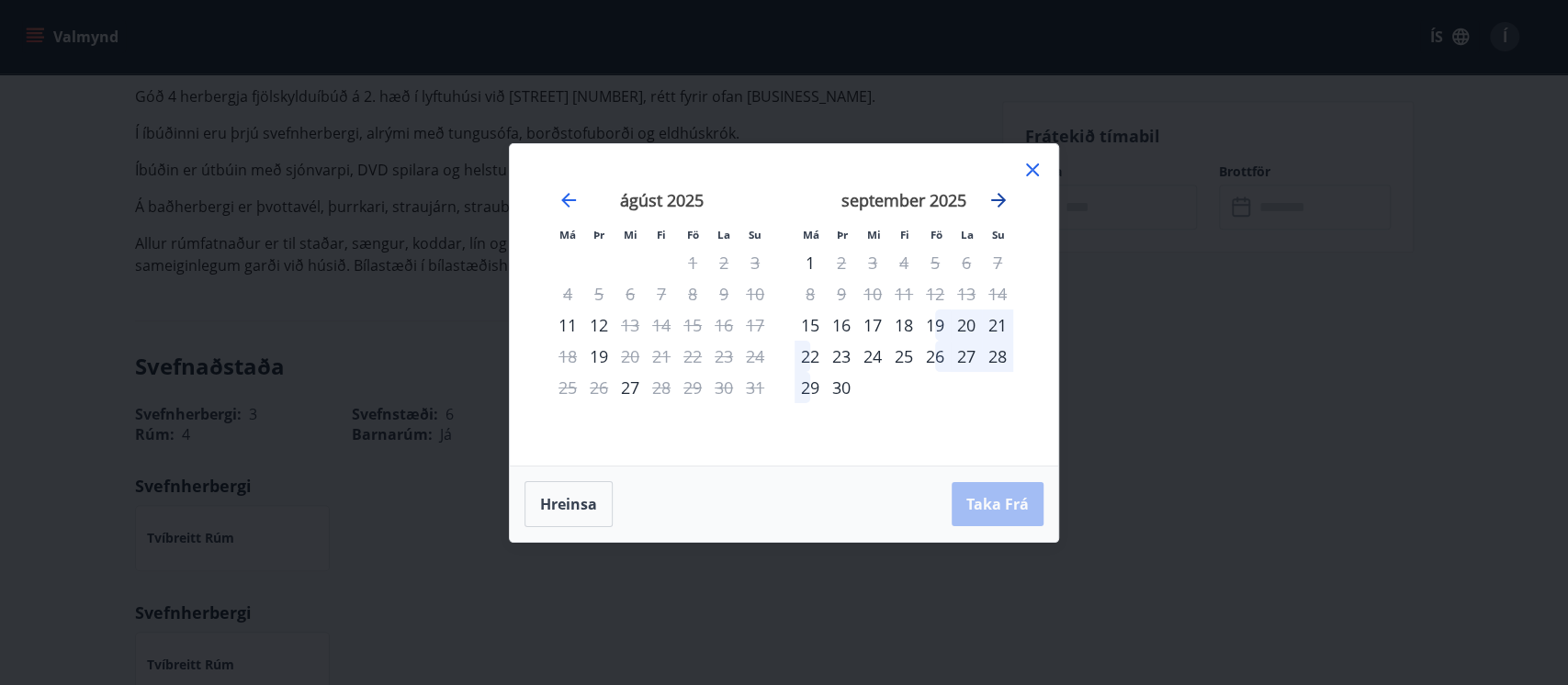 click 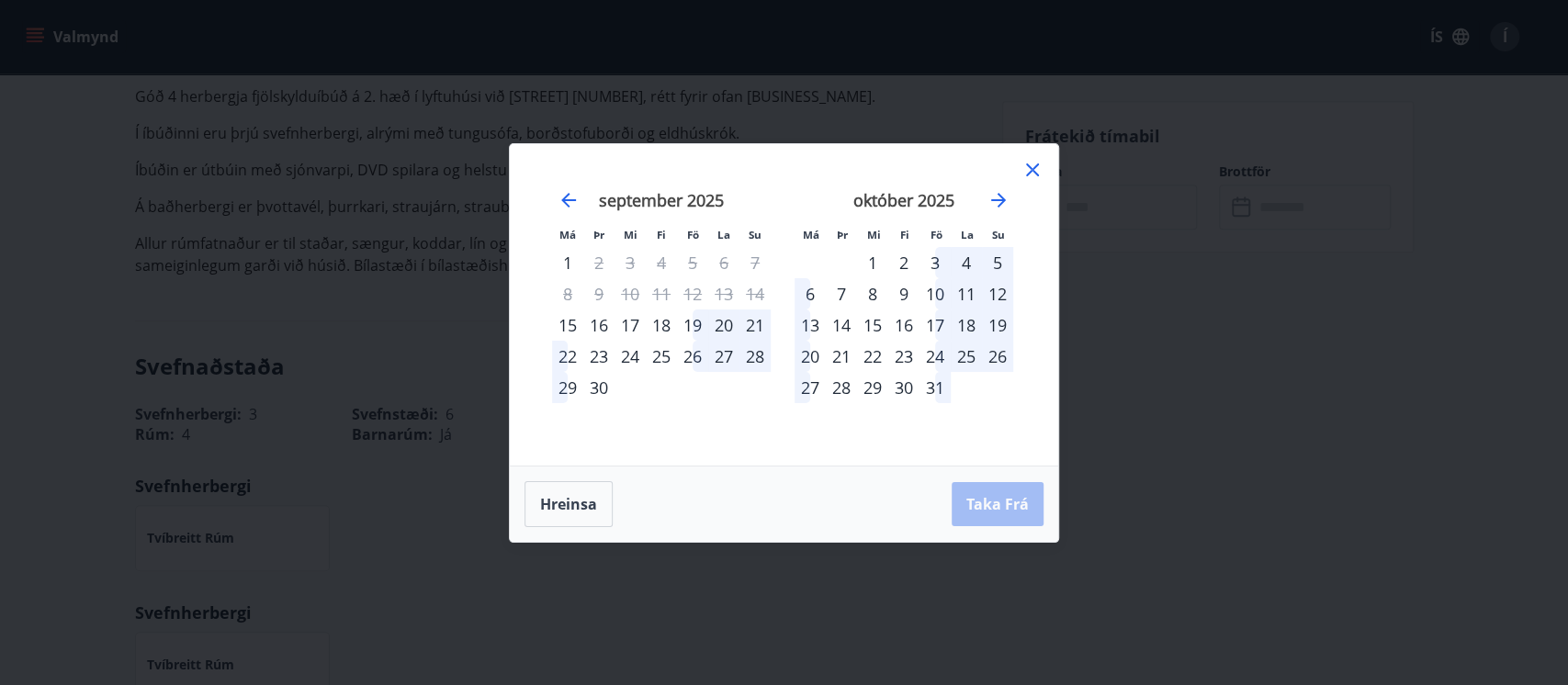 click on "31" at bounding box center (935, 387) 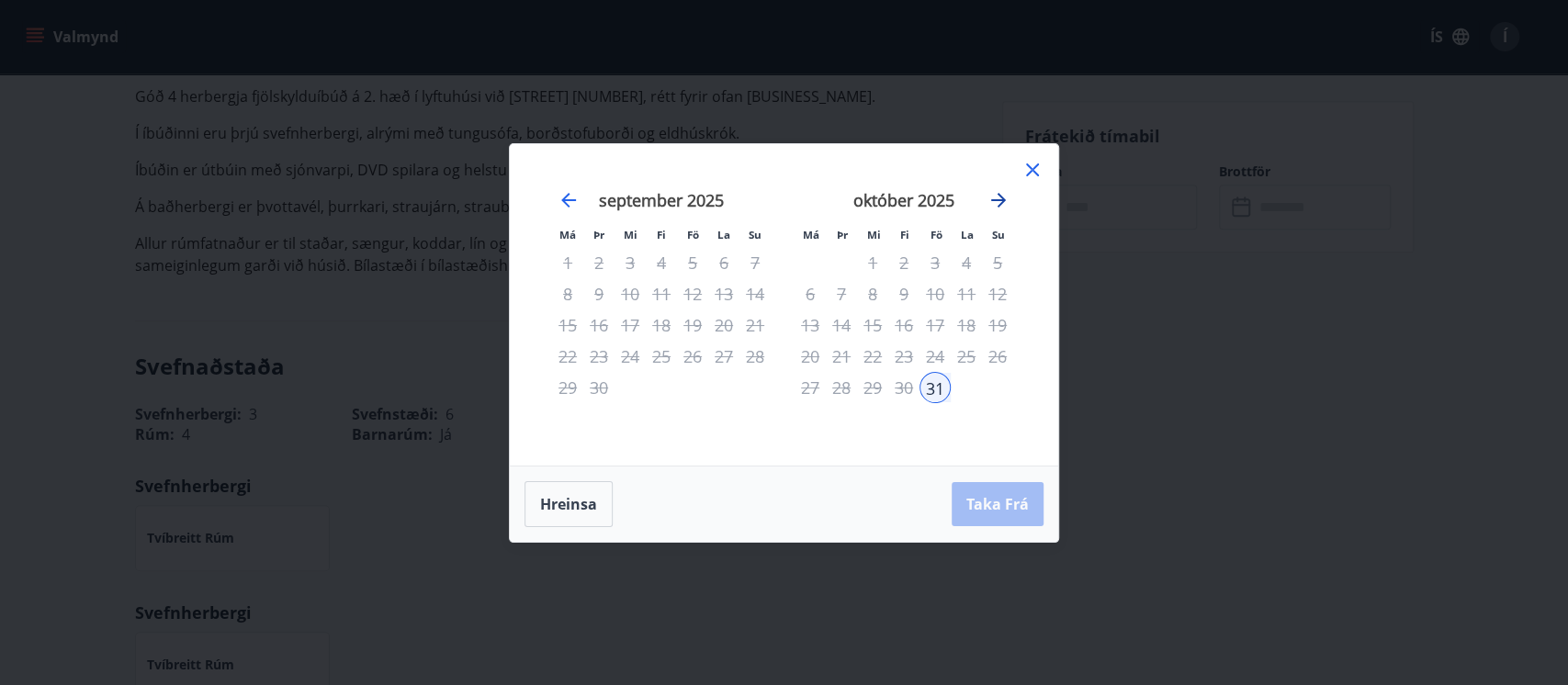 click 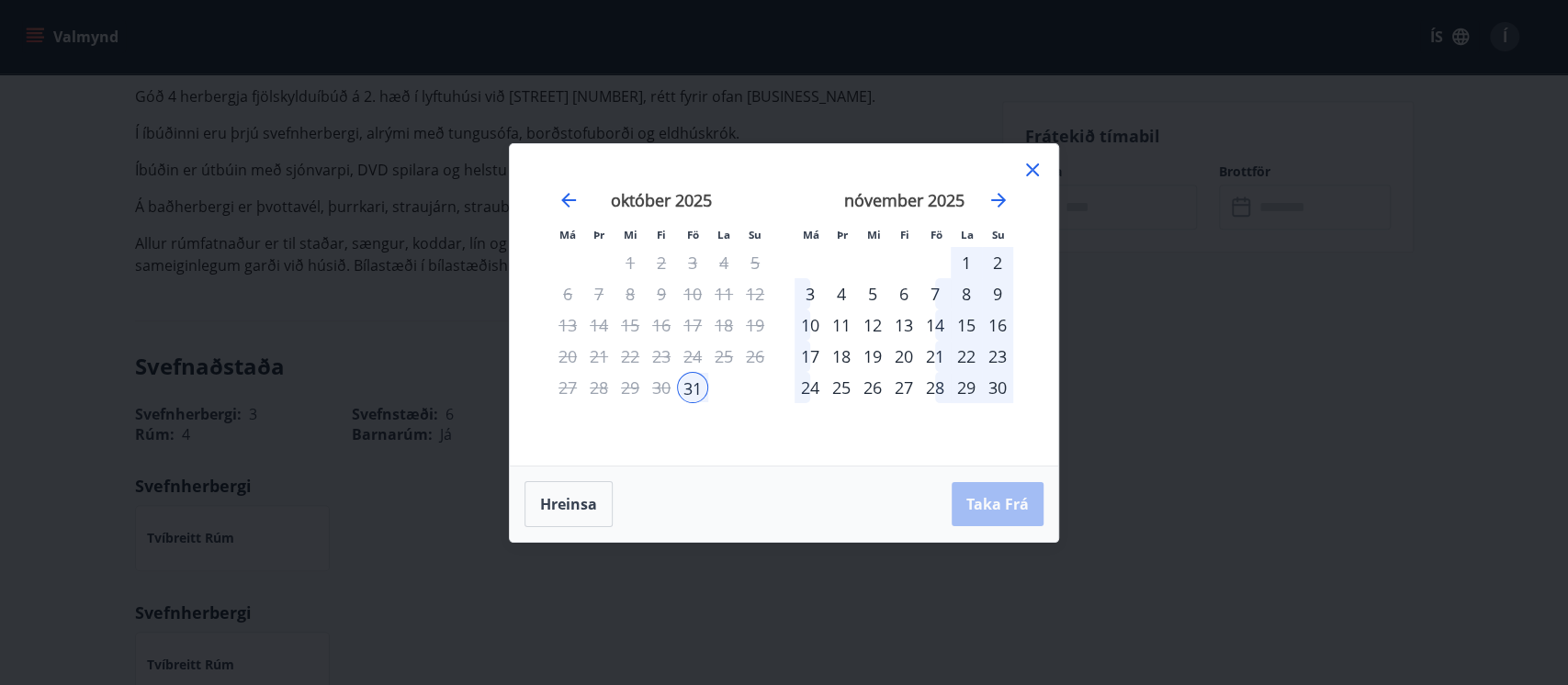 click on "1" at bounding box center (966, 263) 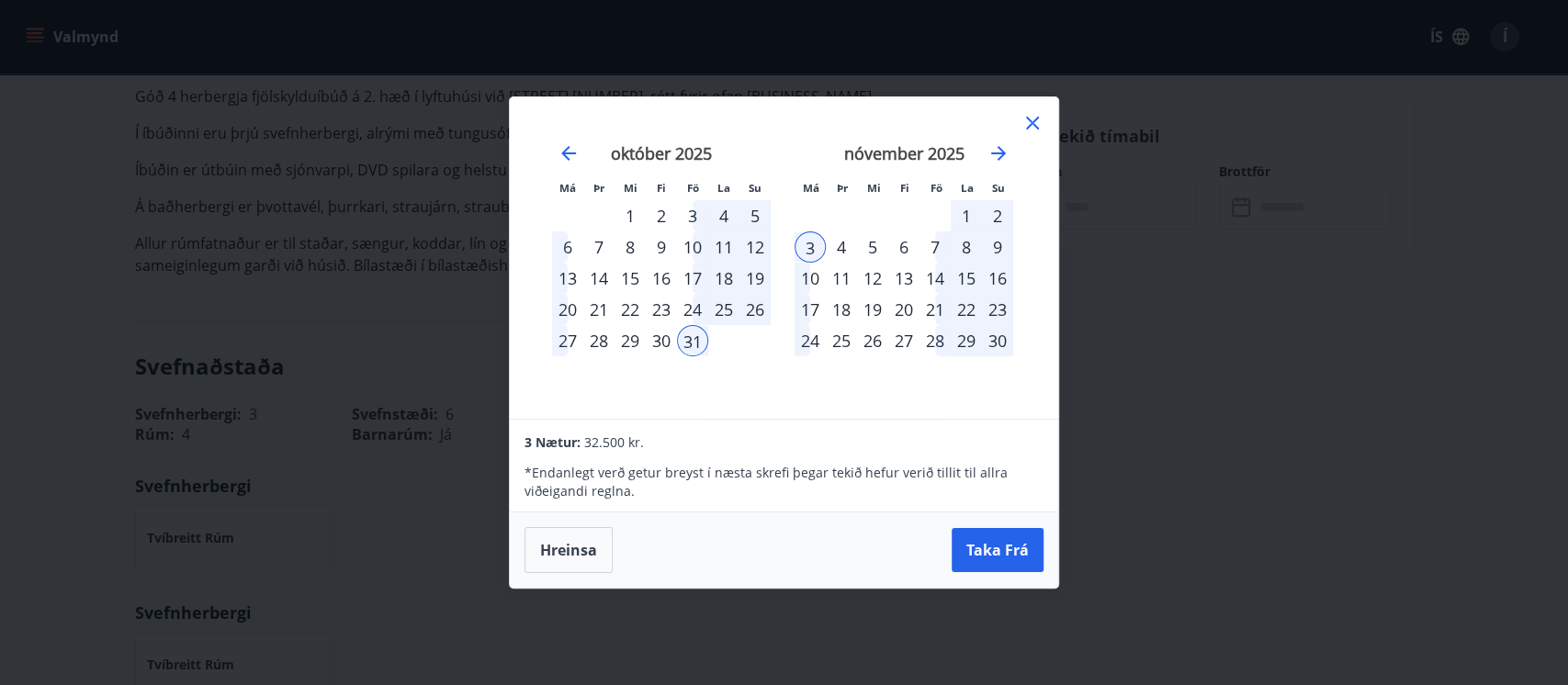 click on "1" at bounding box center [966, 216] 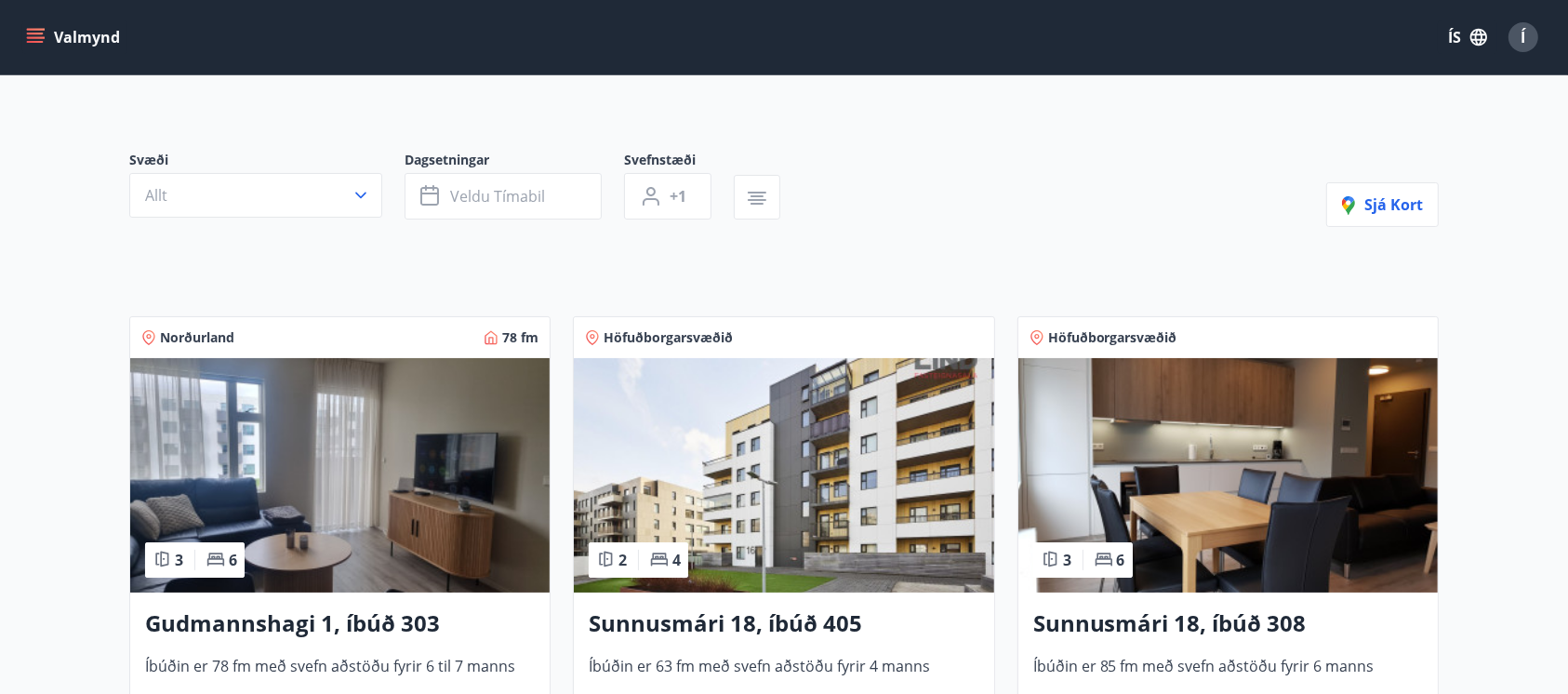 scroll, scrollTop: 247, scrollLeft: 0, axis: vertical 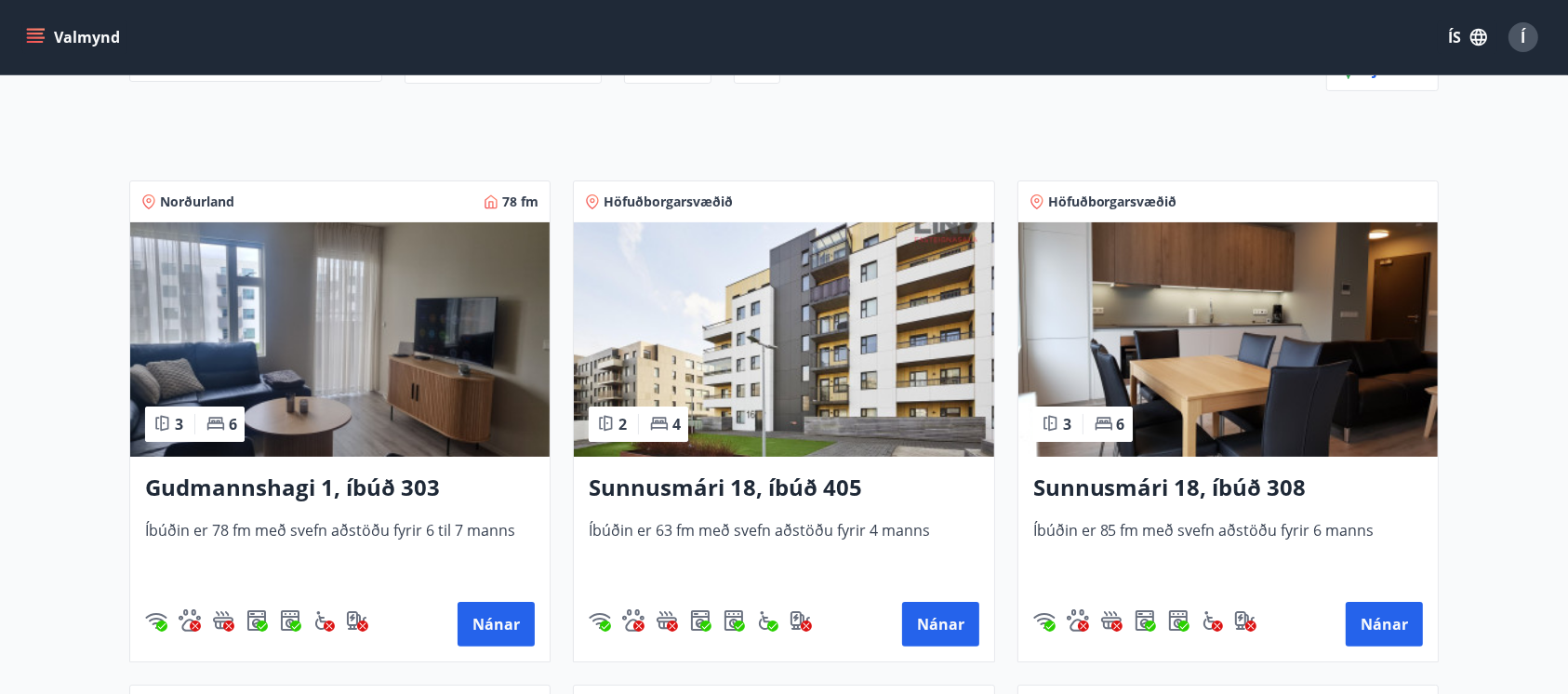 click at bounding box center [1228, 340] 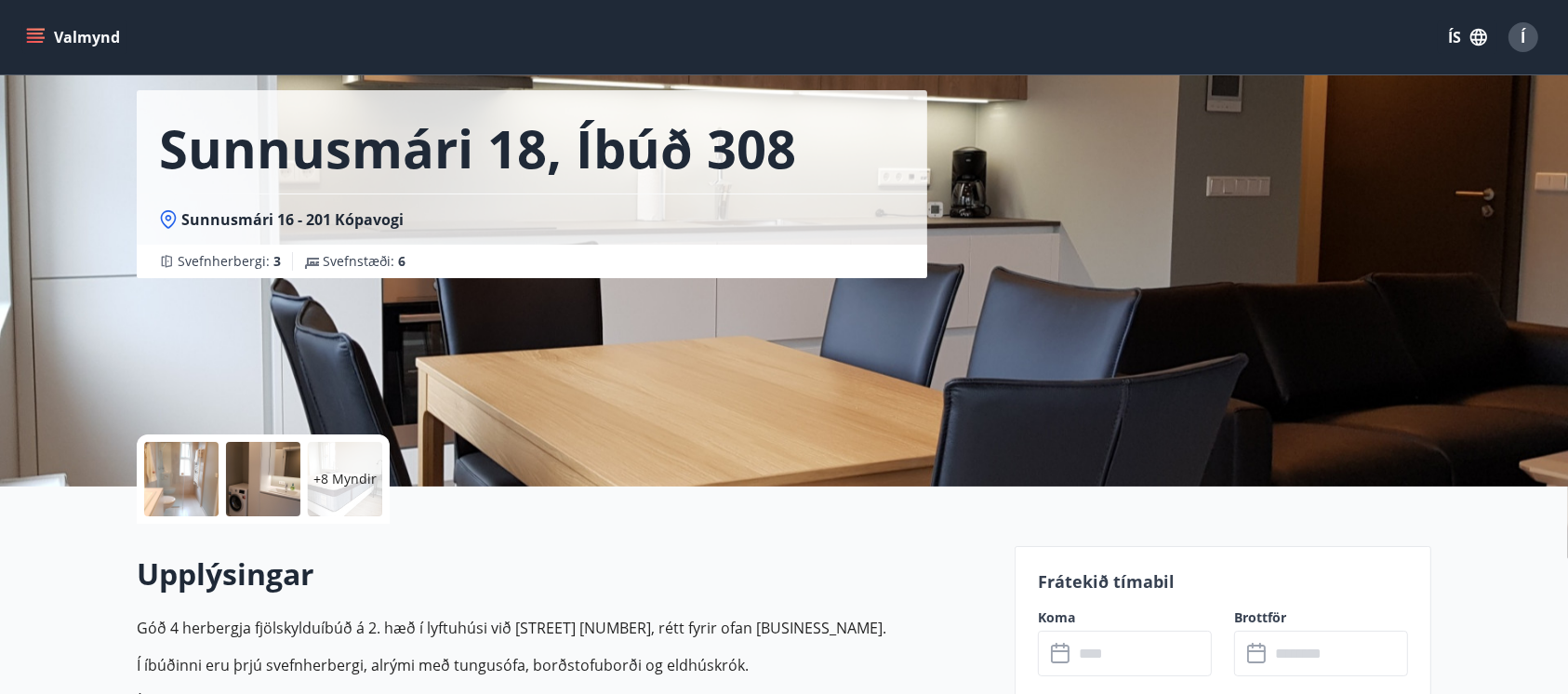 scroll, scrollTop: 380, scrollLeft: 0, axis: vertical 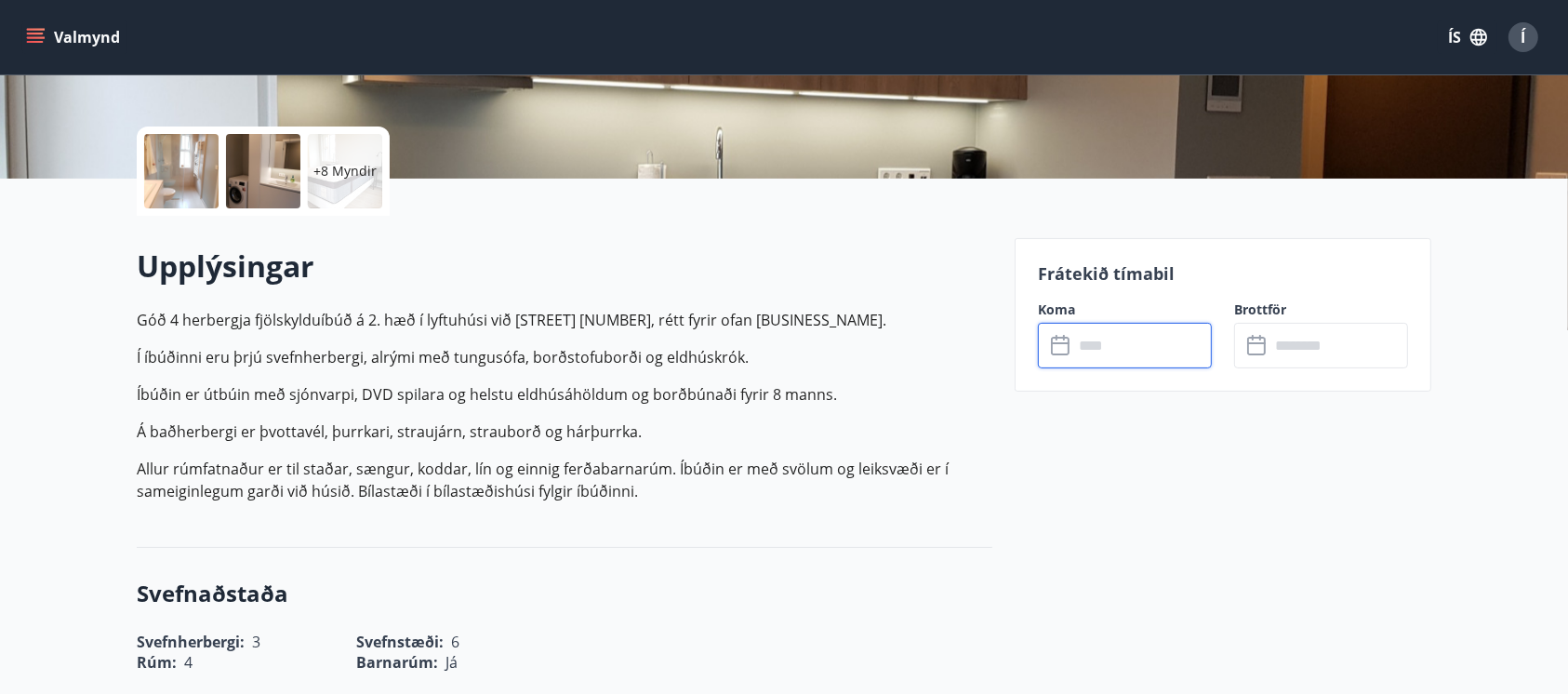 click at bounding box center (1142, 345) 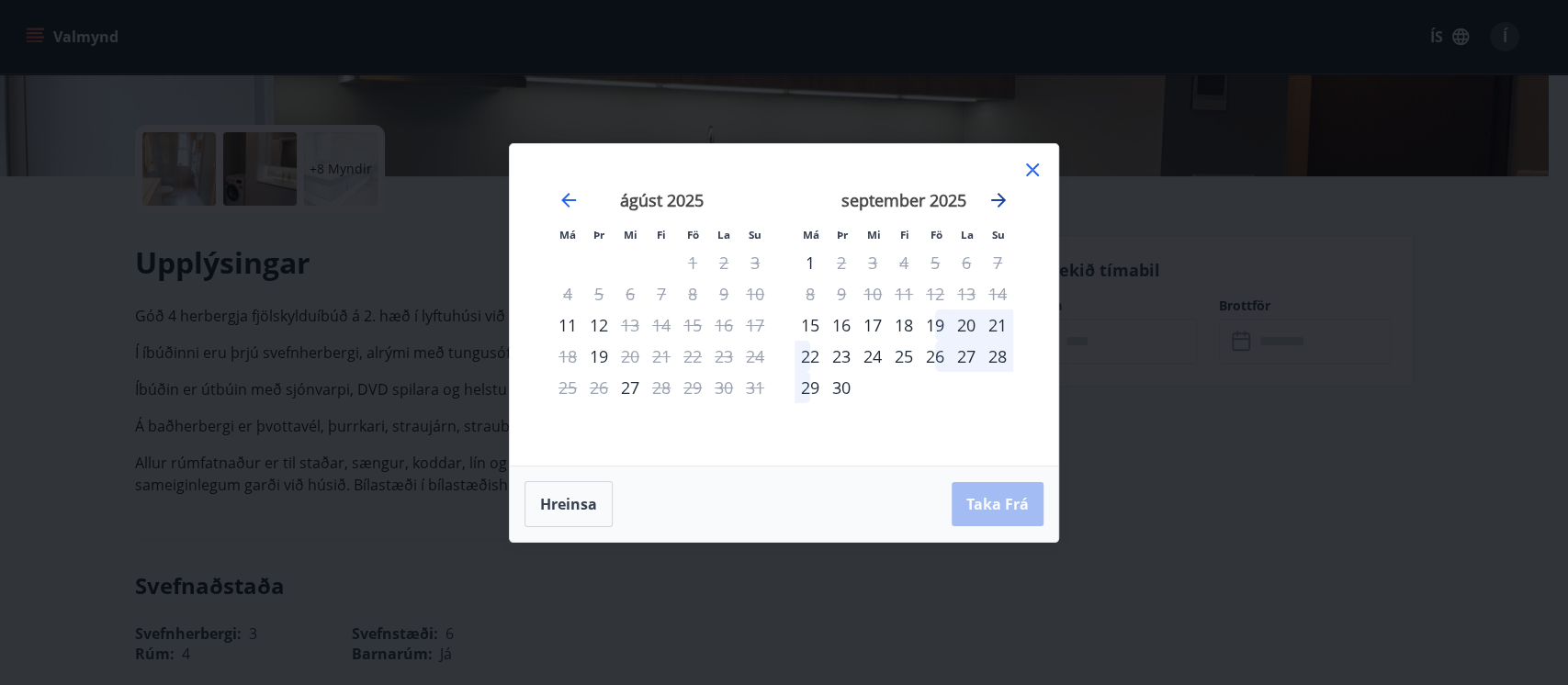 click 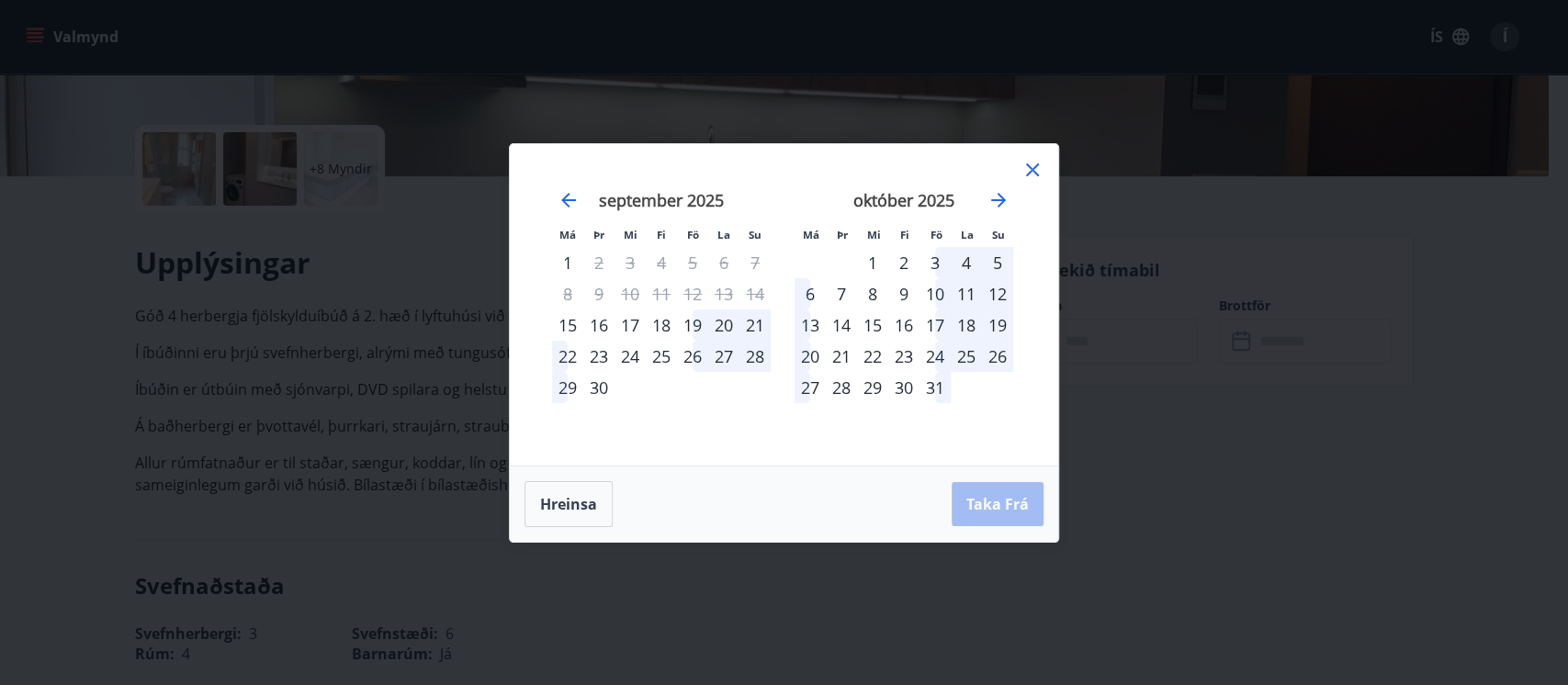 click on "31" at bounding box center (935, 387) 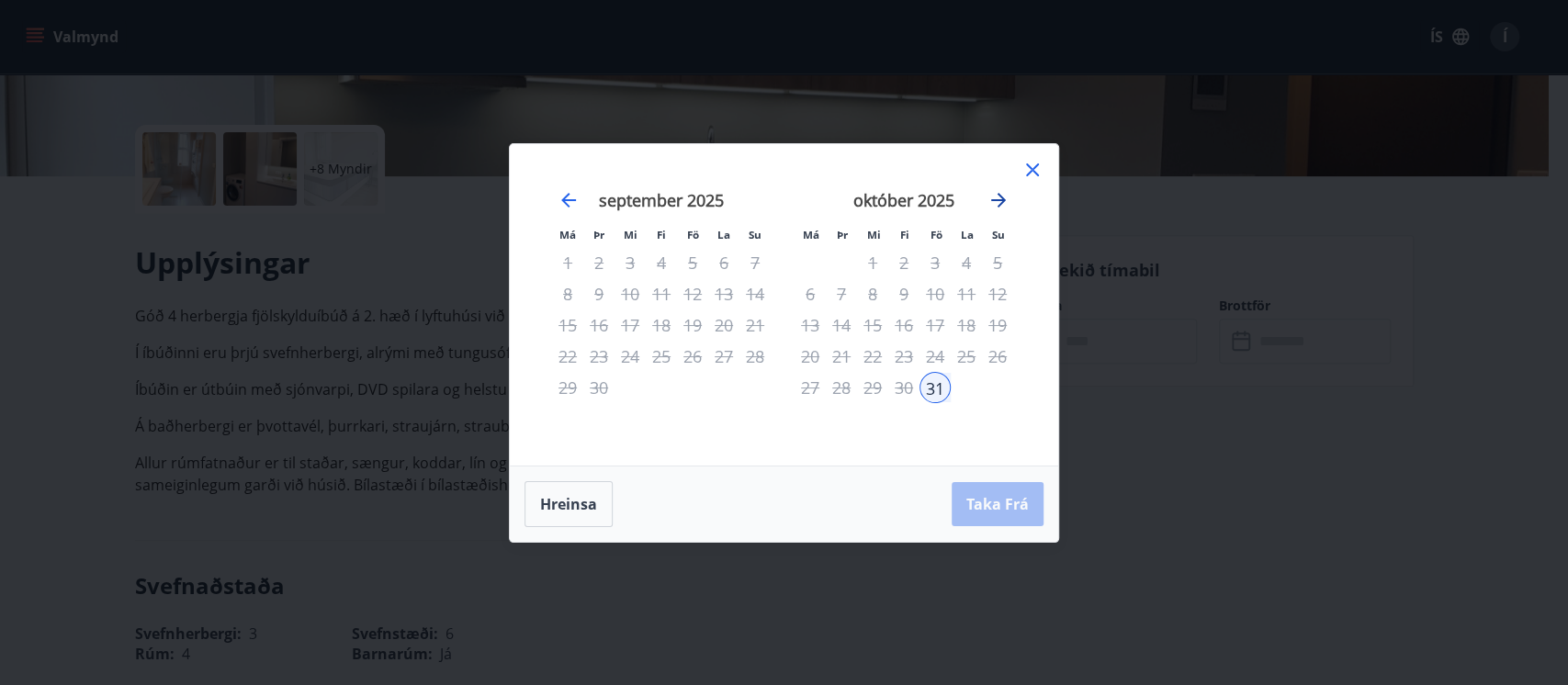 click 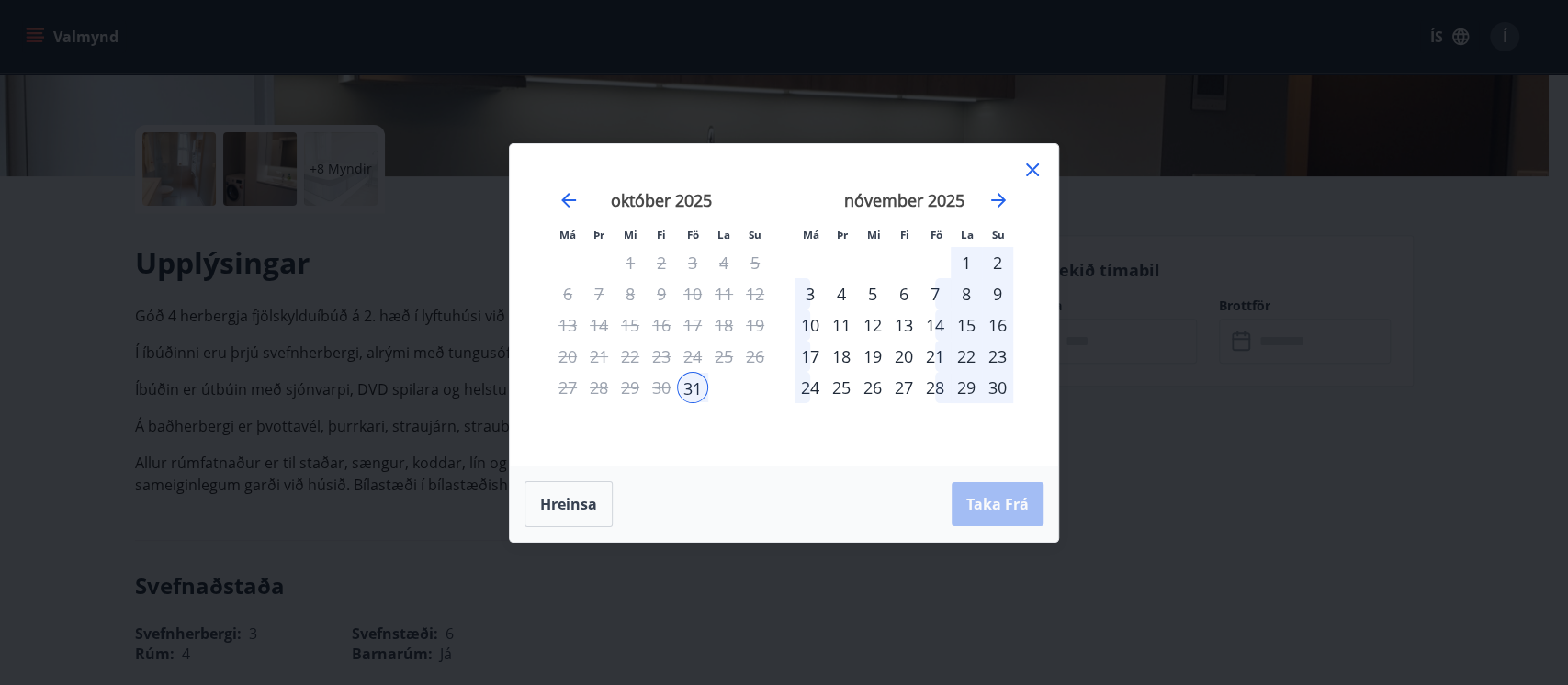 click on "1" at bounding box center [966, 263] 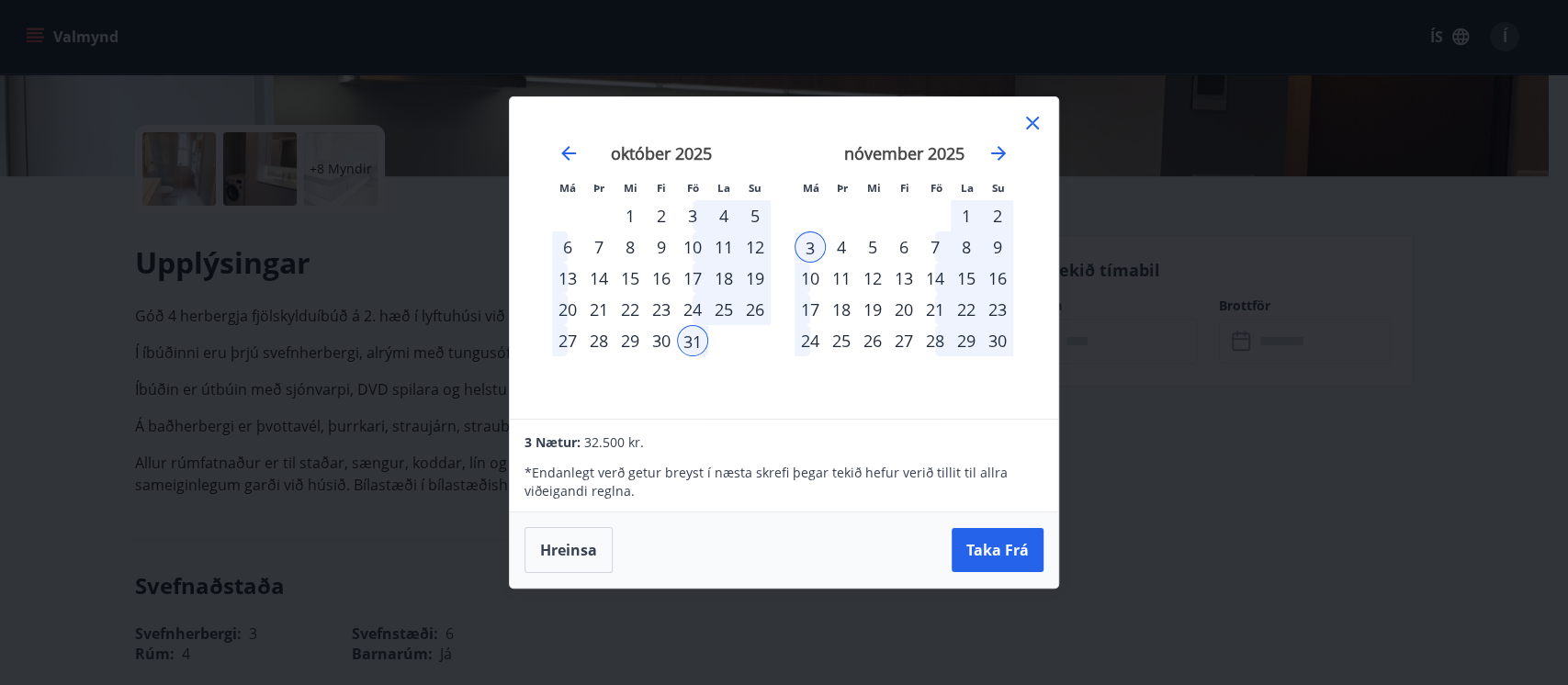 click 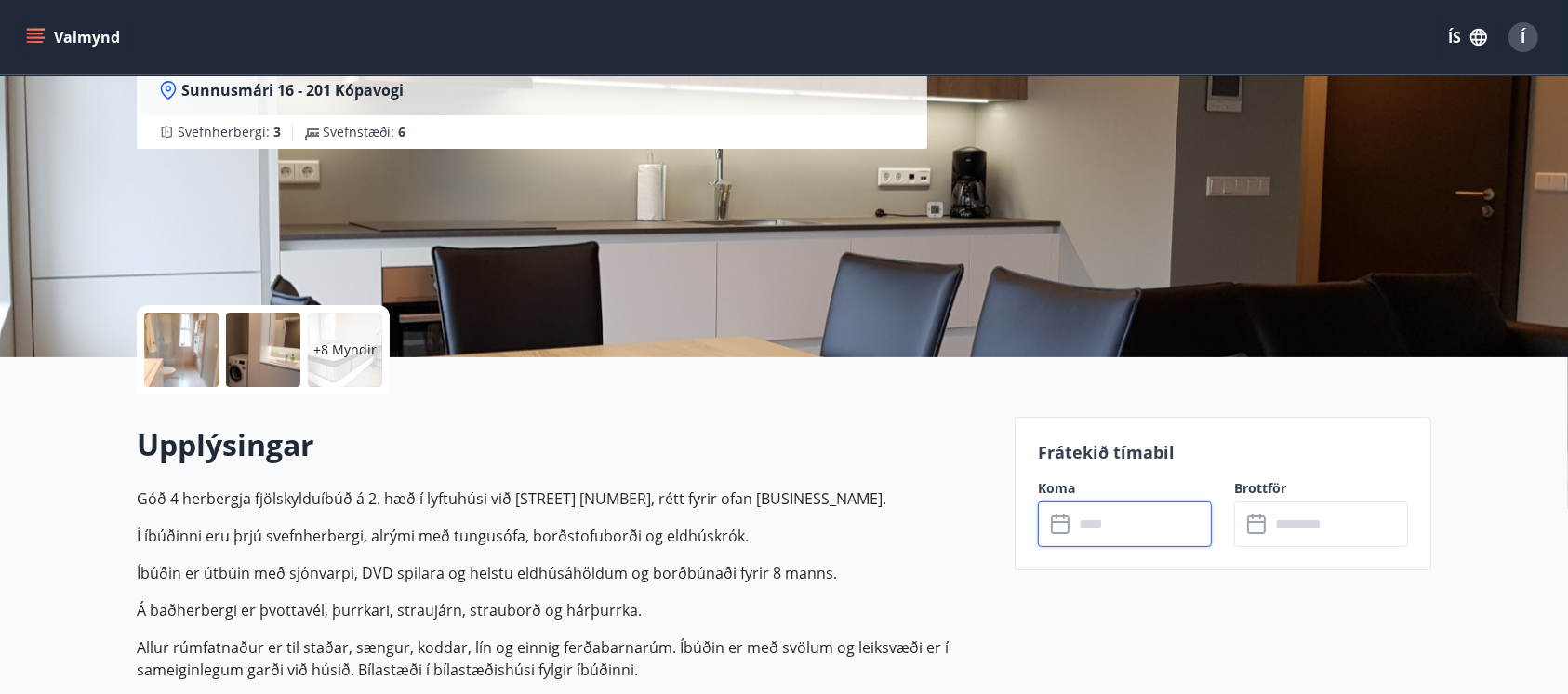scroll, scrollTop: 156, scrollLeft: 0, axis: vertical 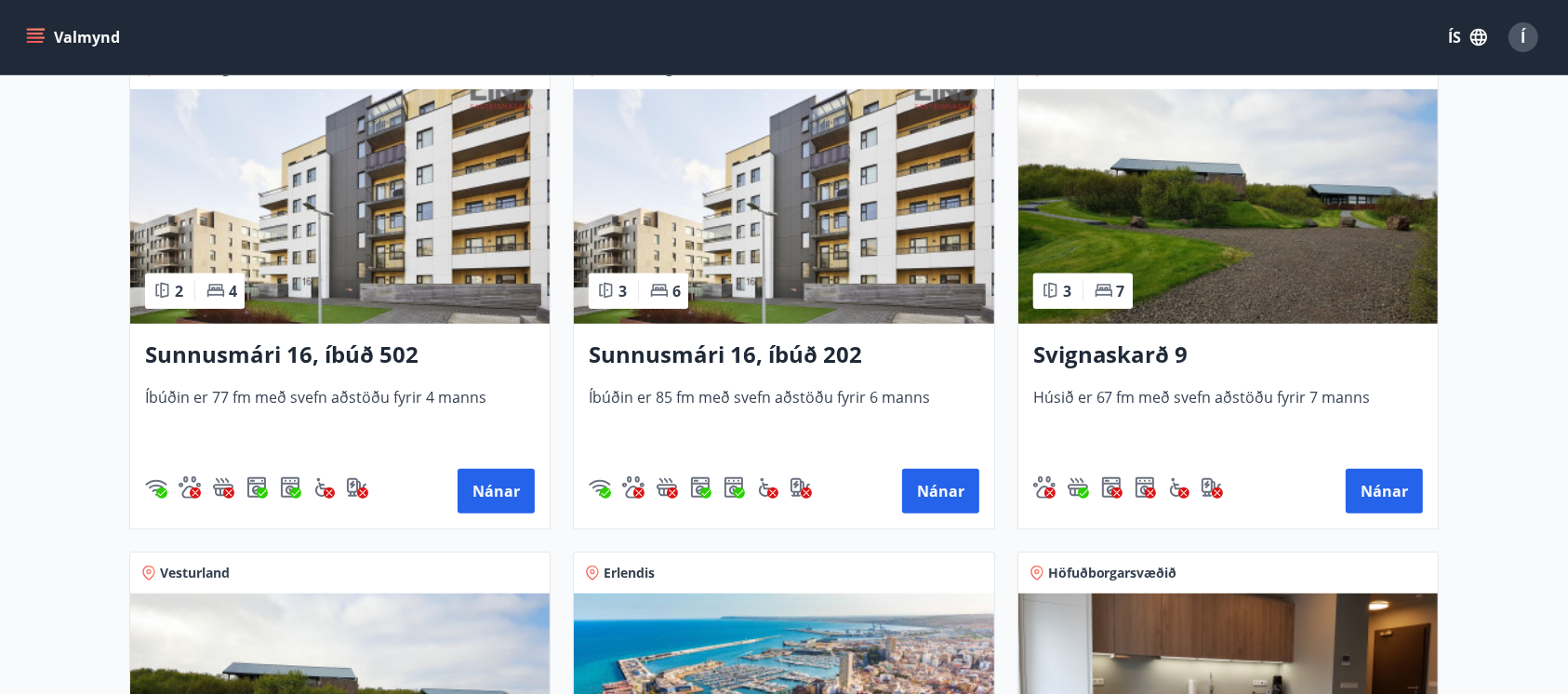 click at bounding box center (339, 207) 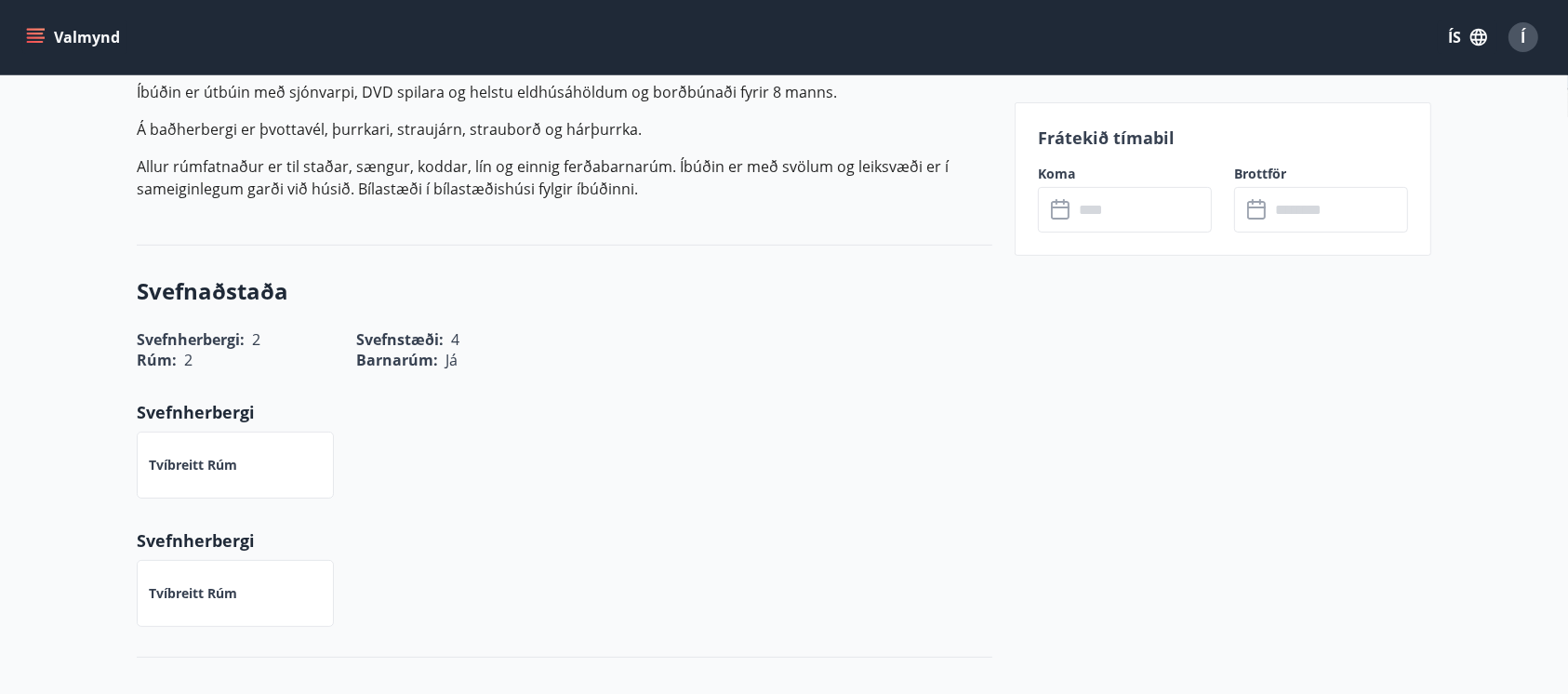 scroll, scrollTop: 594, scrollLeft: 0, axis: vertical 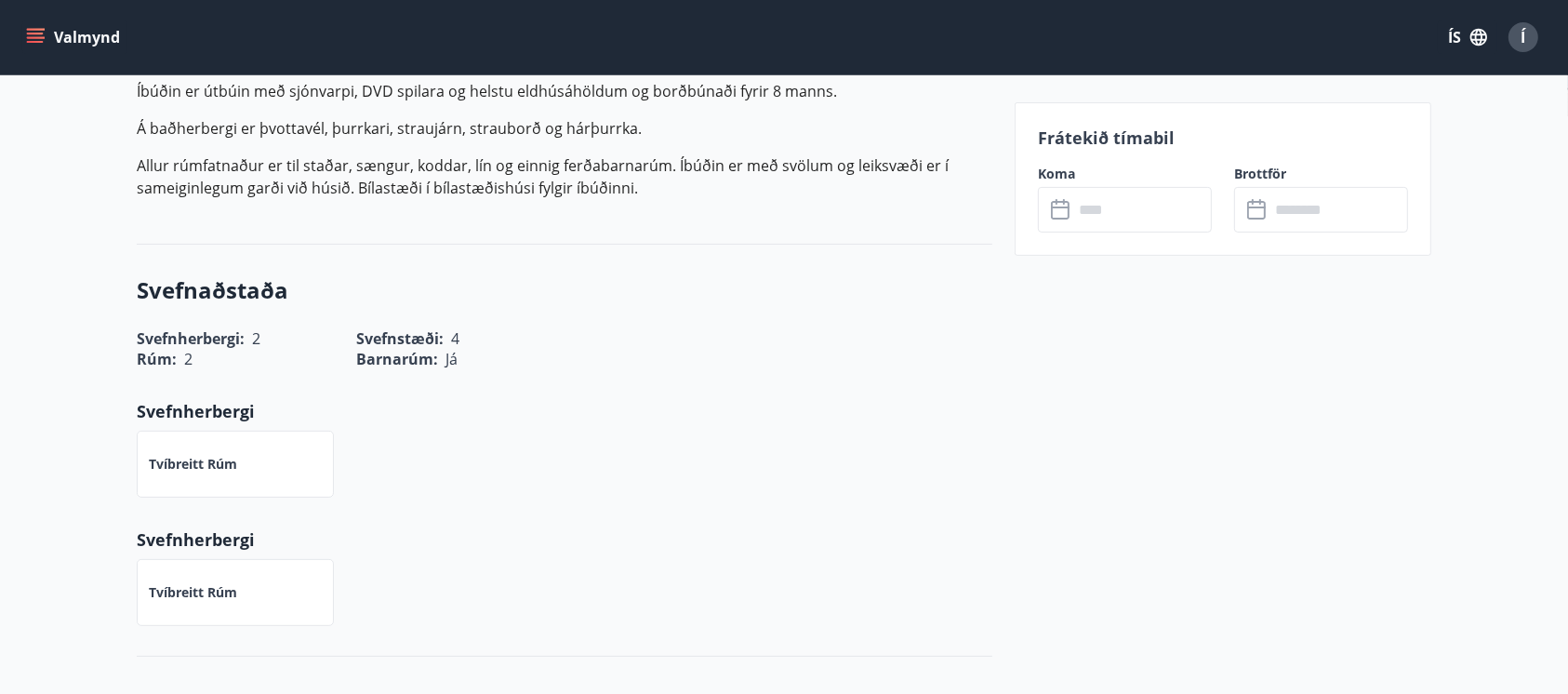 click at bounding box center (1142, 209) 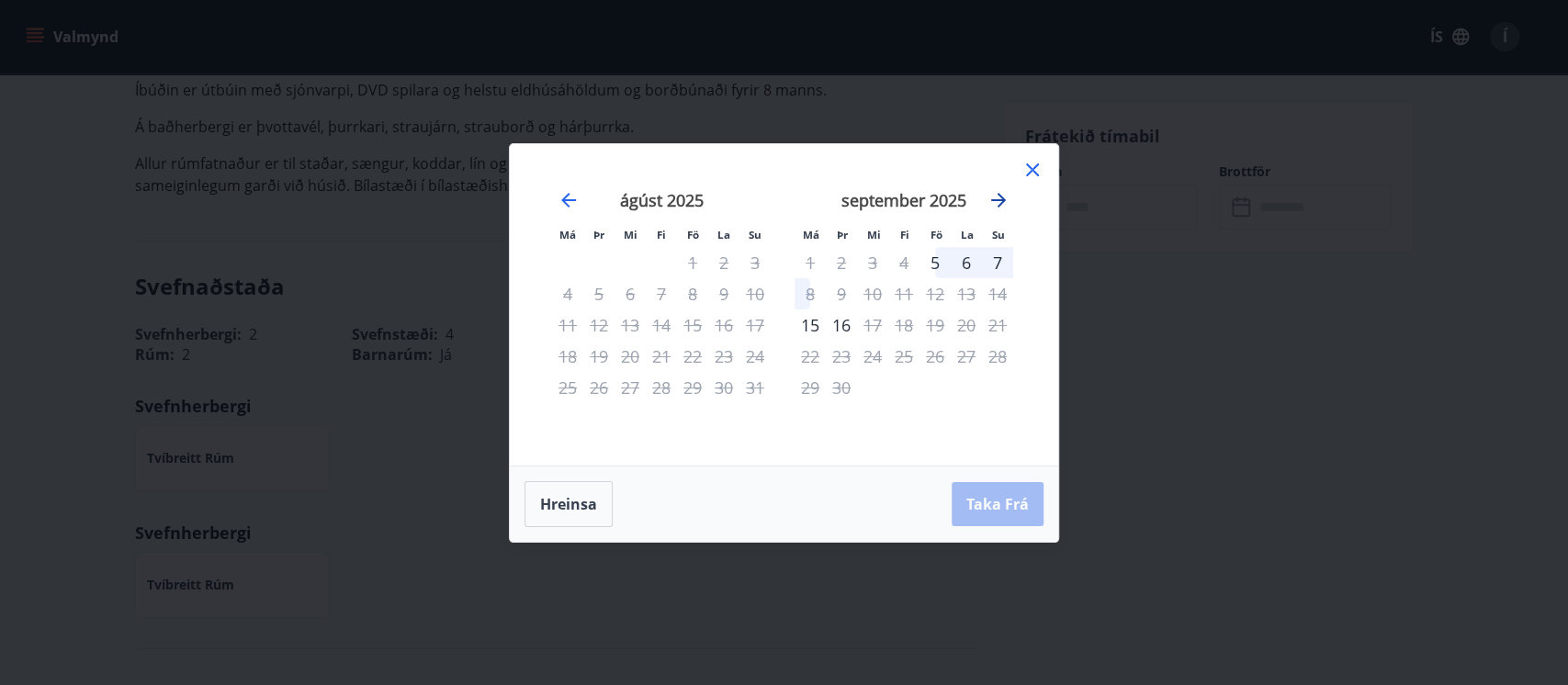 click 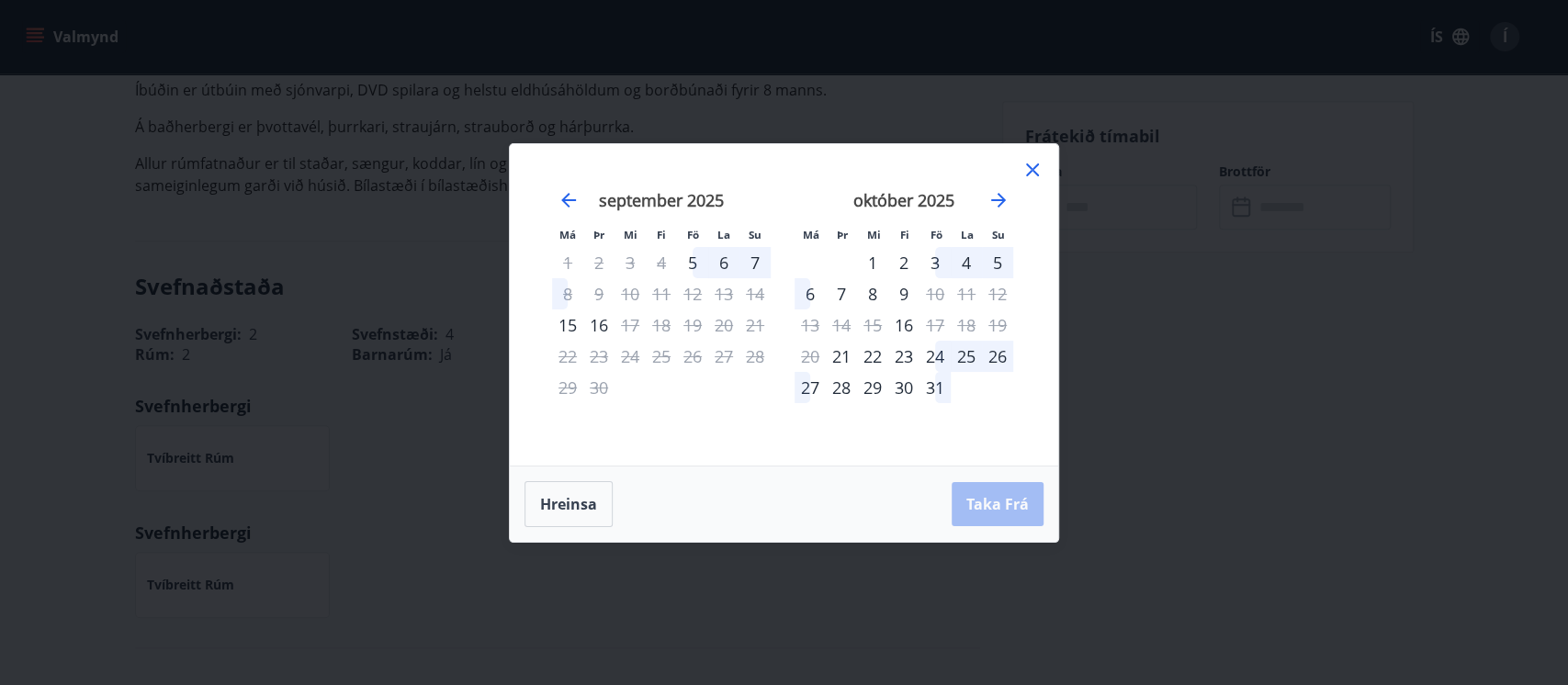 click on "31" at bounding box center [935, 387] 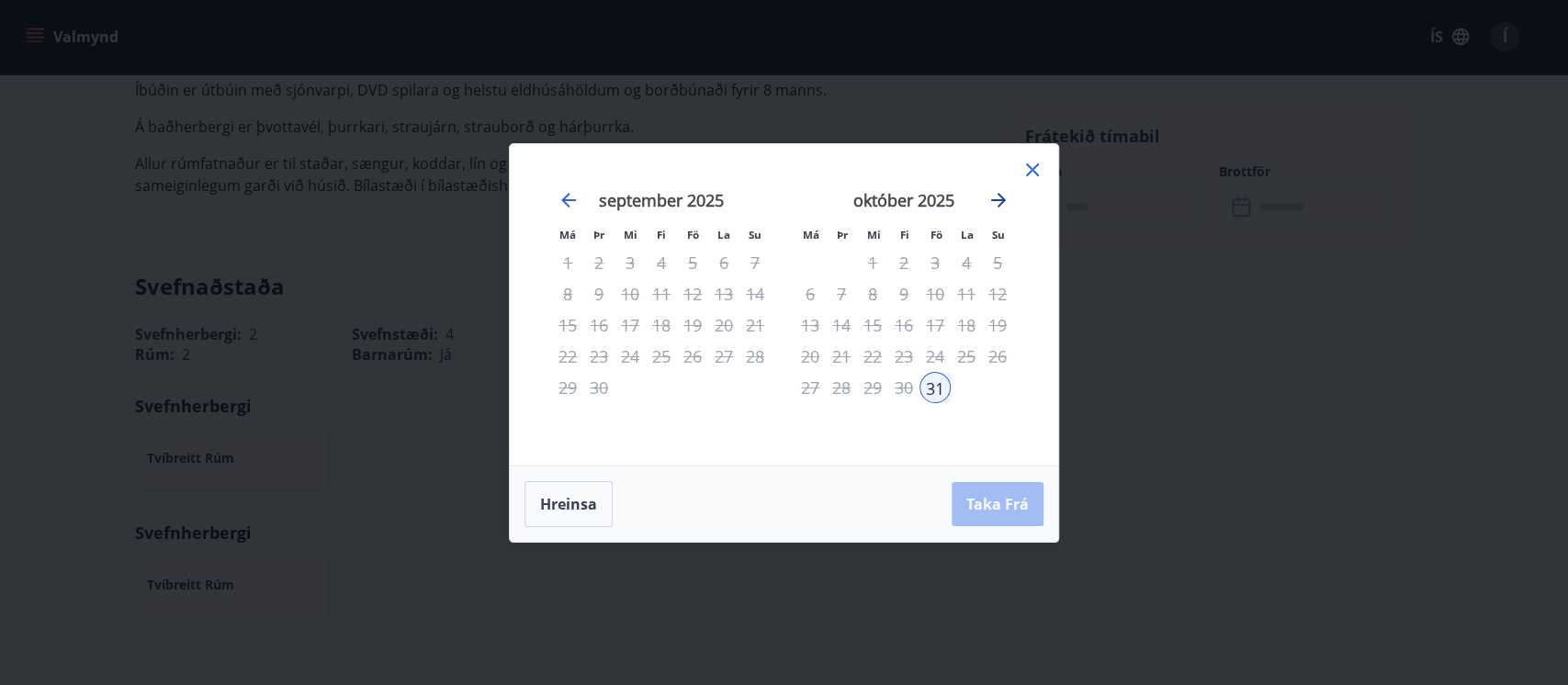 click 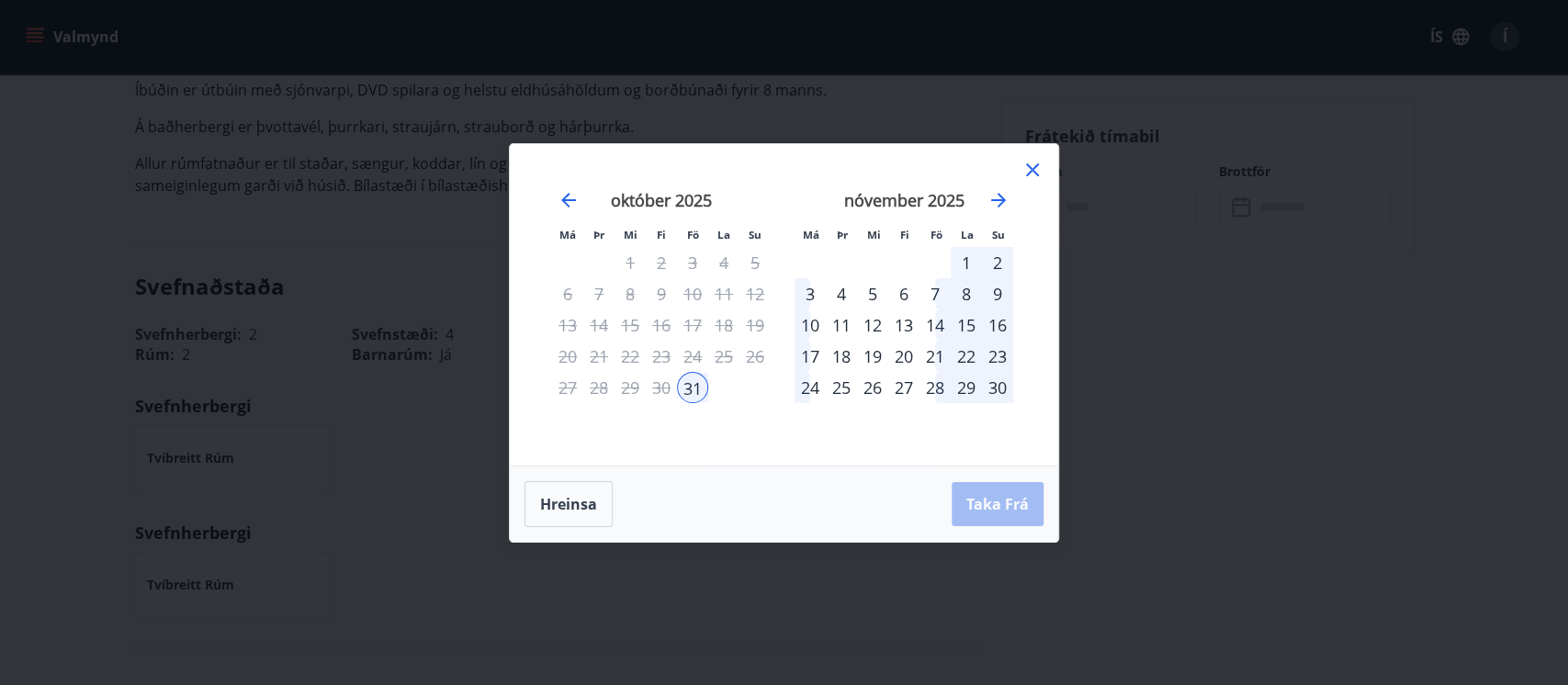 click on "1" at bounding box center [966, 263] 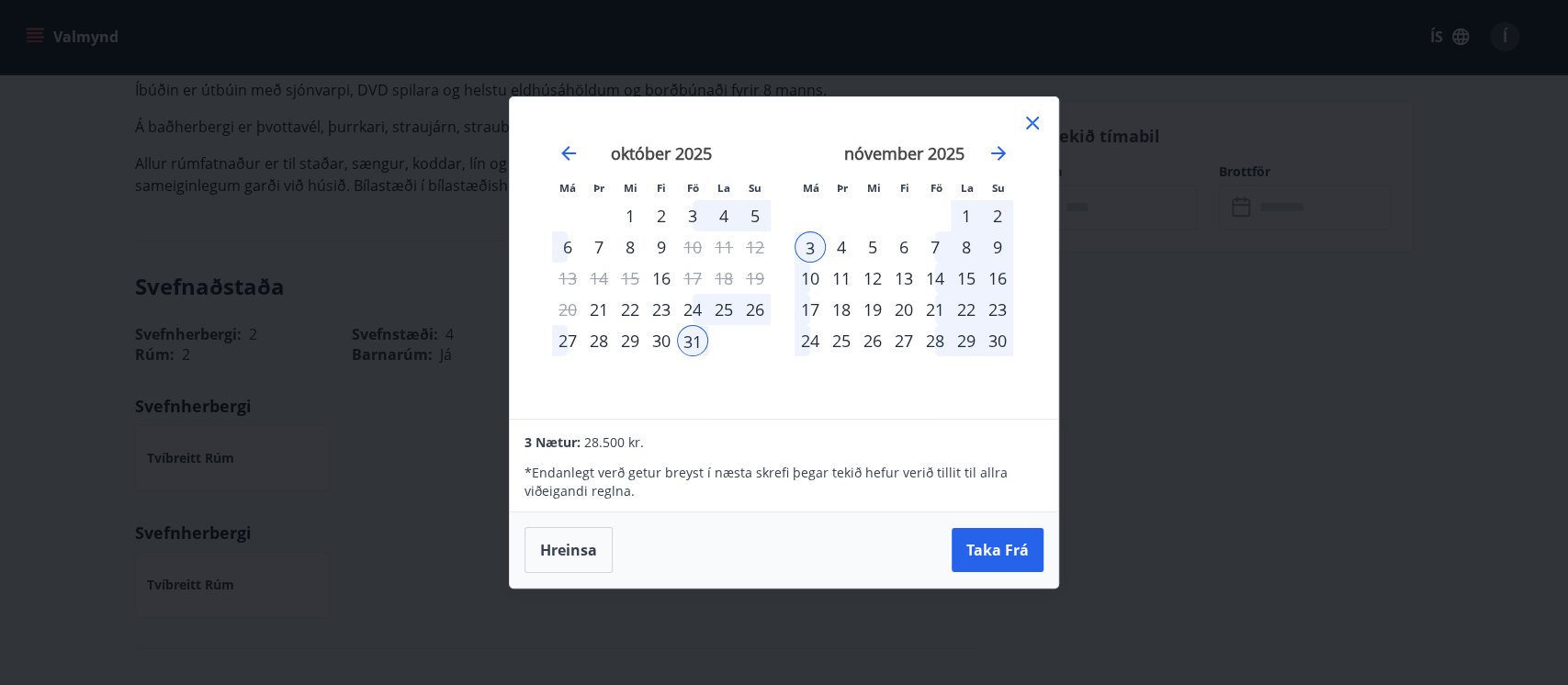 click 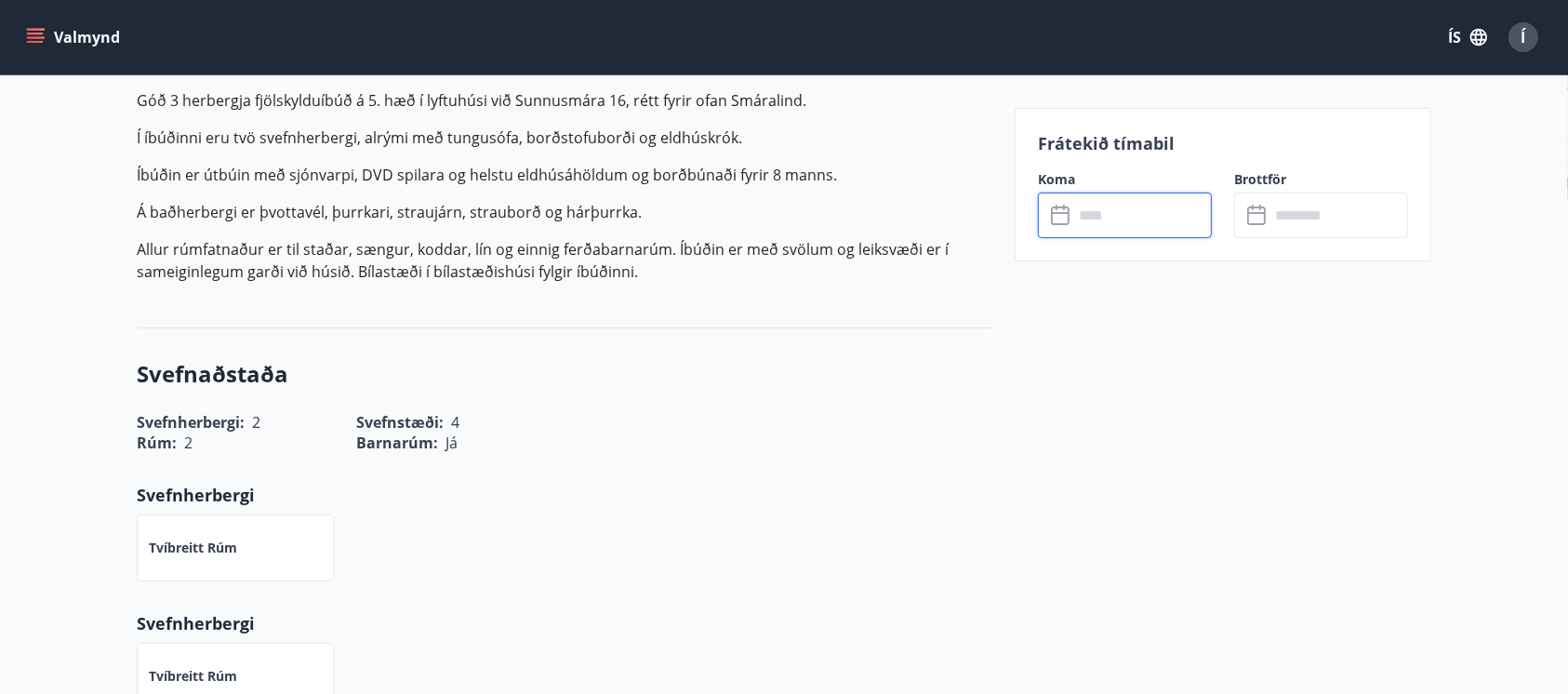 scroll, scrollTop: 509, scrollLeft: 0, axis: vertical 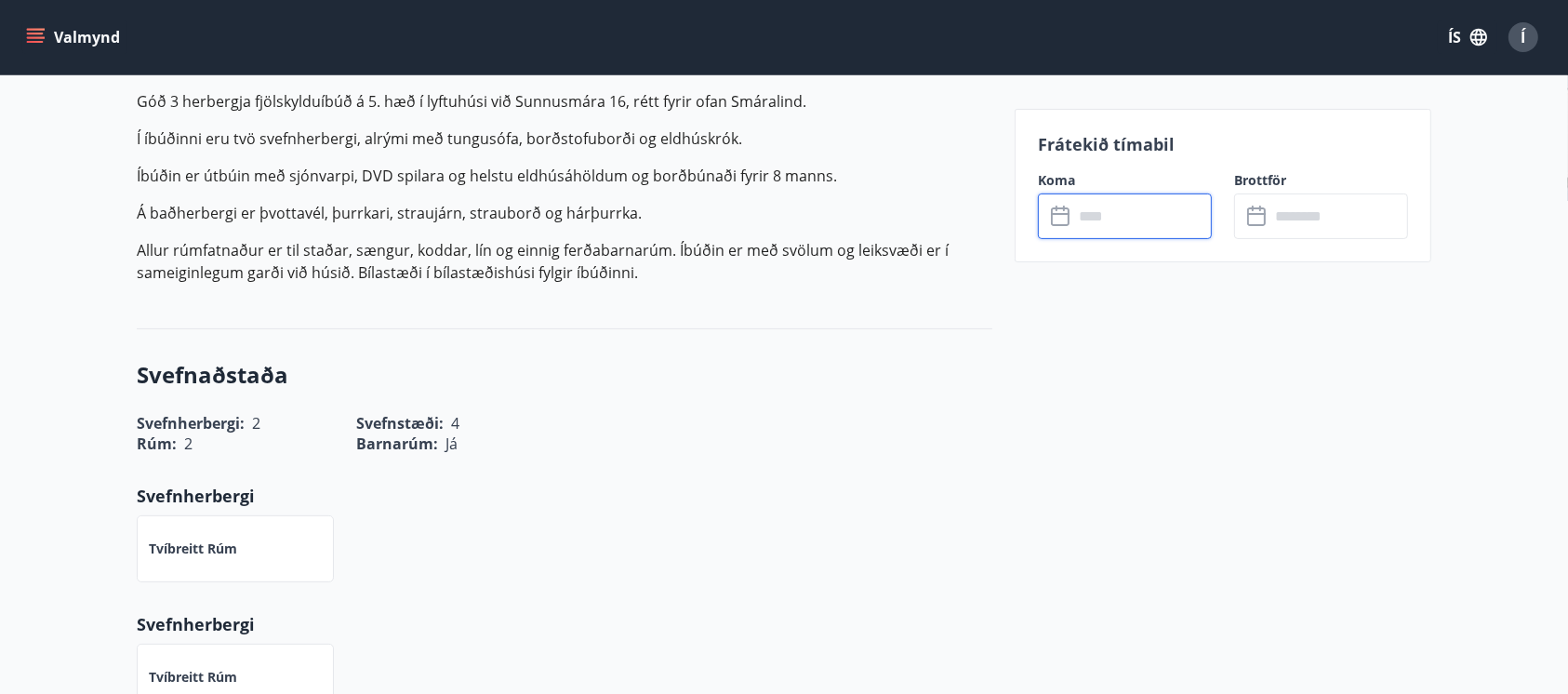 click at bounding box center (1142, 216) 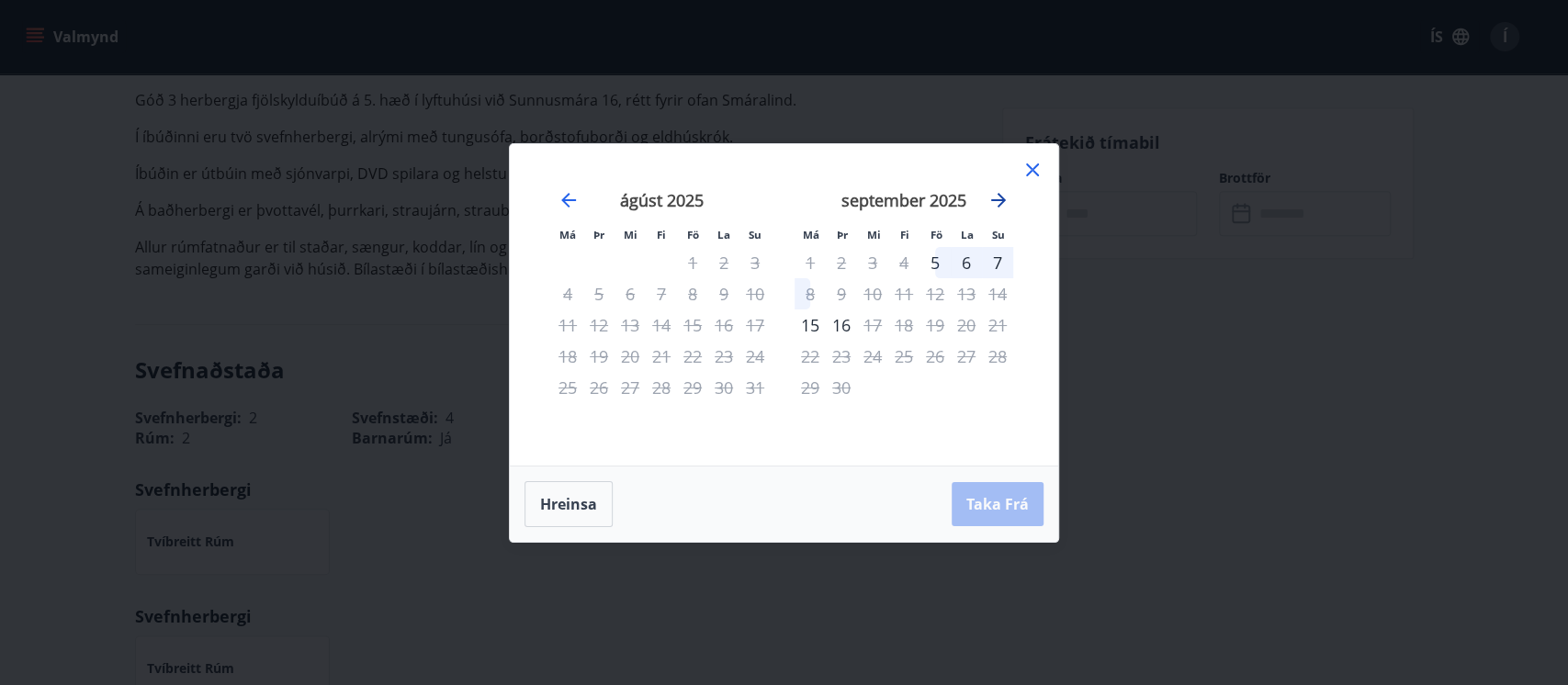 click 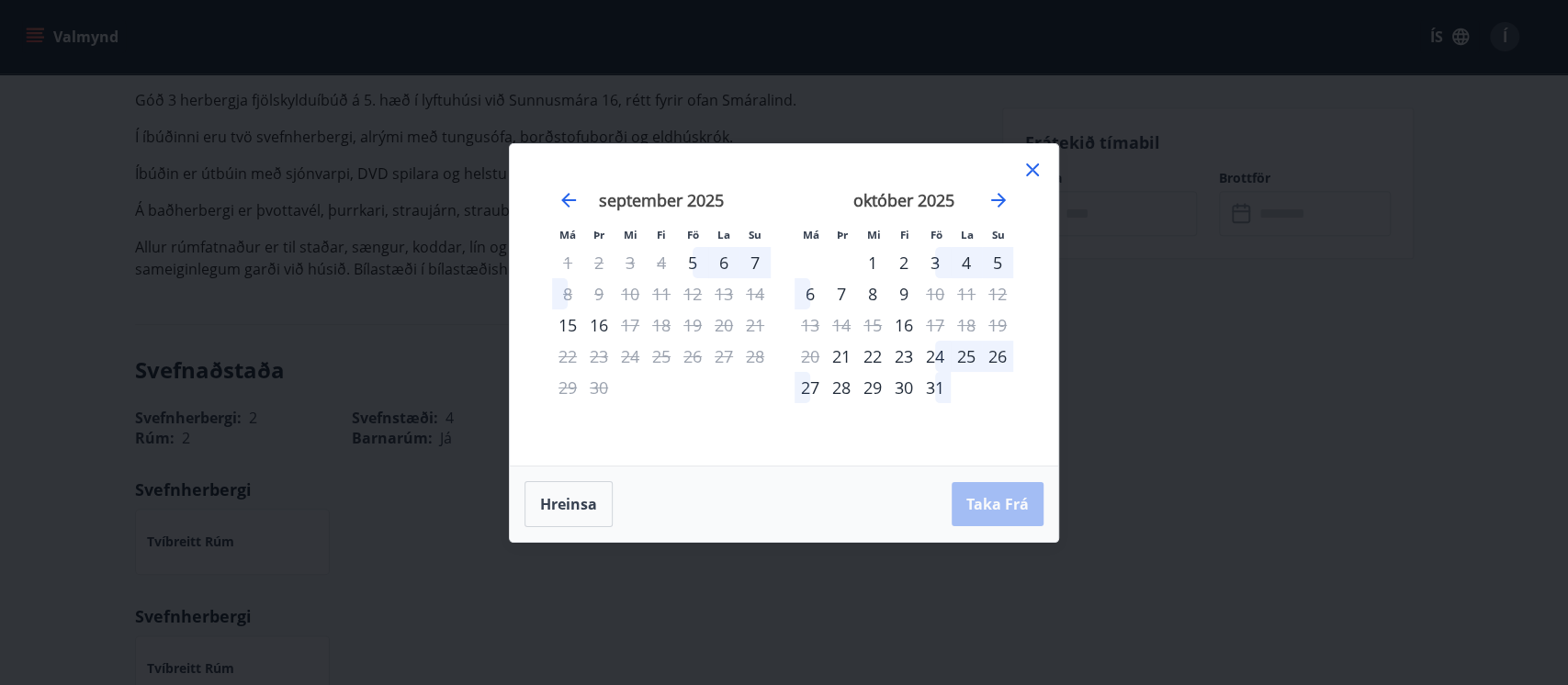 click on "31" at bounding box center (935, 387) 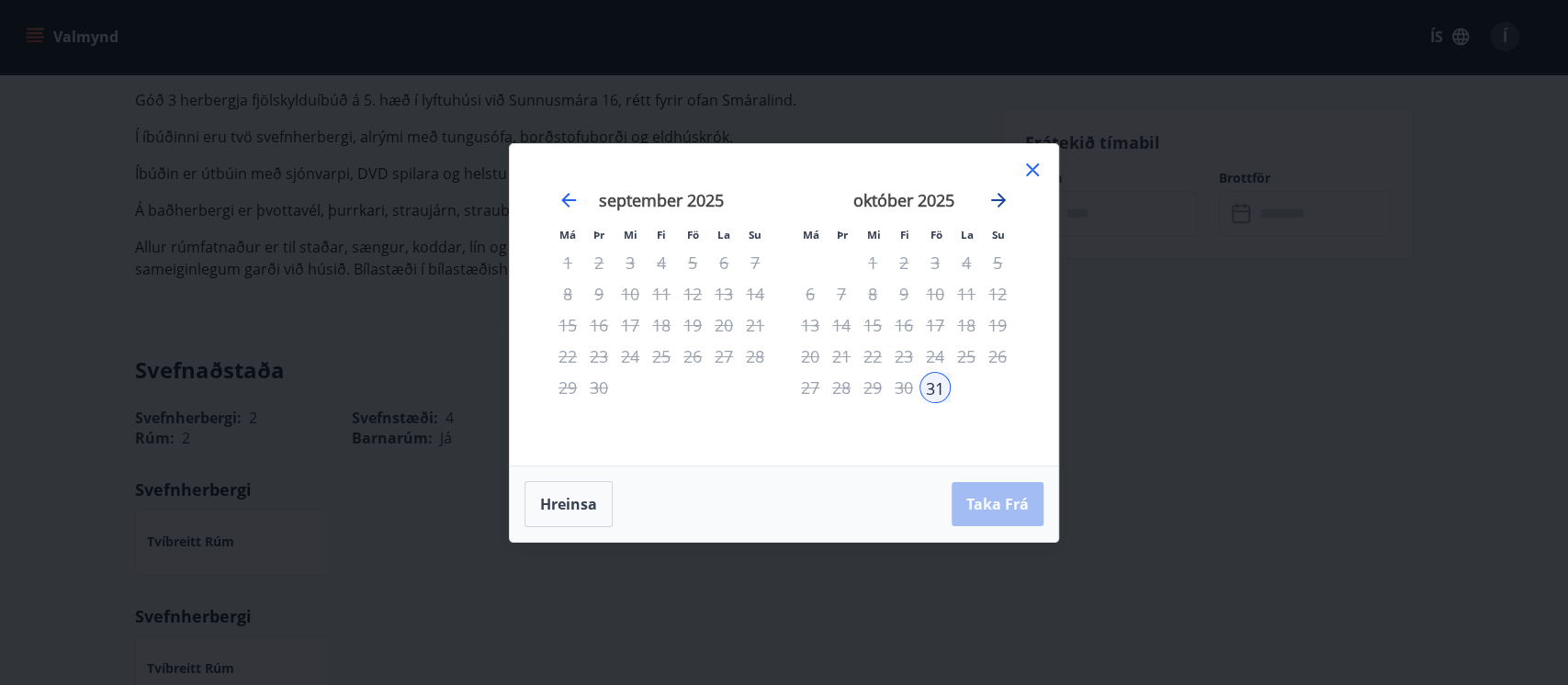 click 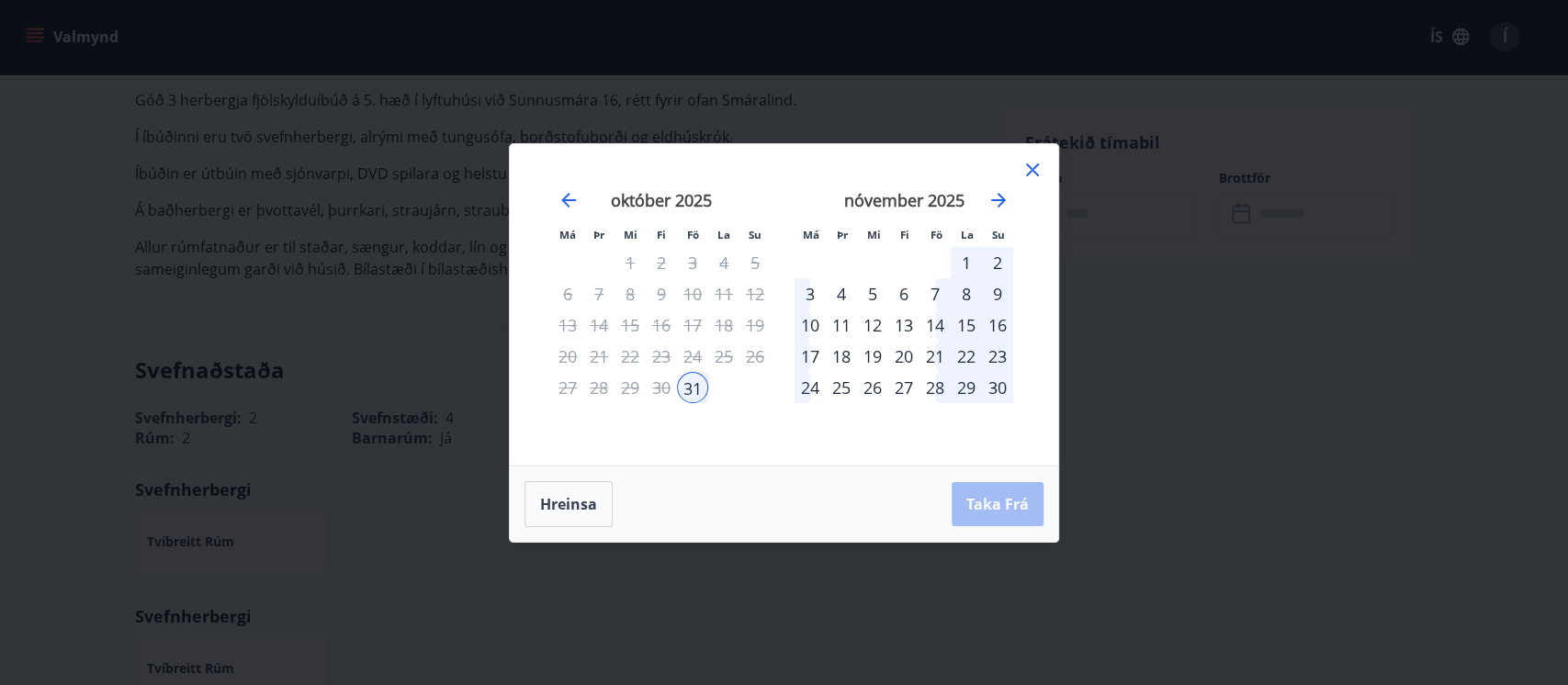click on "2" at bounding box center (998, 263) 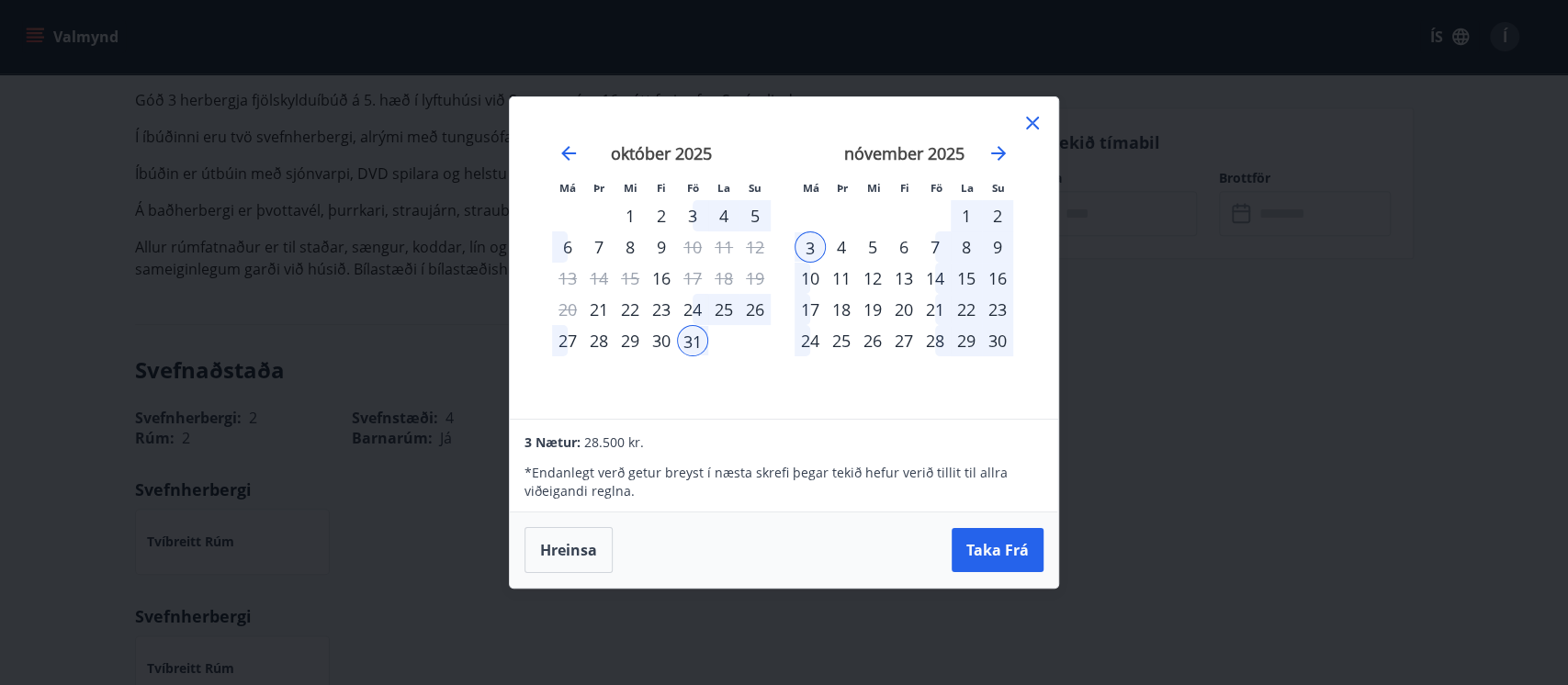 click on "30" at bounding box center (661, 341) 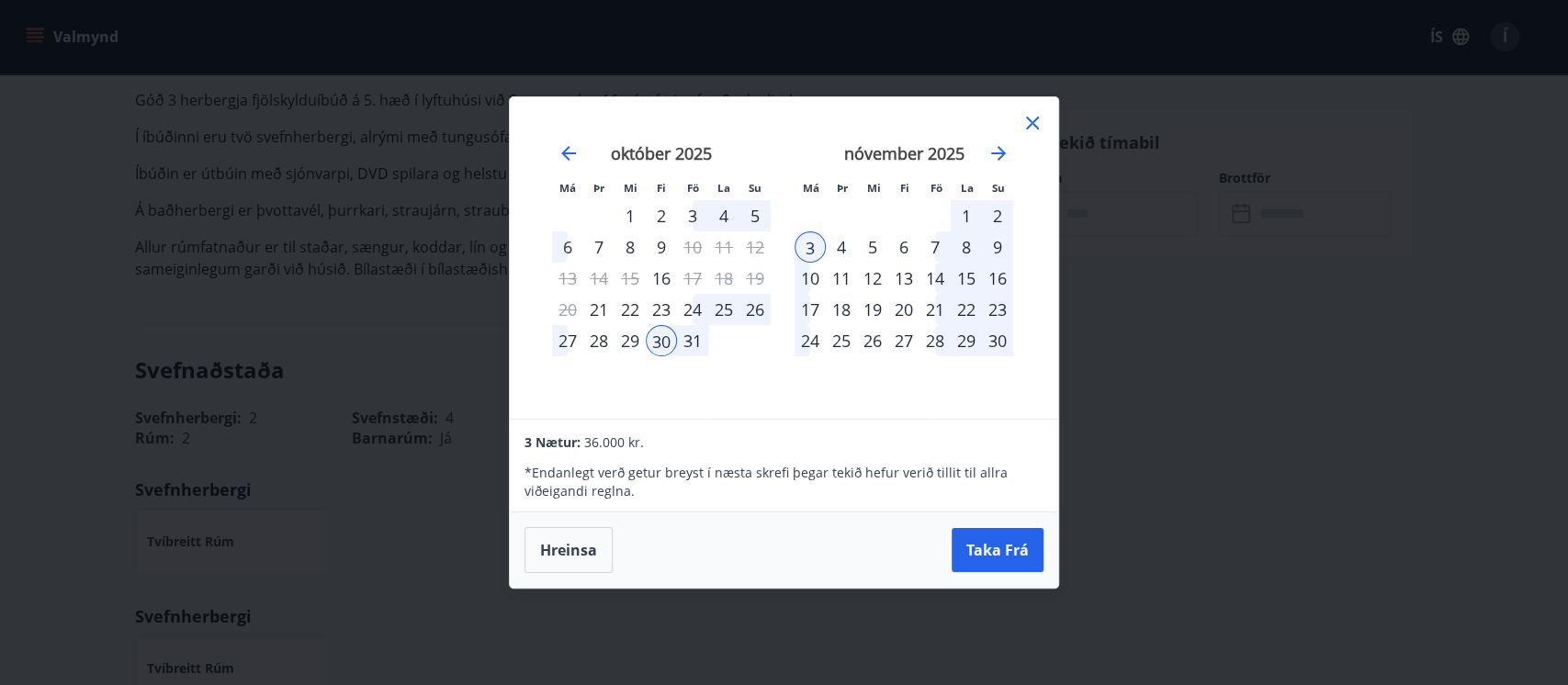 click on "2" at bounding box center (998, 216) 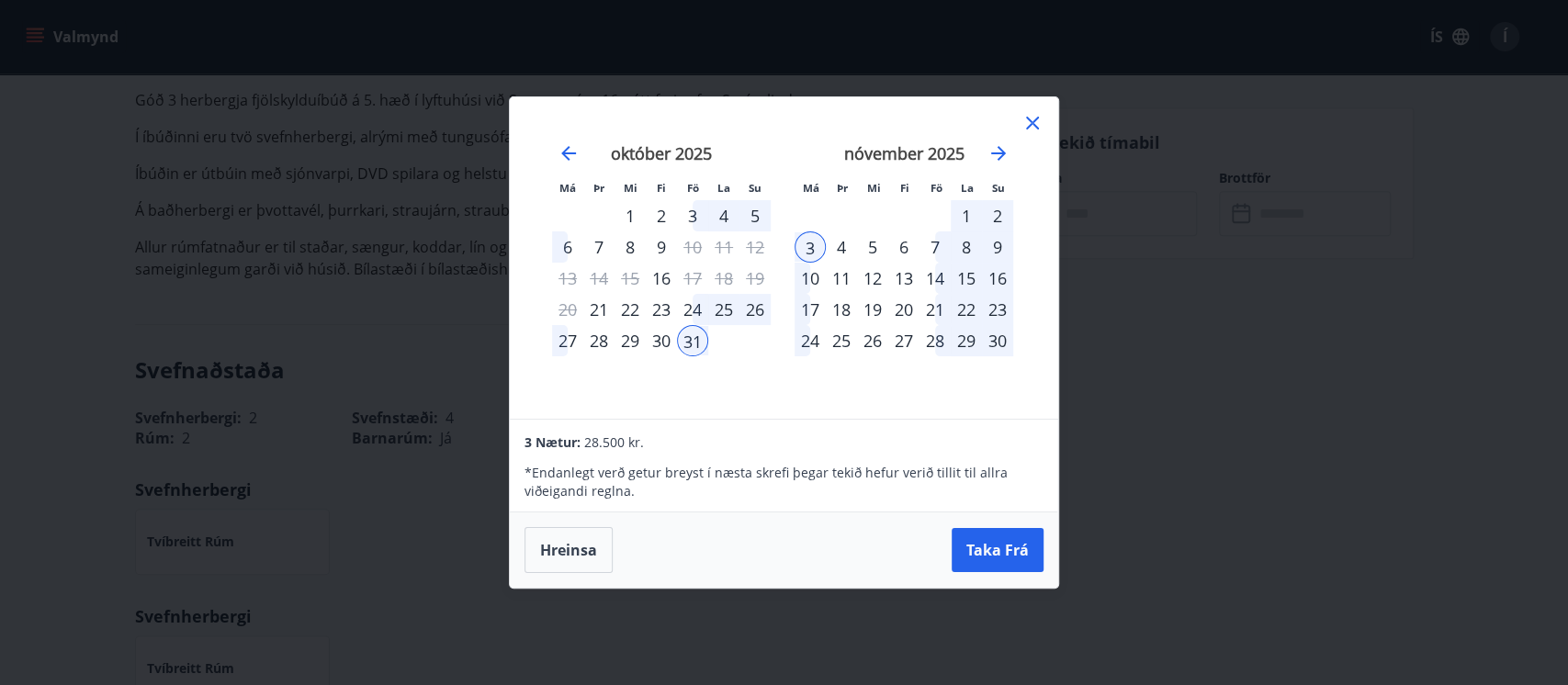click 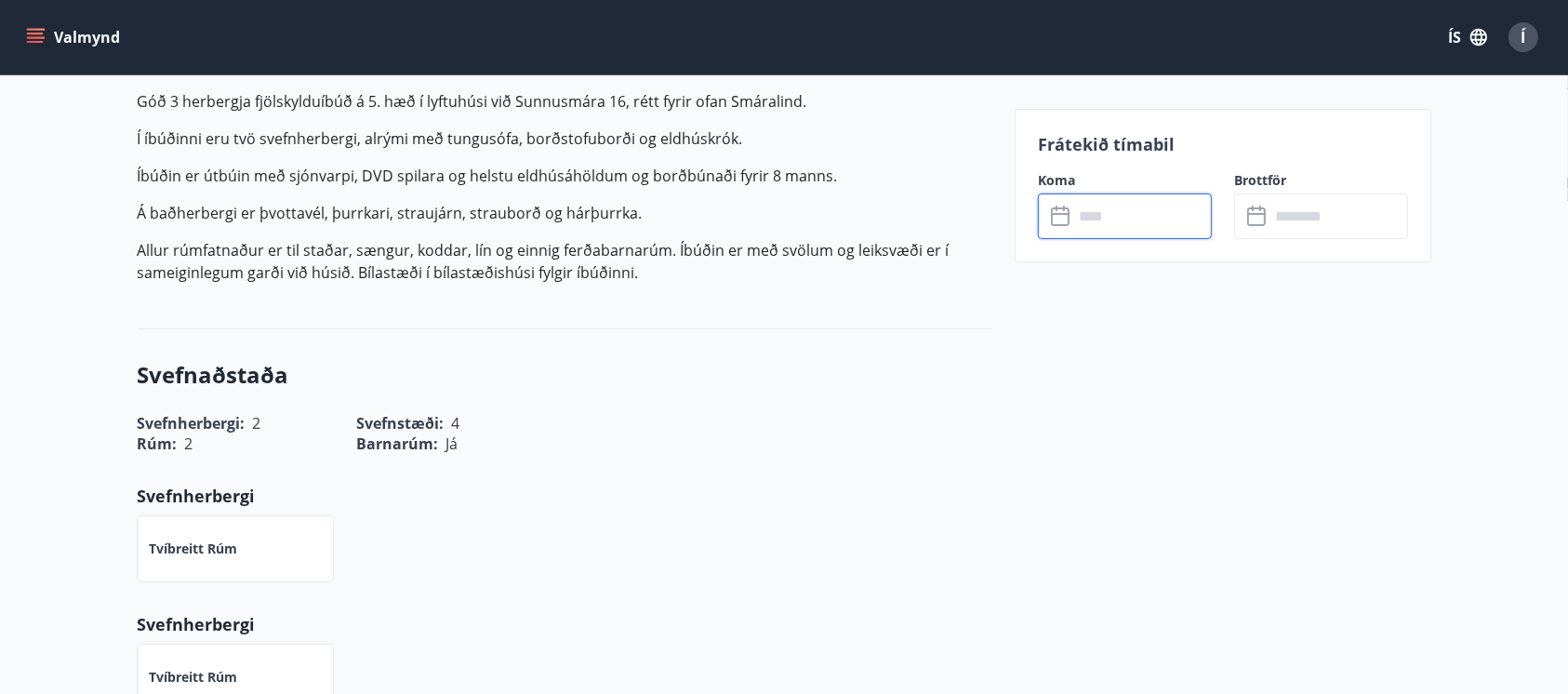 click at bounding box center (1142, 216) 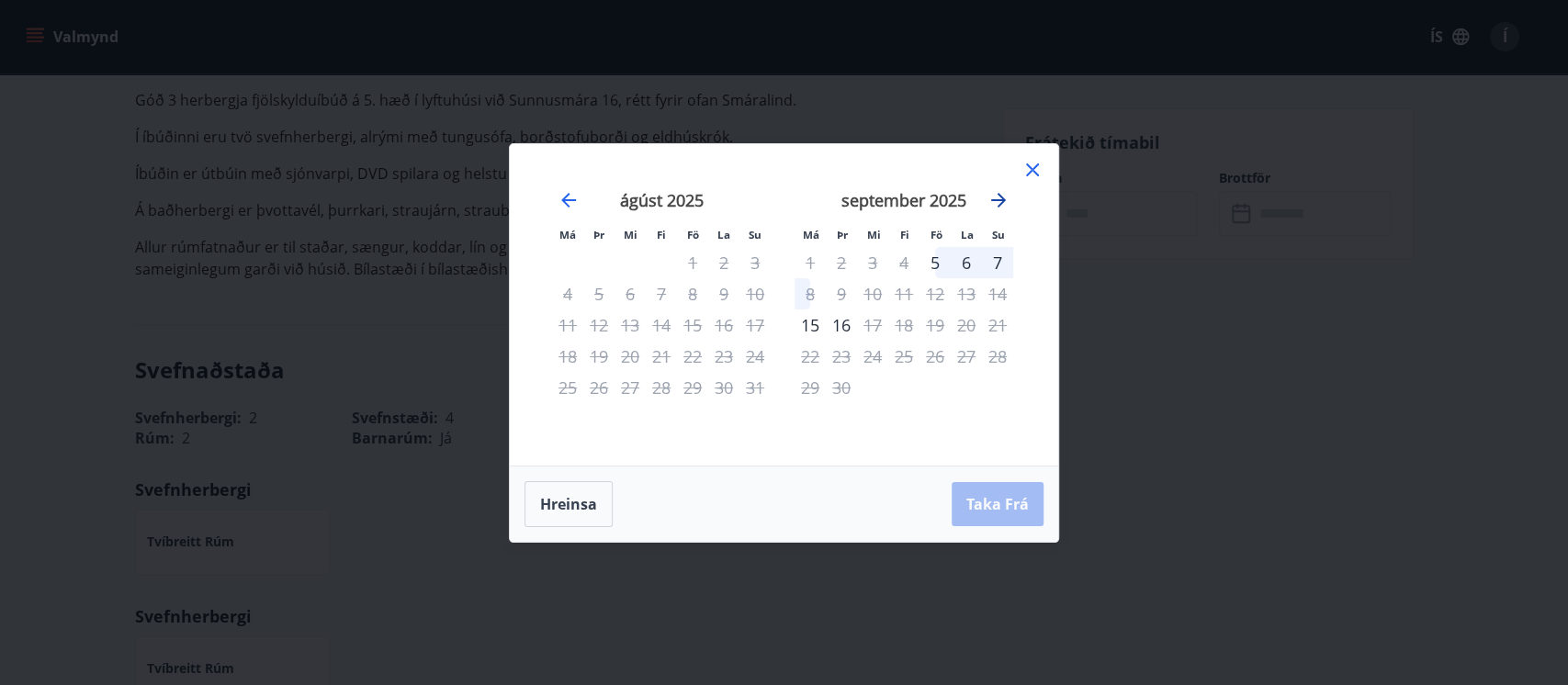 click 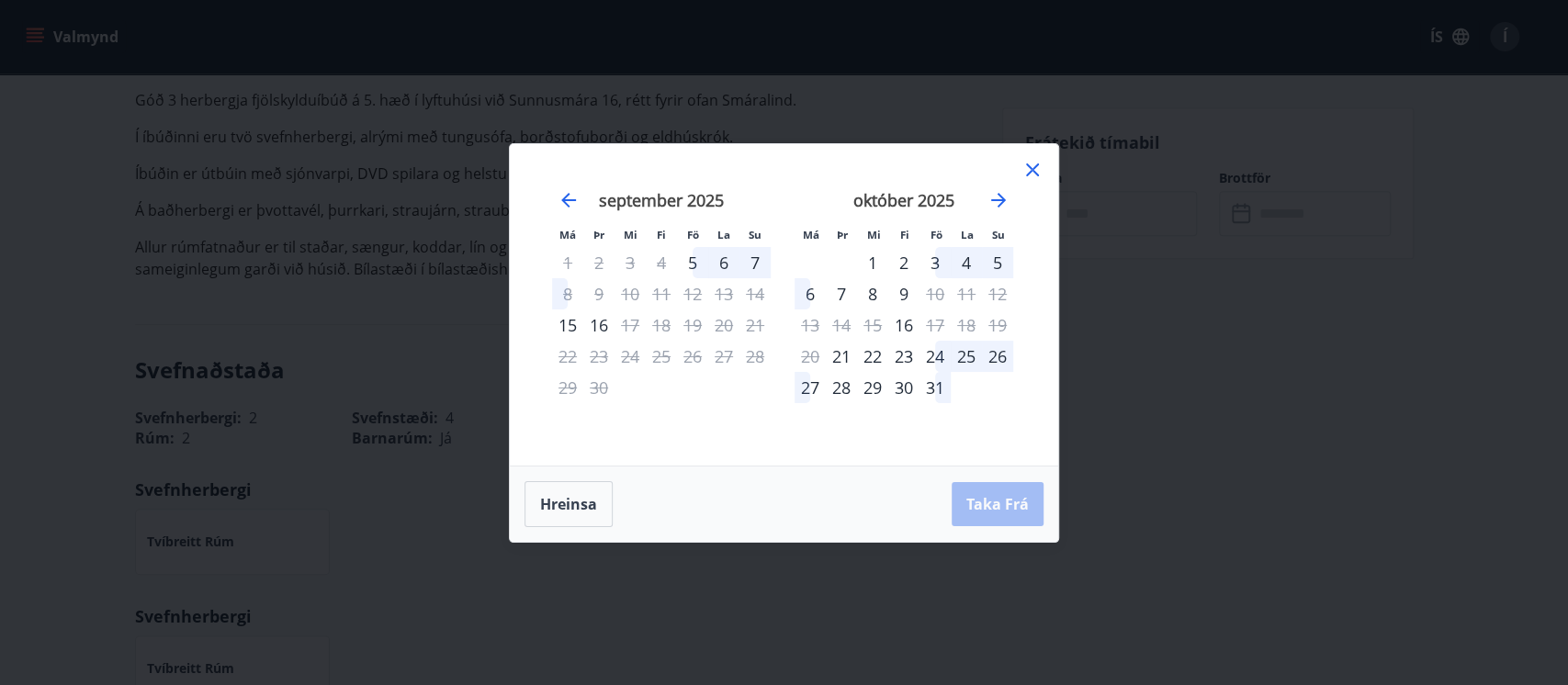 click on "30" at bounding box center [904, 387] 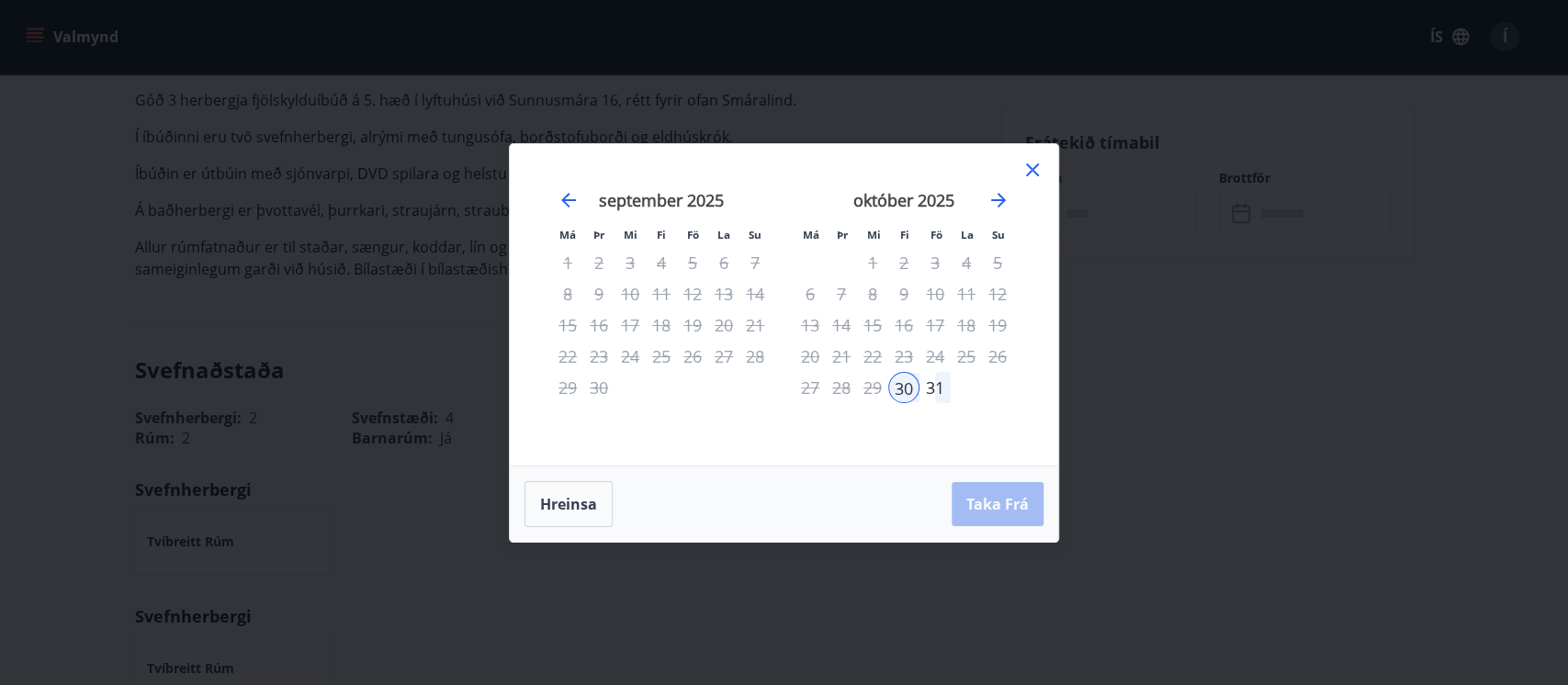 click 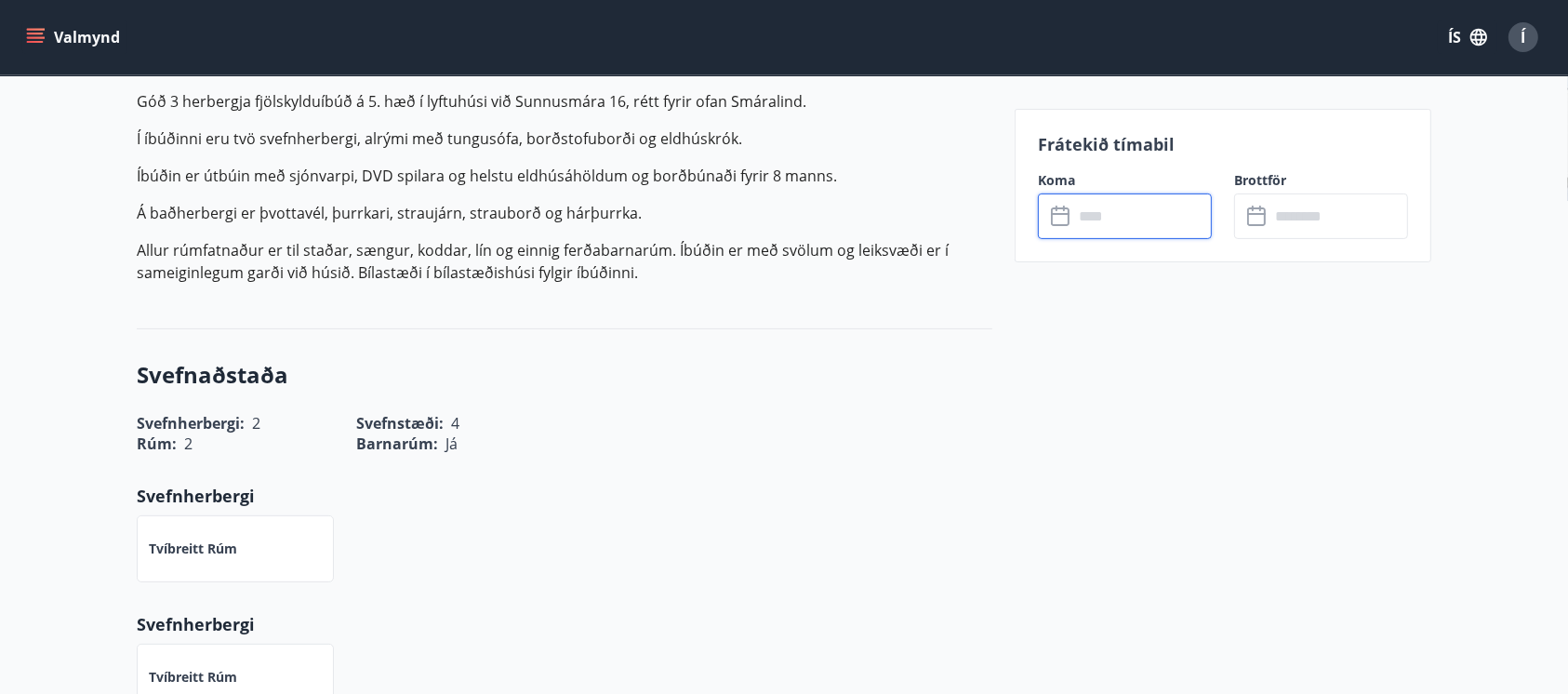 click at bounding box center (1142, 216) 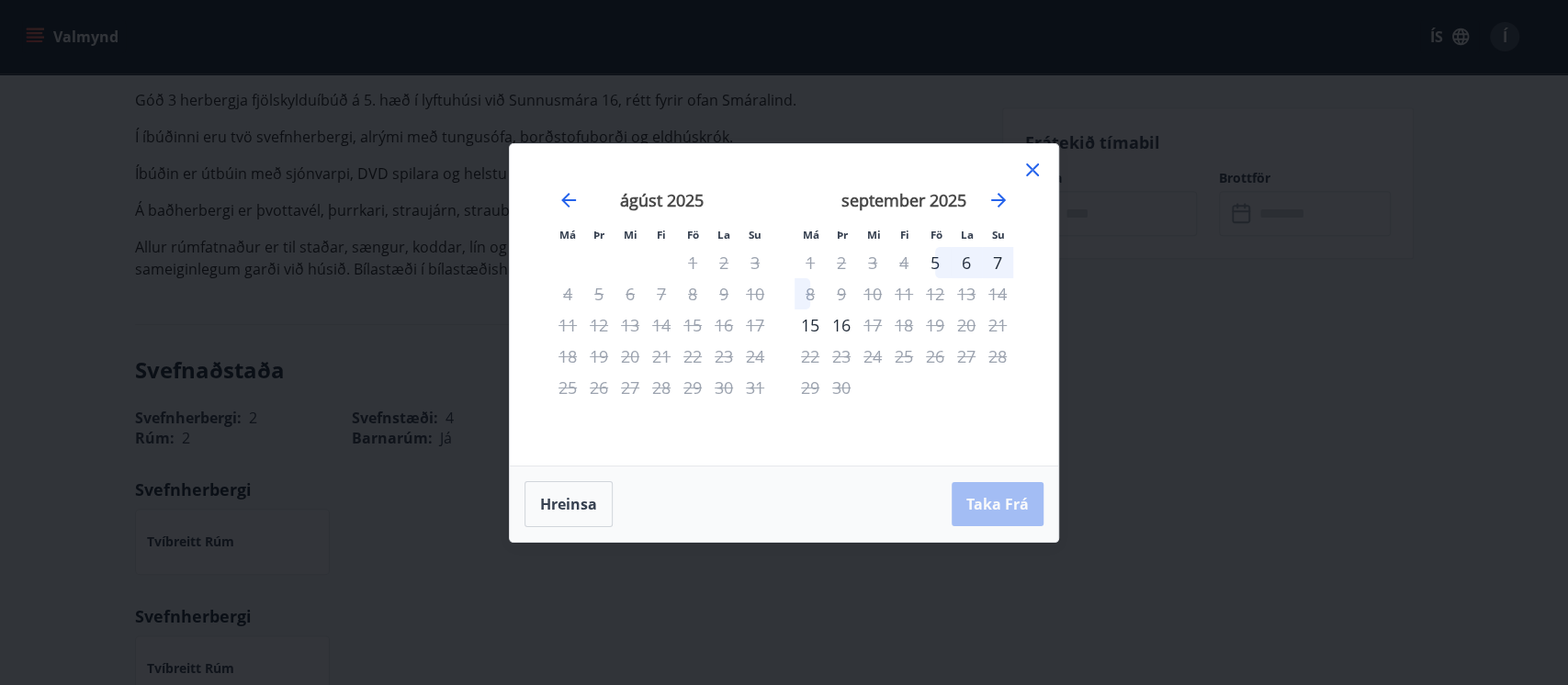 click 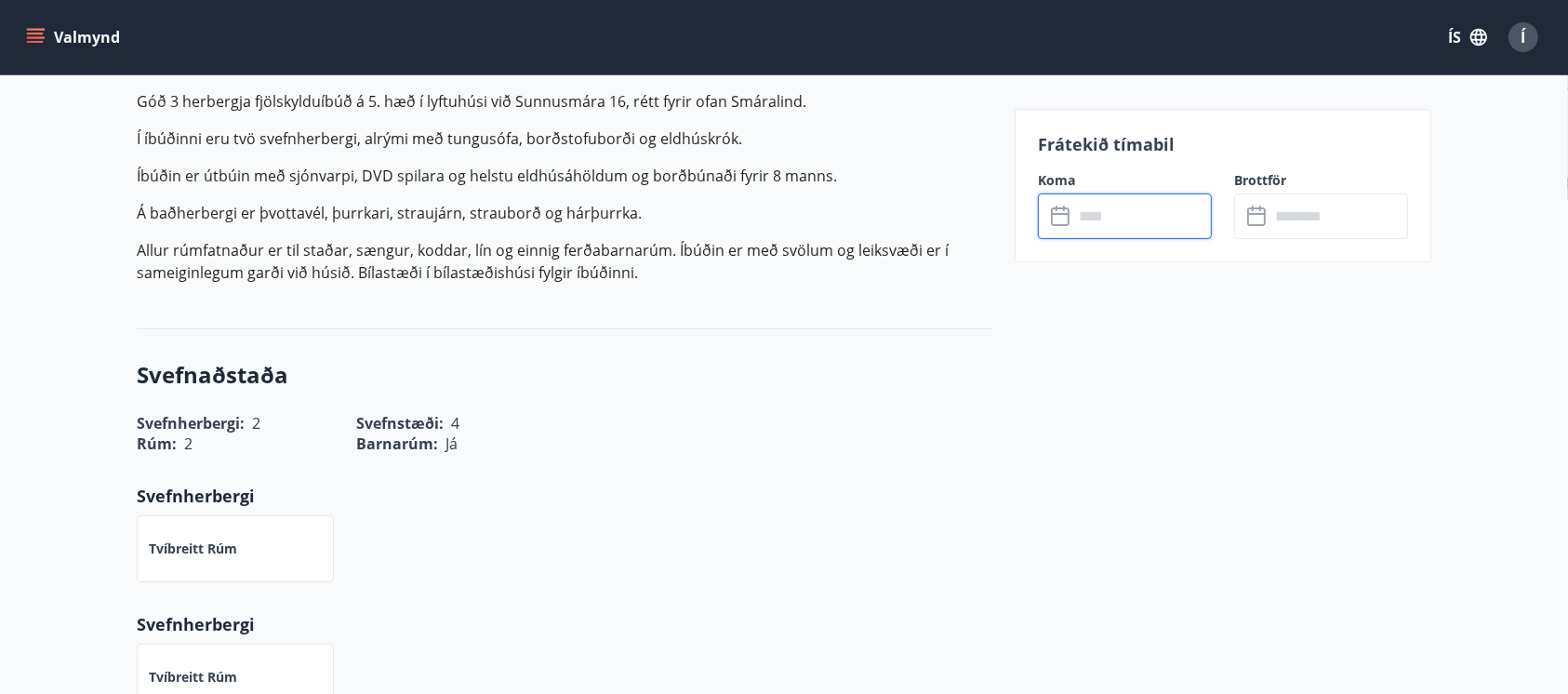 click at bounding box center (1142, 216) 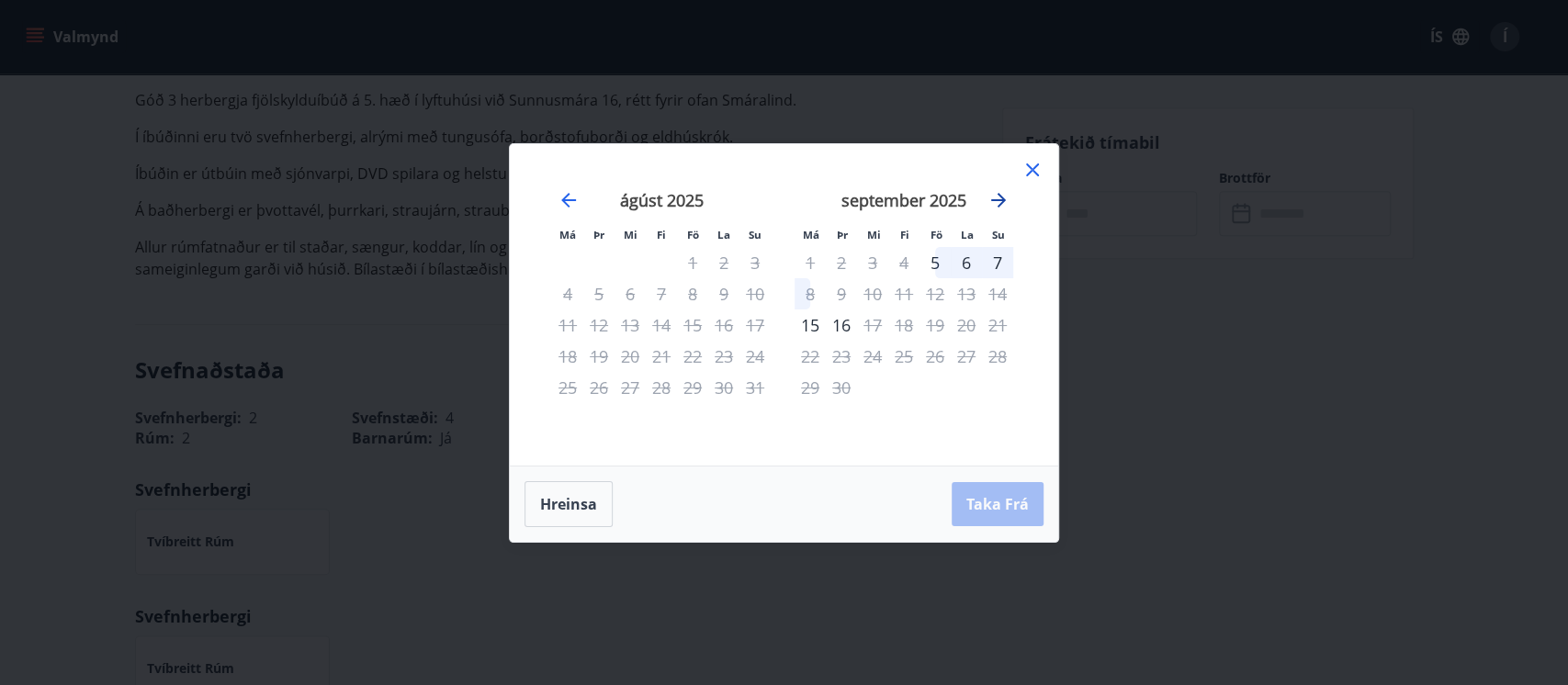 click 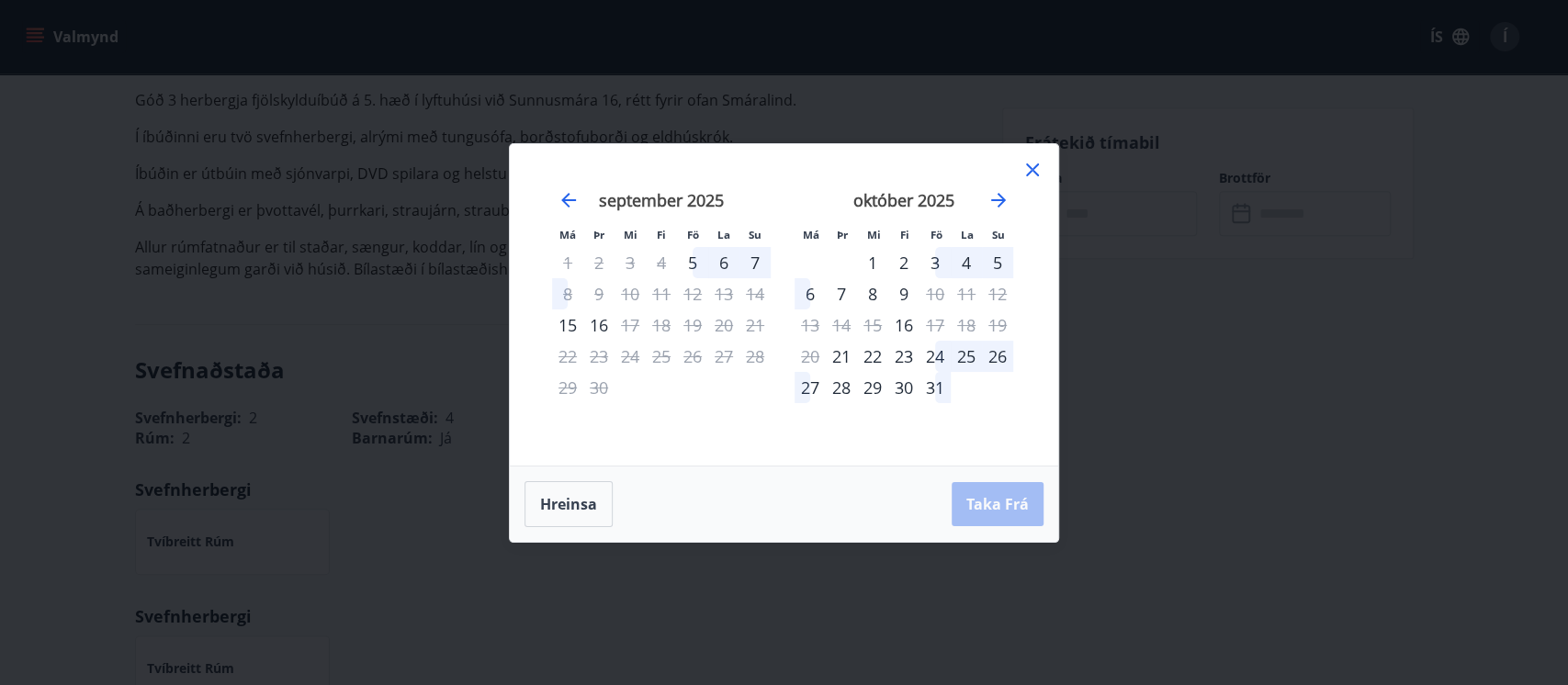 click on "30" at bounding box center [904, 387] 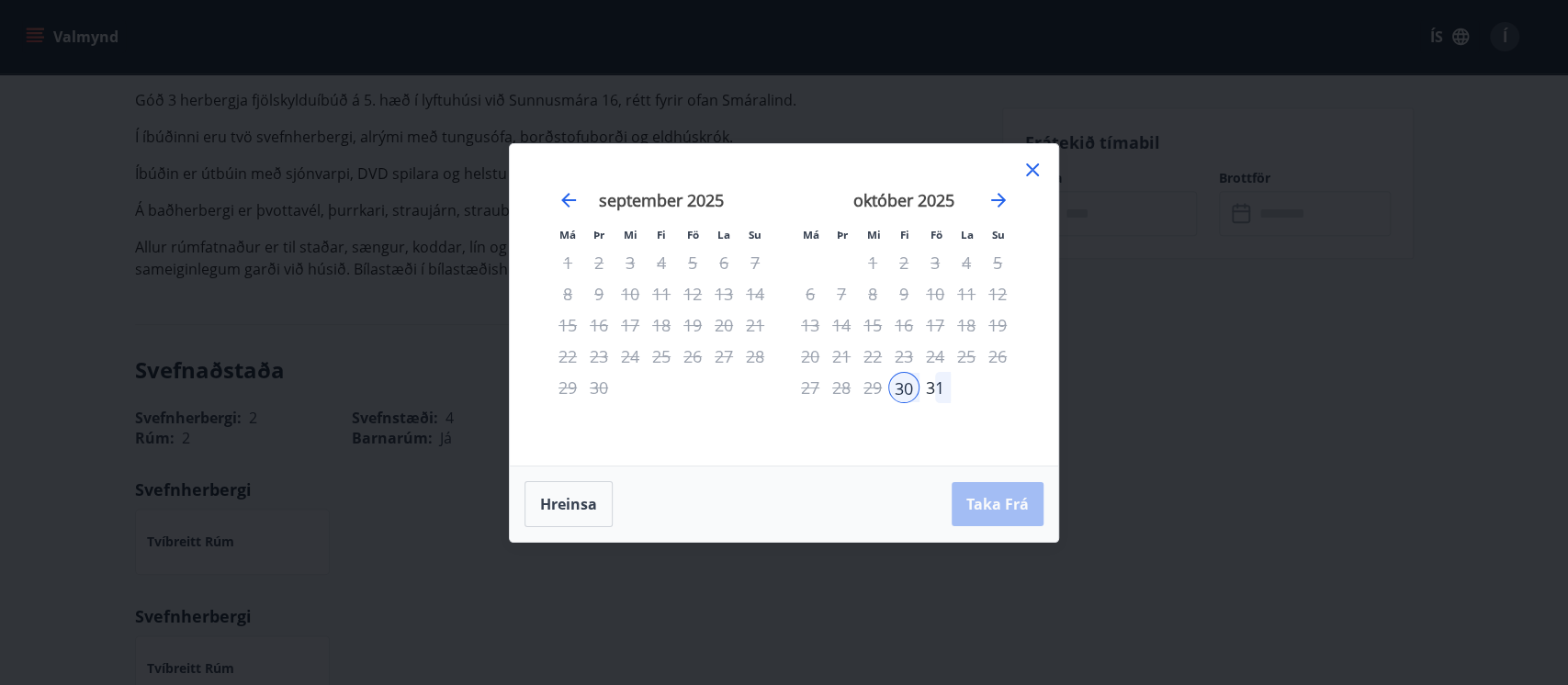 click on "31" at bounding box center (935, 387) 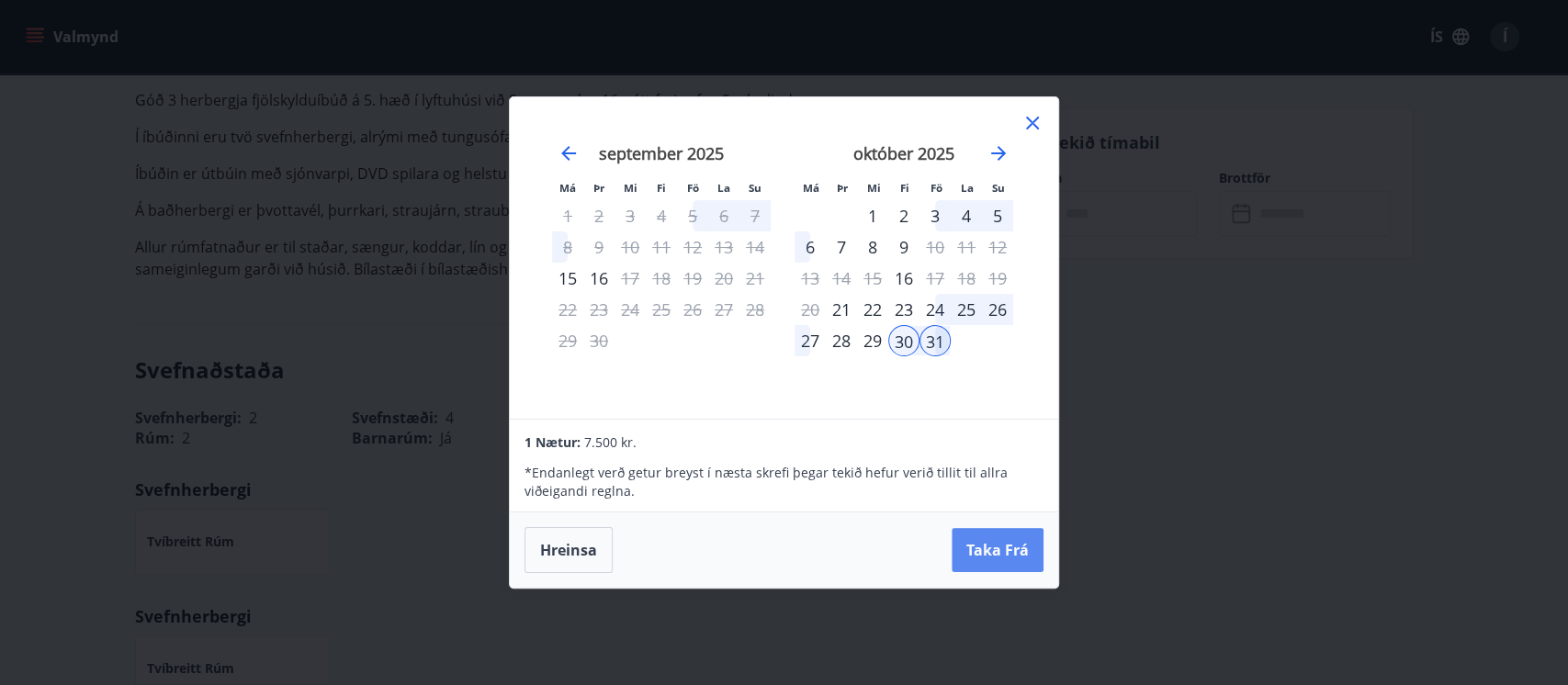 click on "Taka Frá" at bounding box center (998, 550) 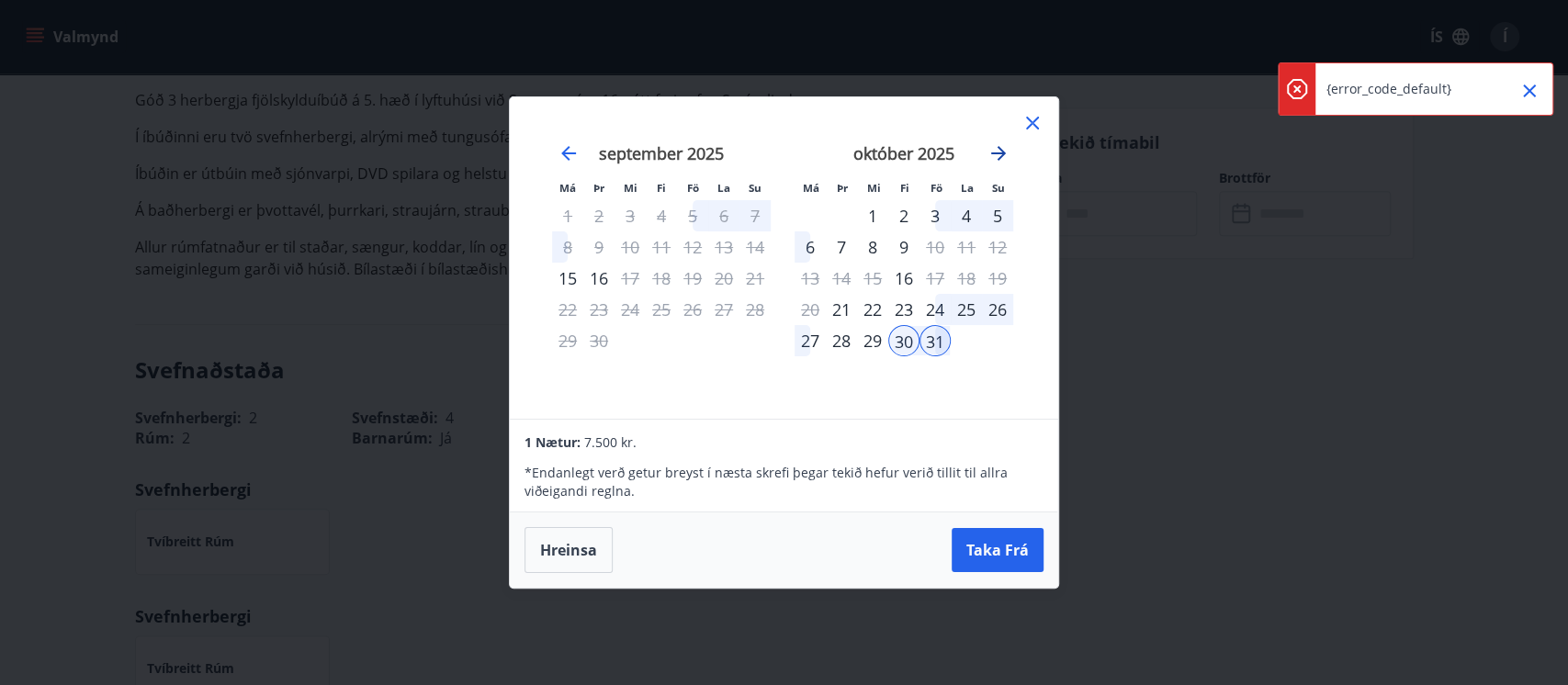 click 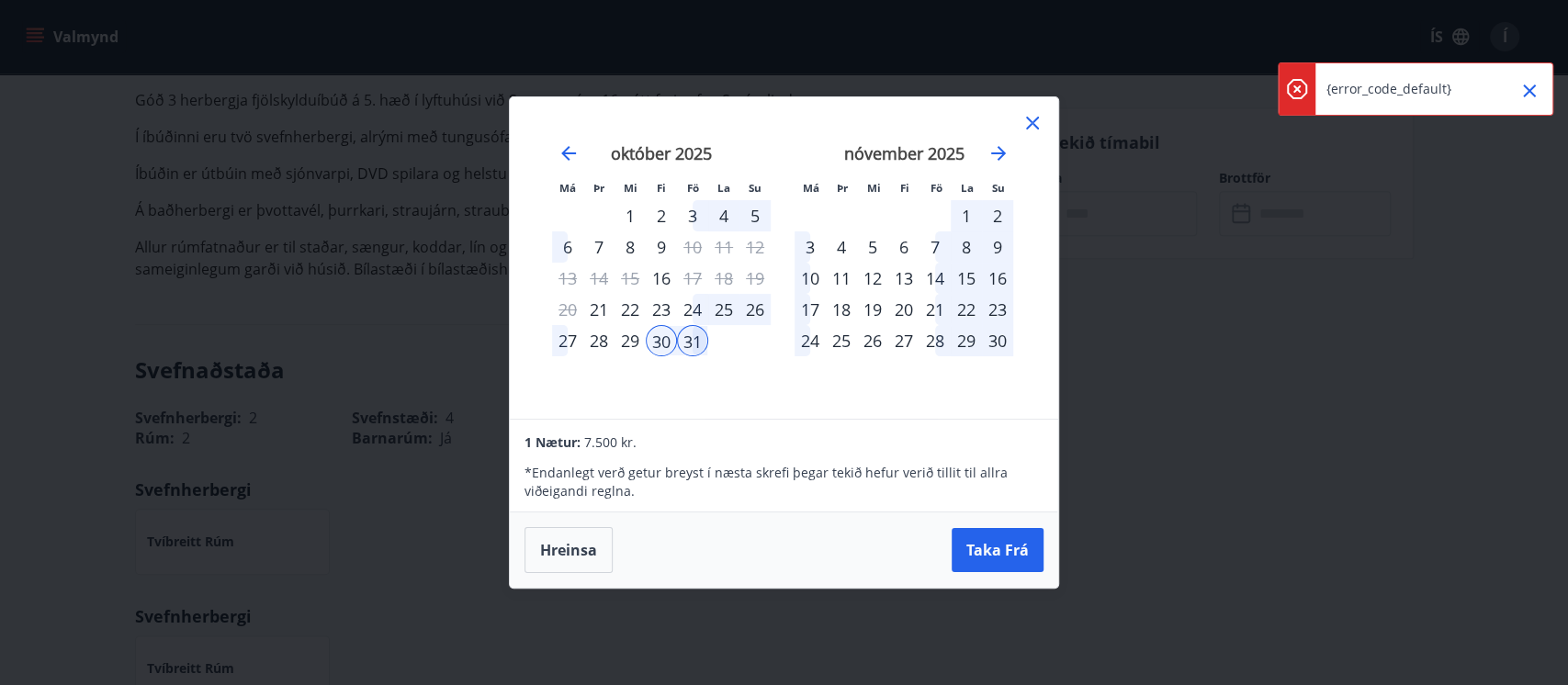 click on "1" at bounding box center (966, 216) 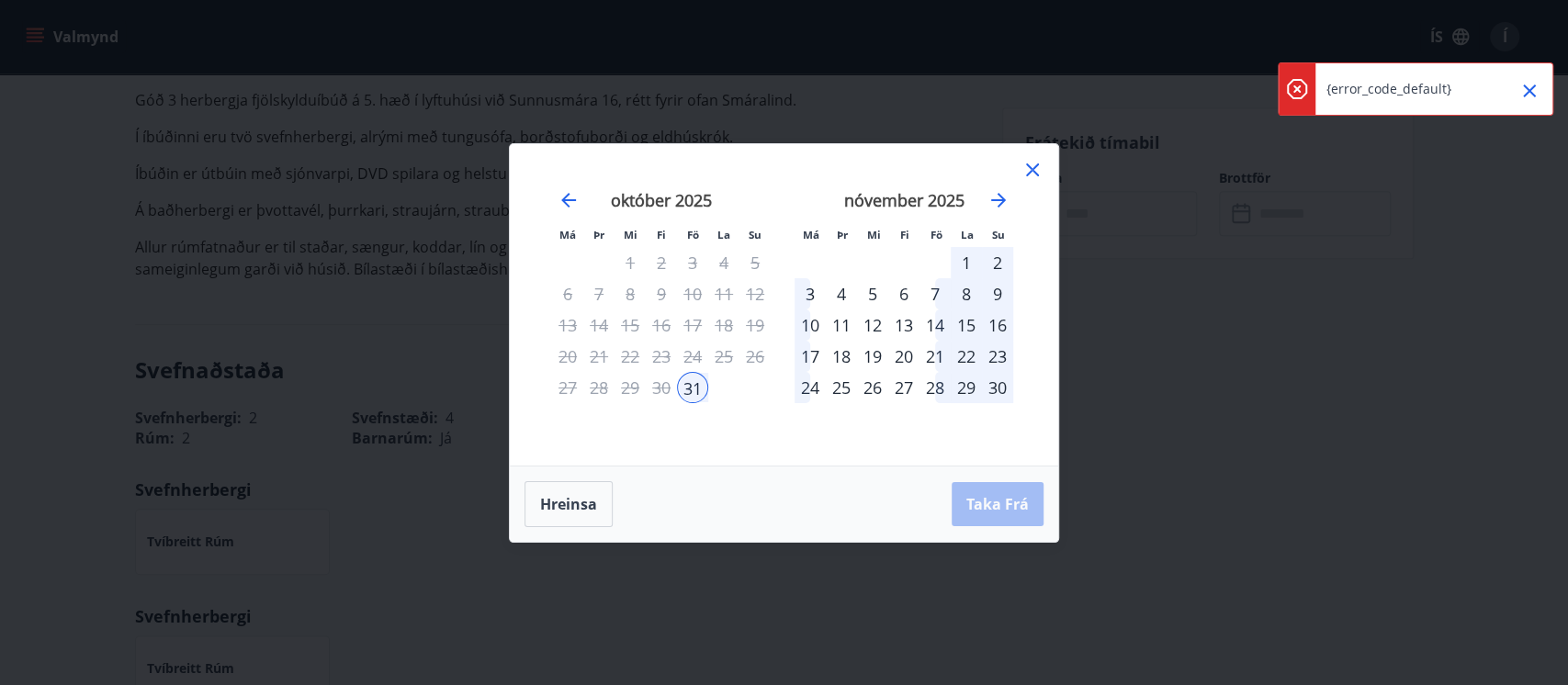 click on "30" at bounding box center (661, 387) 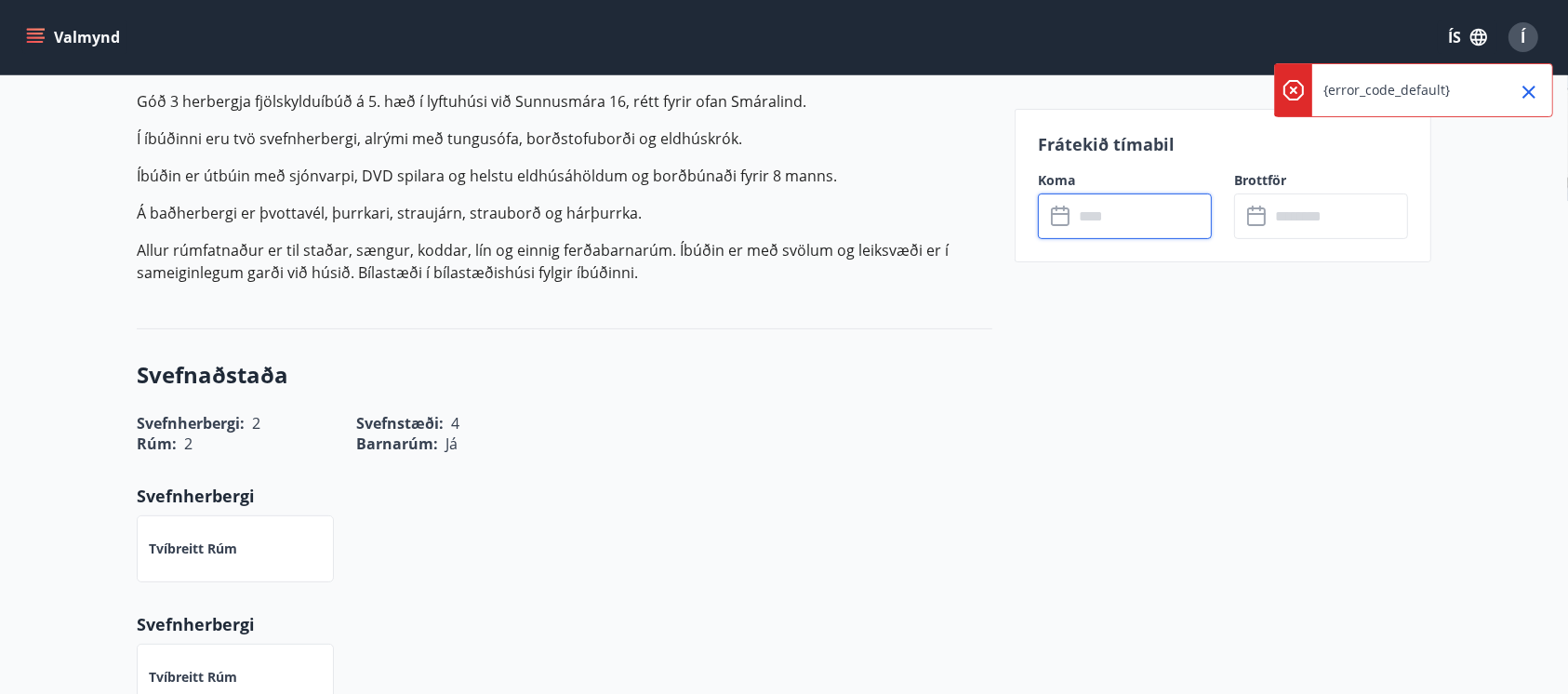 click at bounding box center (1142, 216) 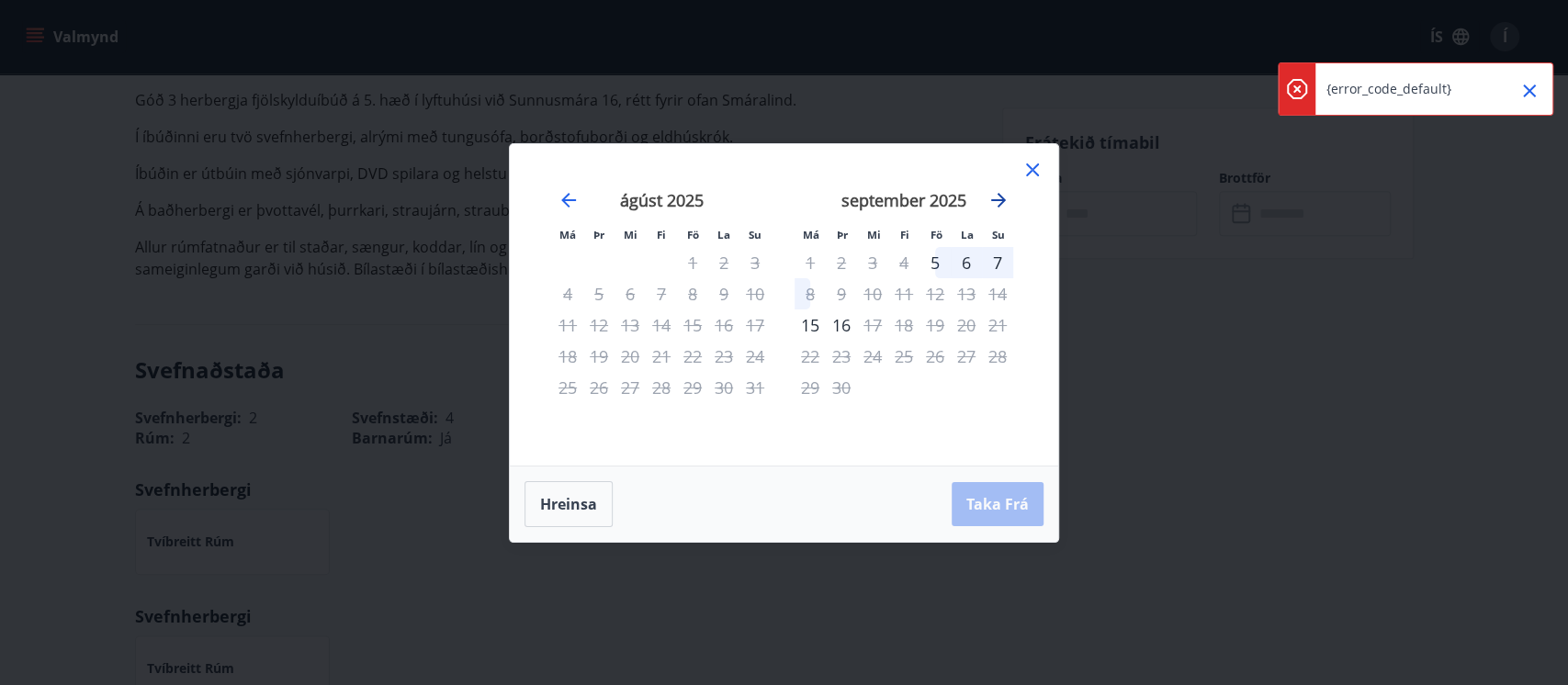 click 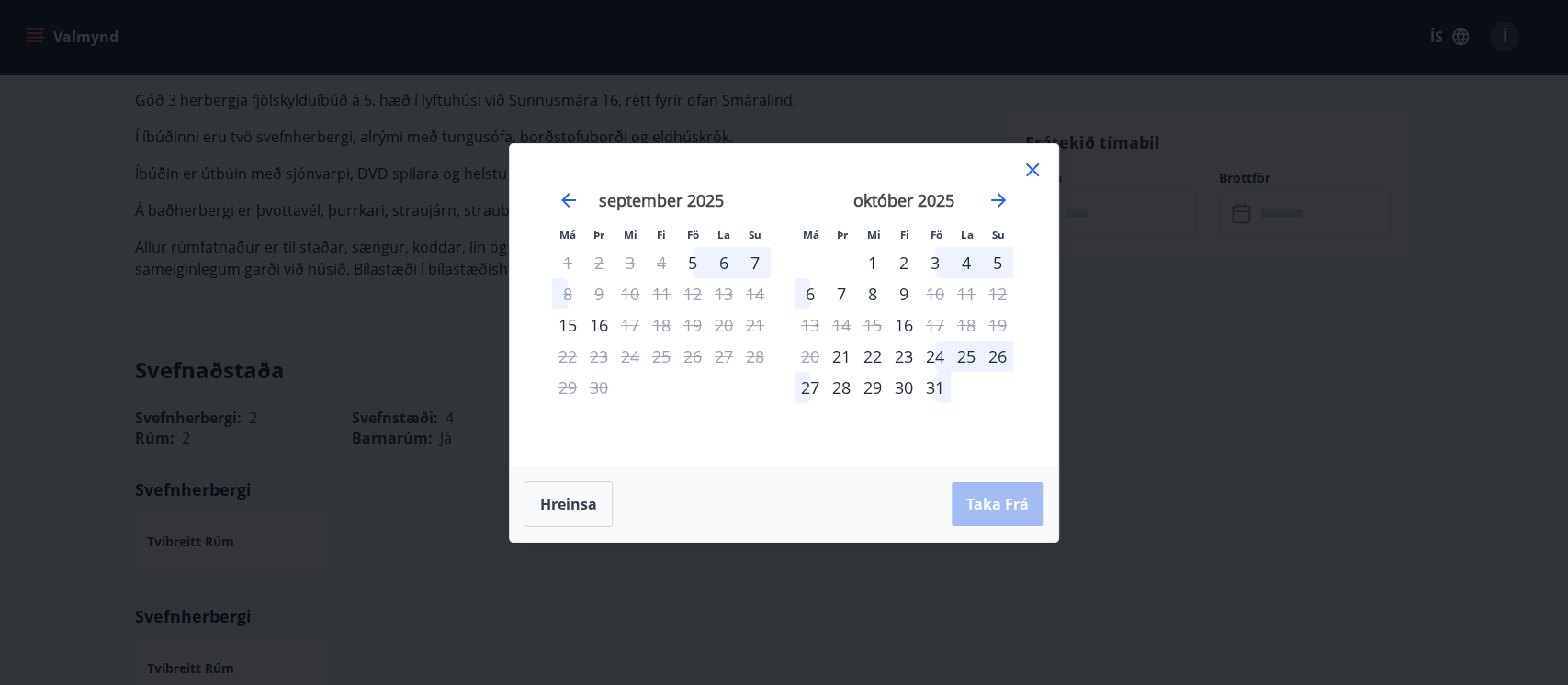 click on "30" at bounding box center [904, 387] 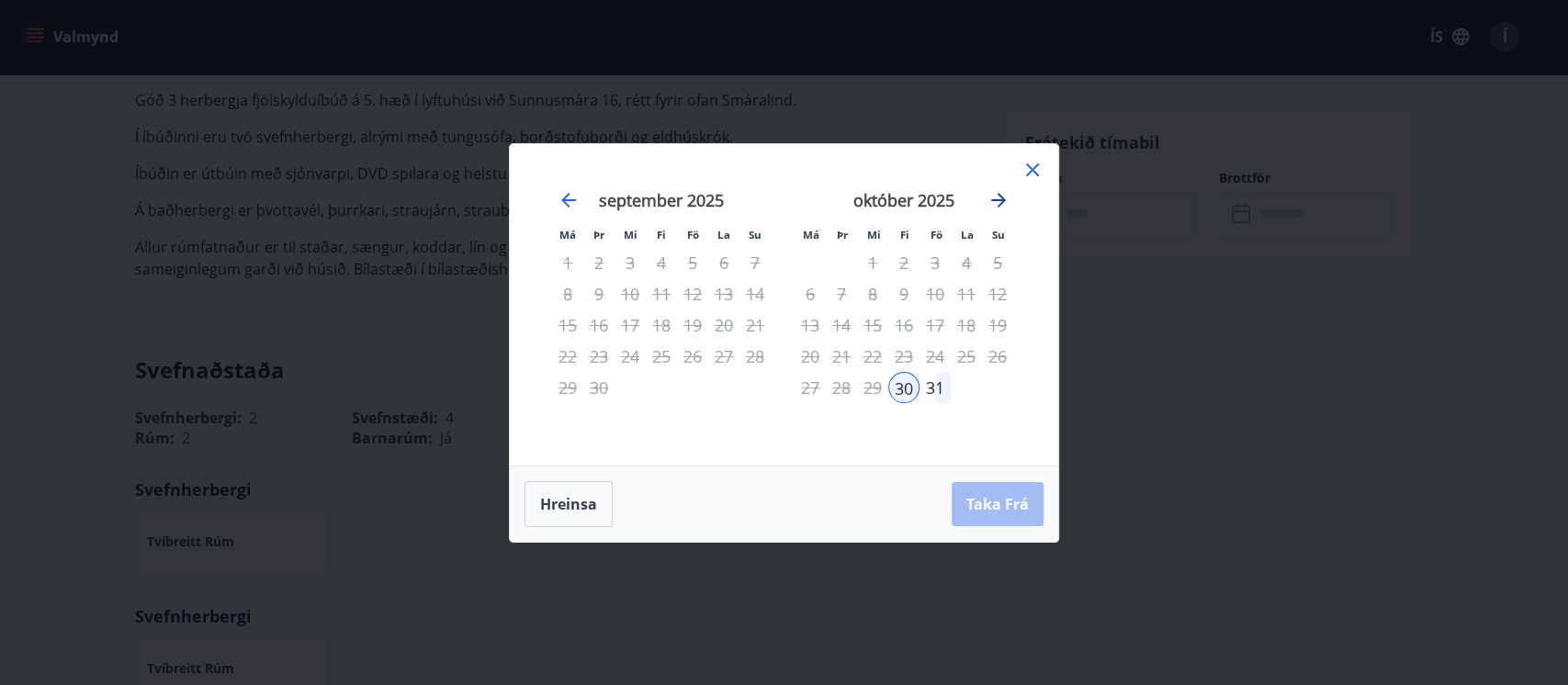 click 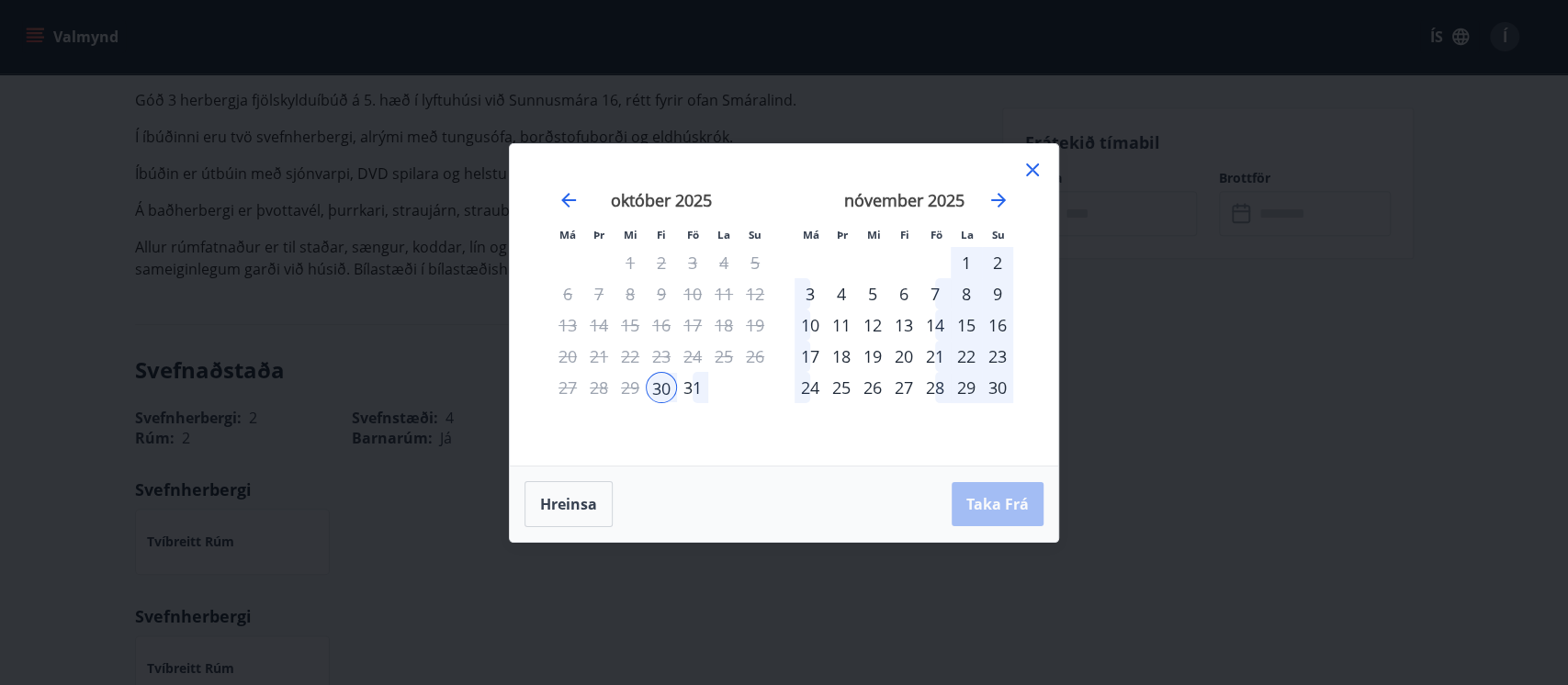 click on "1" at bounding box center [966, 263] 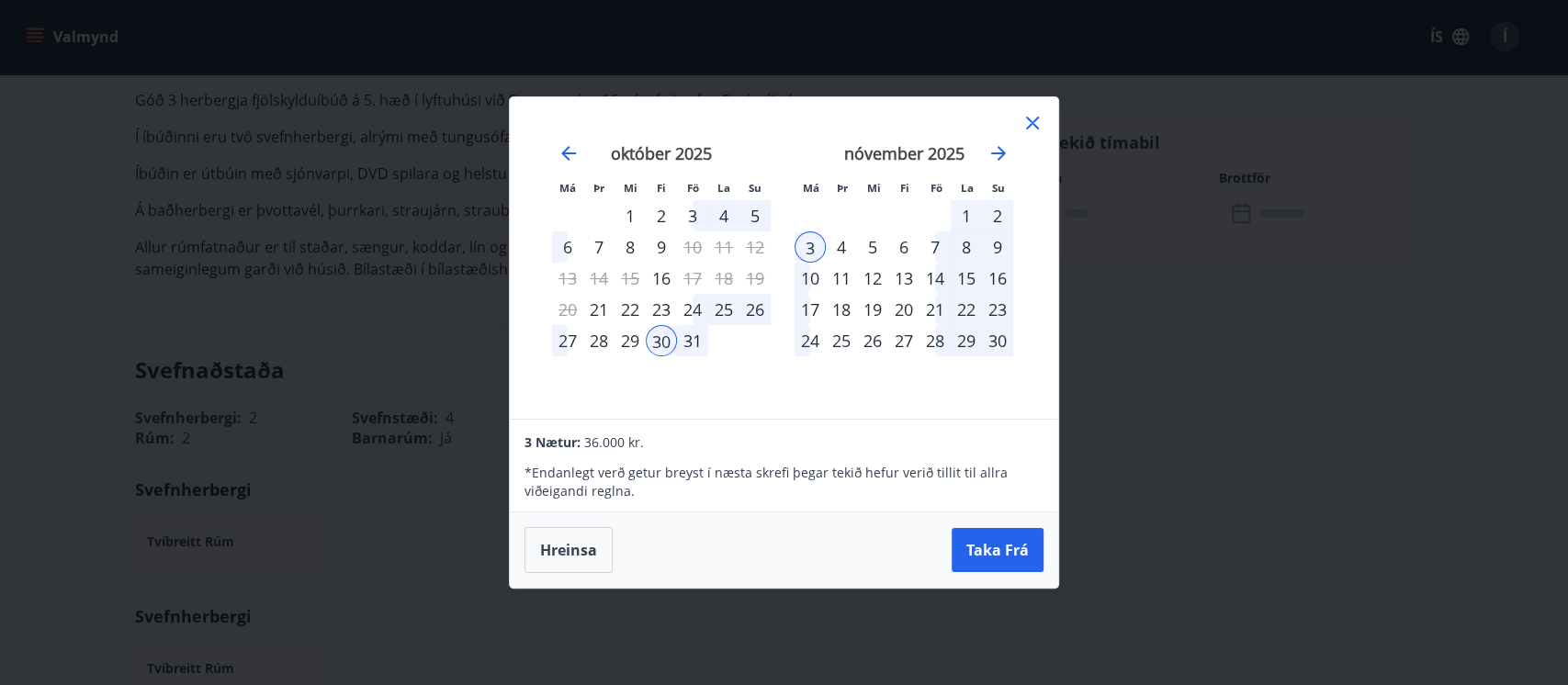 click on "2" at bounding box center [998, 216] 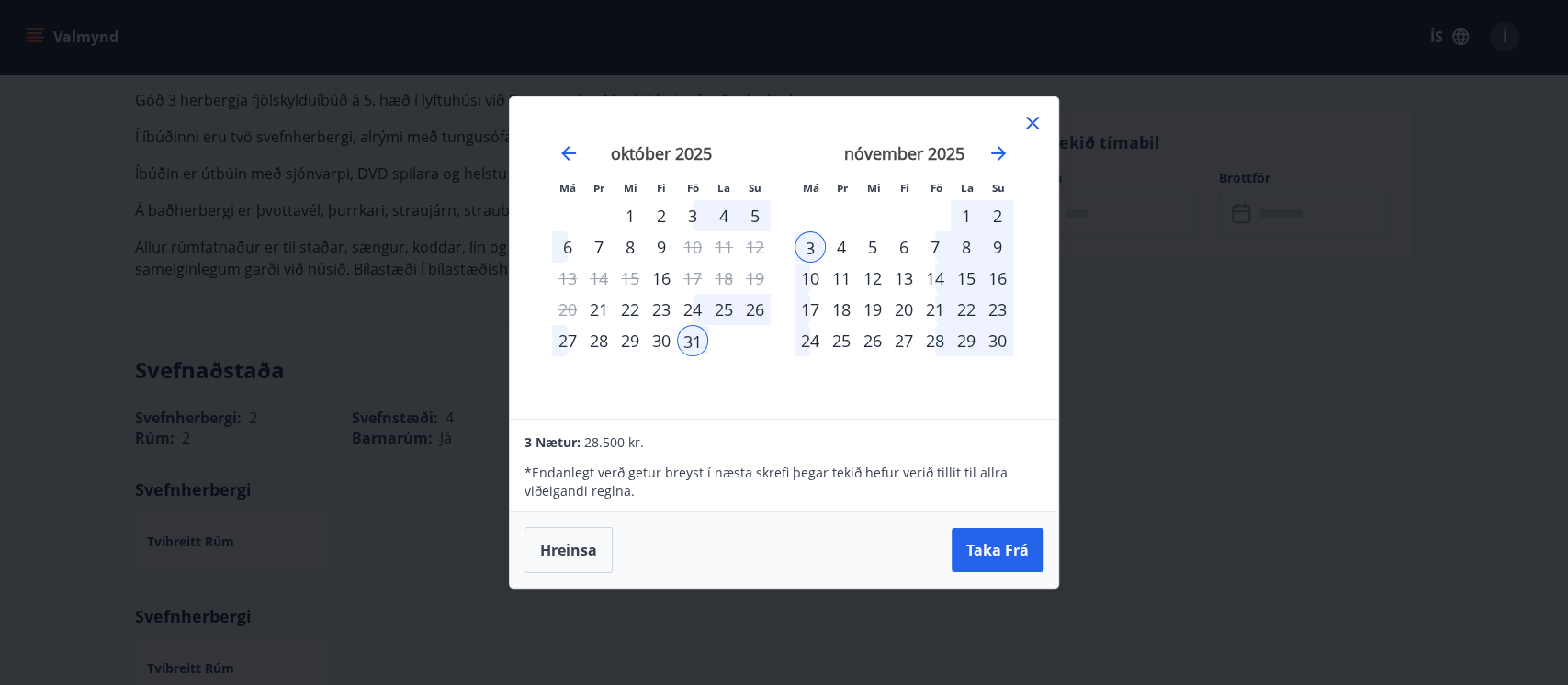 click on "30" at bounding box center (661, 341) 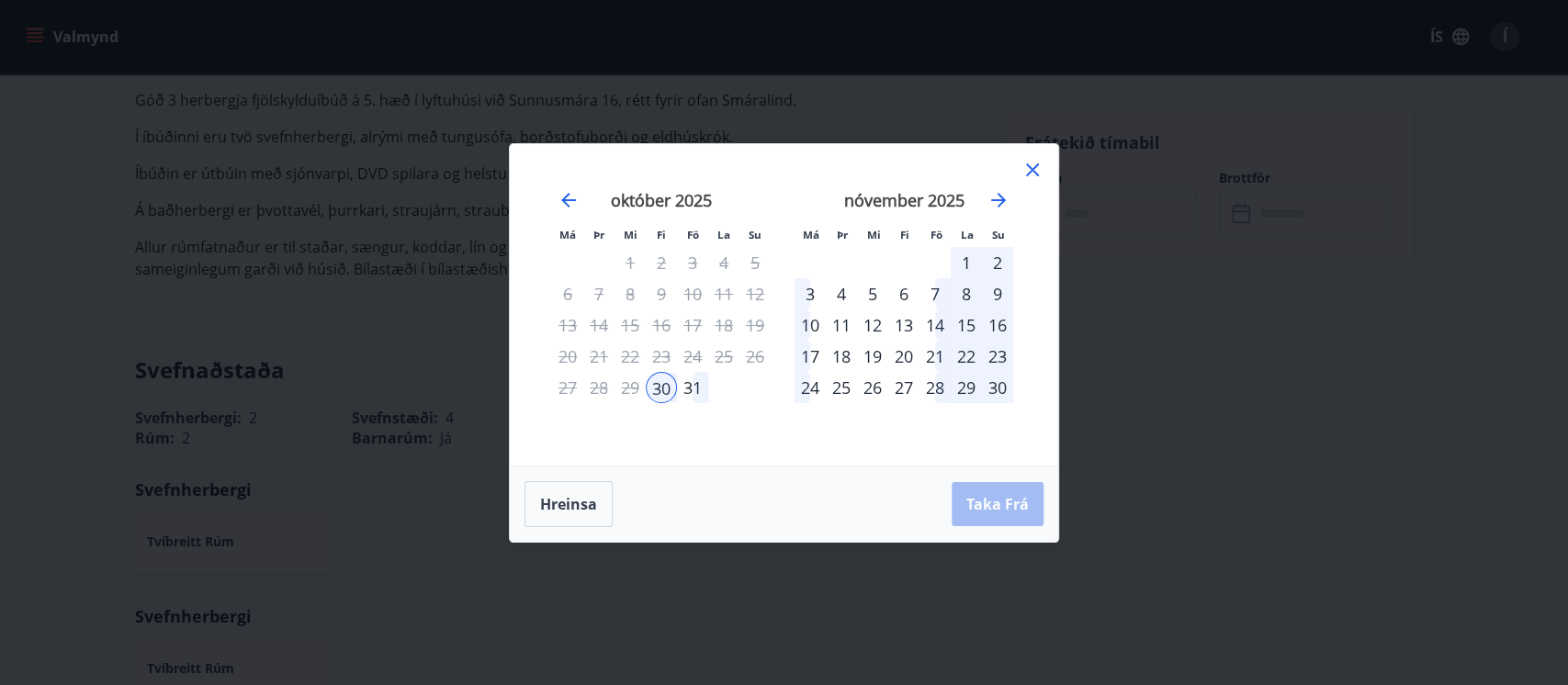 click on "2" at bounding box center [998, 263] 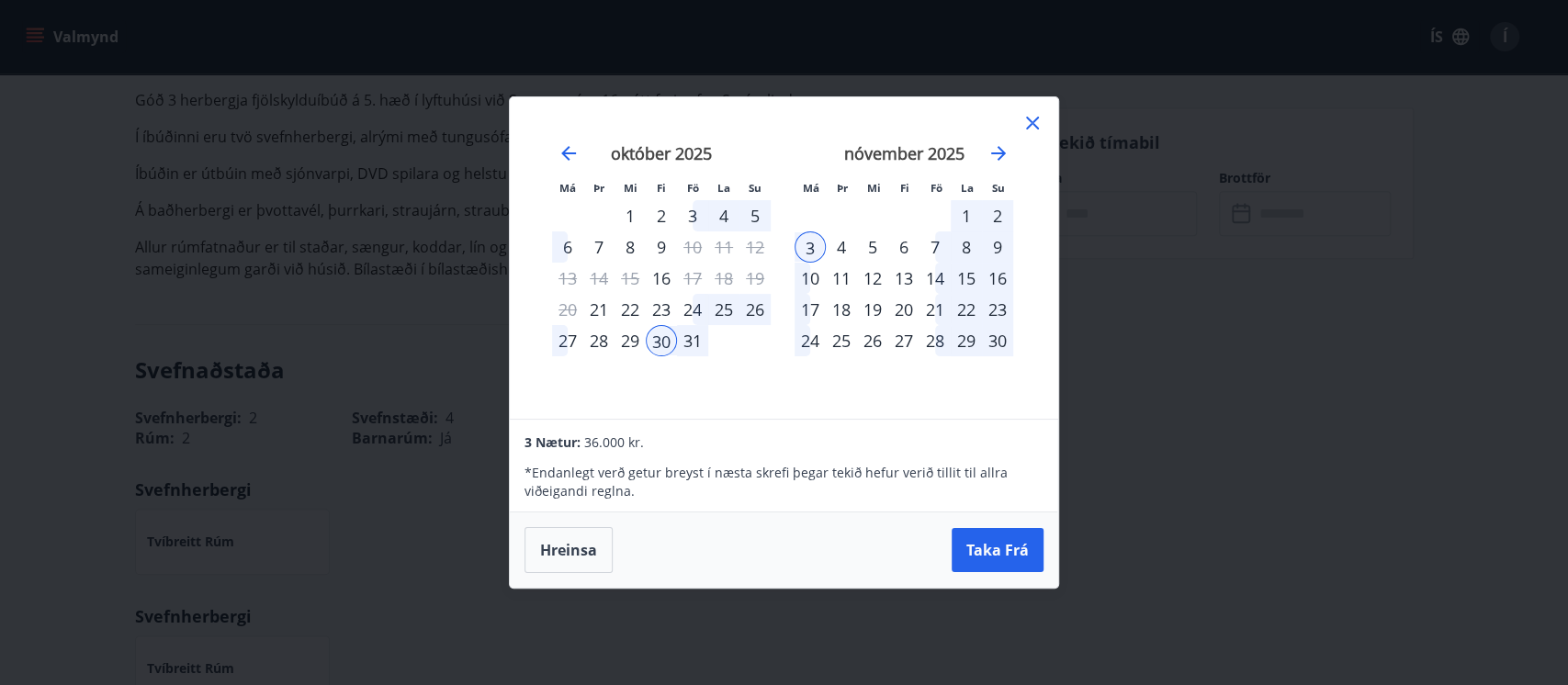 click 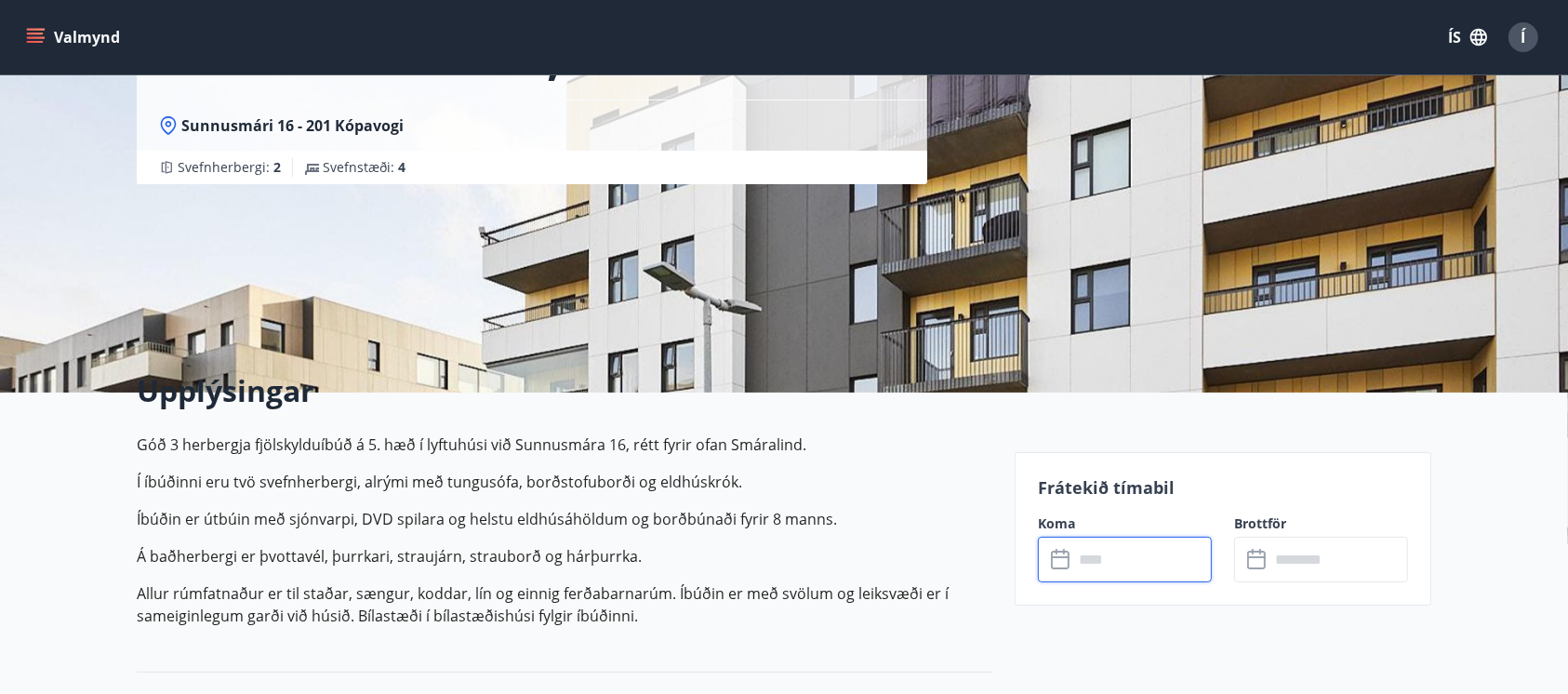 scroll, scrollTop: 0, scrollLeft: 0, axis: both 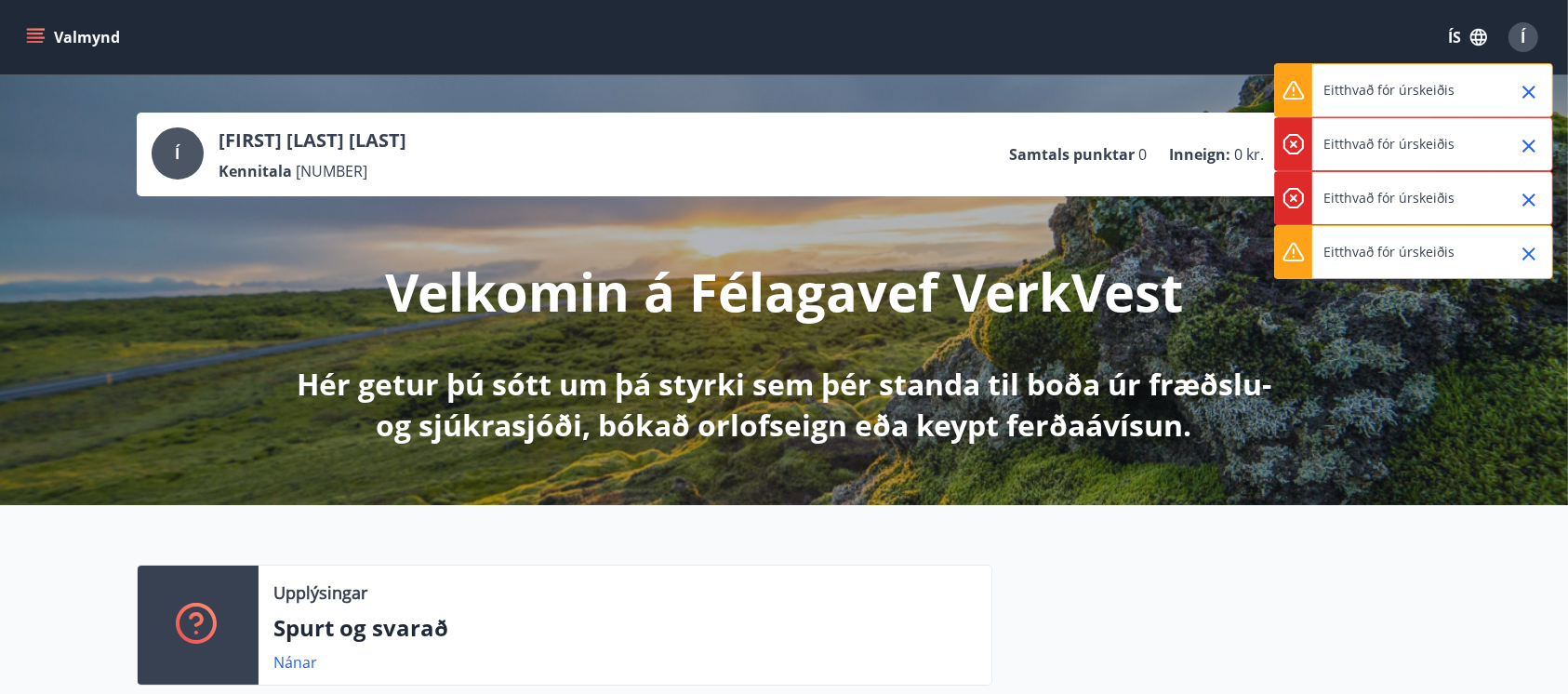click on "Valmynd" at bounding box center (74, 37) 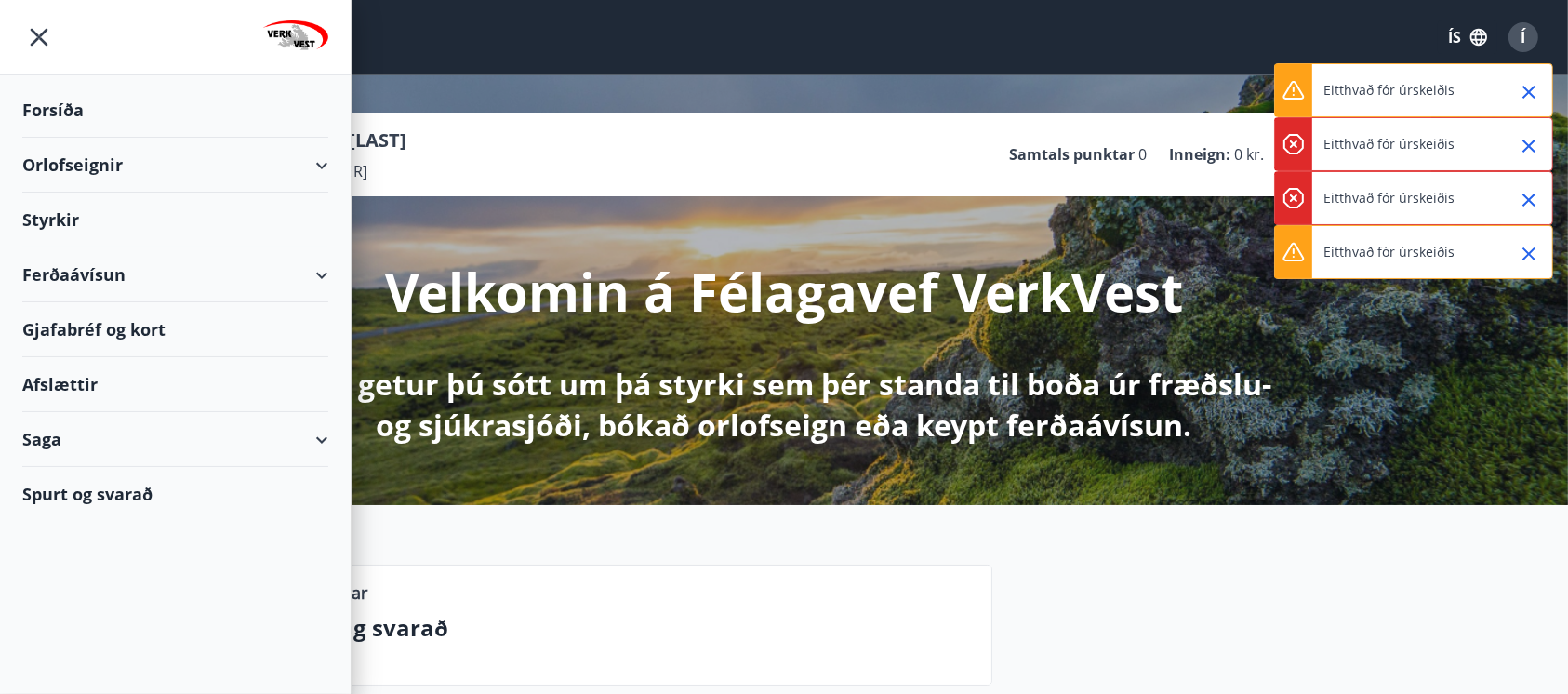 click on "Orlofseignir" at bounding box center [175, 165] 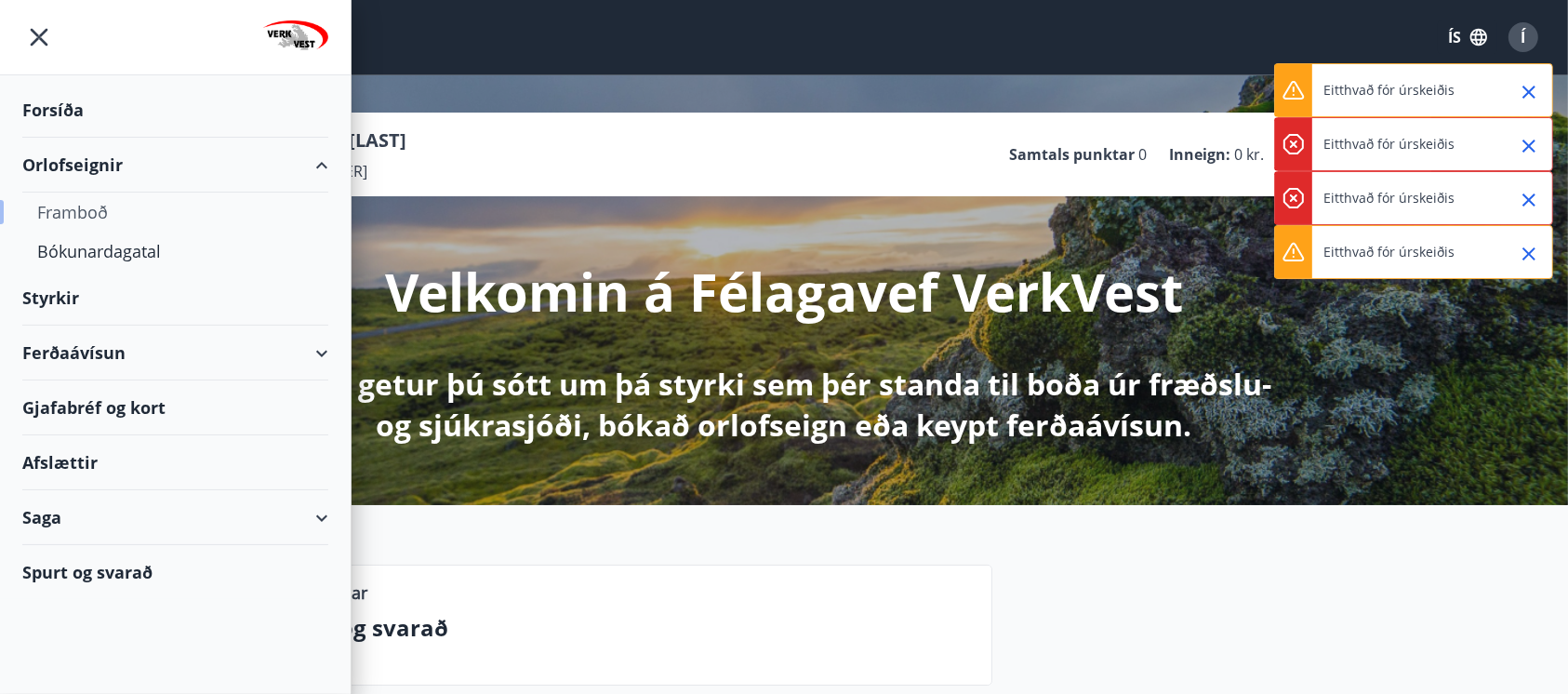 click on "Framboð" at bounding box center [175, 212] 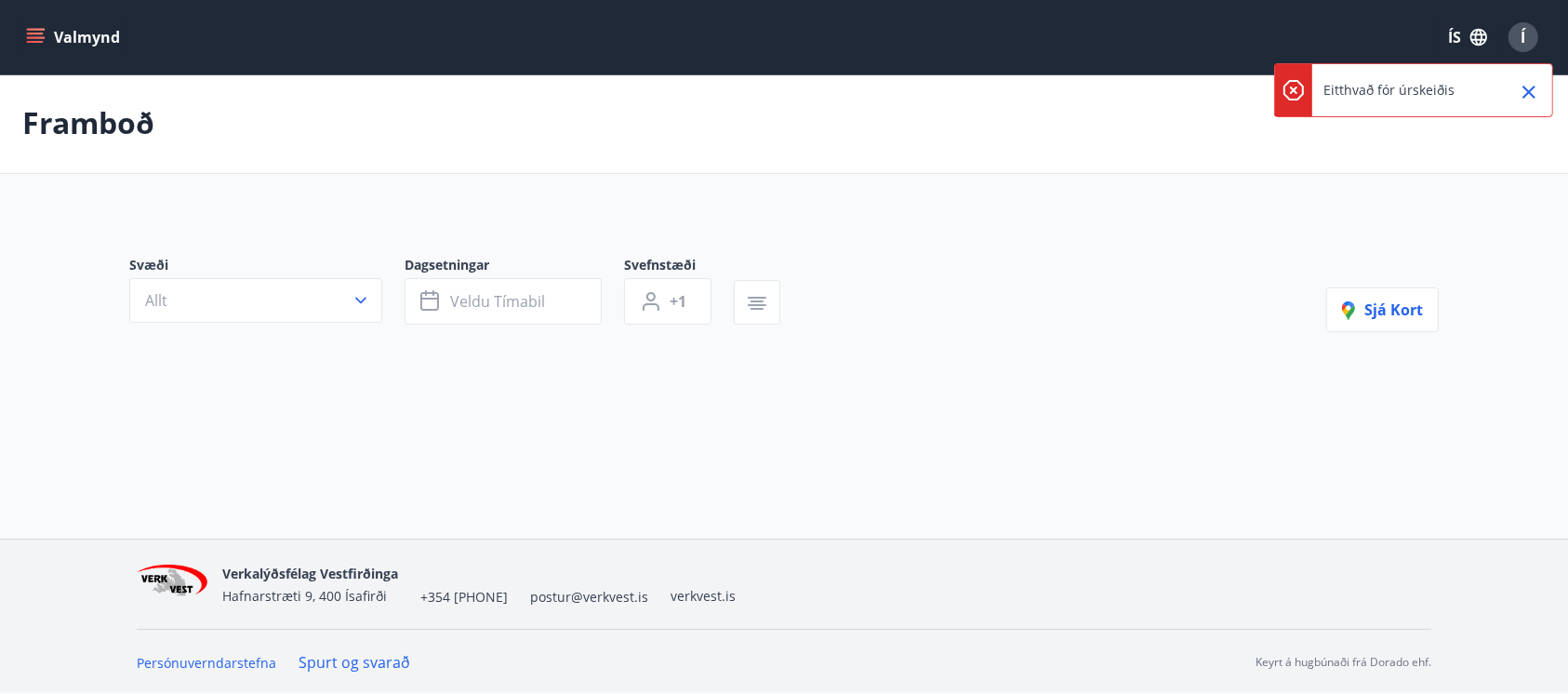 scroll, scrollTop: 0, scrollLeft: 0, axis: both 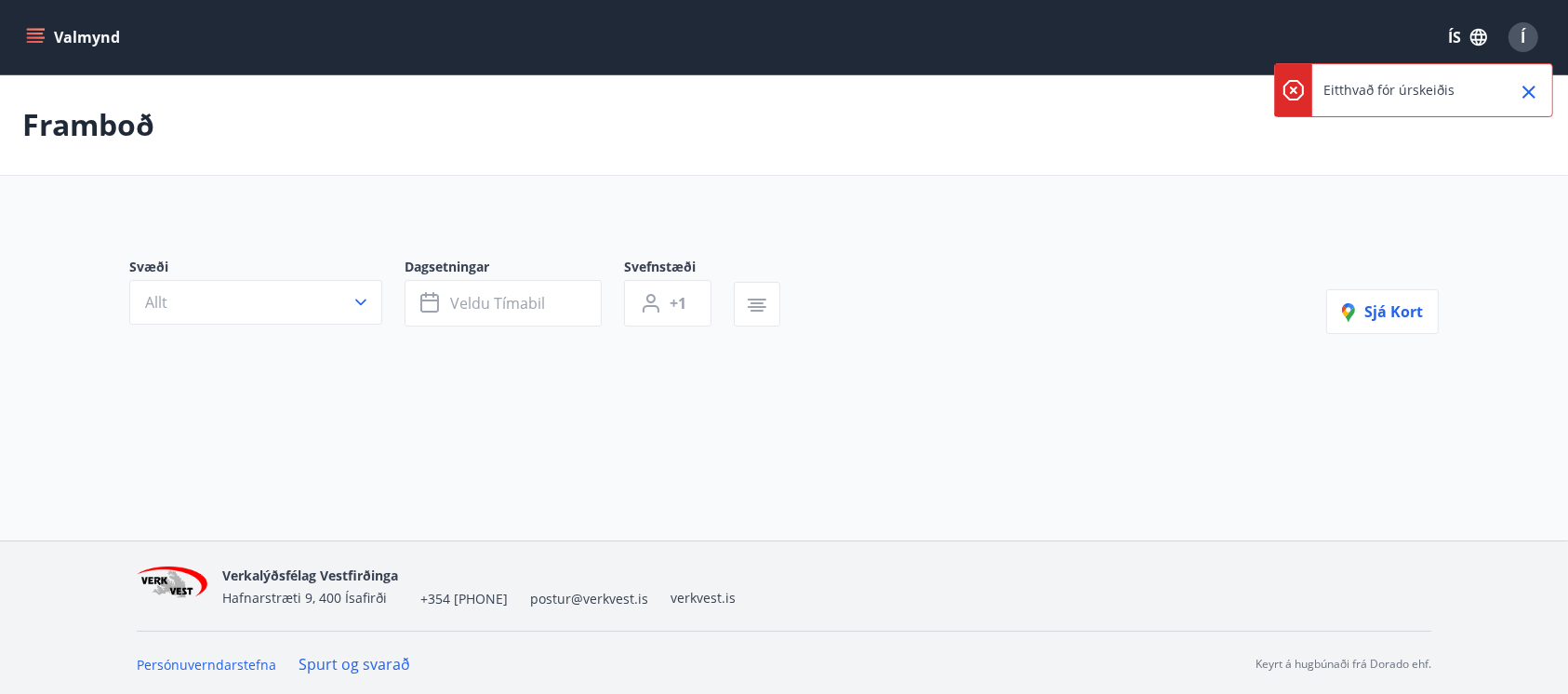click 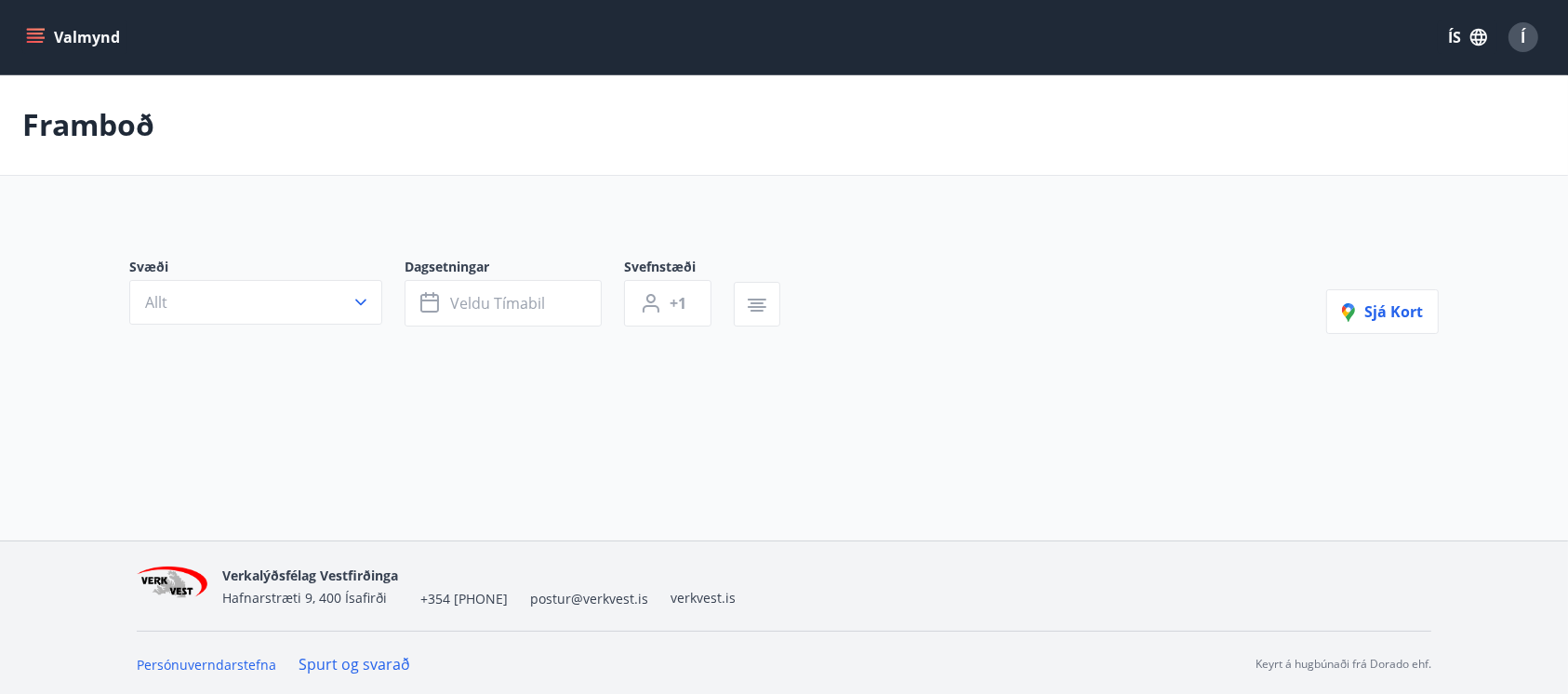 click on "Framboð Svæði Allt Dagsetningar Veldu tímabil Svefnstæði +1 Sjá kort" at bounding box center (784, 293) 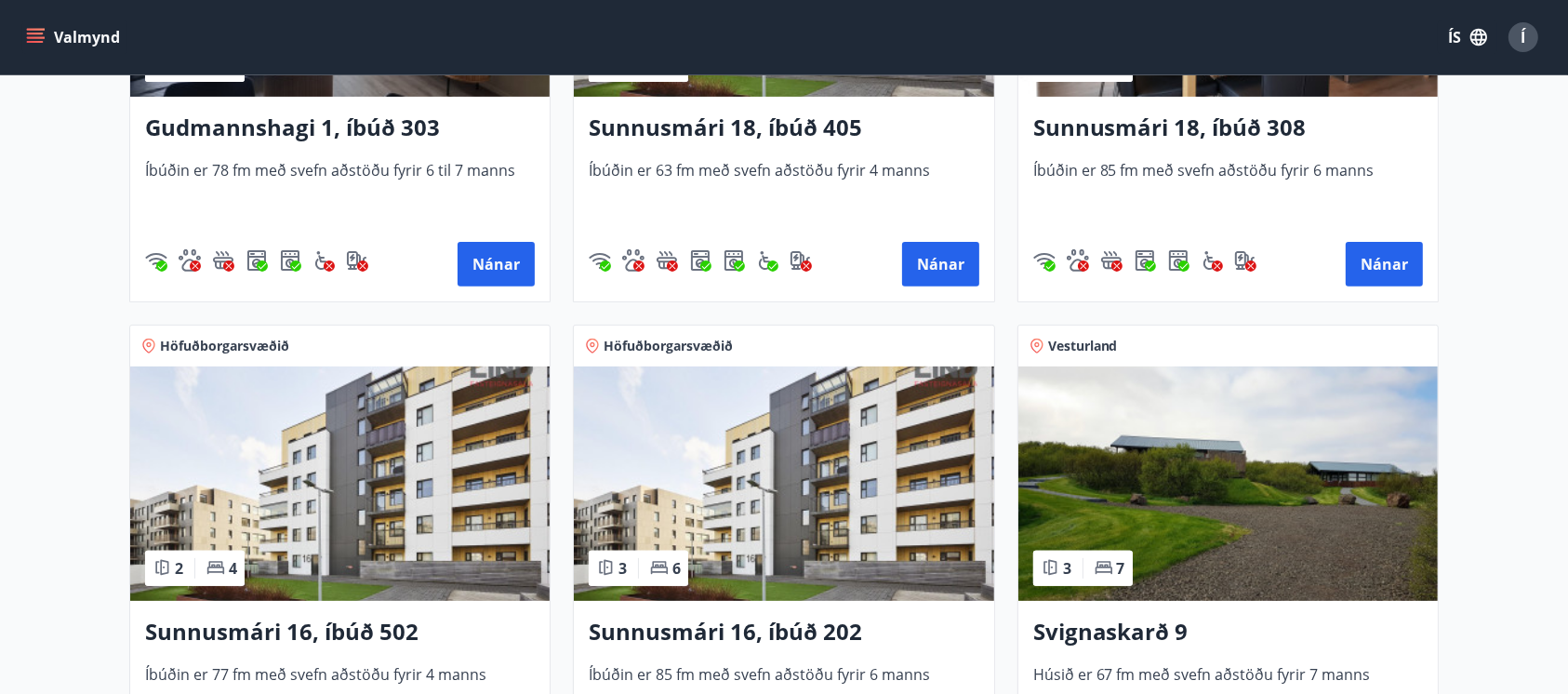 scroll, scrollTop: 634, scrollLeft: 0, axis: vertical 